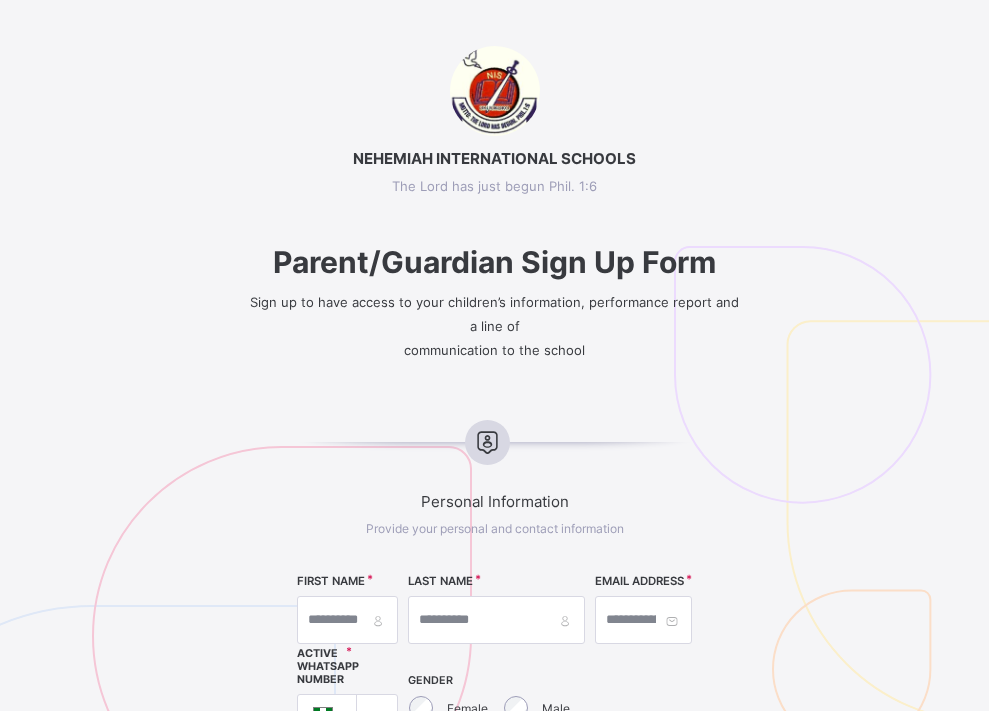 select on "**" 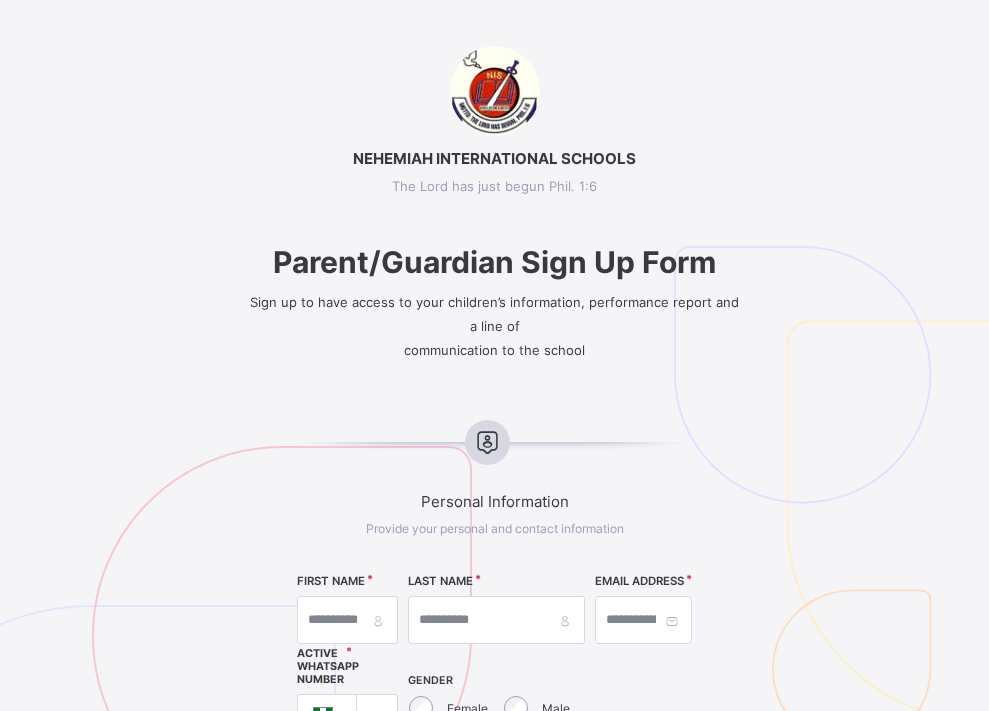 scroll, scrollTop: 0, scrollLeft: 0, axis: both 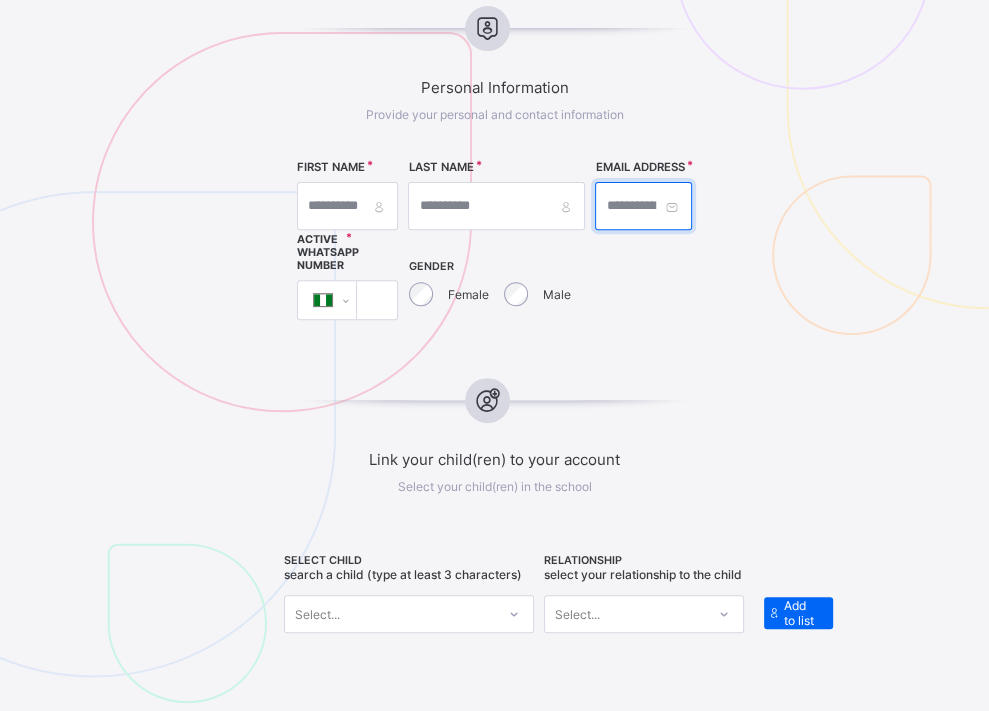 click at bounding box center [643, 206] 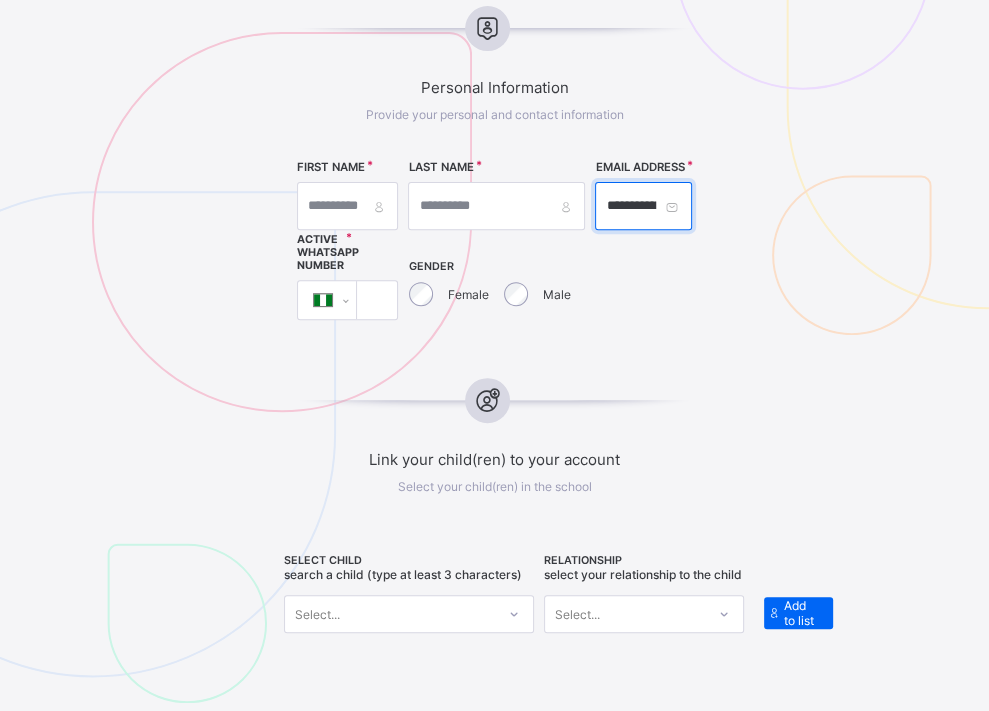 click on "**********" at bounding box center (643, 206) 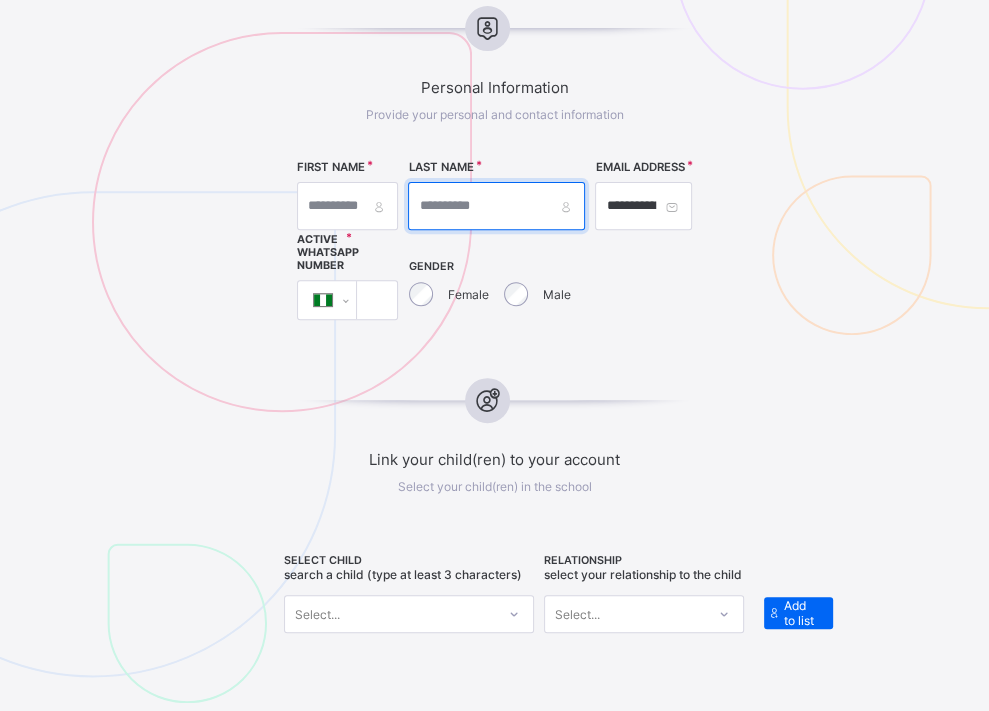 click at bounding box center [496, 206] 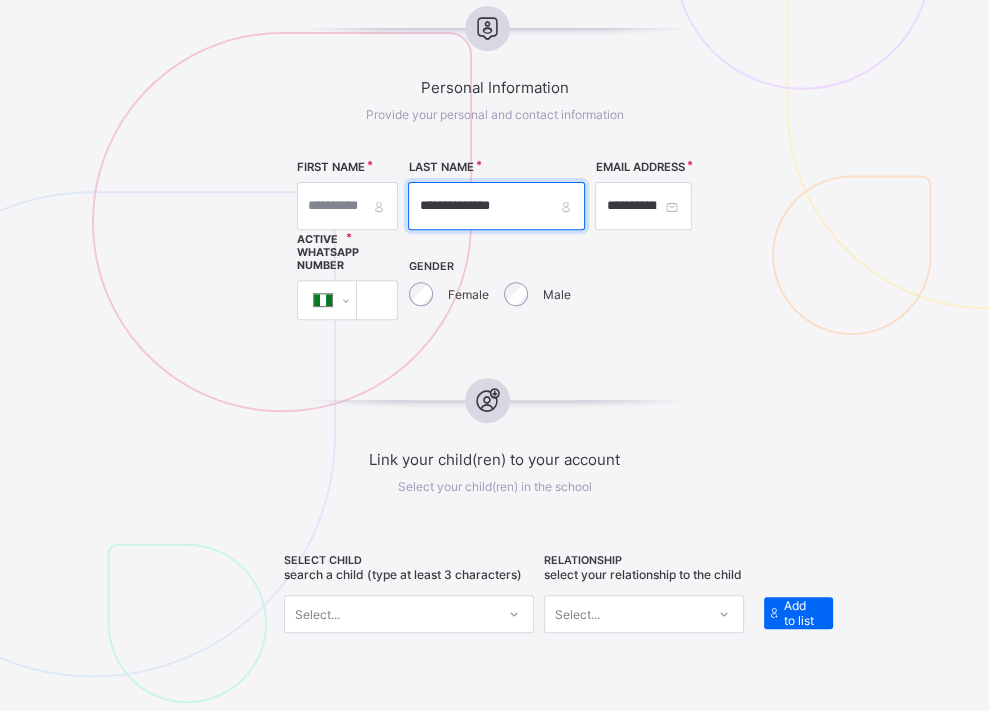drag, startPoint x: 639, startPoint y: 202, endPoint x: 583, endPoint y: 203, distance: 56.008926 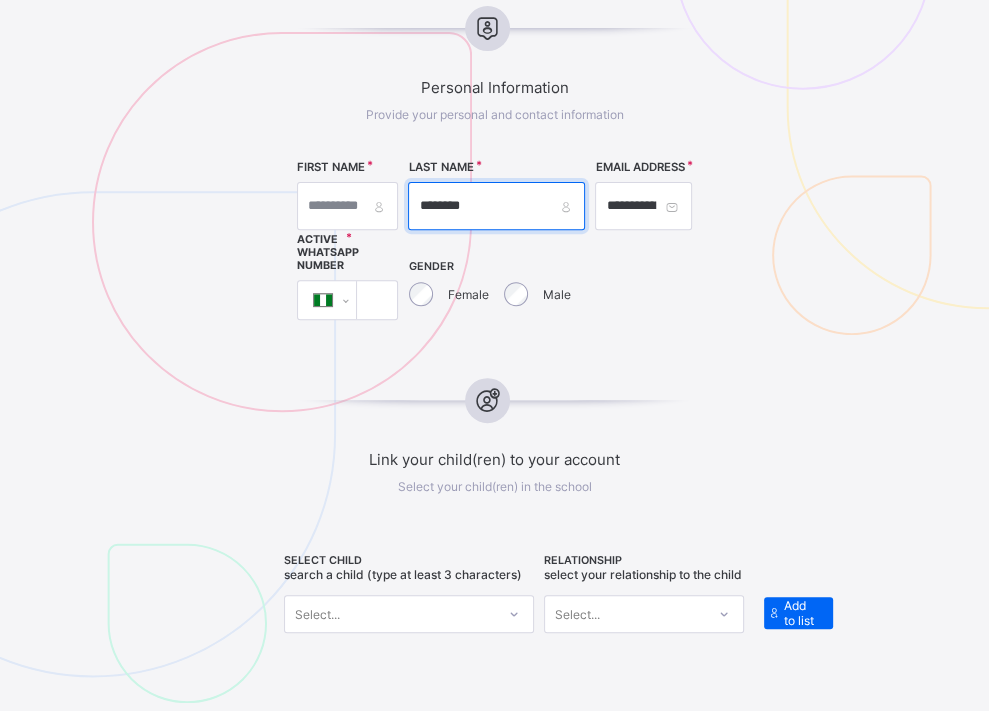 type on "*******" 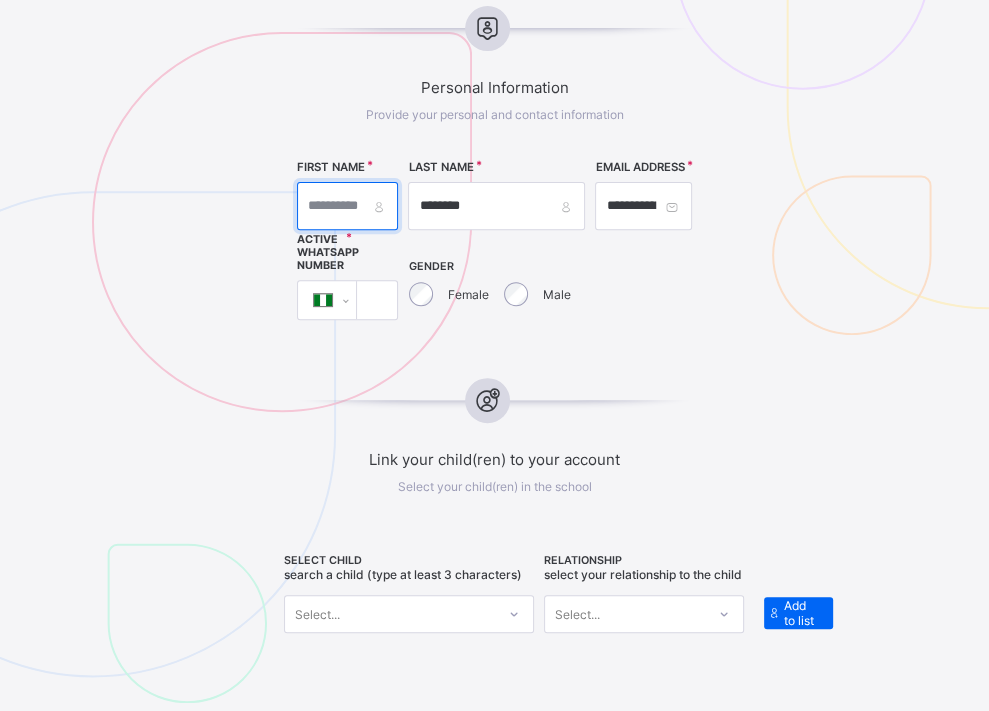 click at bounding box center (348, 206) 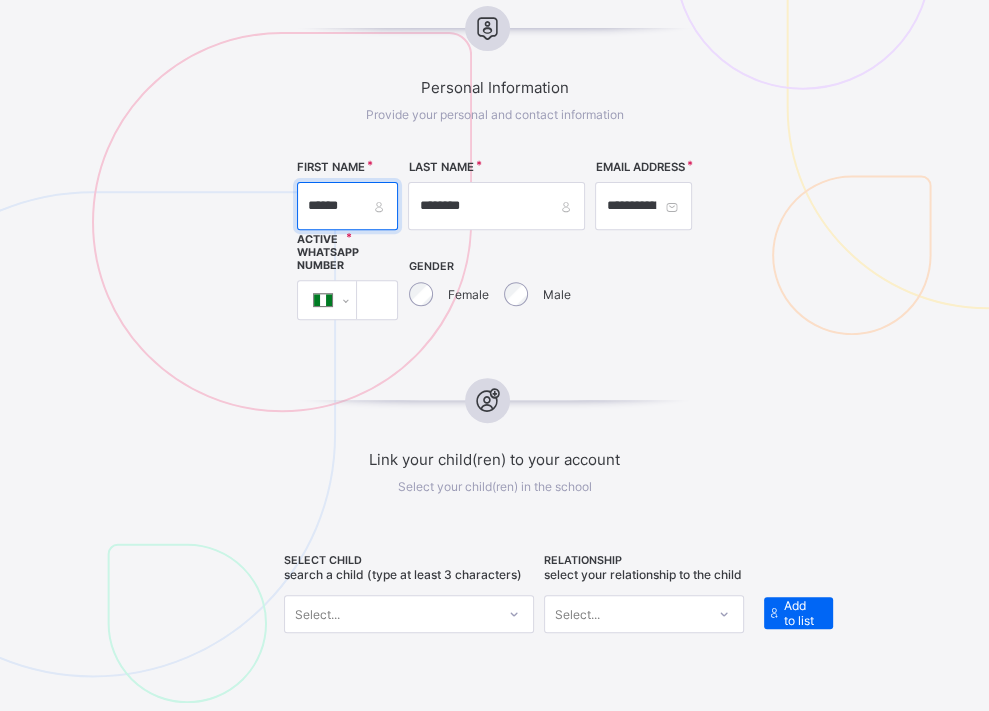 type on "******" 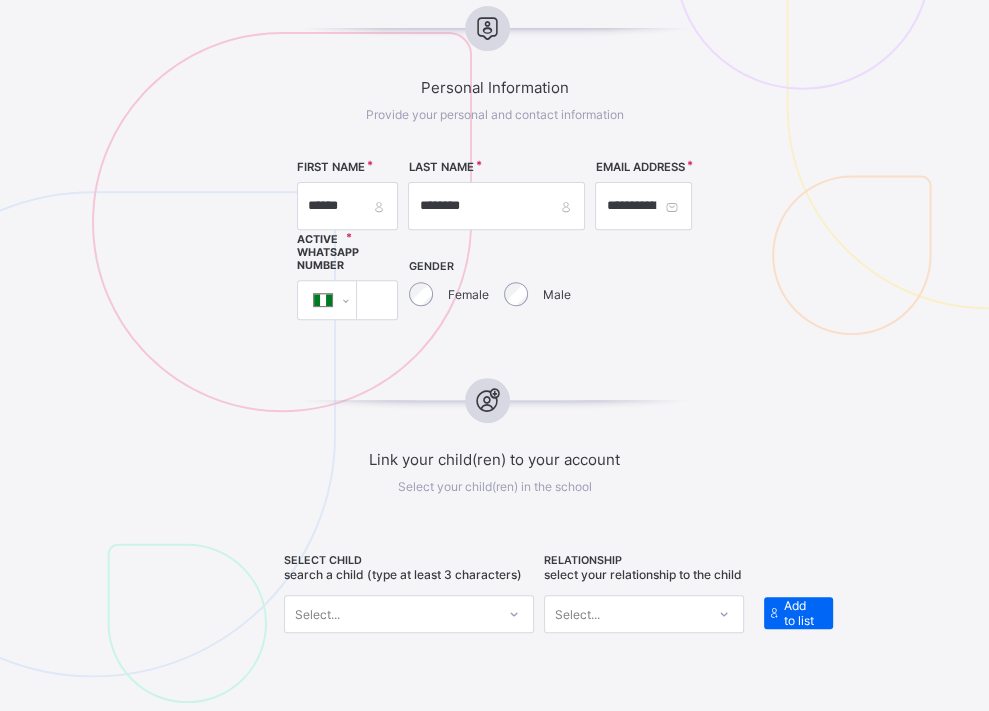 click on "**********" at bounding box center [494, 424] 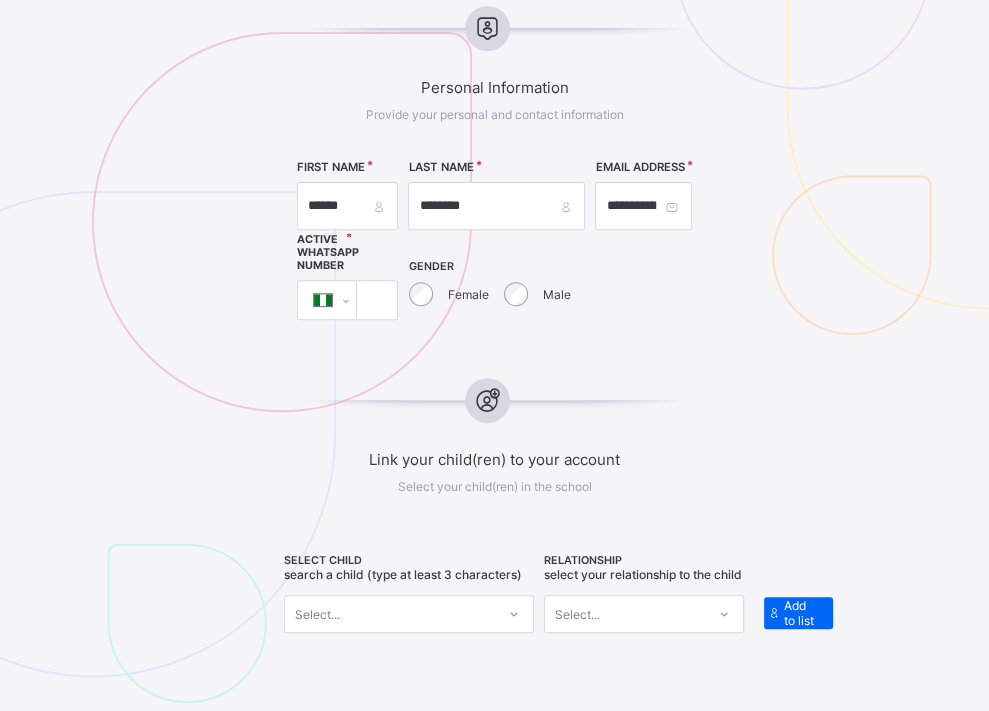click on "****" at bounding box center (373, 300) 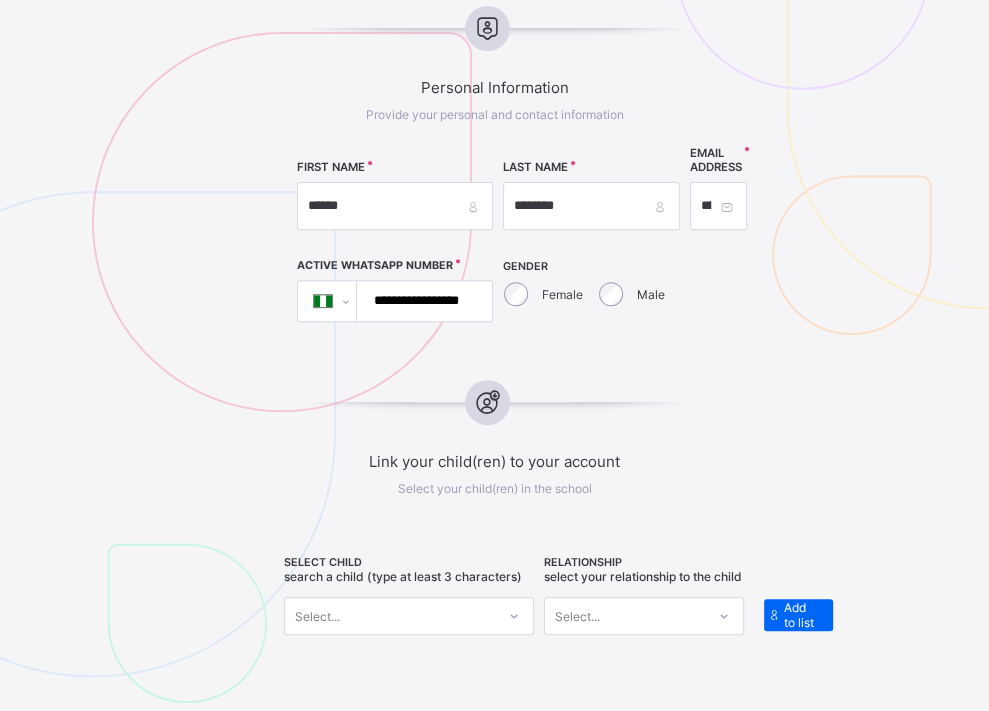 type on "**********" 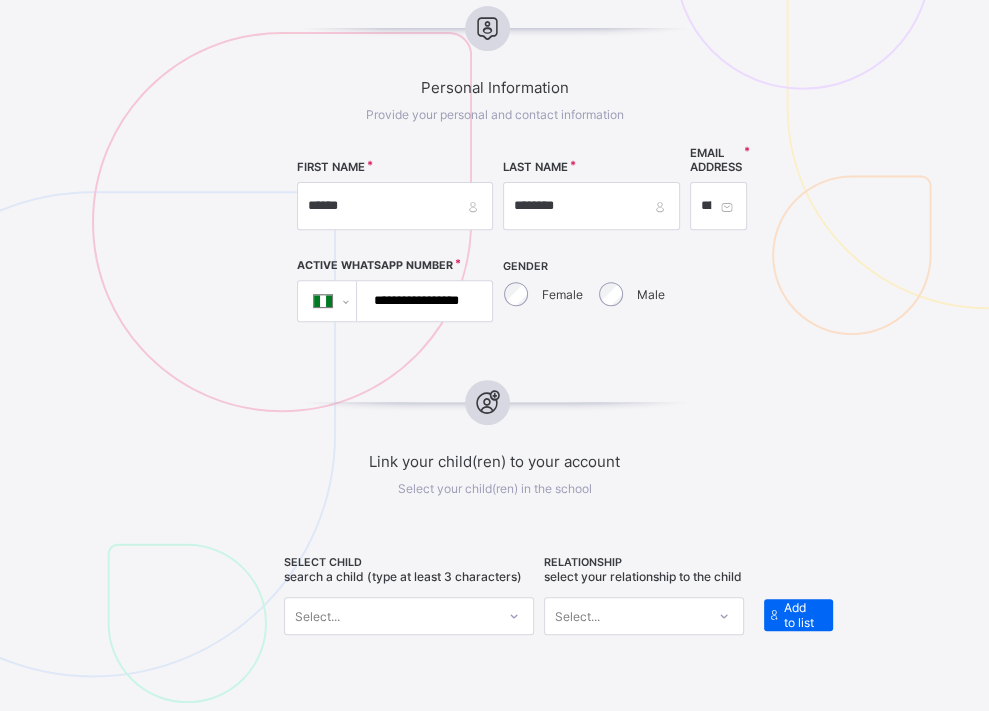 scroll, scrollTop: 0, scrollLeft: 0, axis: both 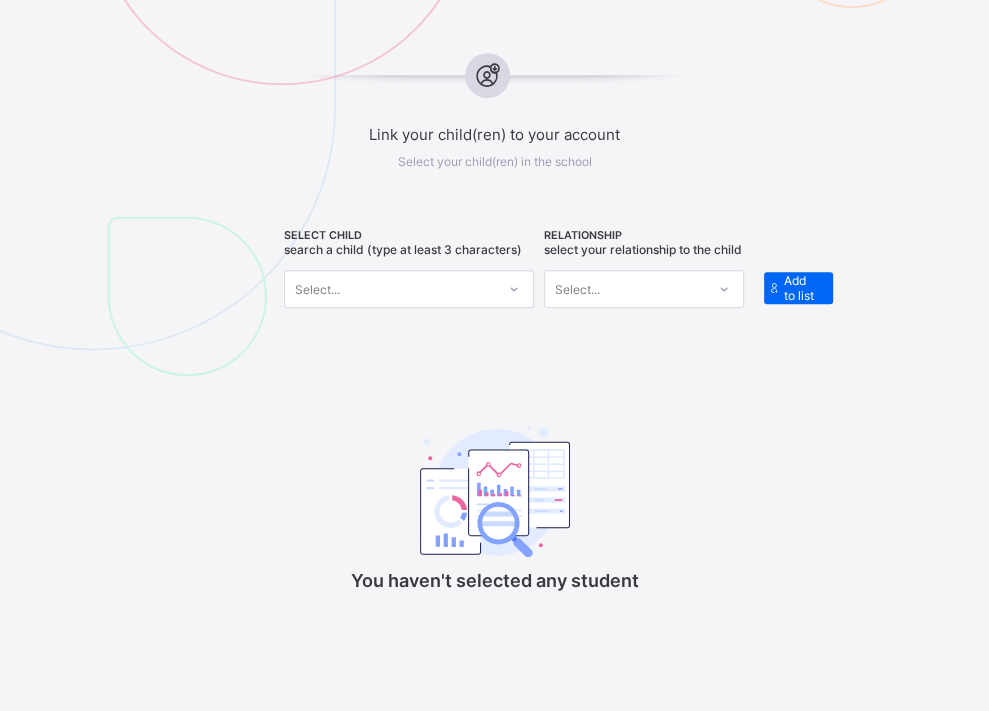 click on "Select..." at bounding box center (409, 289) 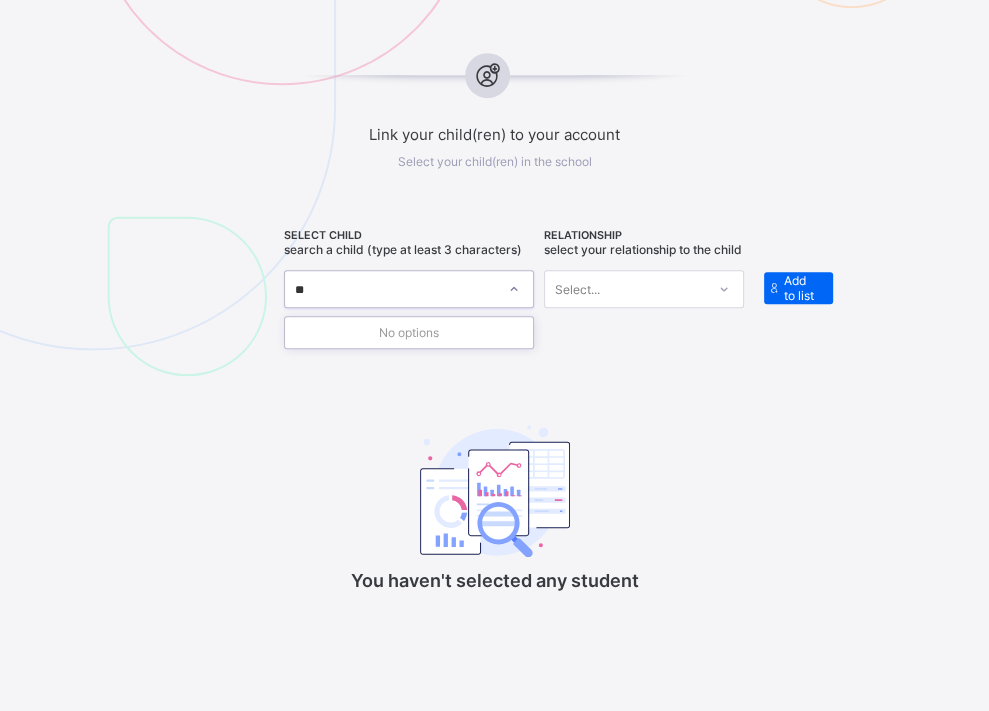 type on "***" 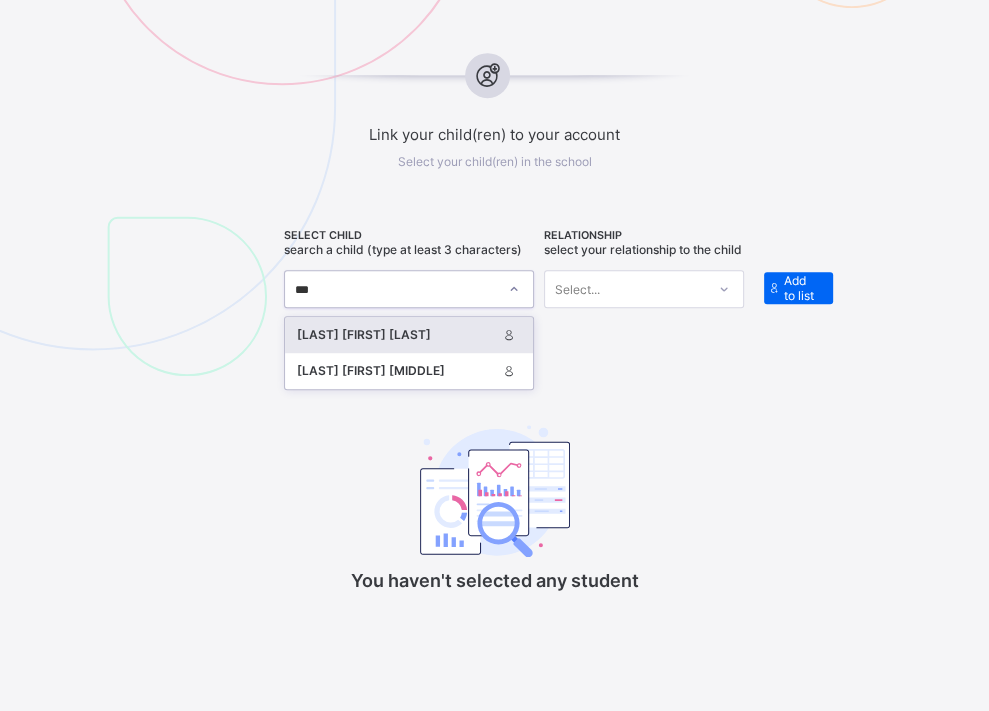 click on "POSIGHA SAMUEL RICHMOND" at bounding box center [396, 335] 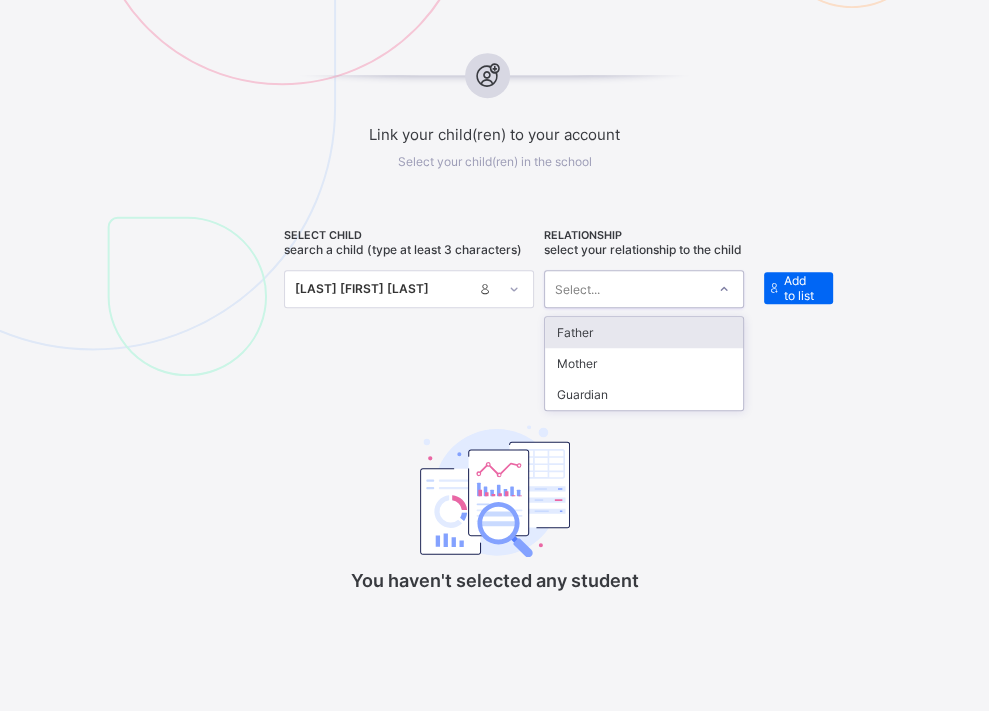 click on "Select..." at bounding box center (625, 289) 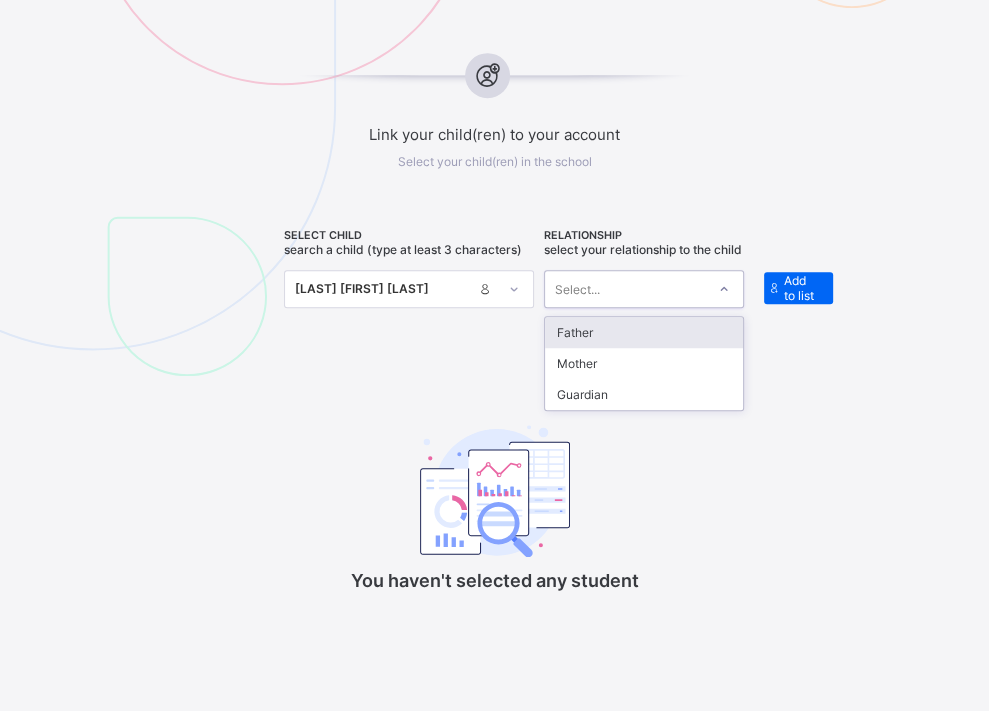 click on "Father" at bounding box center [644, 332] 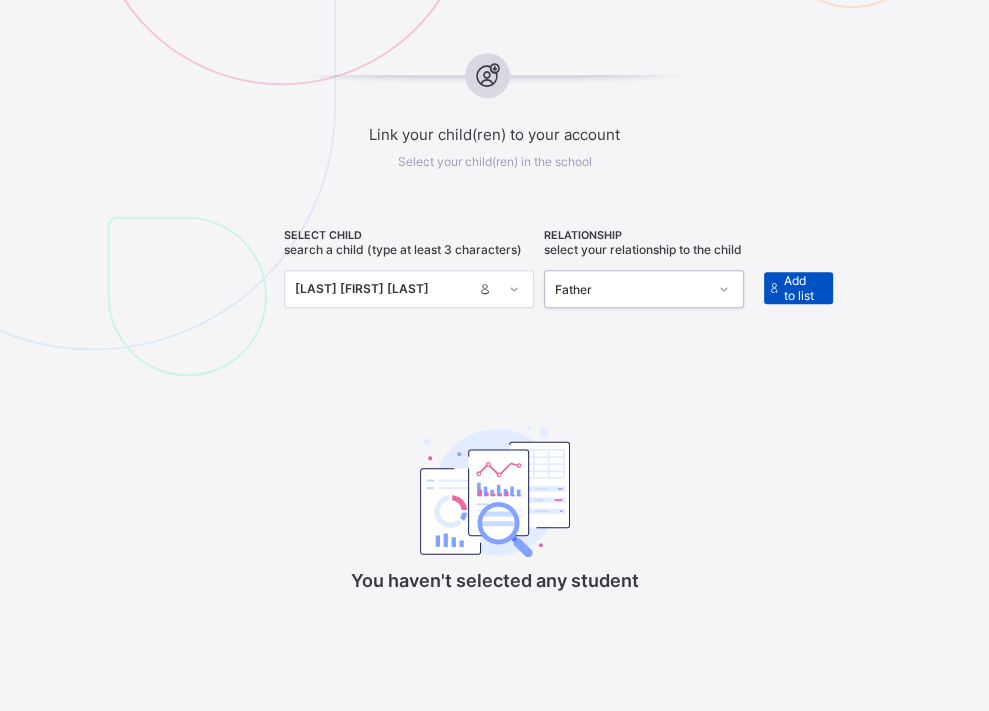 click on "Add to list" at bounding box center [801, 288] 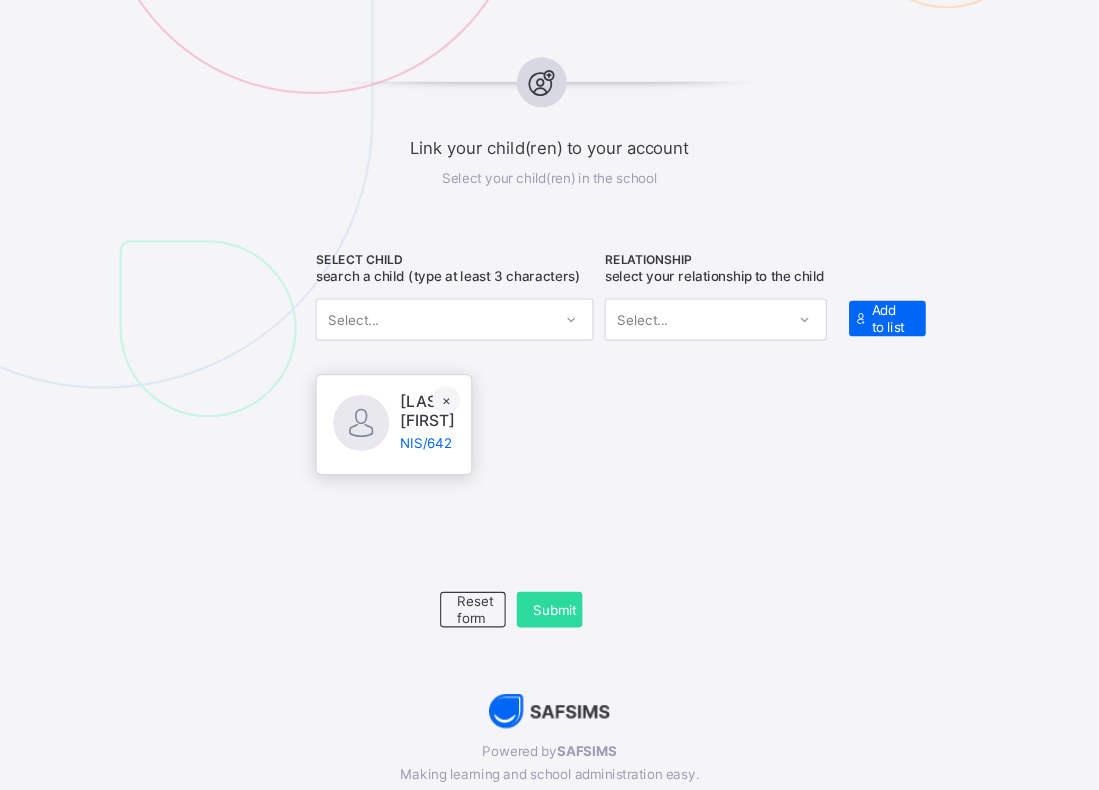 scroll, scrollTop: 741, scrollLeft: 0, axis: vertical 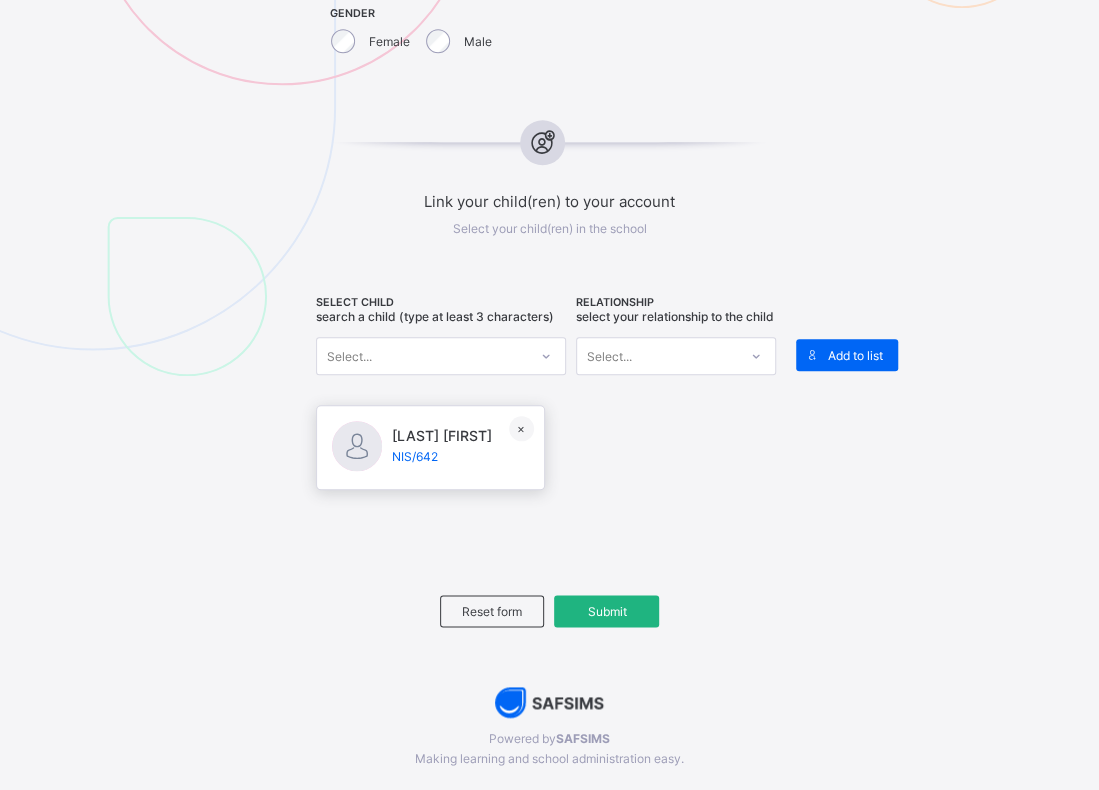 click on "Submit" at bounding box center (606, 611) 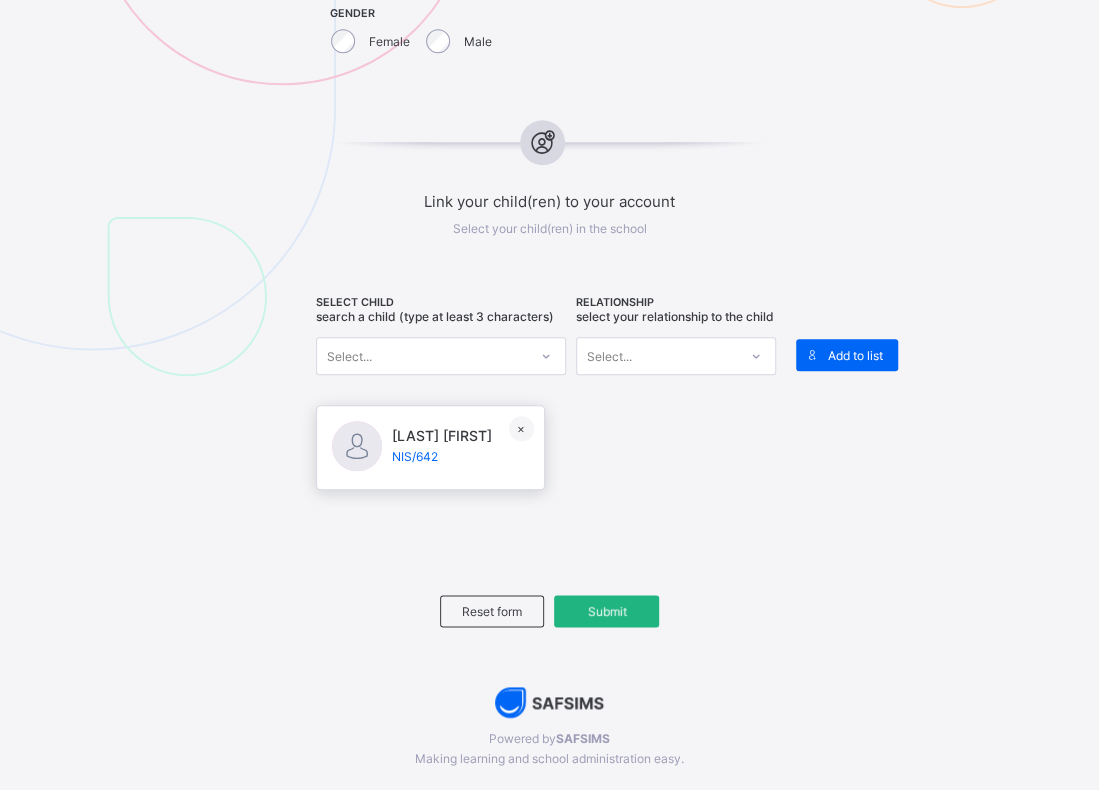 type 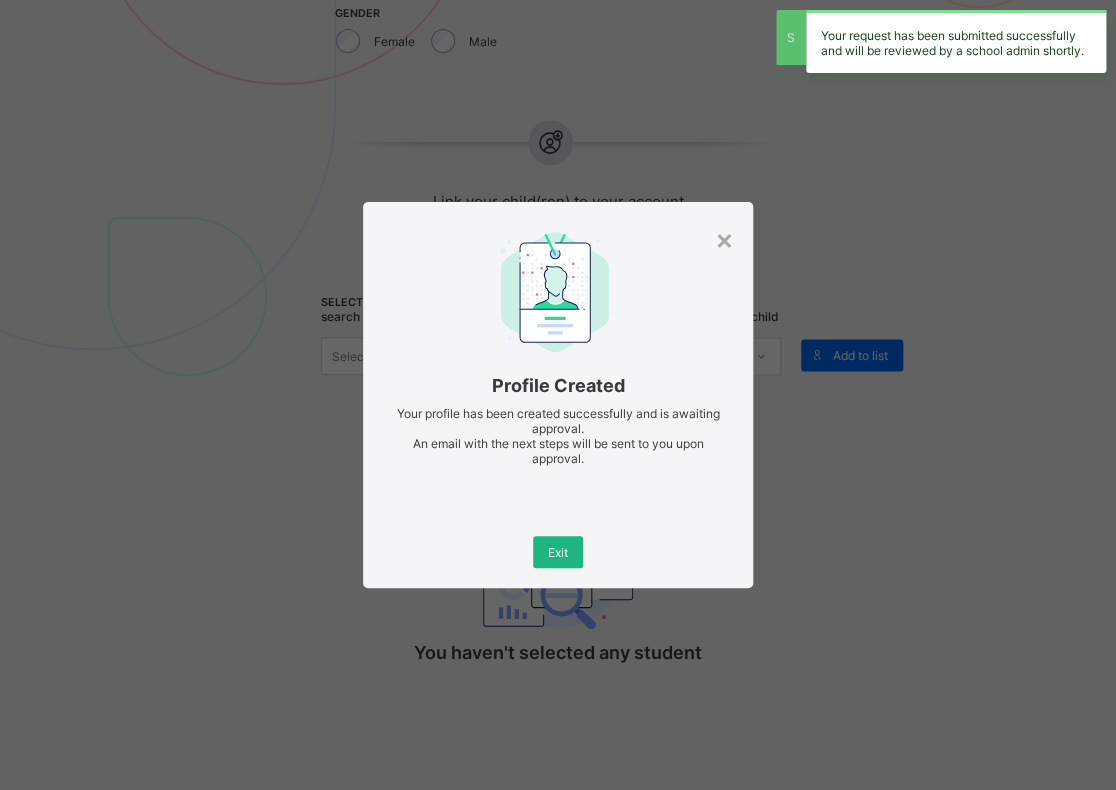 click on "Exit" at bounding box center [558, 552] 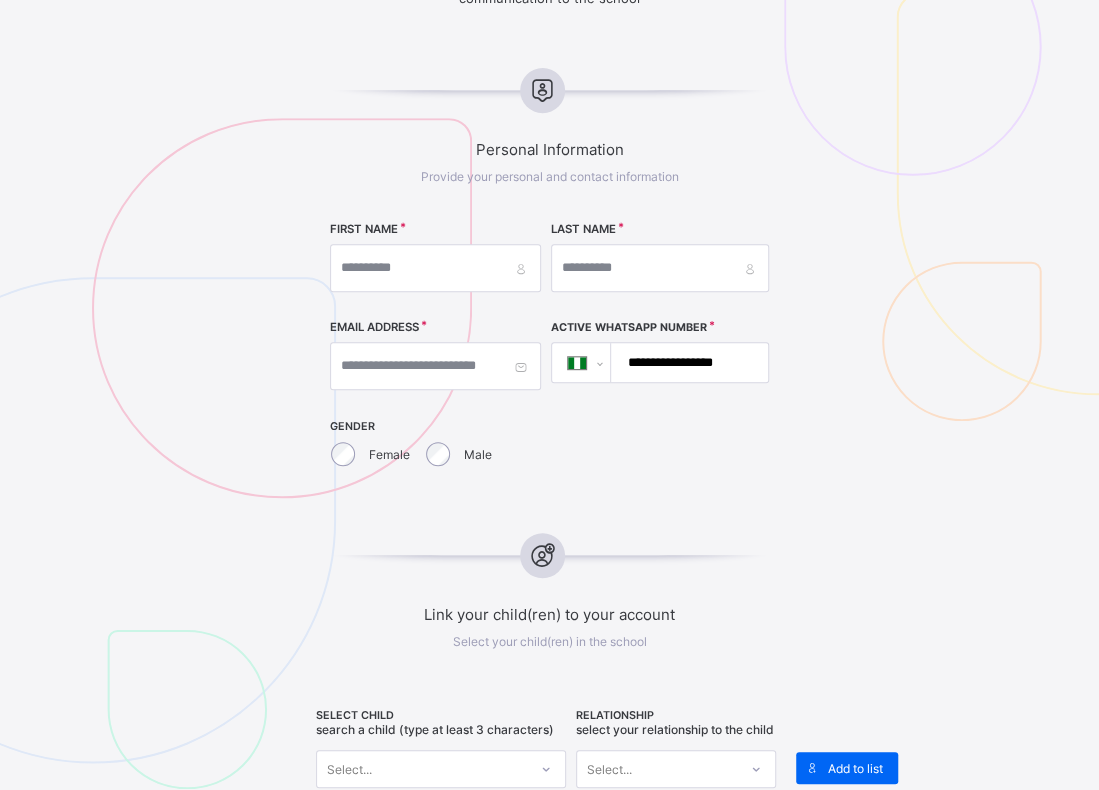 scroll, scrollTop: 325, scrollLeft: 0, axis: vertical 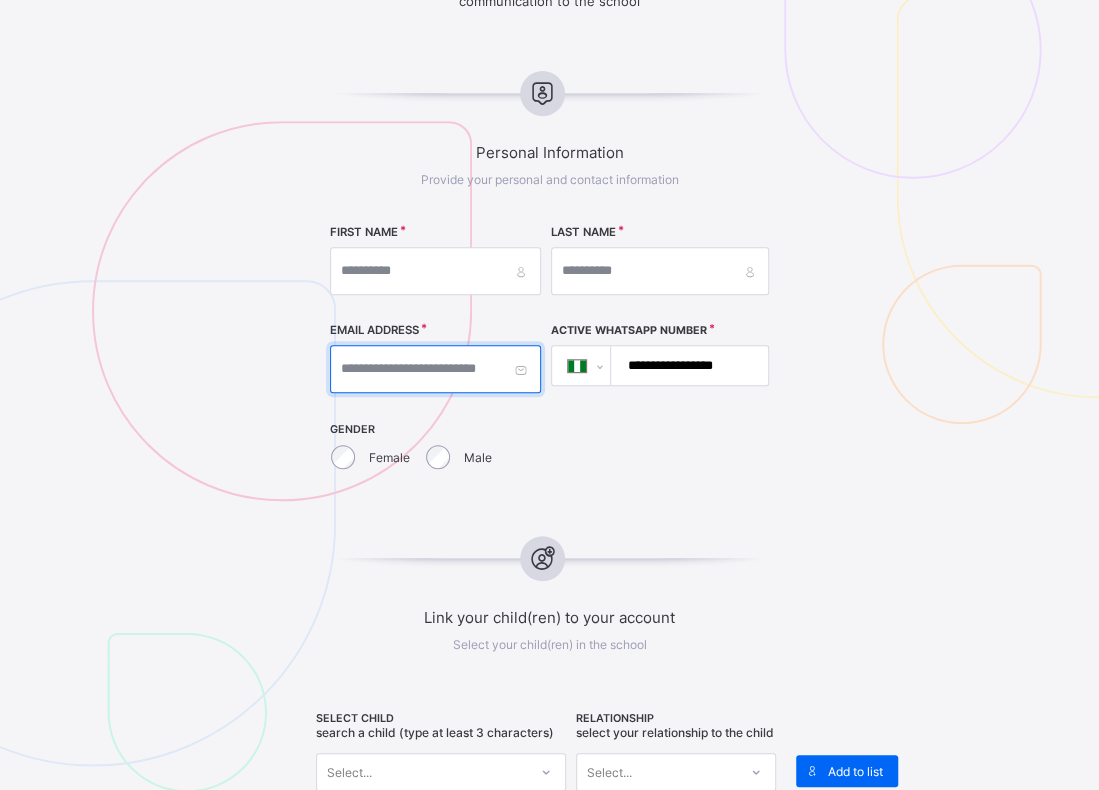 click at bounding box center (435, 369) 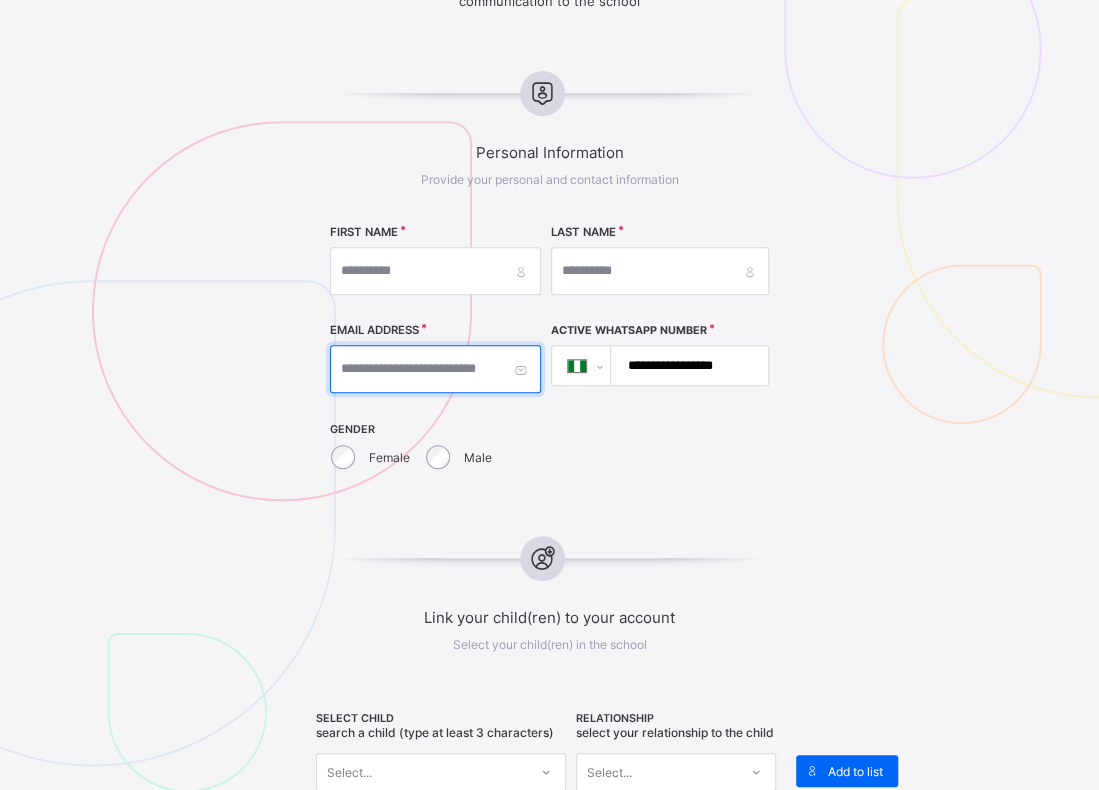 paste on "**********" 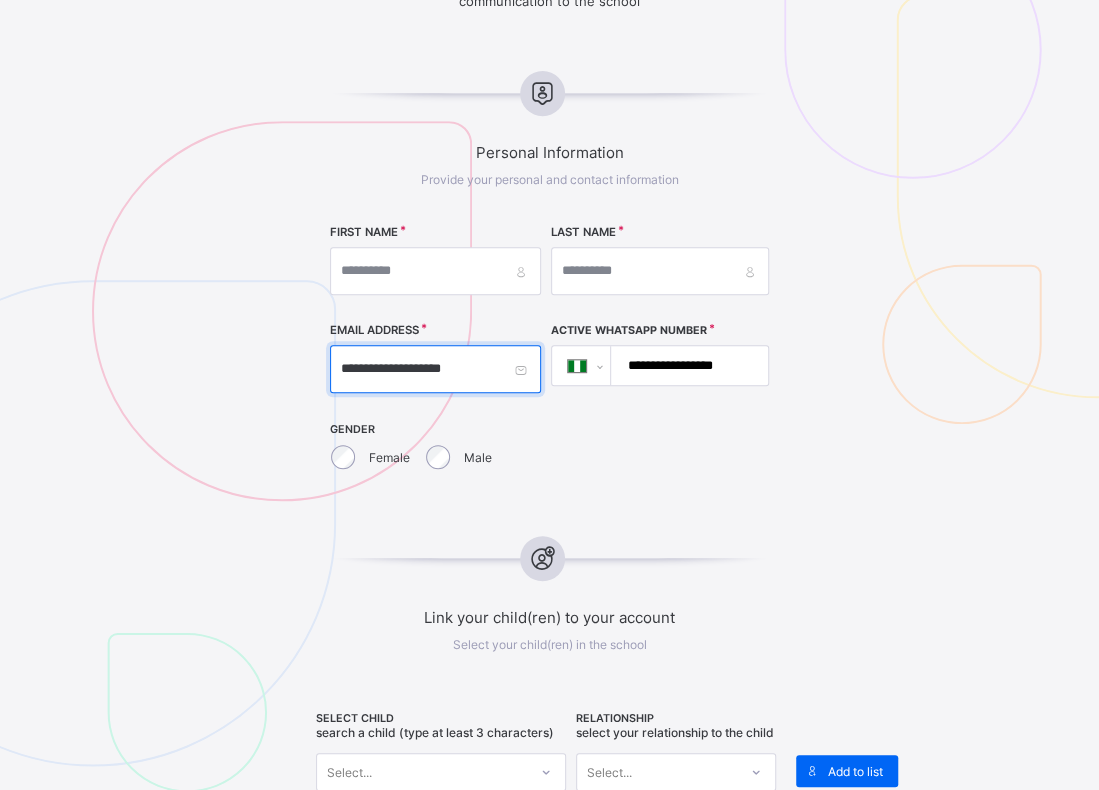 type on "**********" 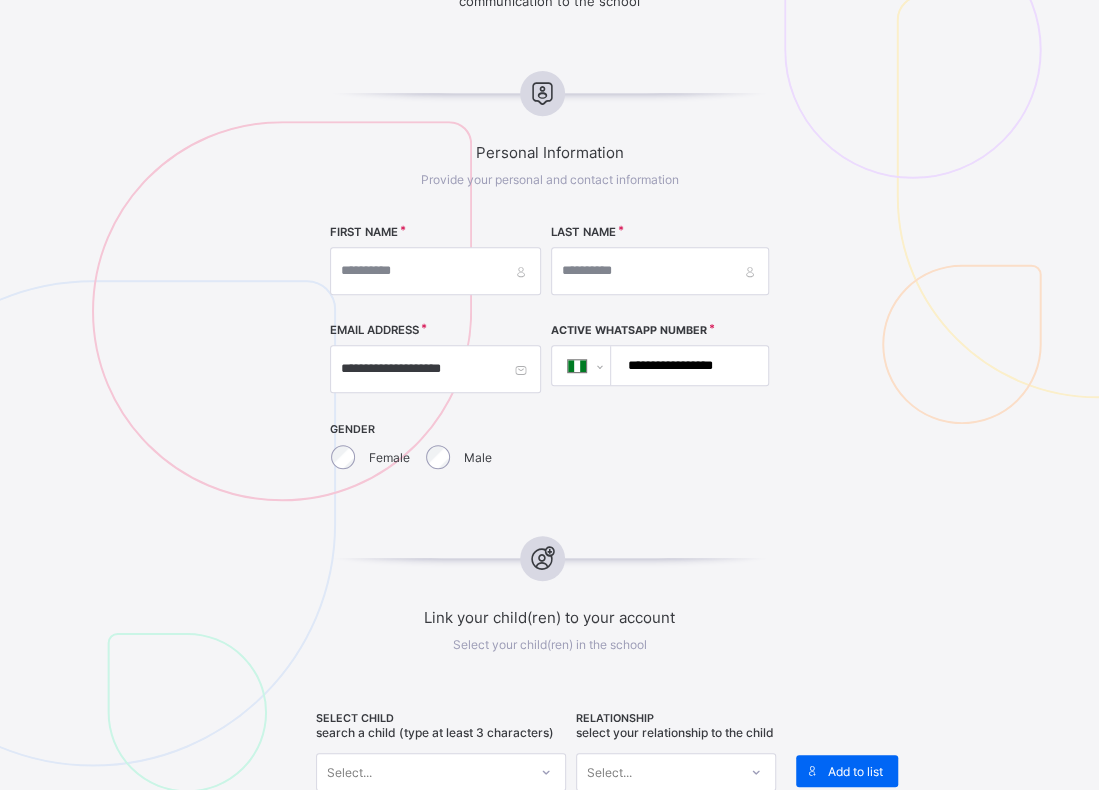 drag, startPoint x: 672, startPoint y: 364, endPoint x: 868, endPoint y: 361, distance: 196.02296 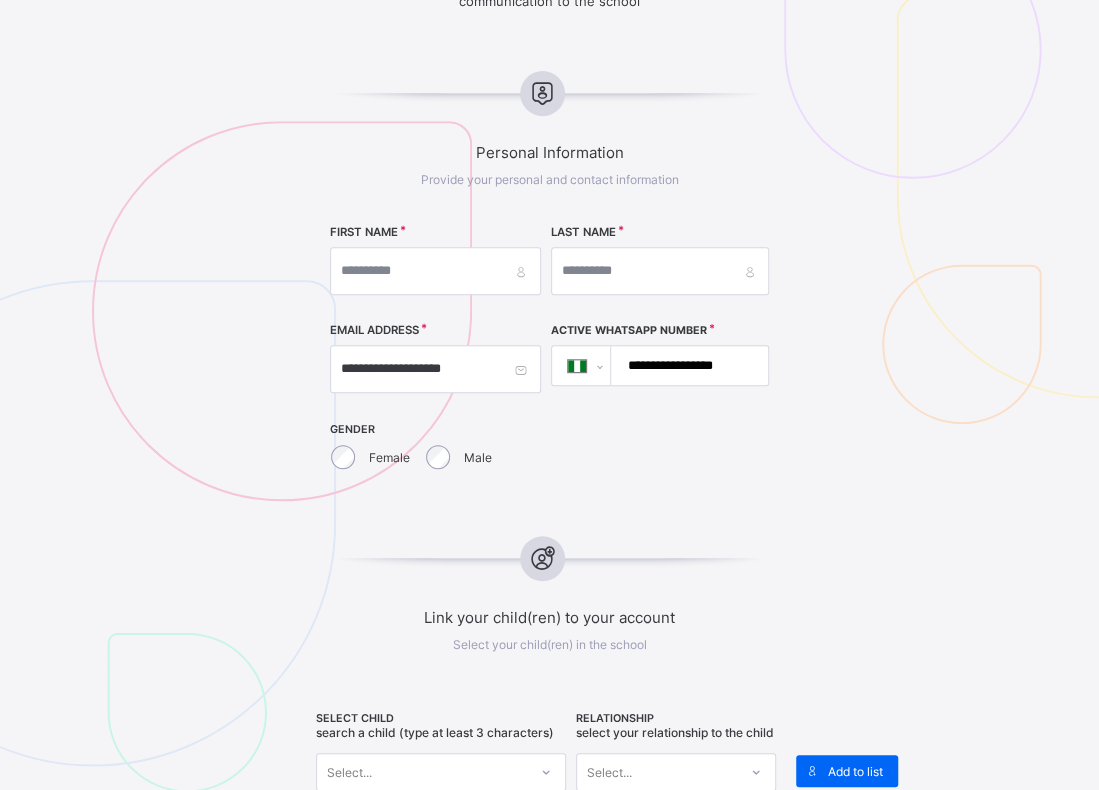 type on "**********" 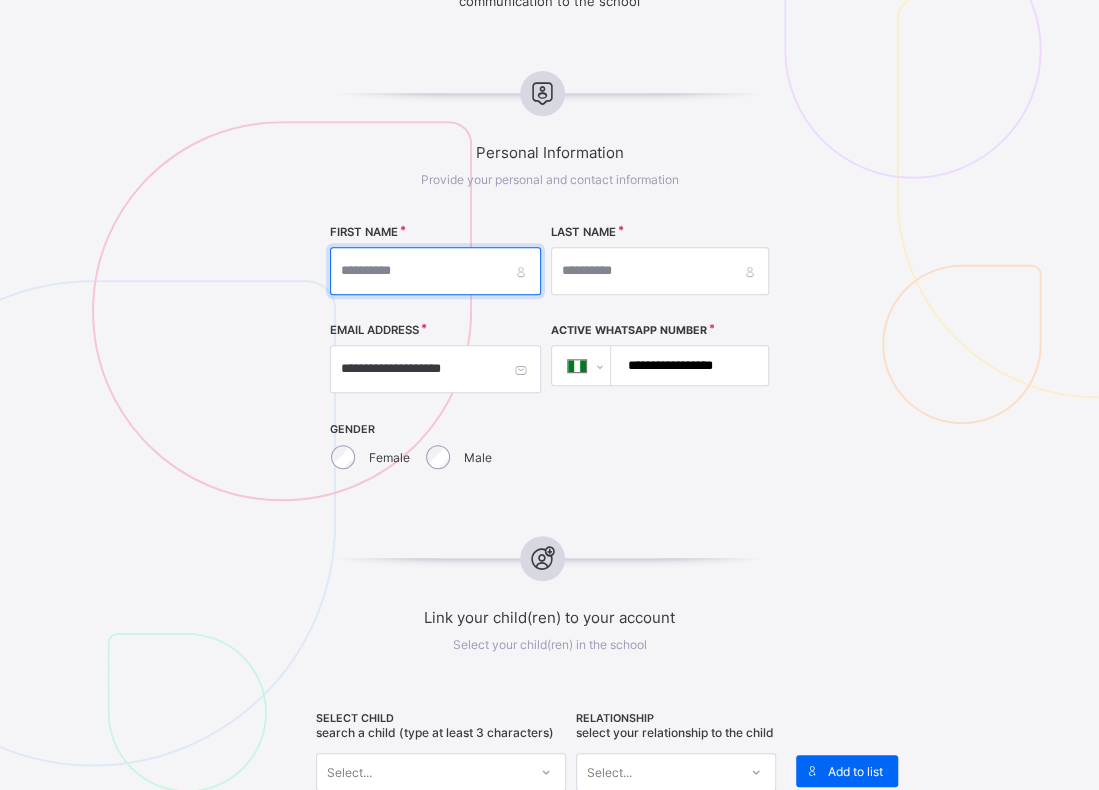 click at bounding box center [435, 271] 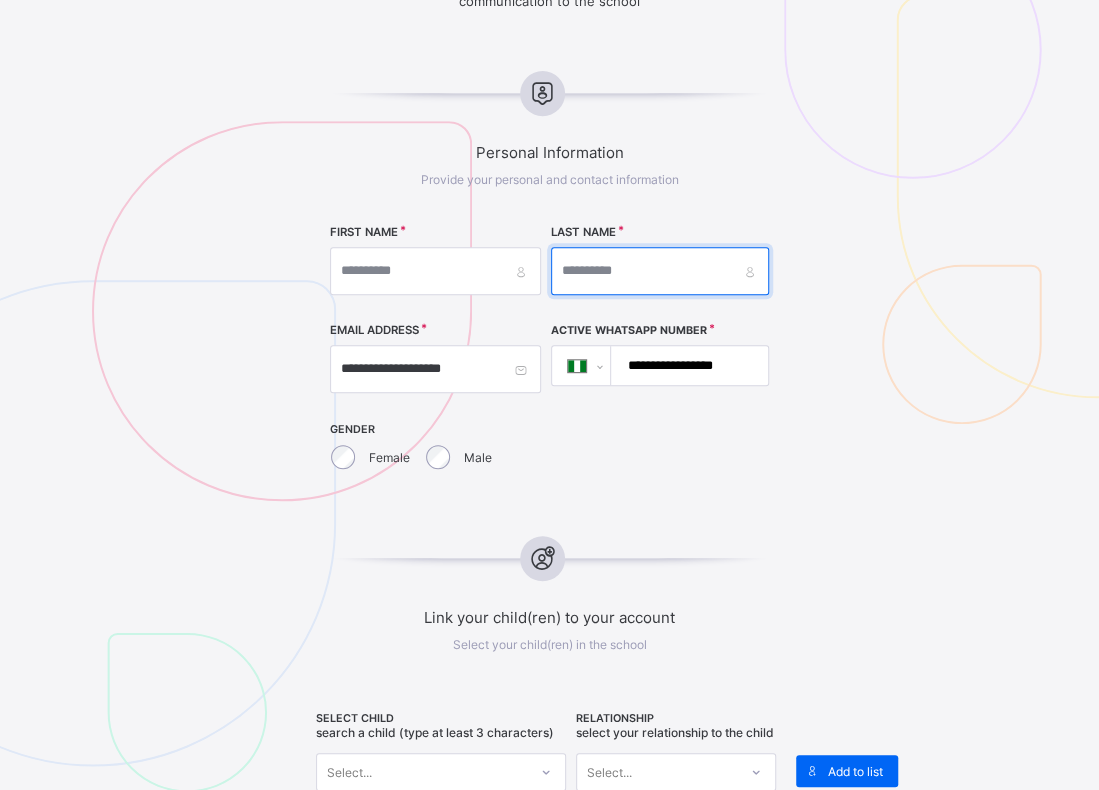 click at bounding box center (660, 271) 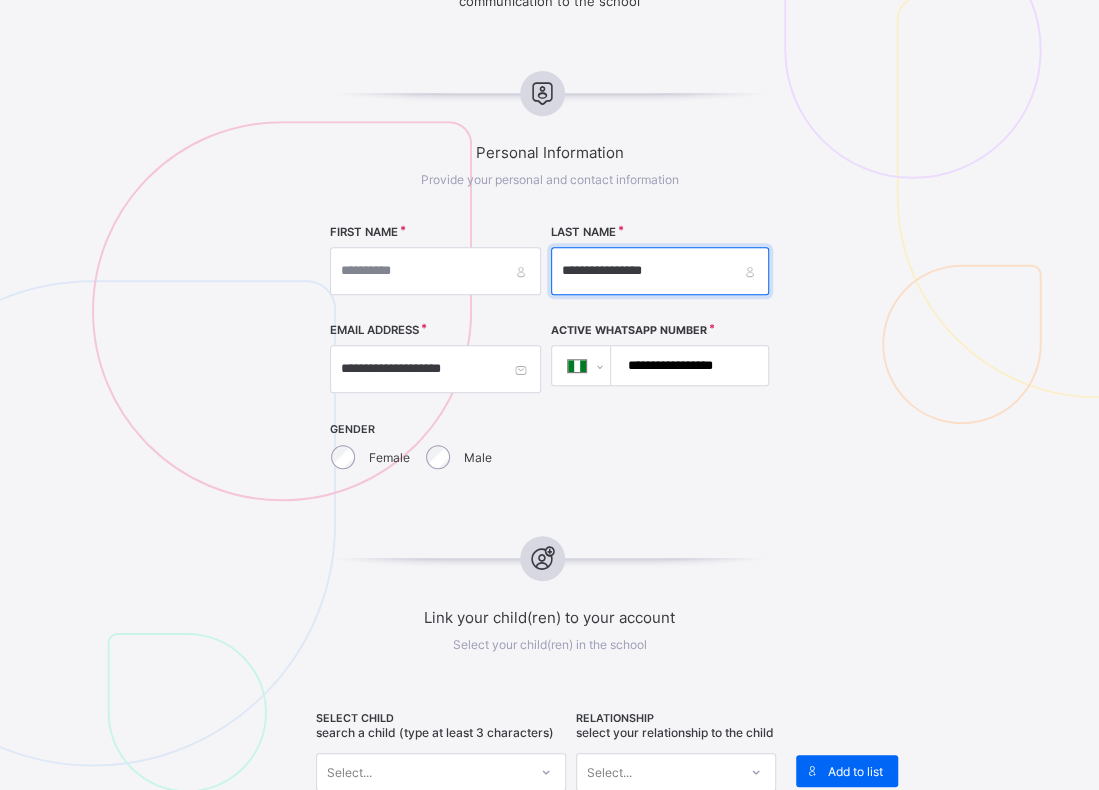 drag, startPoint x: 675, startPoint y: 263, endPoint x: 633, endPoint y: 262, distance: 42.0119 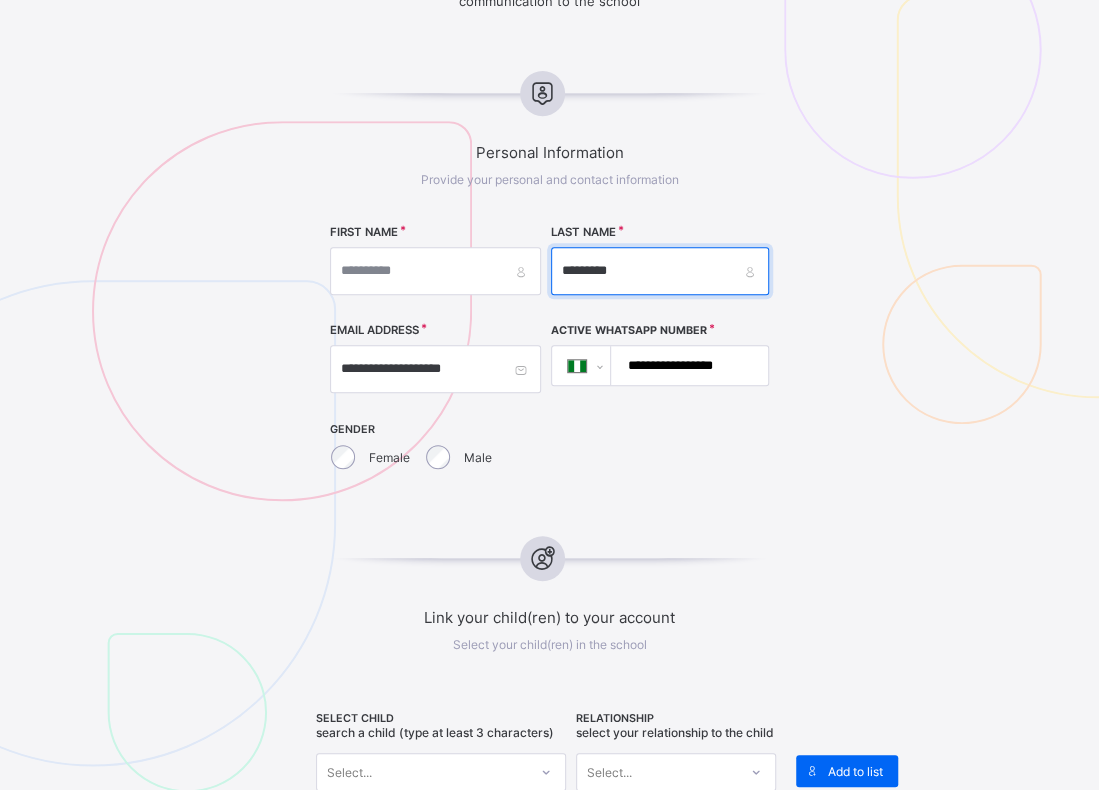 type on "********" 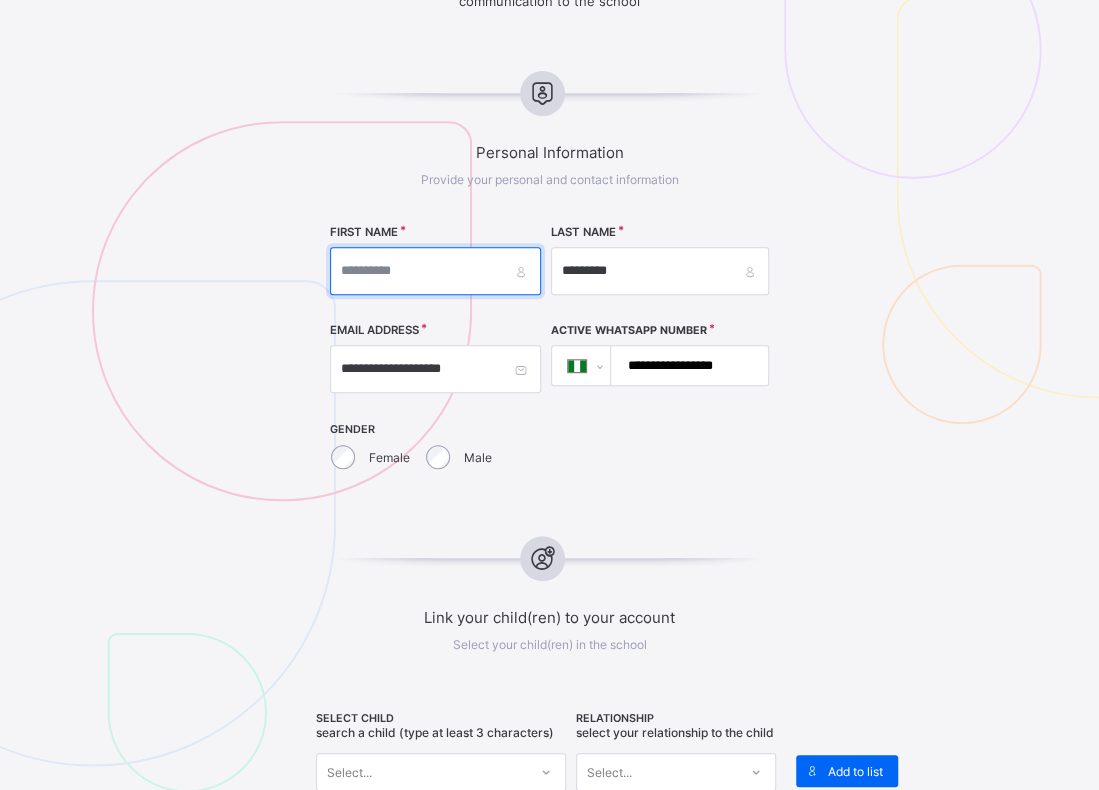 click at bounding box center (435, 271) 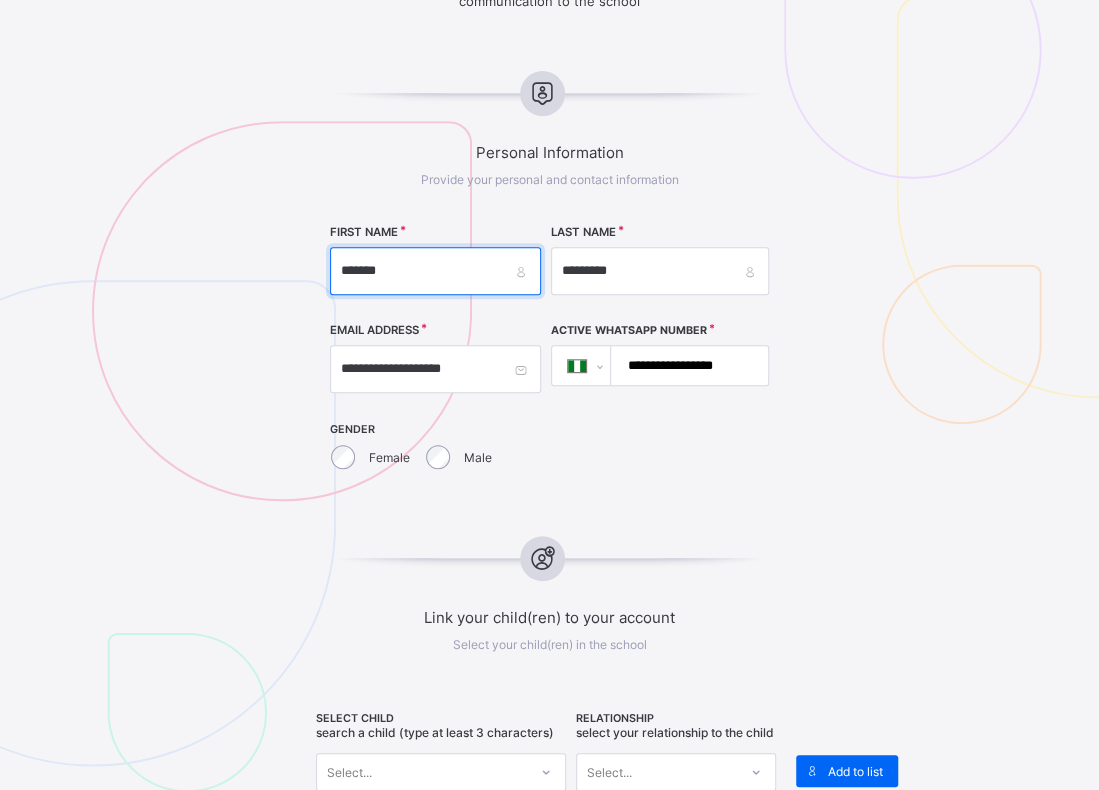 type on "******" 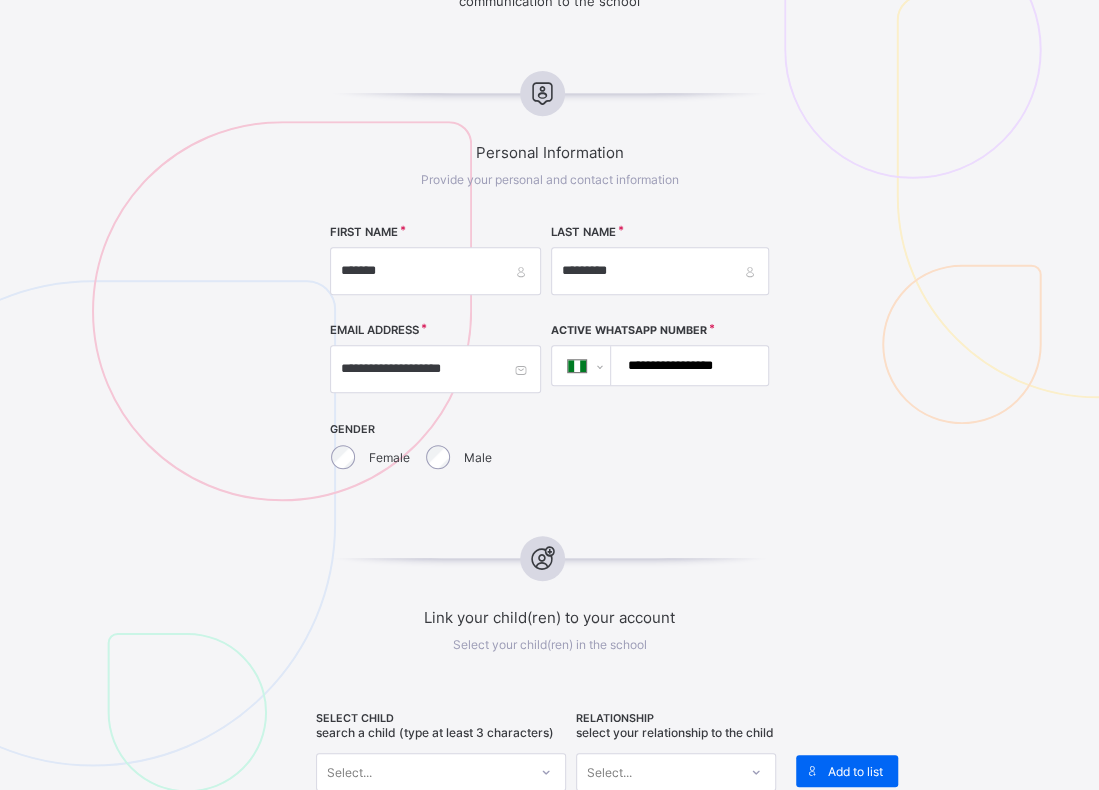 click on "Male" at bounding box center (460, 457) 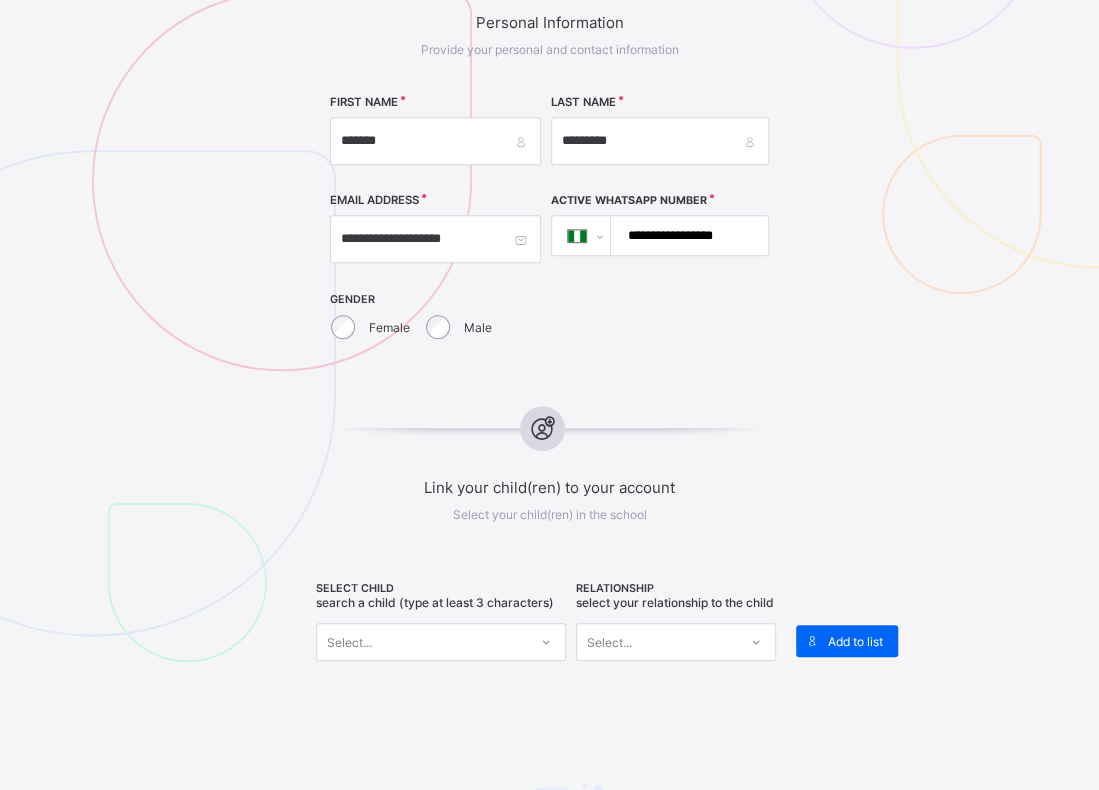 scroll, scrollTop: 476, scrollLeft: 0, axis: vertical 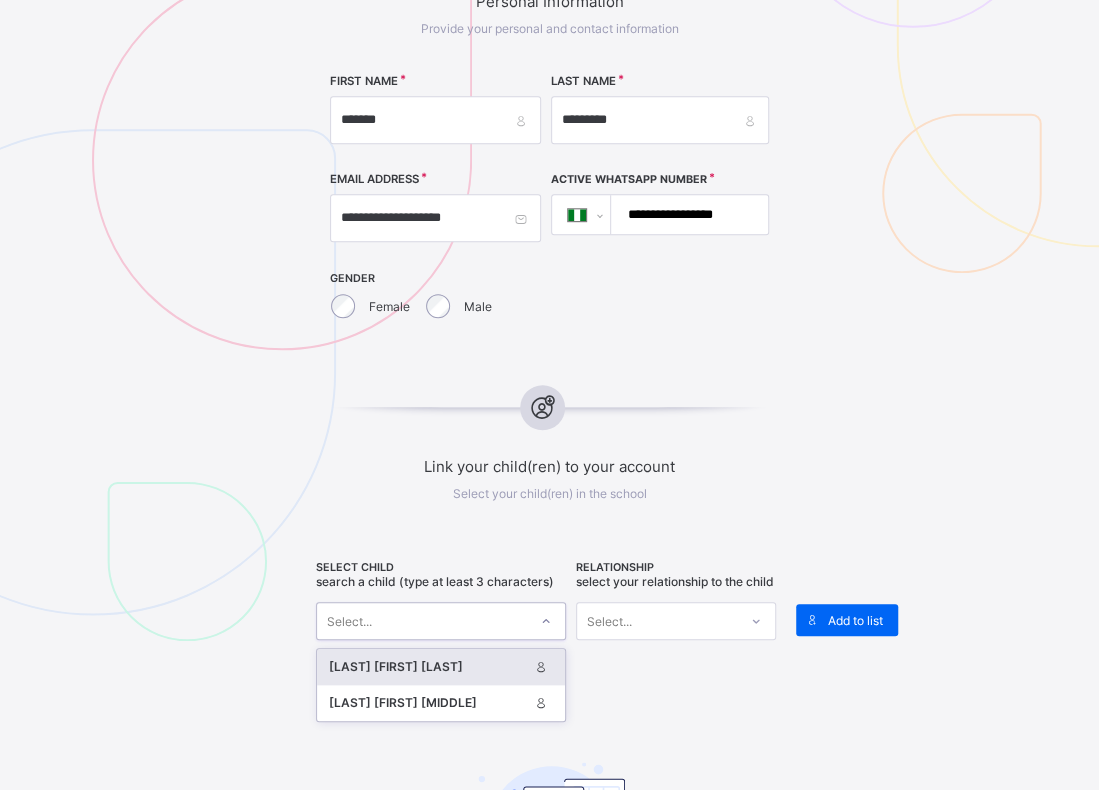 click on "Select..." at bounding box center (349, 621) 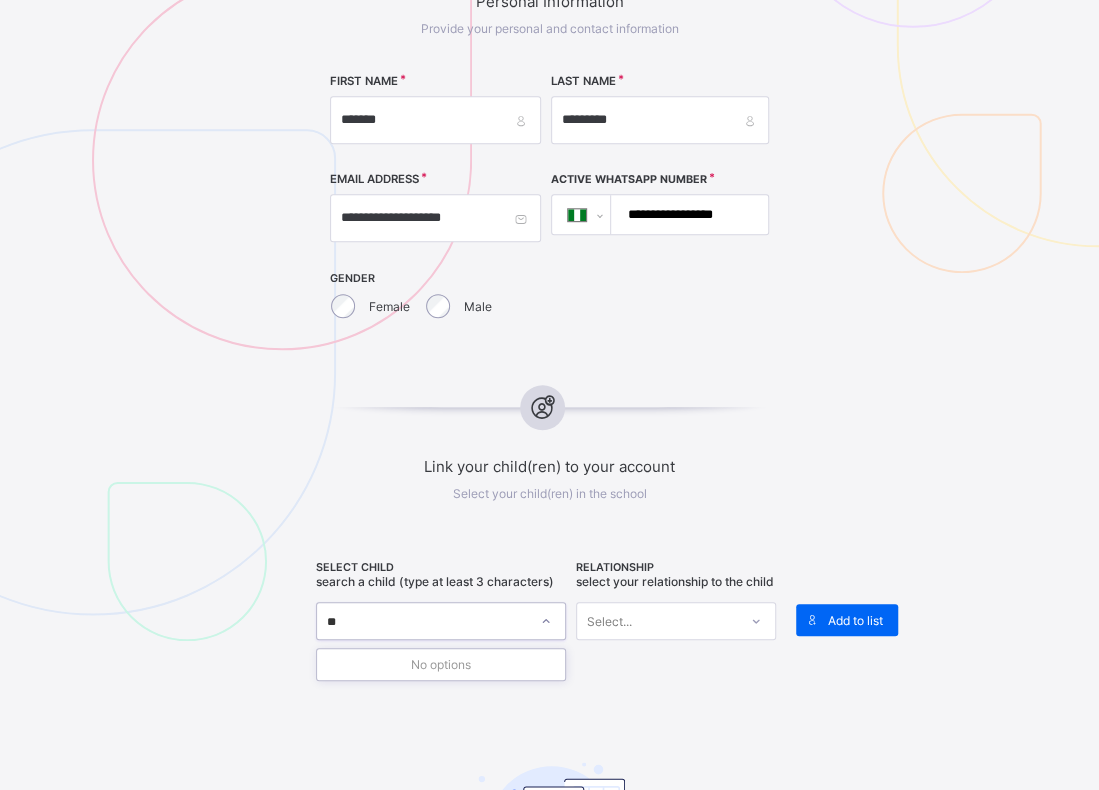 type on "***" 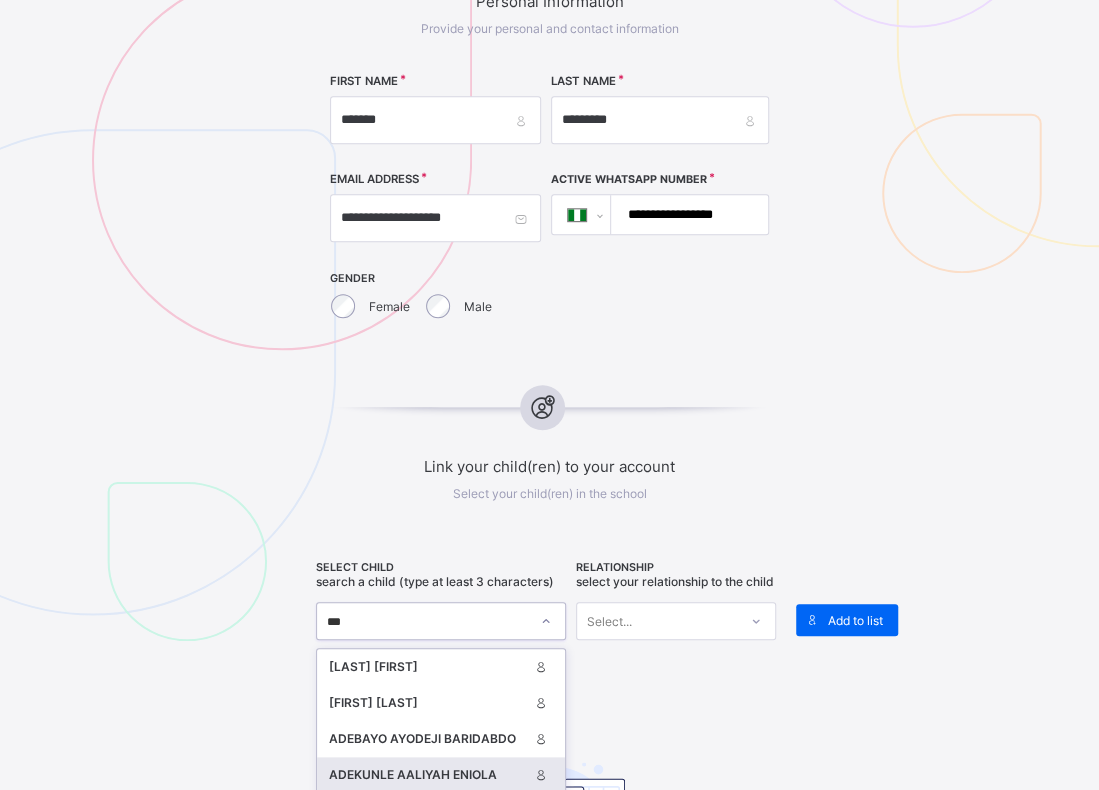 click on "ADEKUNLE AALIYAH ENIOLA" at bounding box center (428, 775) 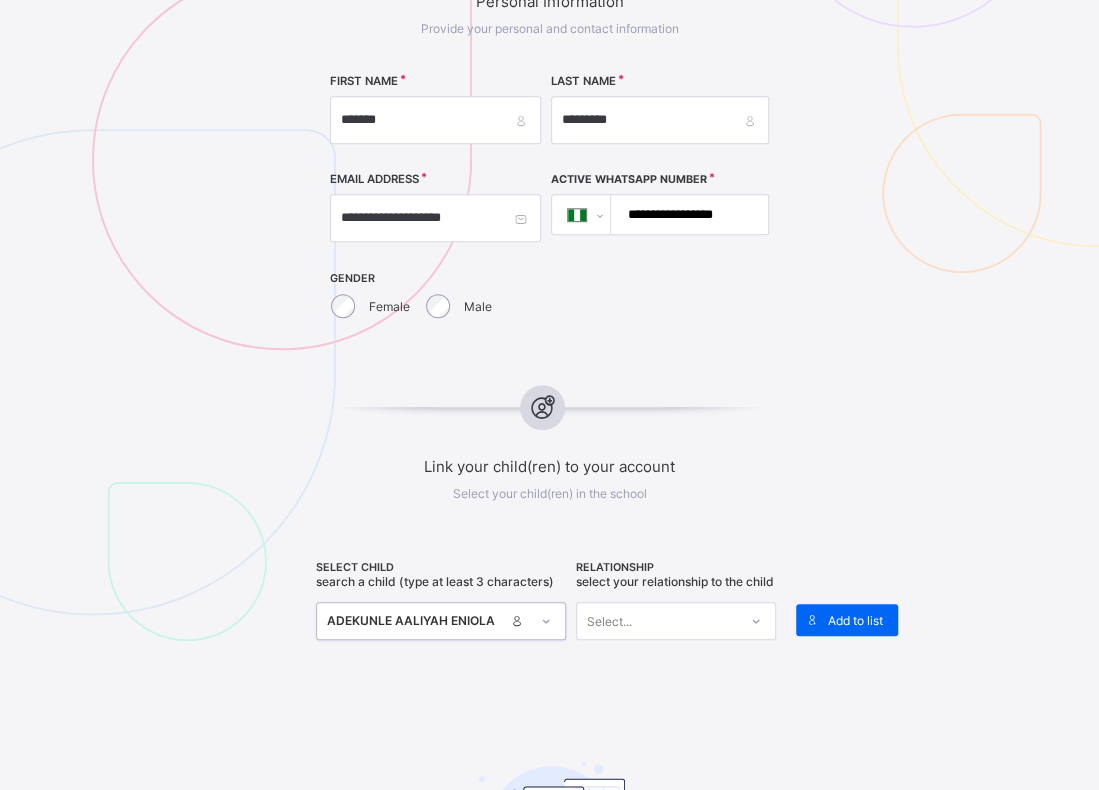 click on "Select..." at bounding box center (657, 621) 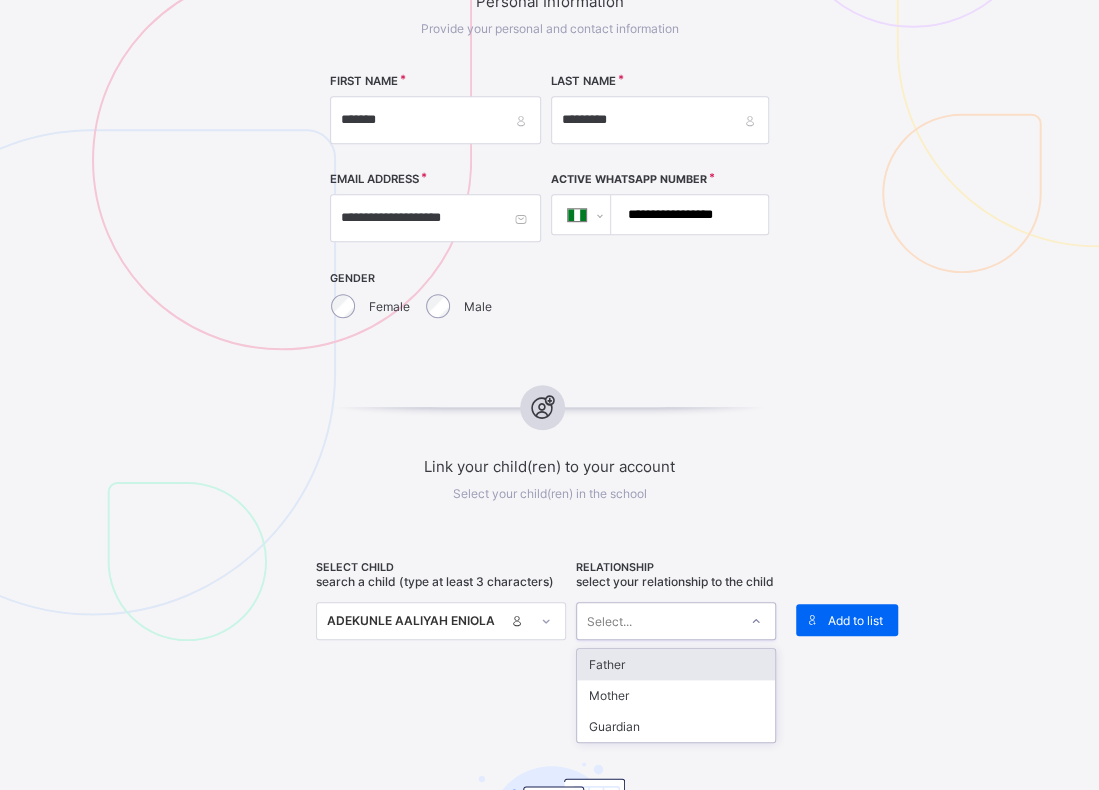 click on "Father" at bounding box center [676, 664] 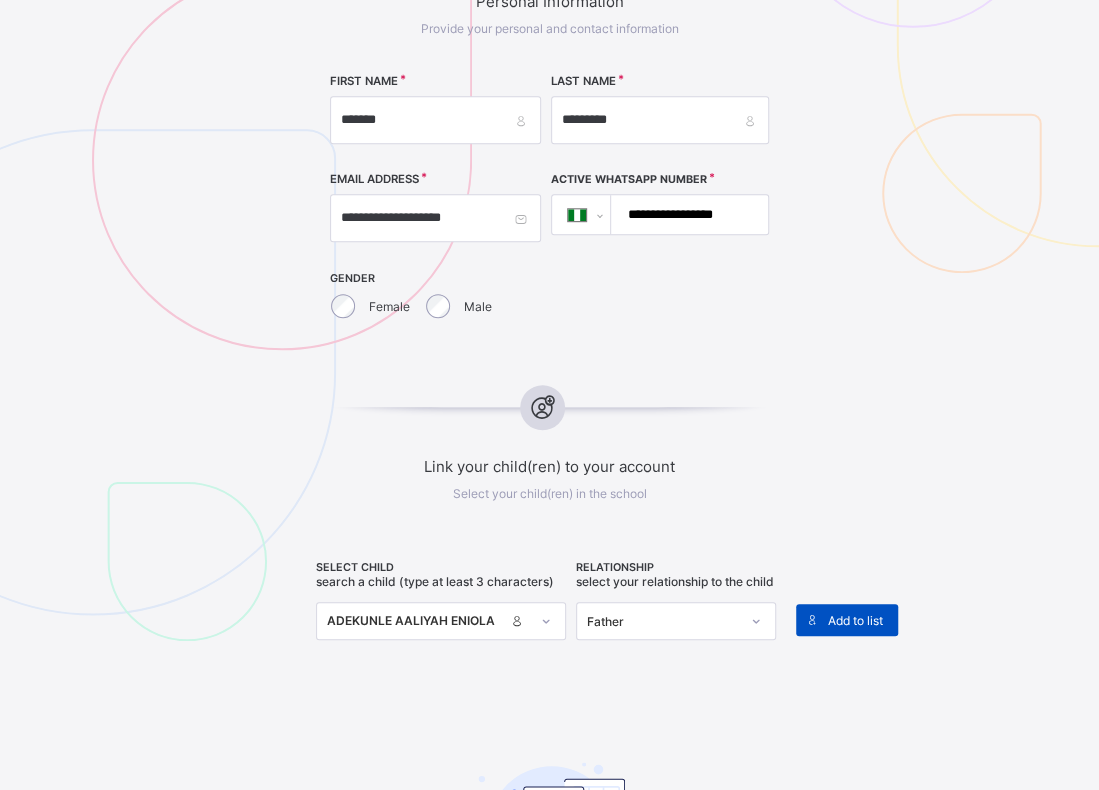 click on "Add to list" at bounding box center (855, 620) 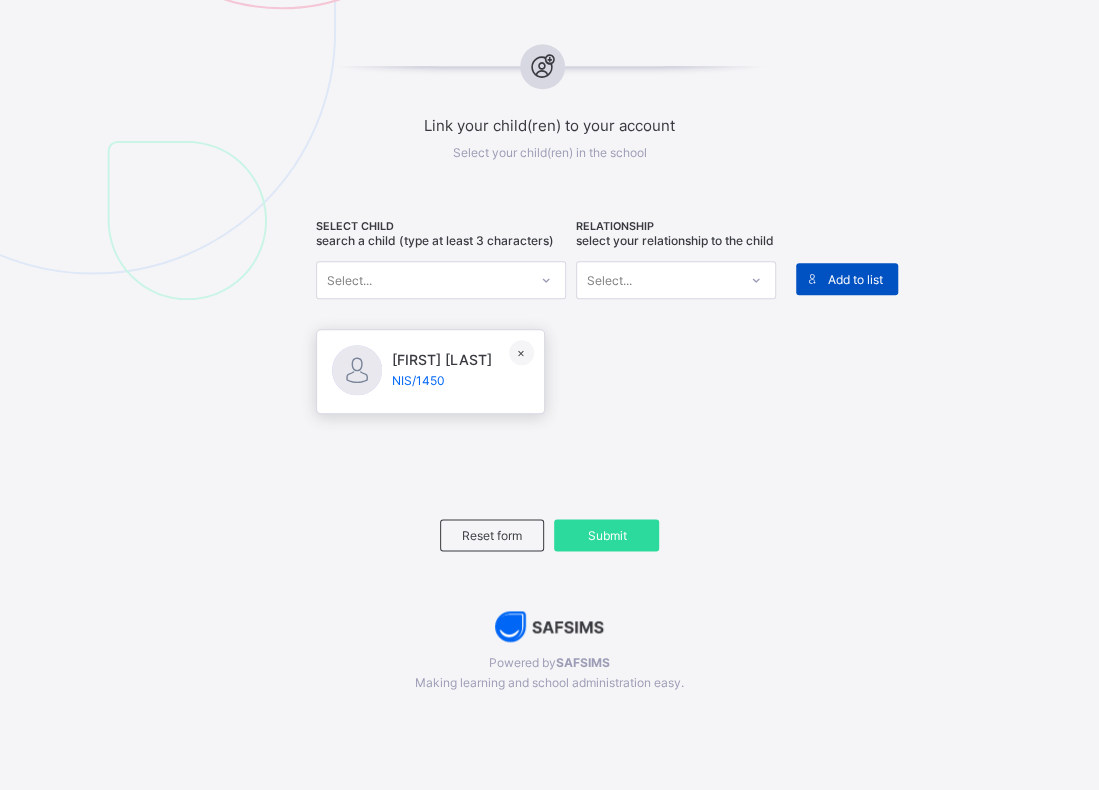 scroll, scrollTop: 823, scrollLeft: 0, axis: vertical 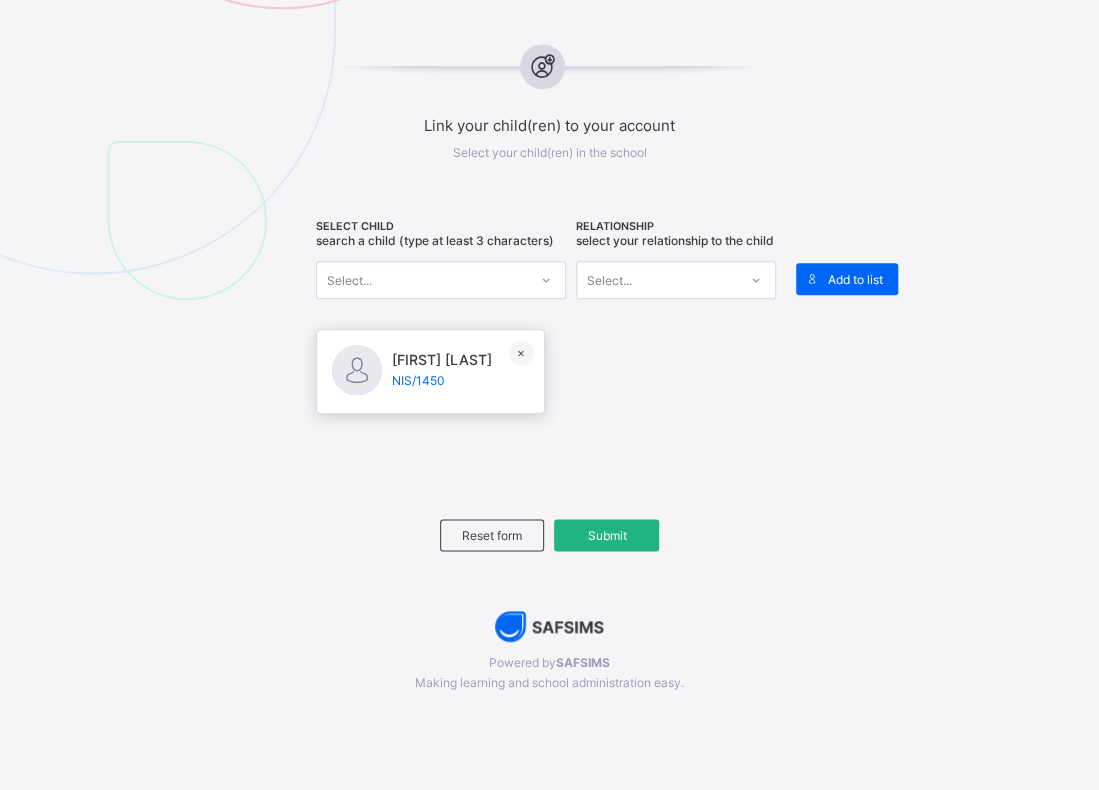 click on "Submit" at bounding box center (606, 535) 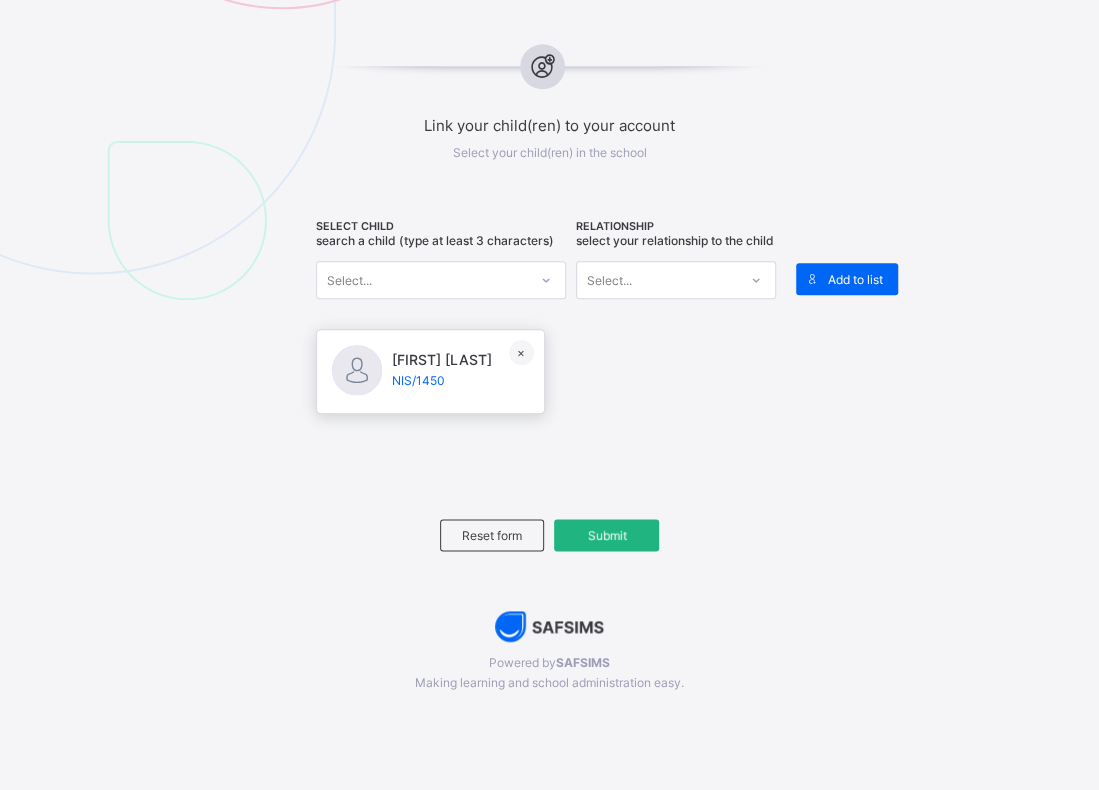type 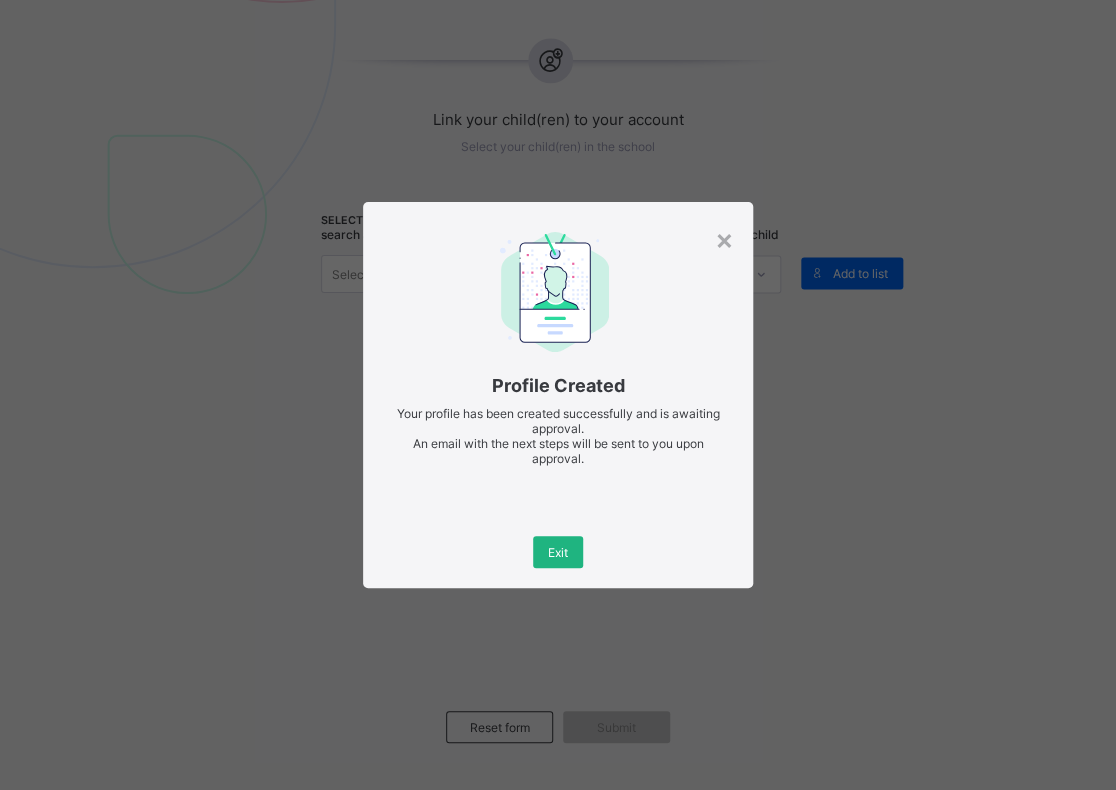 click on "Exit" at bounding box center [558, 552] 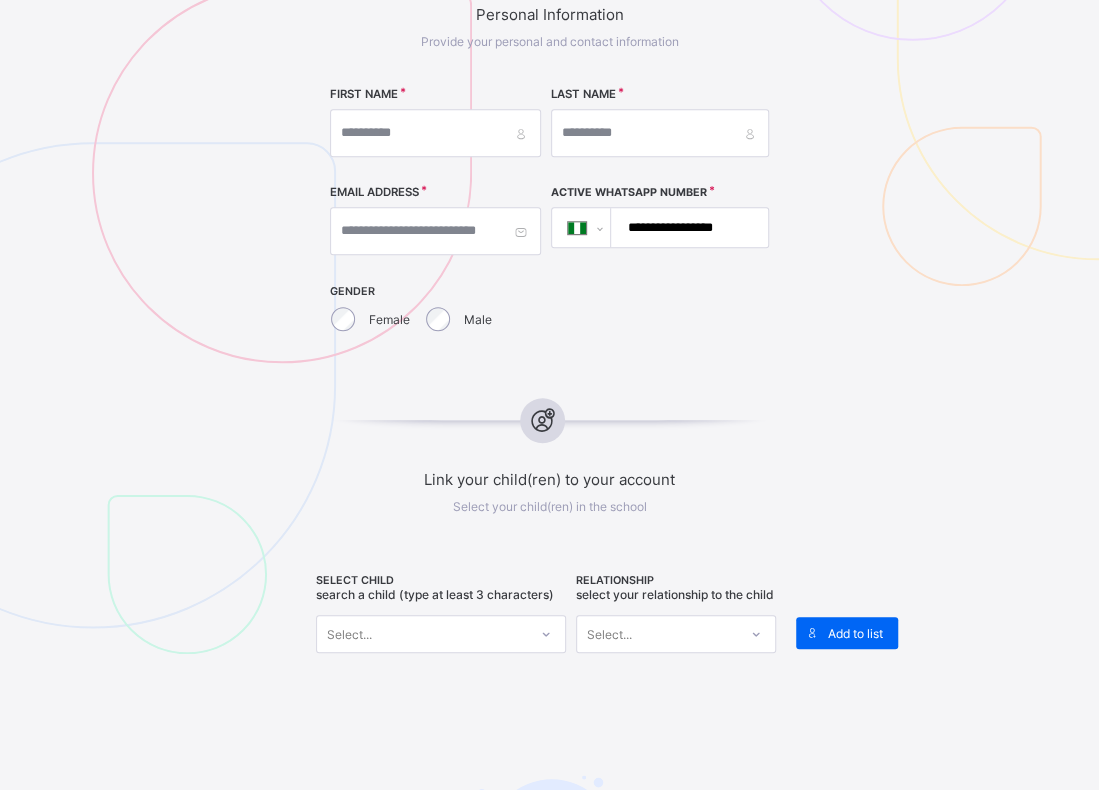 scroll, scrollTop: 460, scrollLeft: 0, axis: vertical 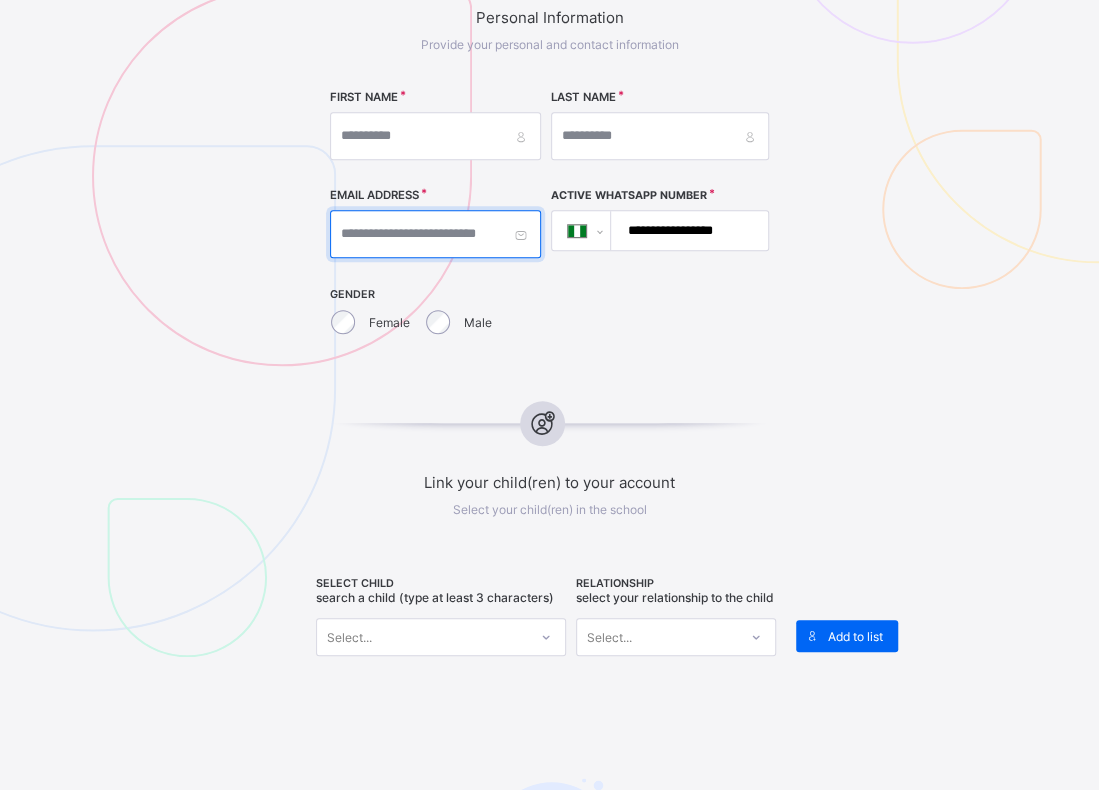 click at bounding box center [435, 234] 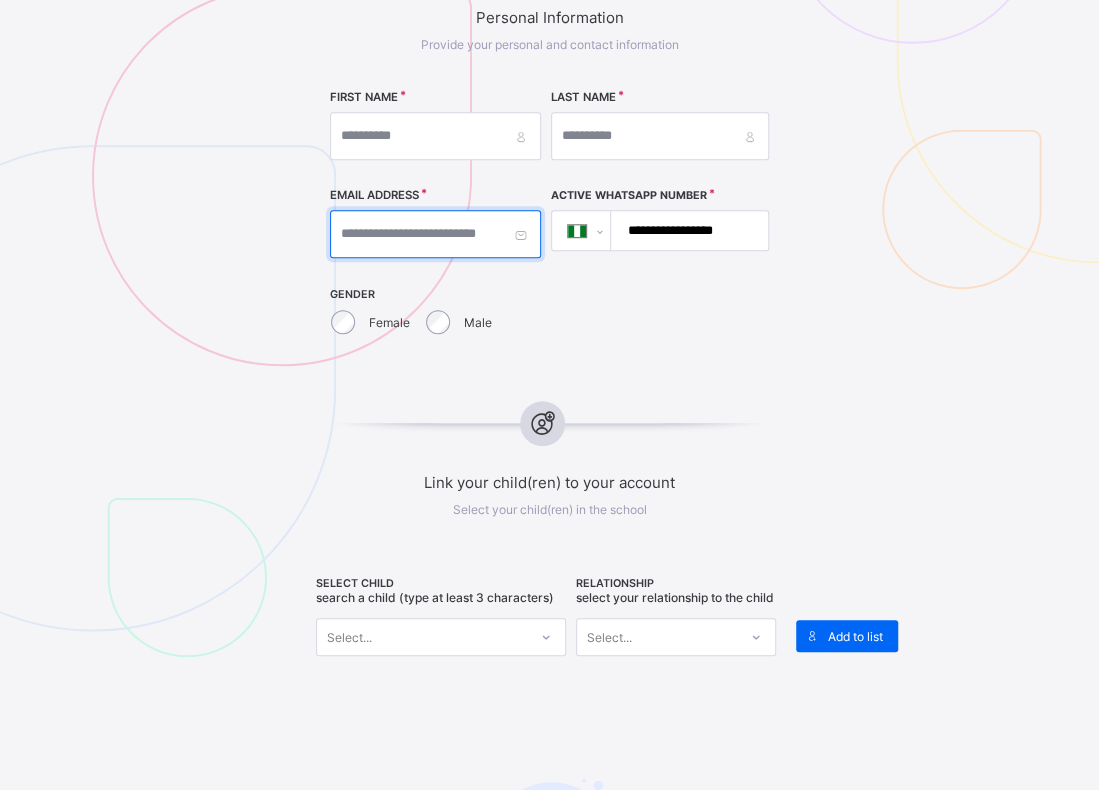 paste on "**********" 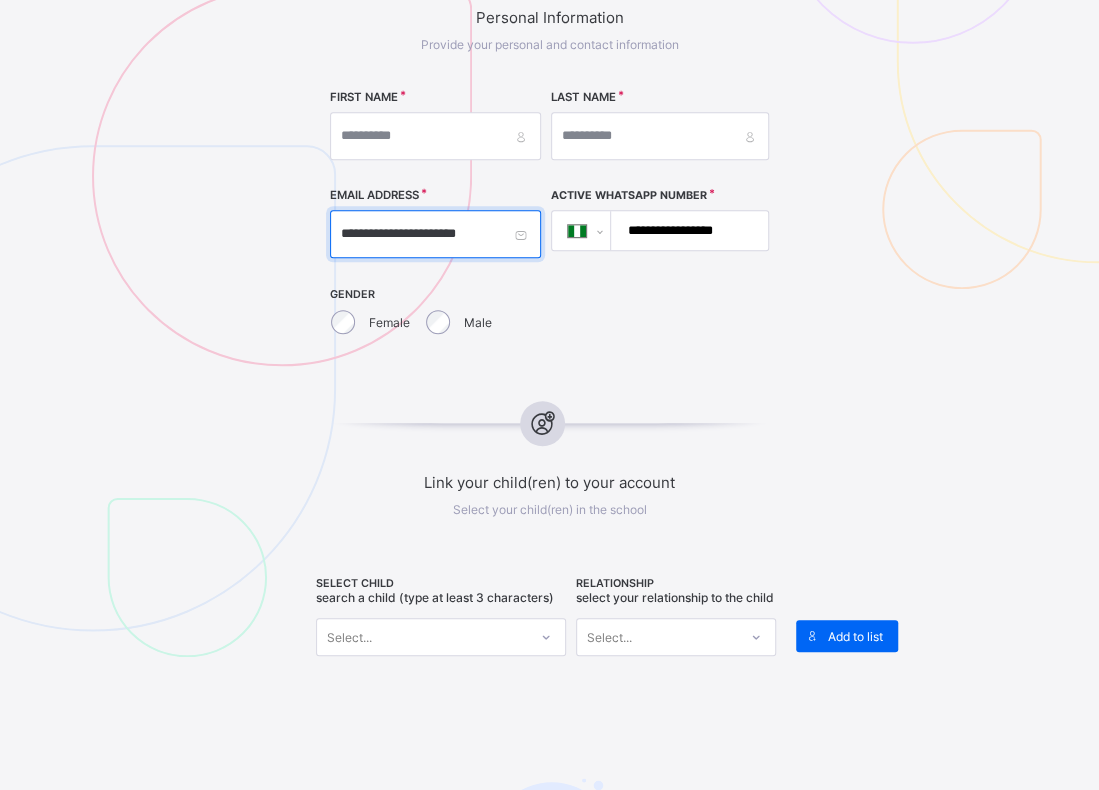 type on "**********" 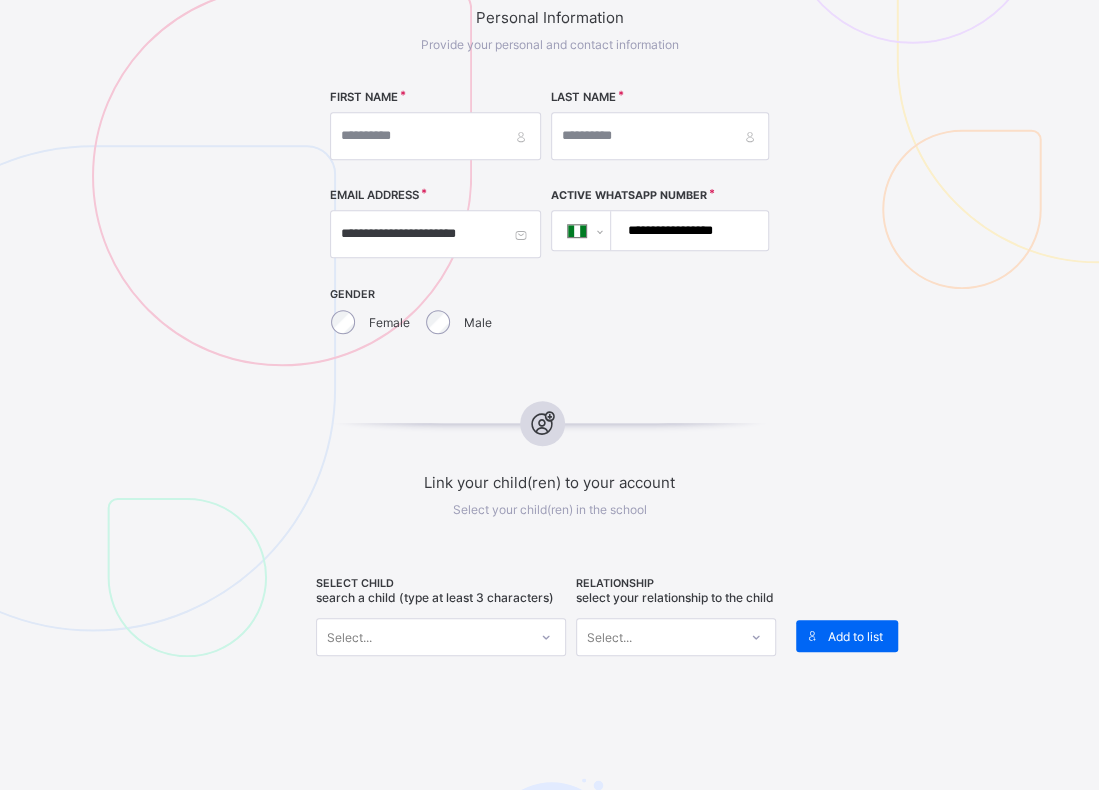 drag, startPoint x: 673, startPoint y: 224, endPoint x: 783, endPoint y: 218, distance: 110.16351 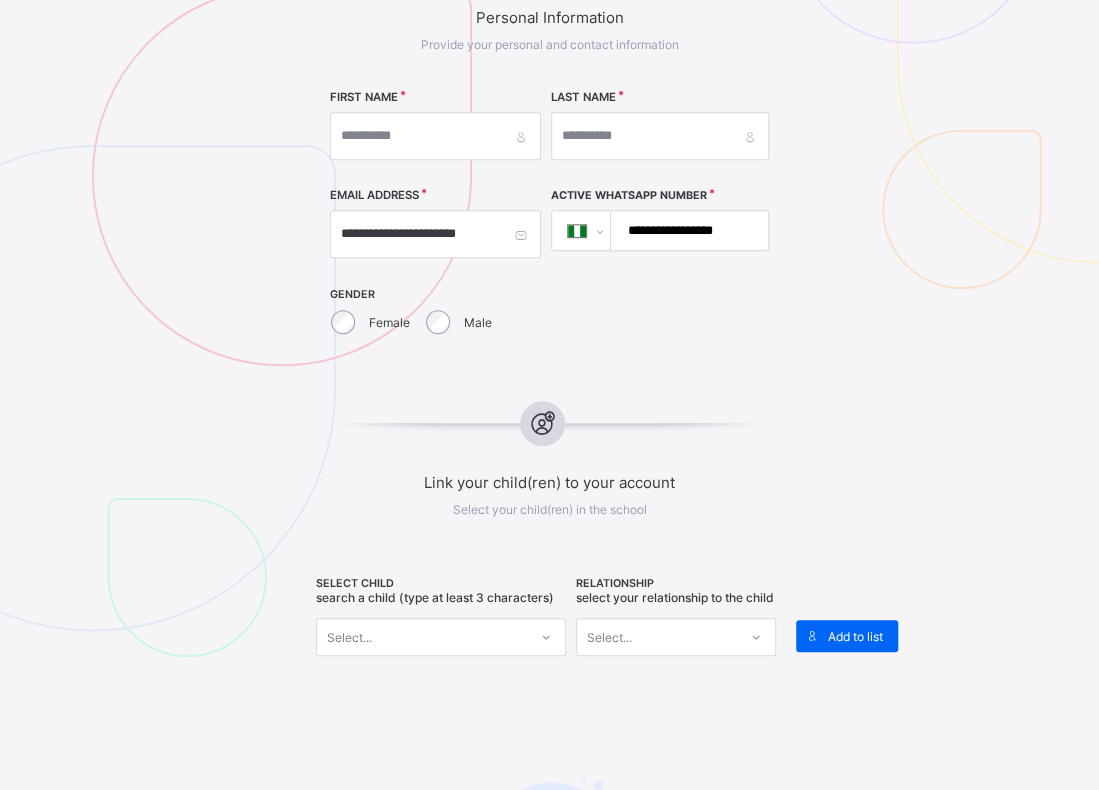 paste 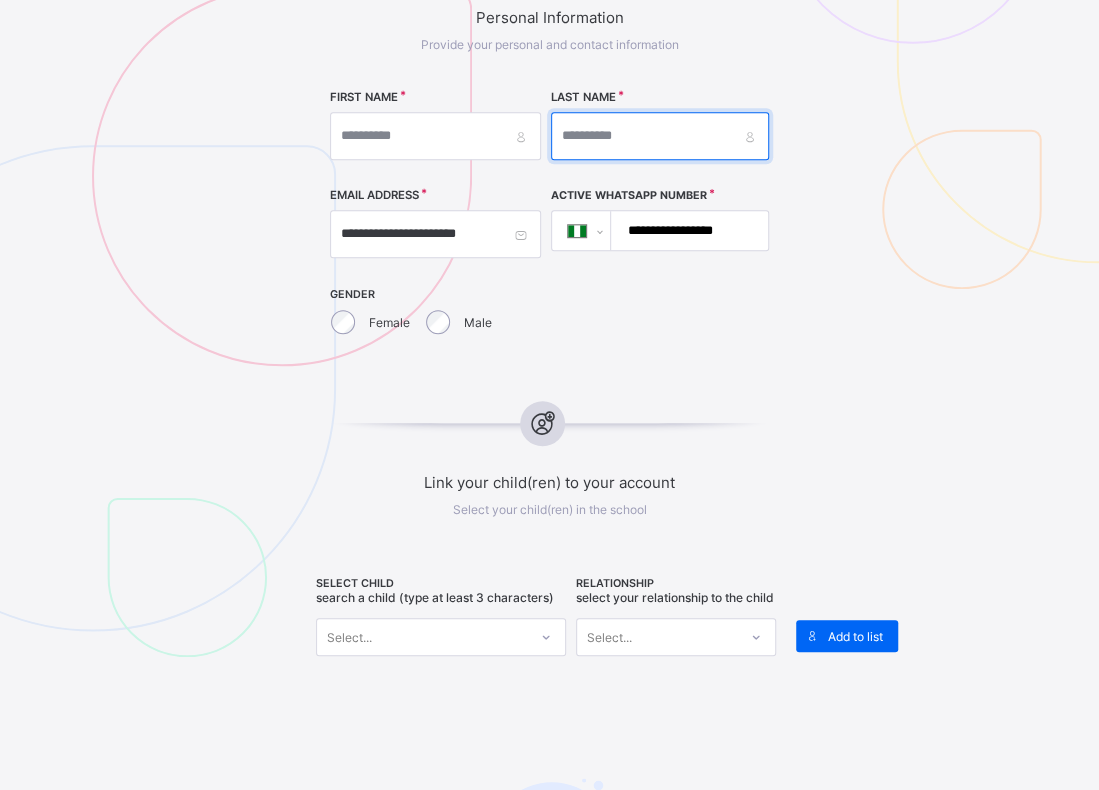 click at bounding box center [660, 136] 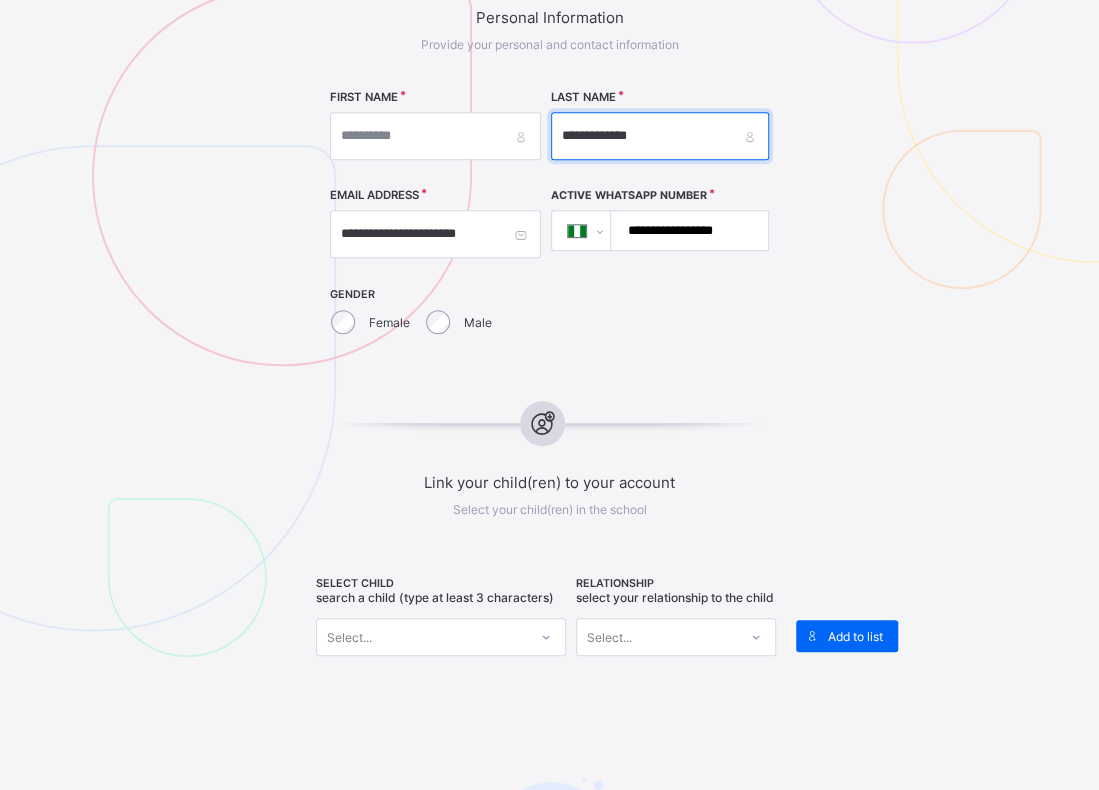drag, startPoint x: 664, startPoint y: 129, endPoint x: 629, endPoint y: 130, distance: 35.014282 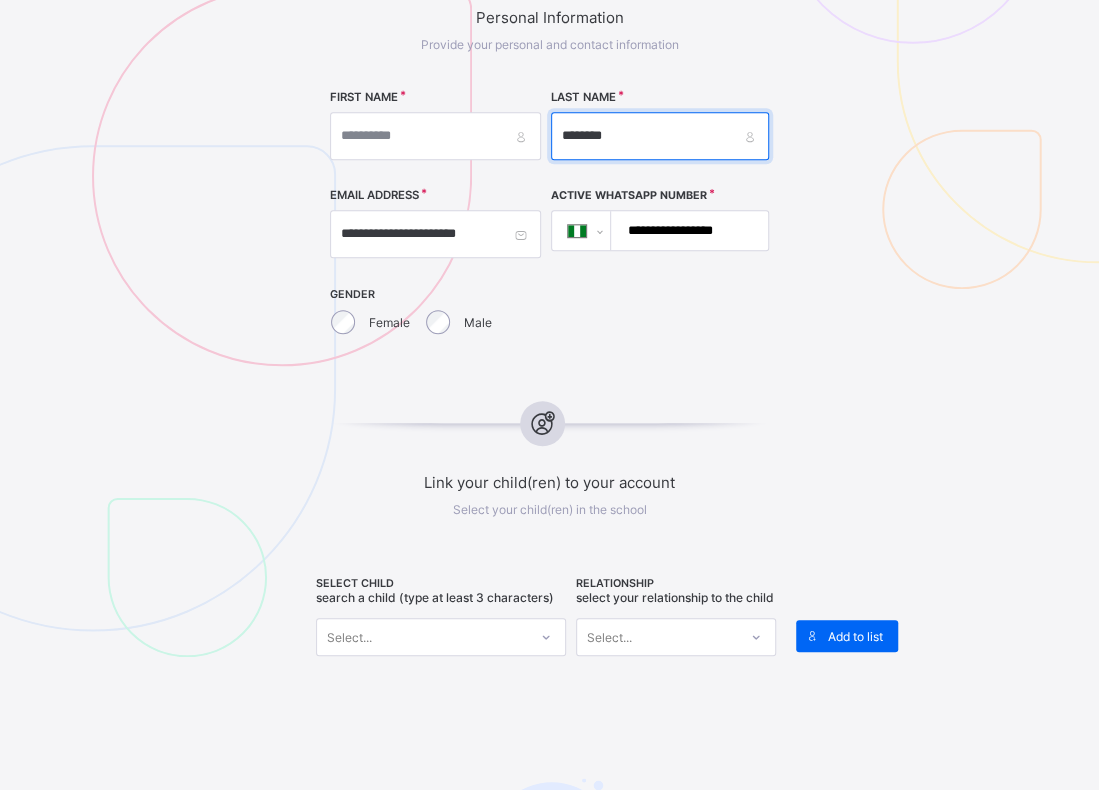 type on "*******" 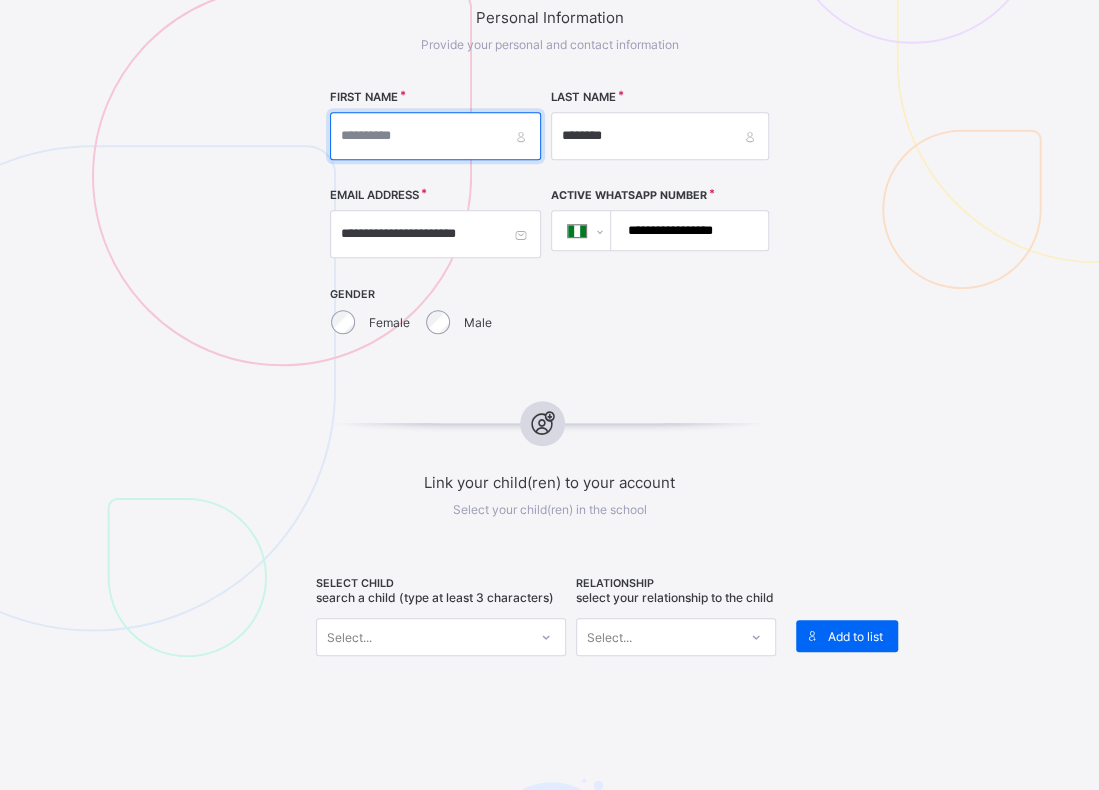 click at bounding box center (435, 136) 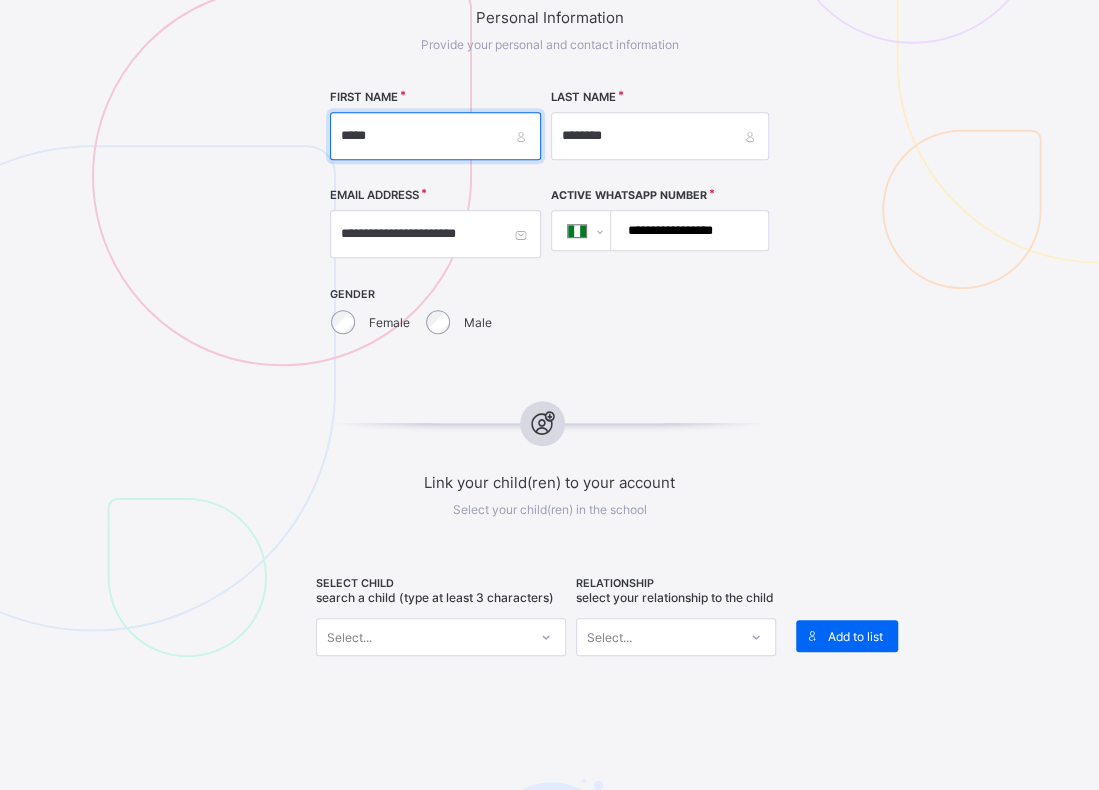 type on "*****" 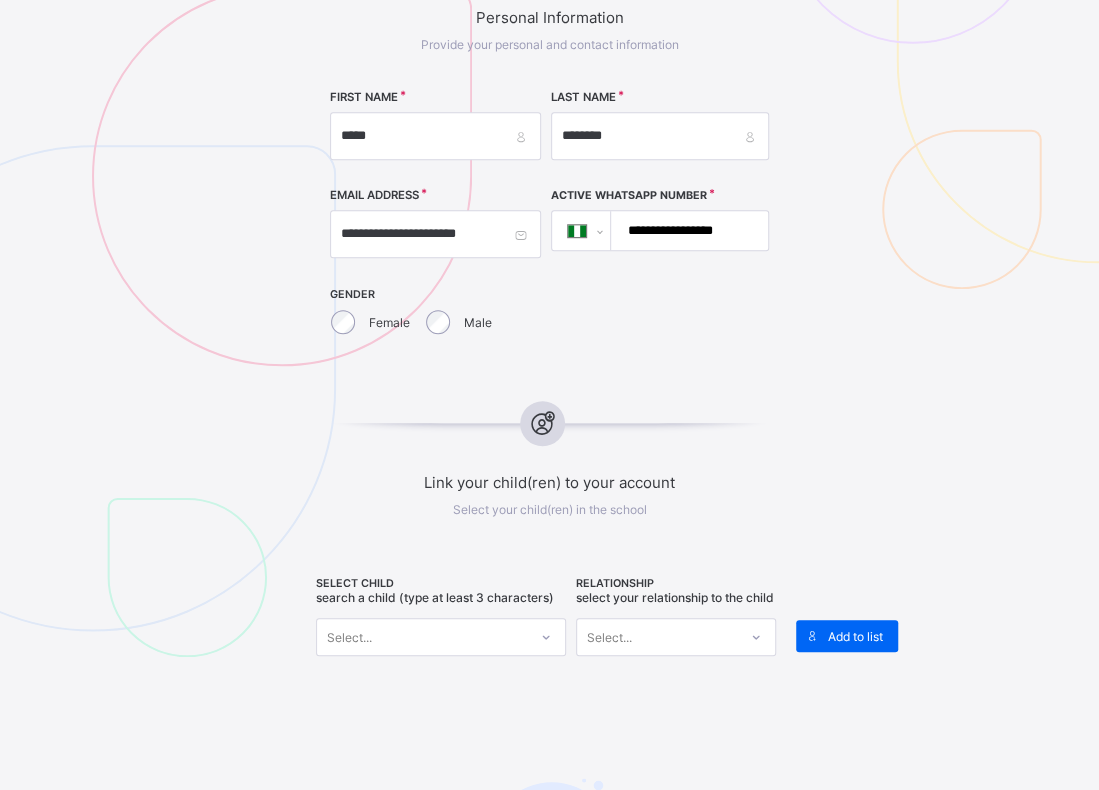 click on "Male" at bounding box center [460, 322] 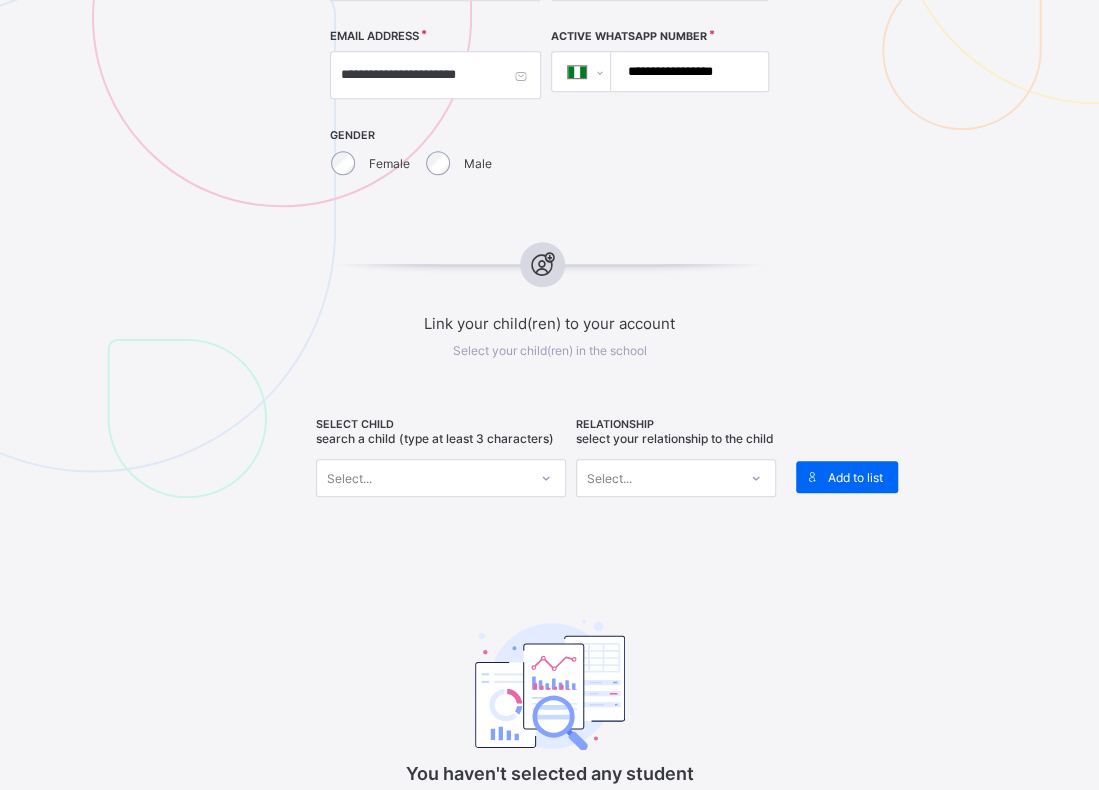 scroll, scrollTop: 621, scrollLeft: 0, axis: vertical 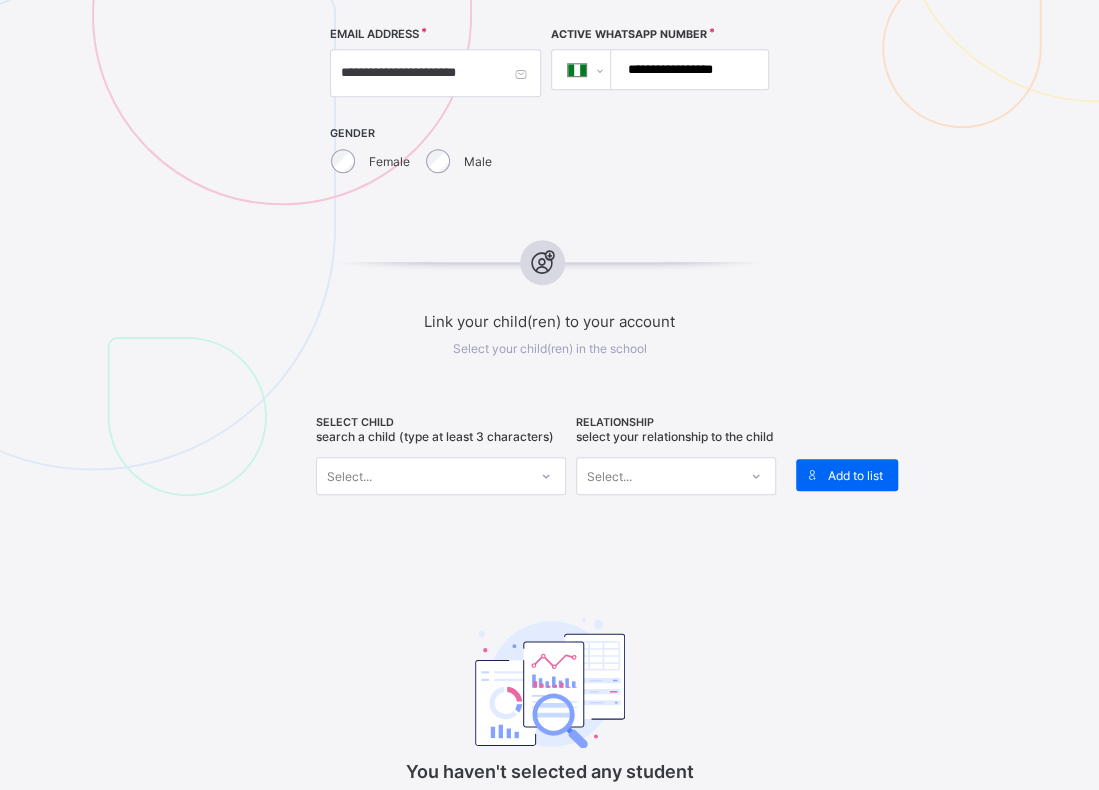 click on "Select..." at bounding box center [349, 476] 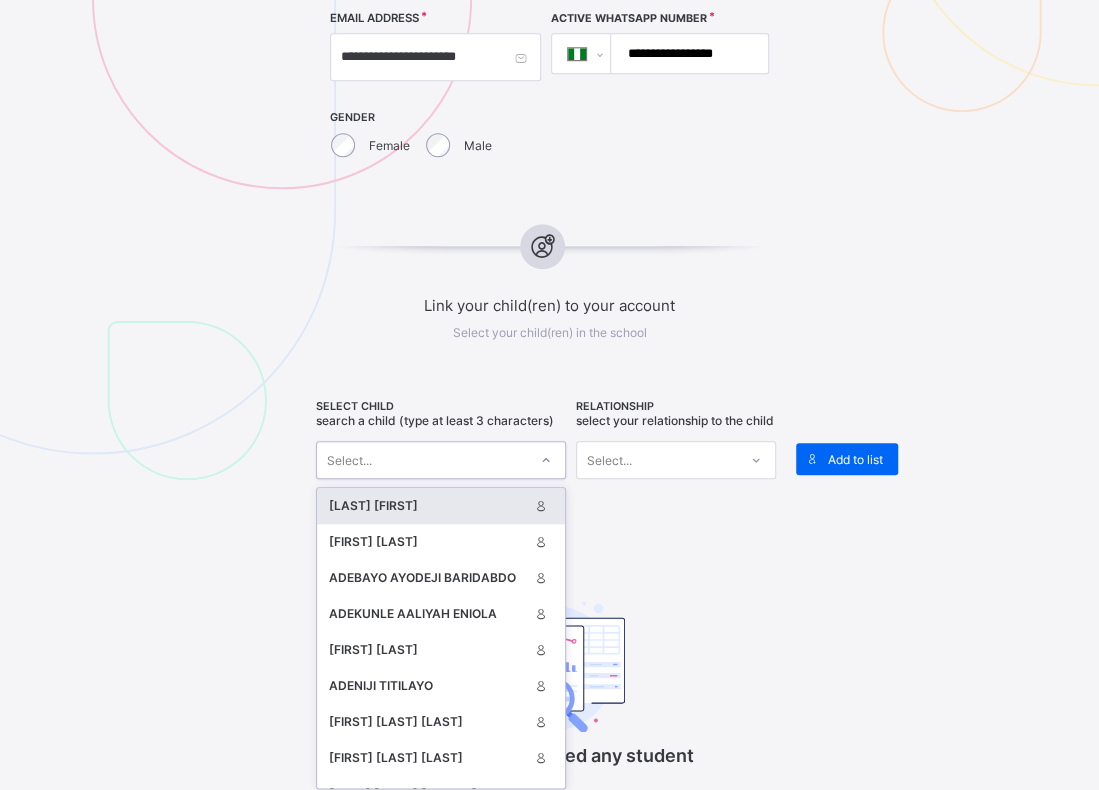 scroll, scrollTop: 638, scrollLeft: 0, axis: vertical 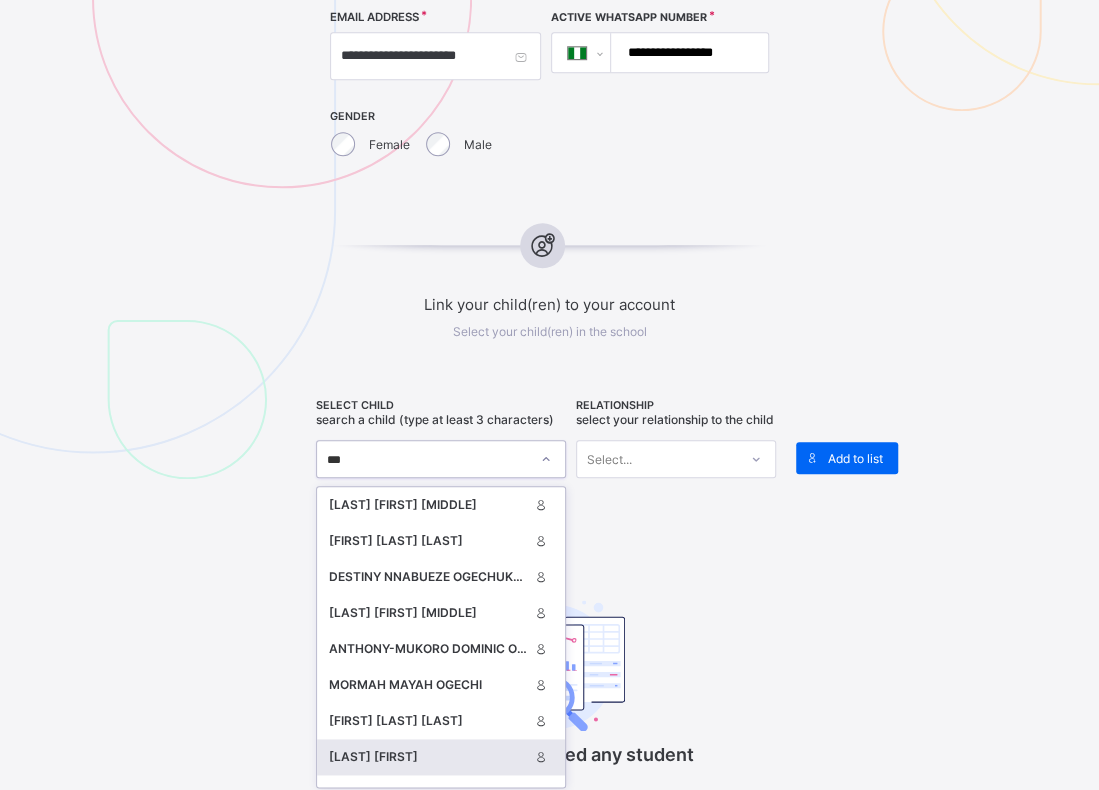 type on "****" 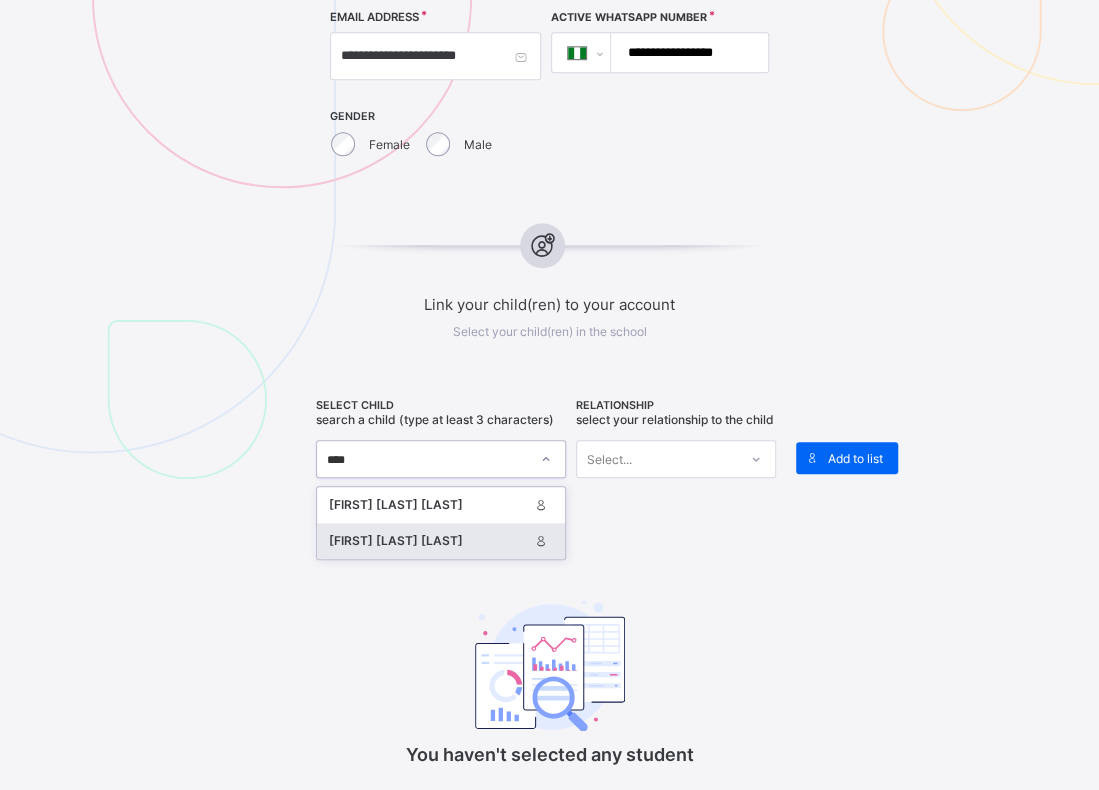 click on "[LAST_NAME] [LAST_NAME] [LAST_NAME]" at bounding box center (428, 541) 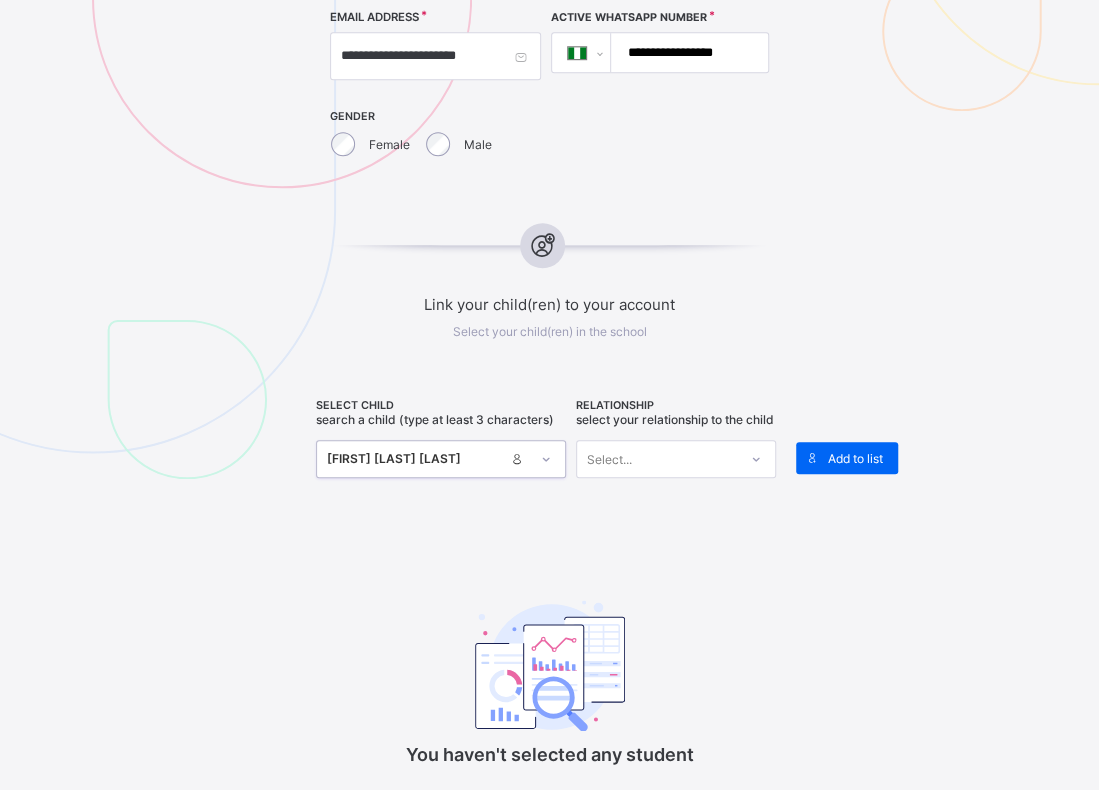 click on "Select..." at bounding box center (657, 459) 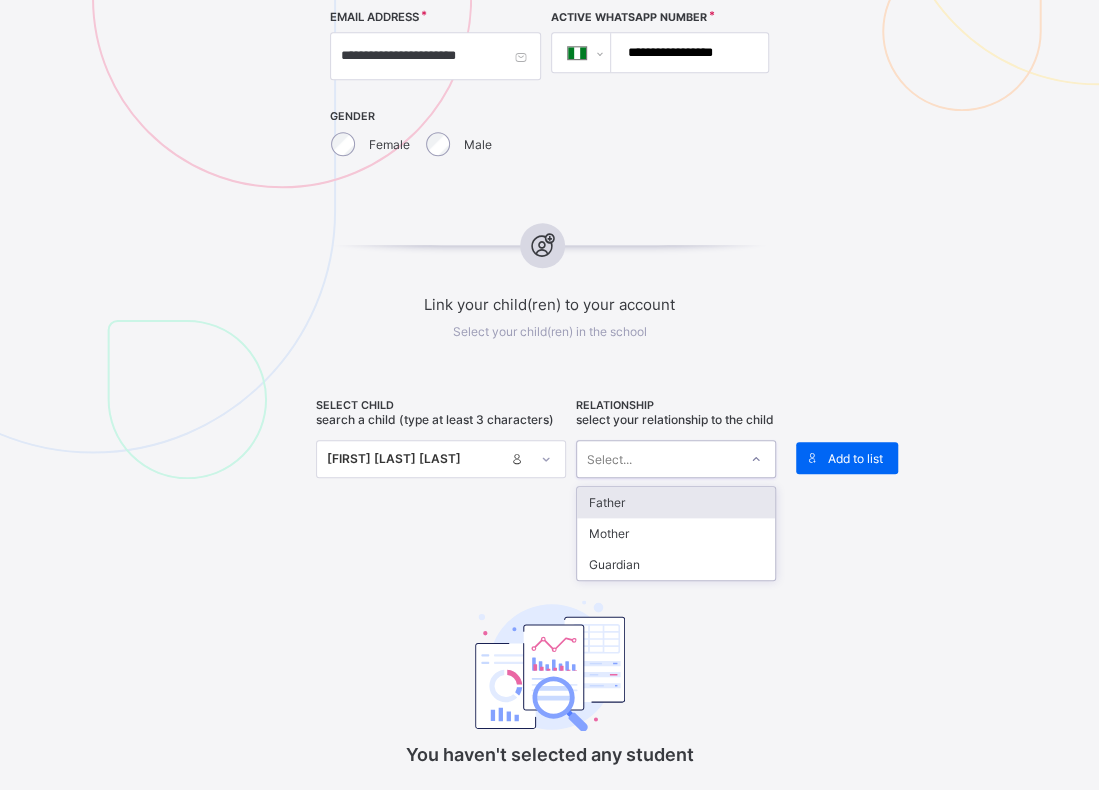 click on "Father" at bounding box center [676, 502] 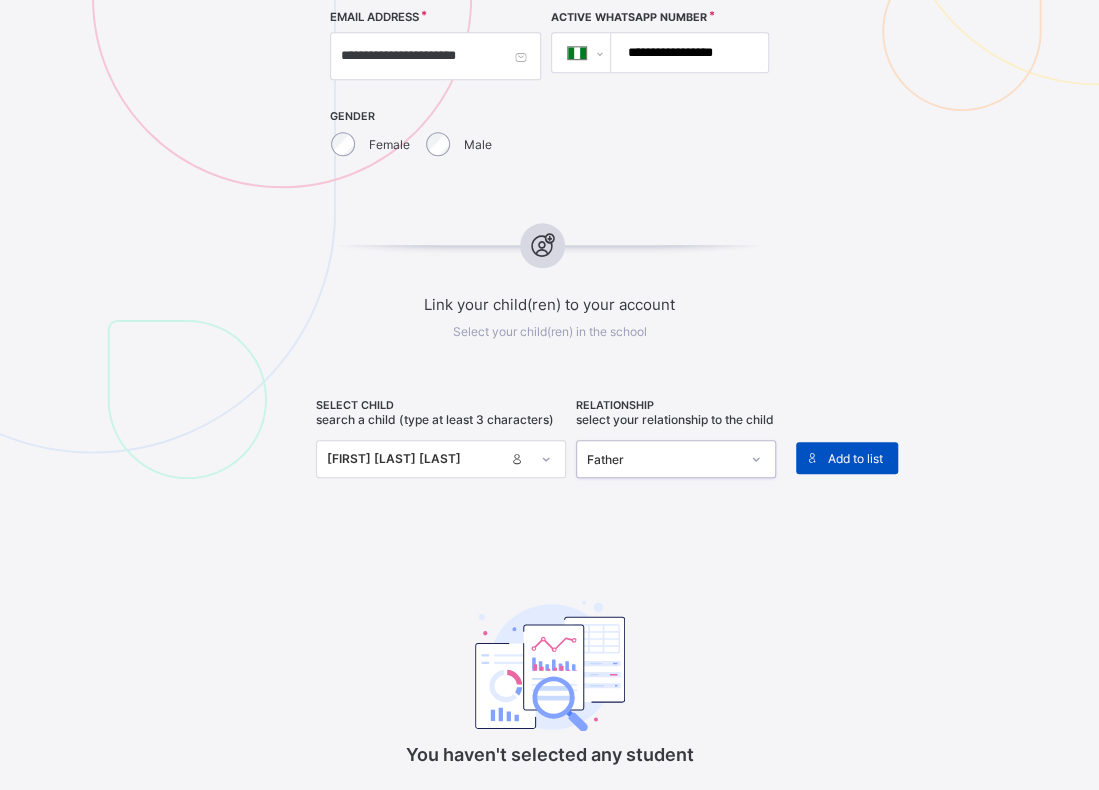 click on "Add to list" at bounding box center (847, 458) 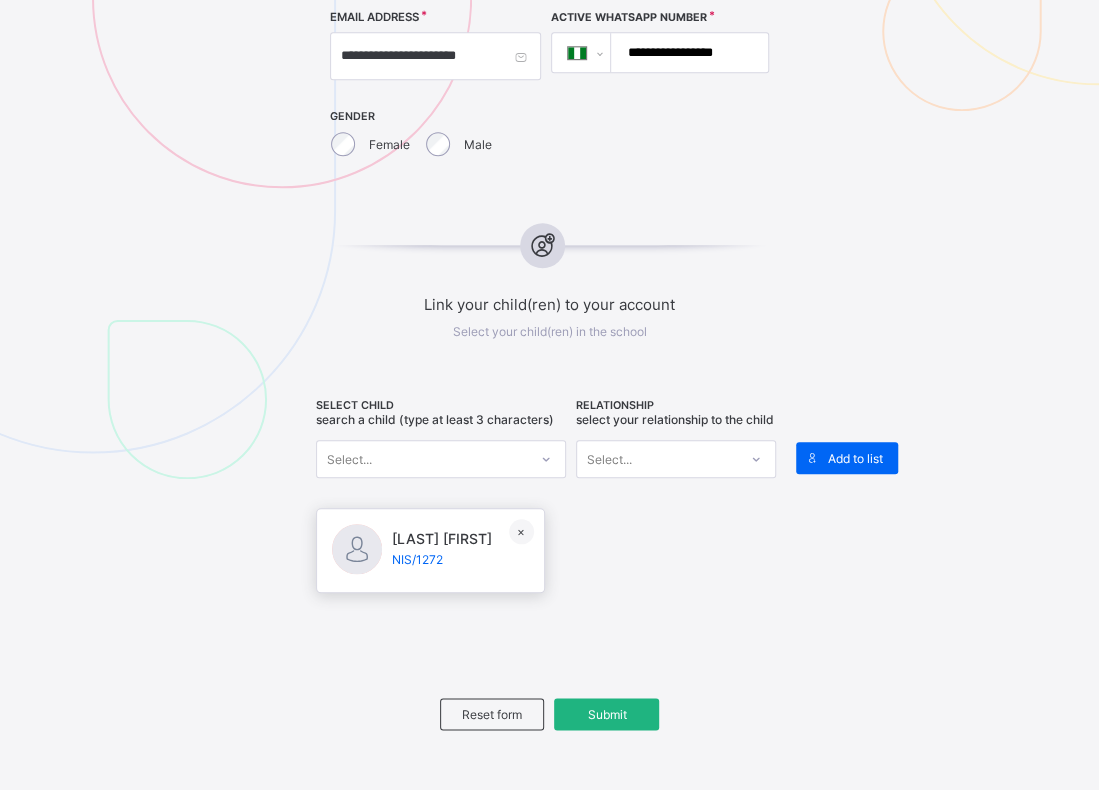 click on "Submit" at bounding box center [606, 714] 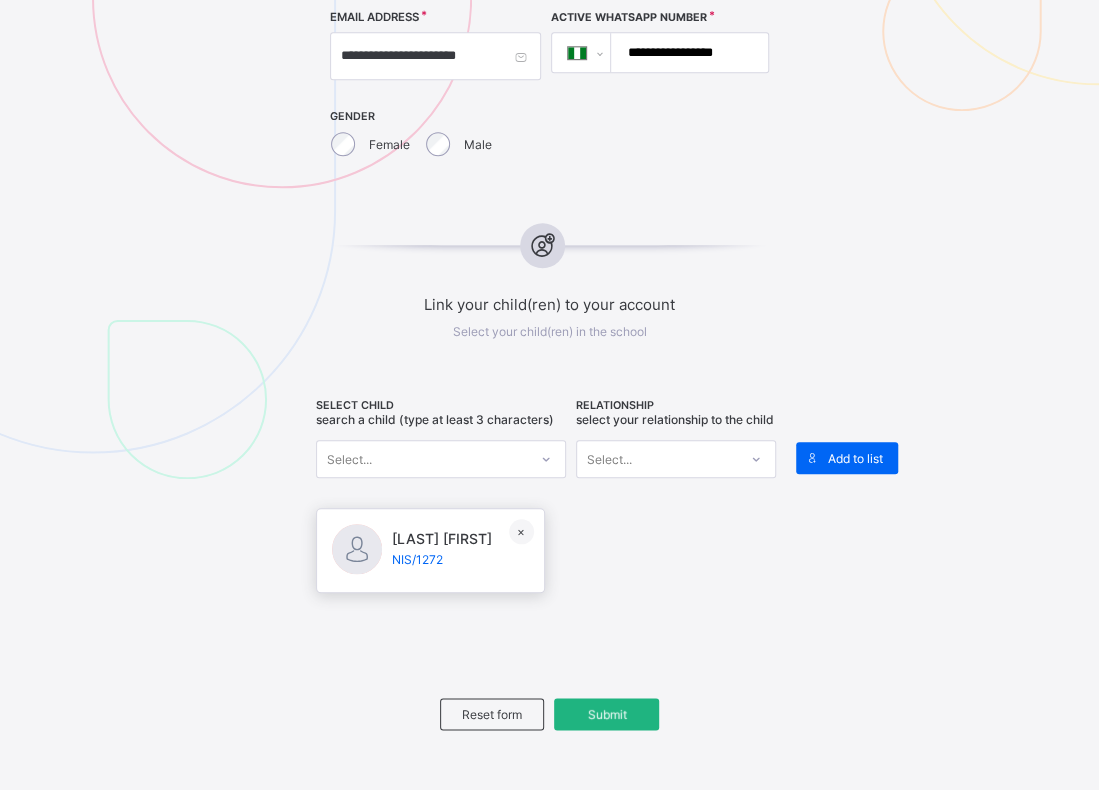 type 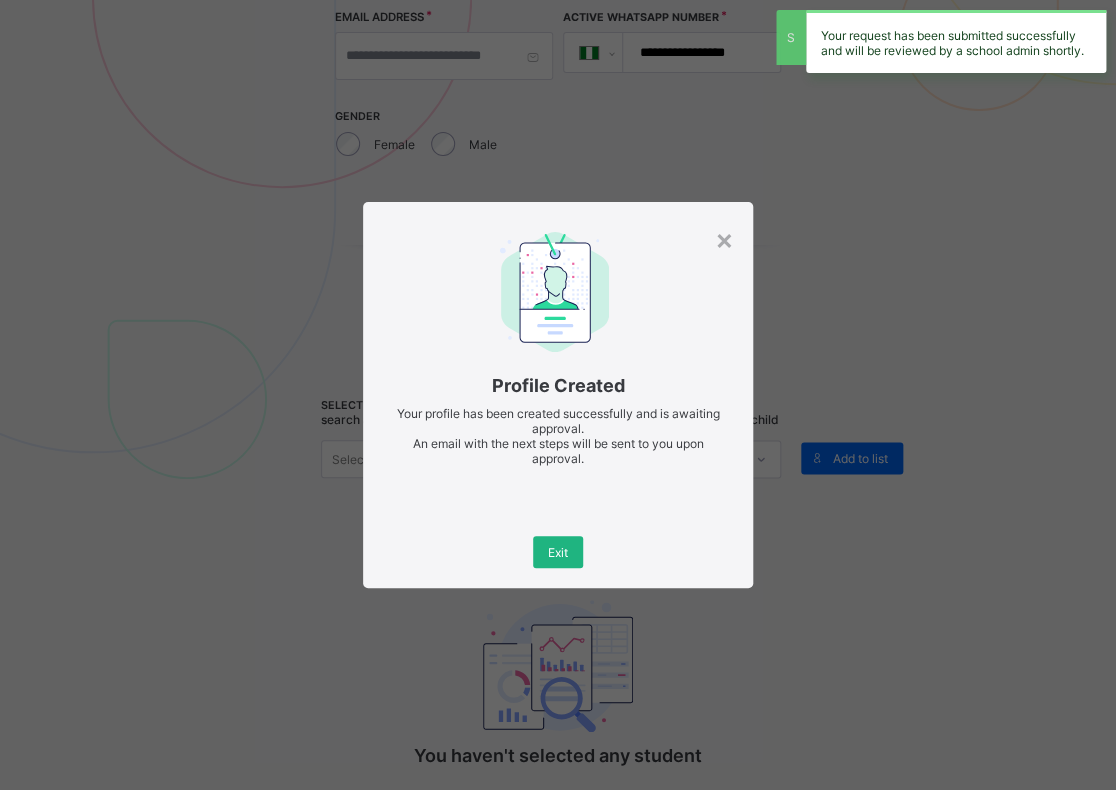click on "Exit" at bounding box center (558, 552) 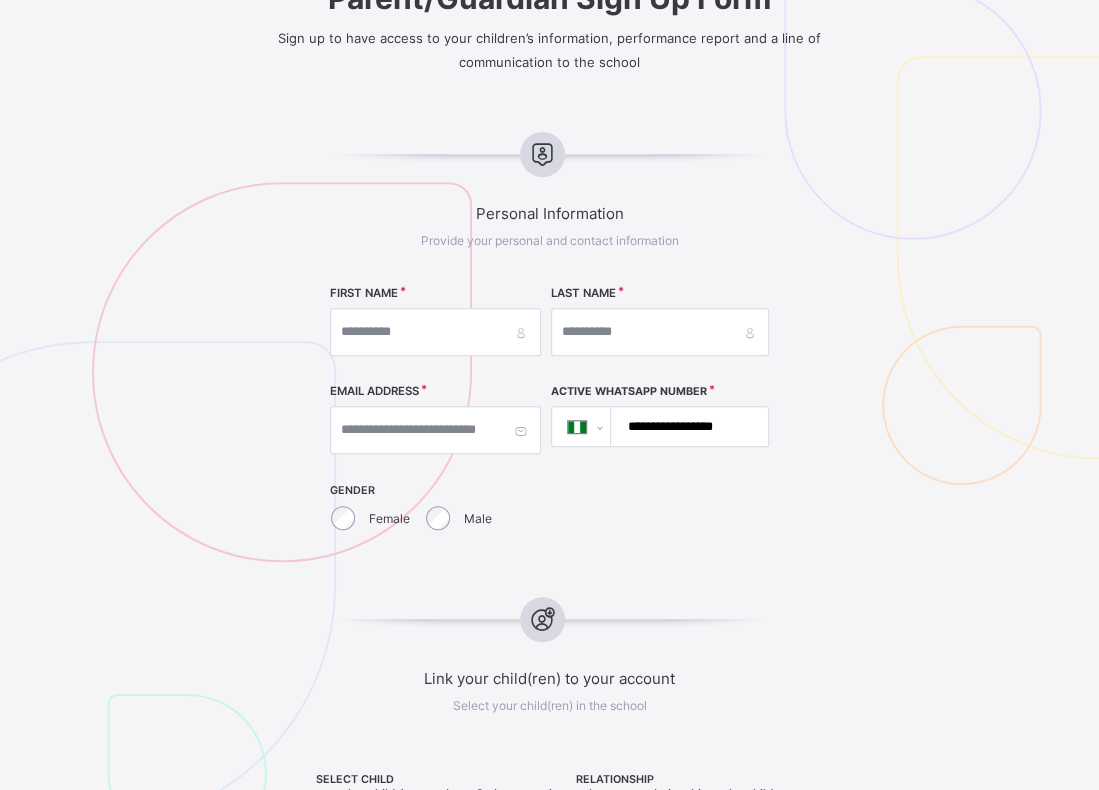 scroll, scrollTop: 216, scrollLeft: 0, axis: vertical 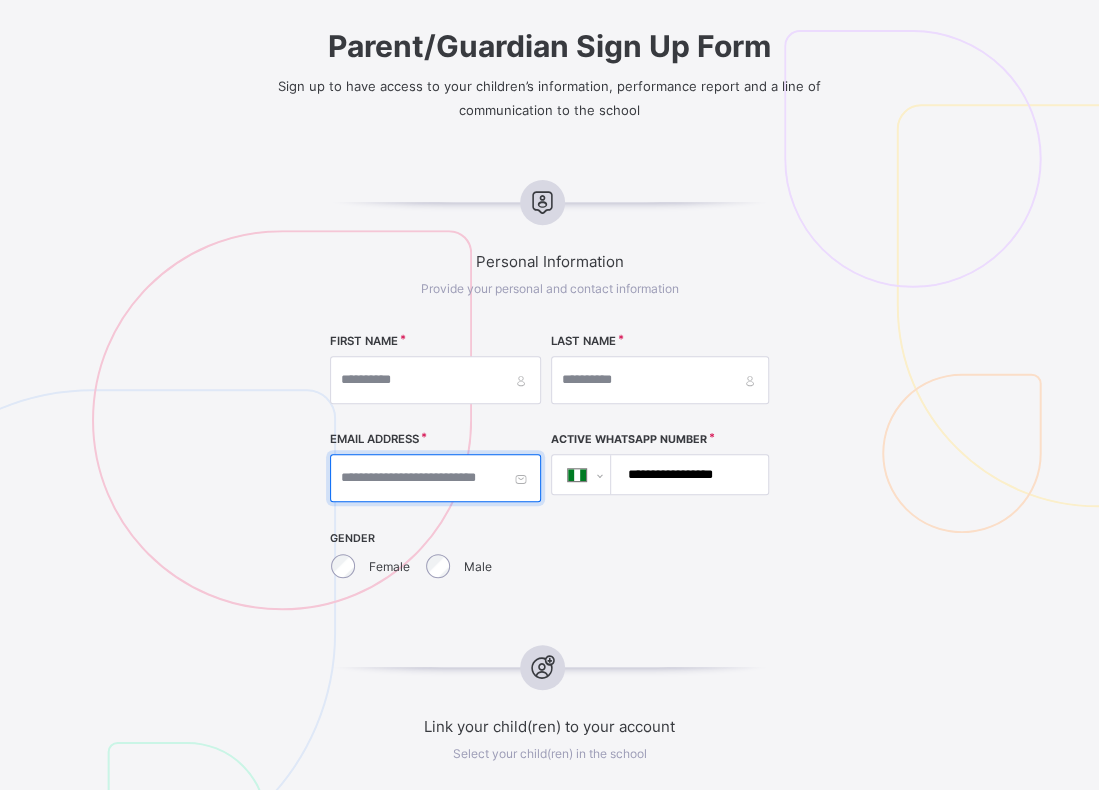 click at bounding box center (435, 478) 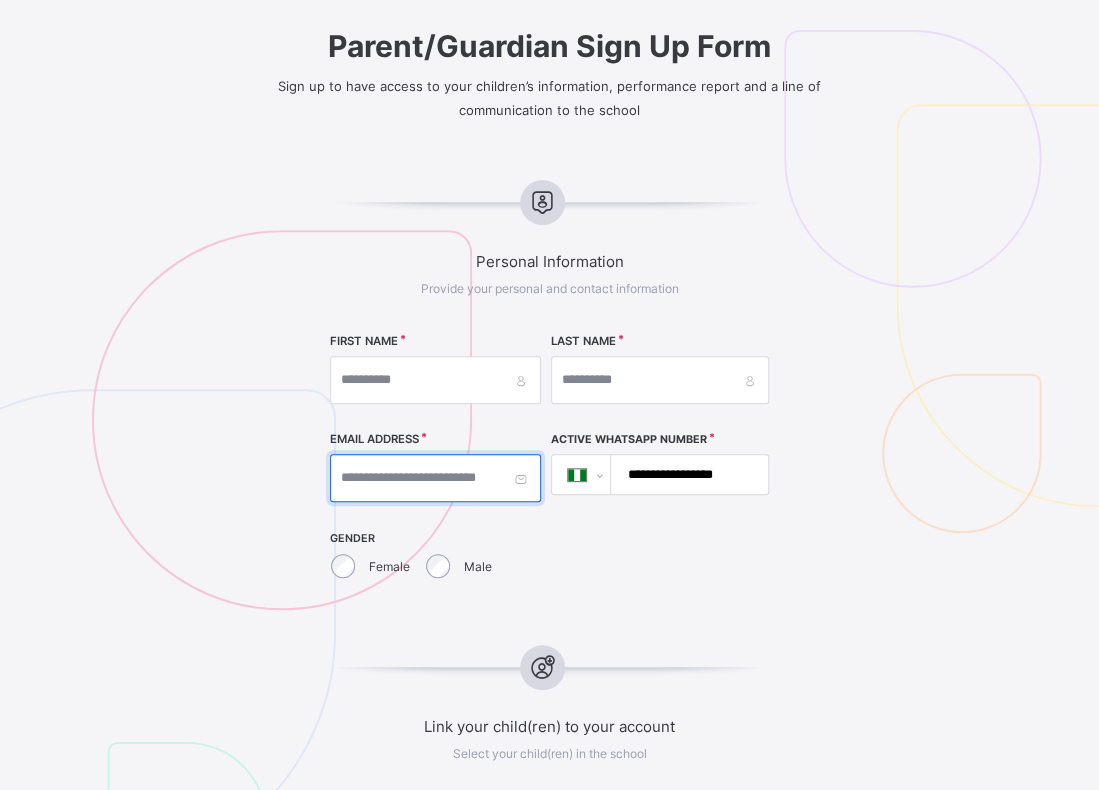 paste on "**********" 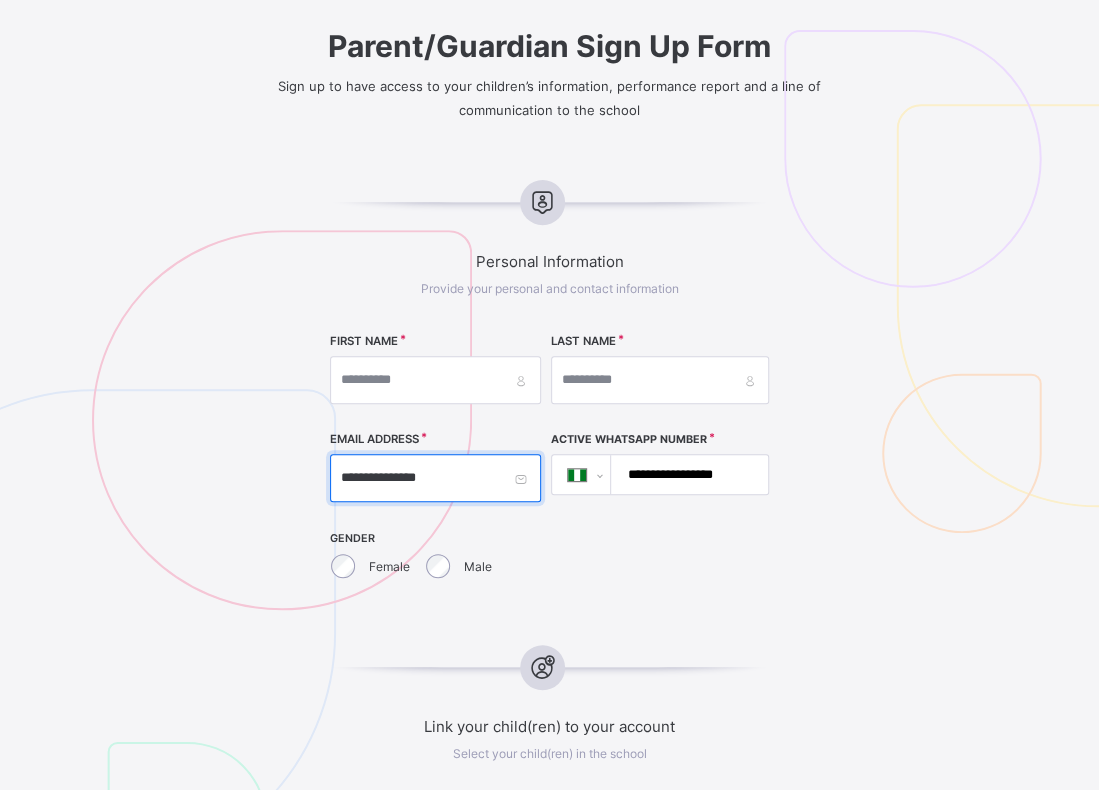type on "**********" 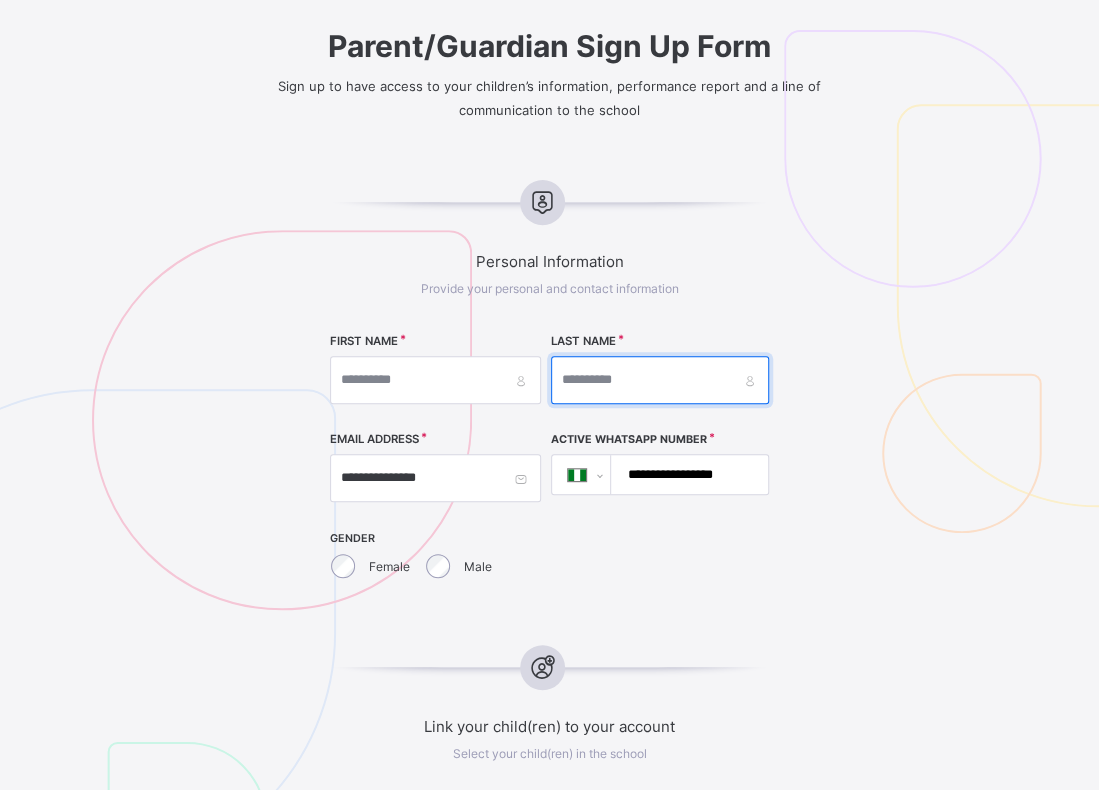 click at bounding box center [660, 380] 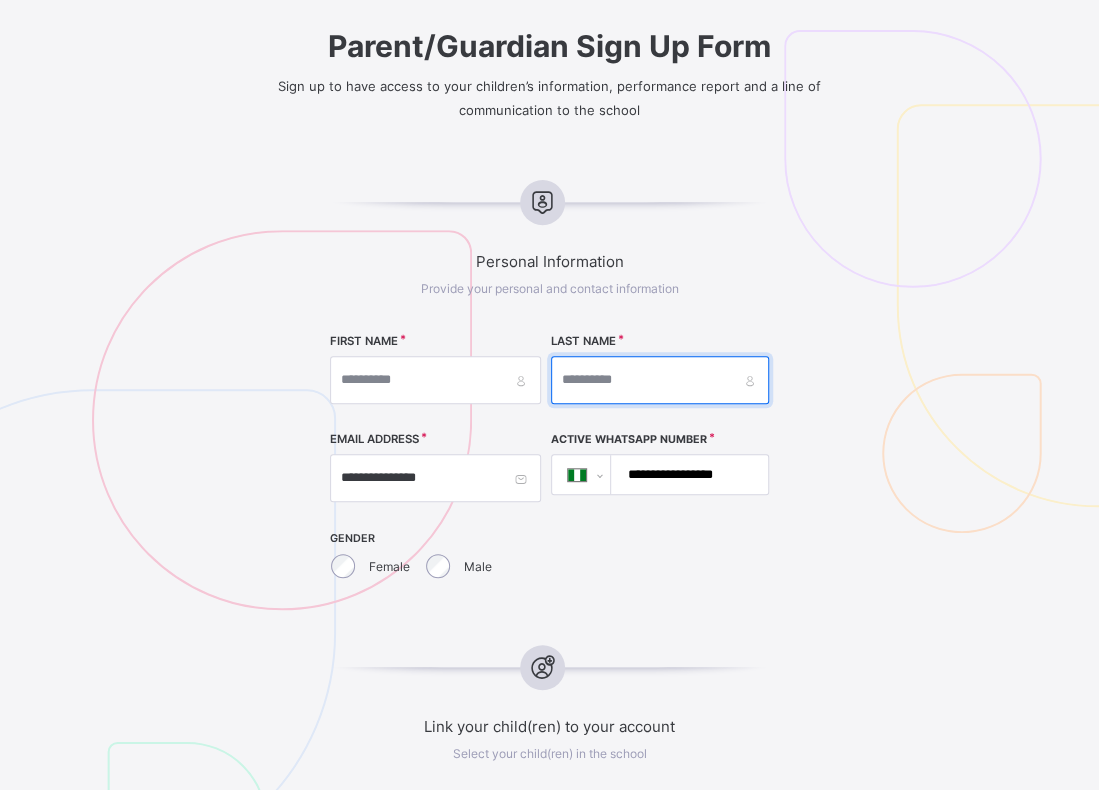 paste on "**********" 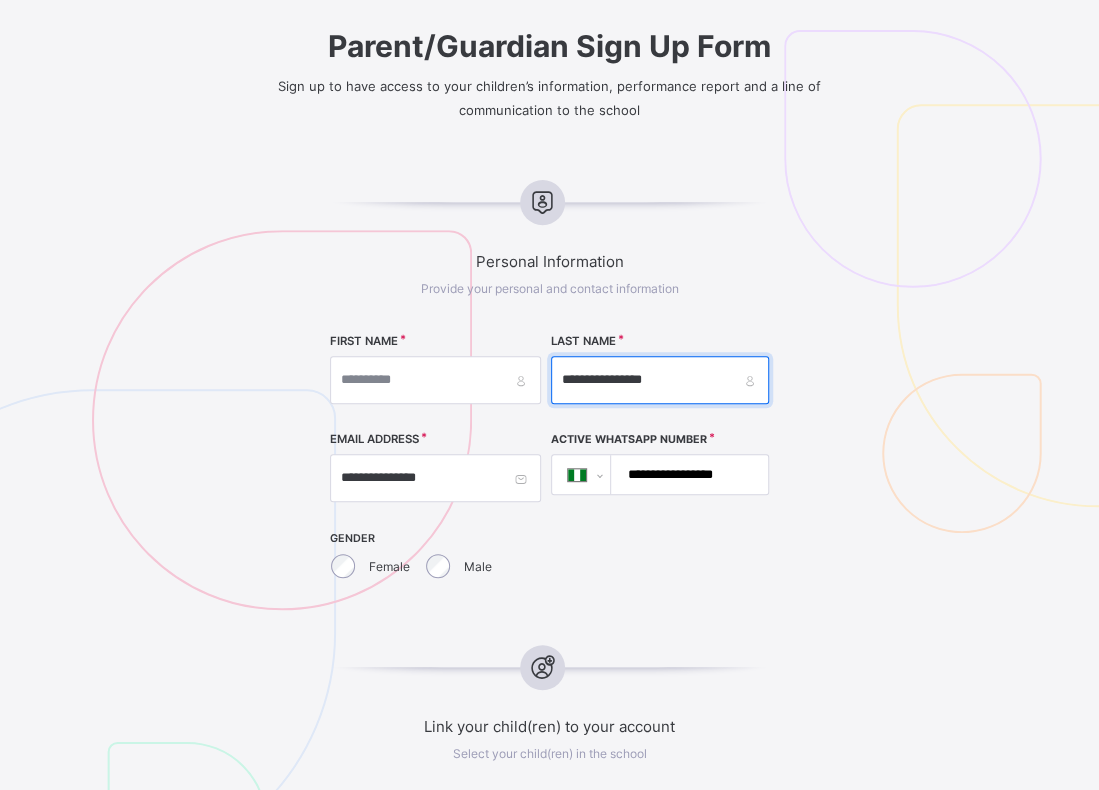 drag, startPoint x: 694, startPoint y: 373, endPoint x: 646, endPoint y: 374, distance: 48.010414 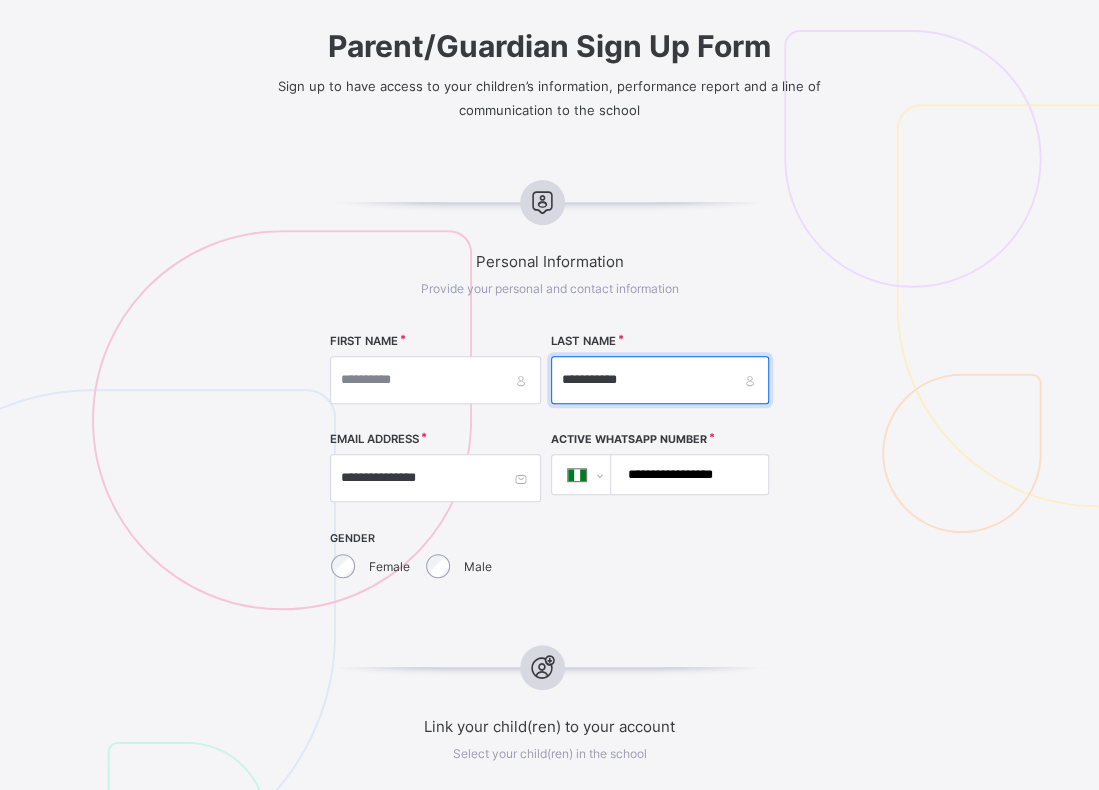 type on "*********" 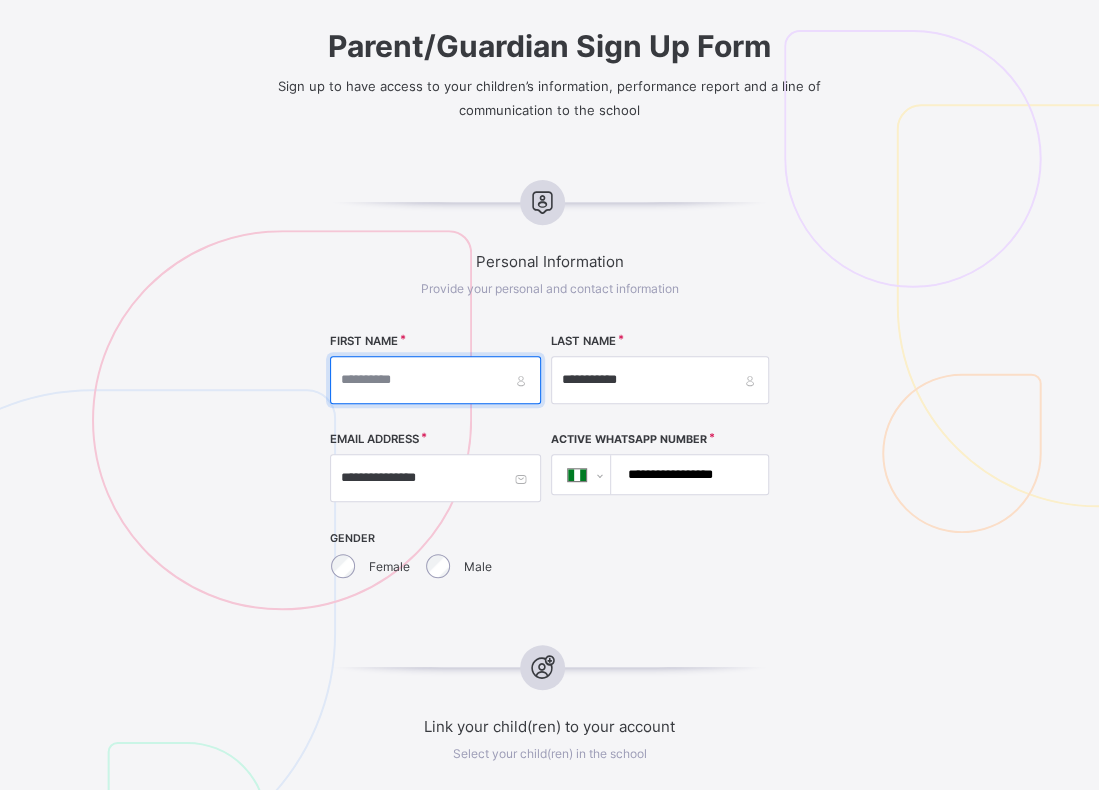 click at bounding box center [435, 380] 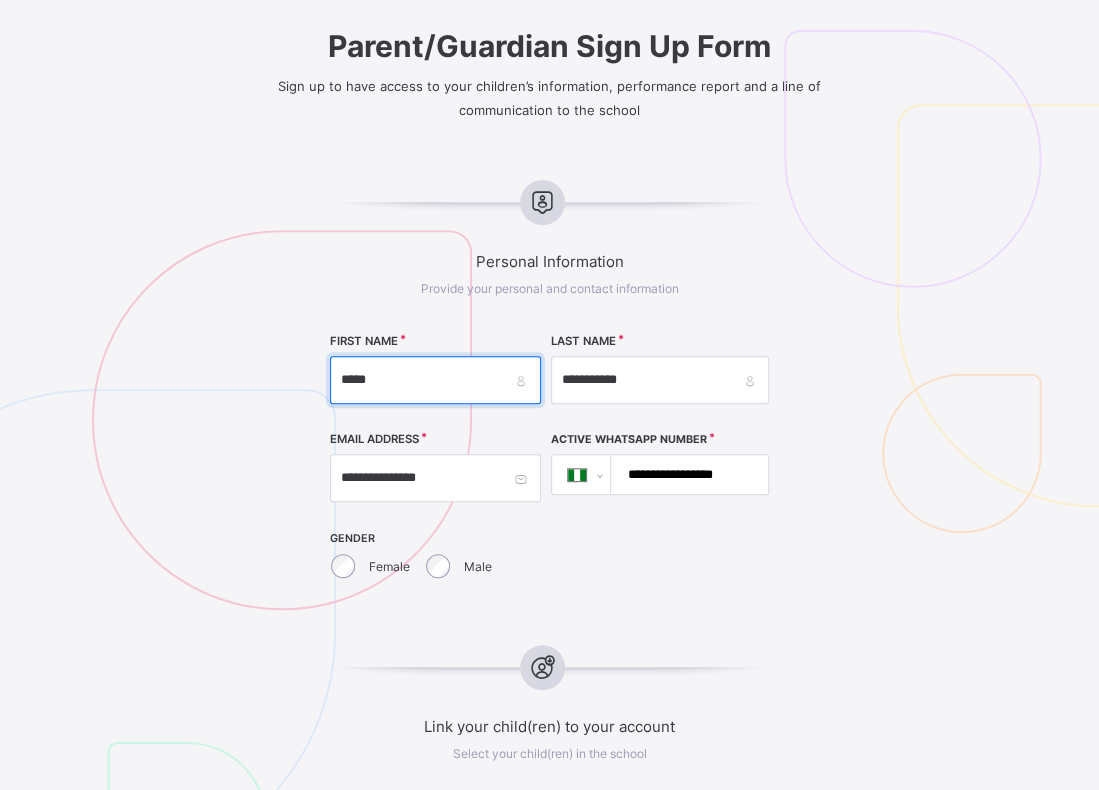 type on "*****" 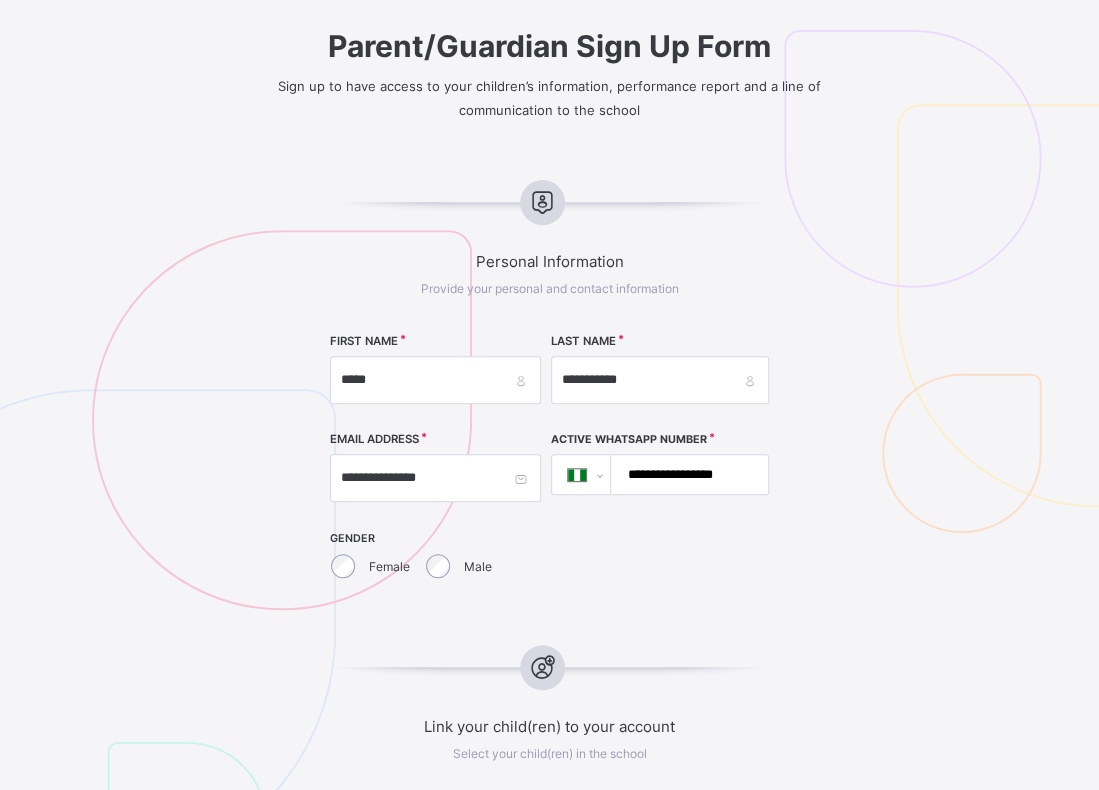 click on "**********" at bounding box center [686, 474] 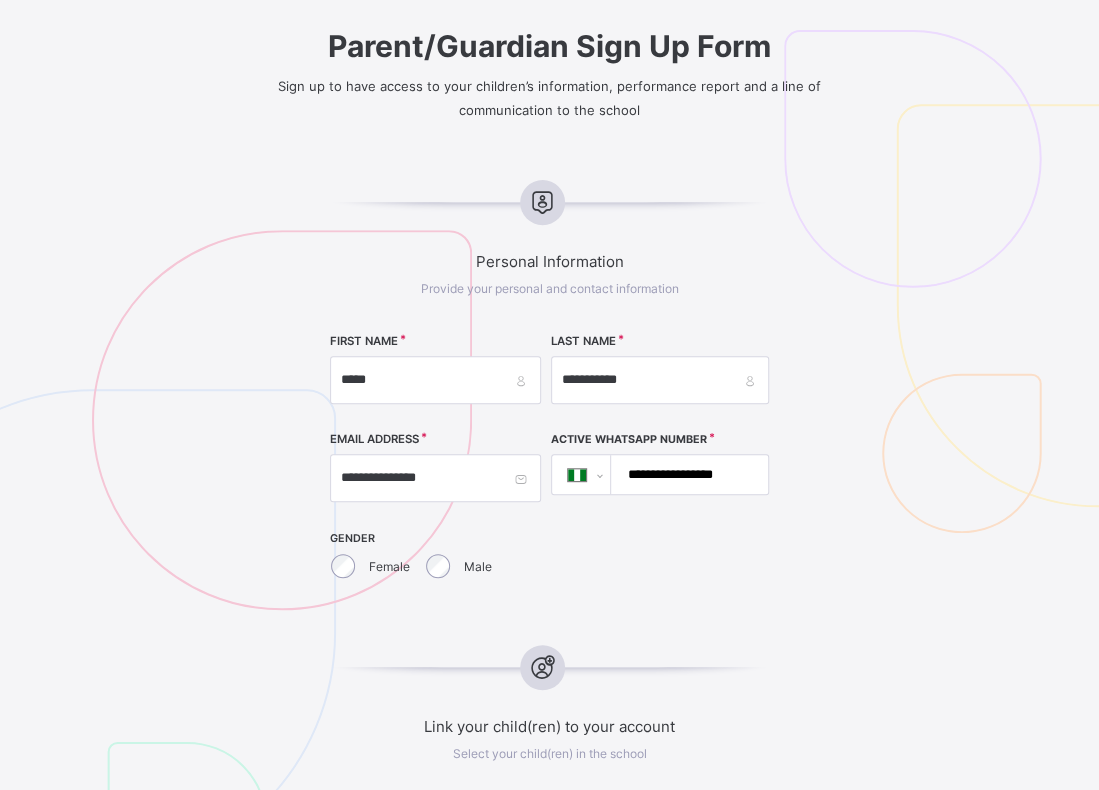 type on "**********" 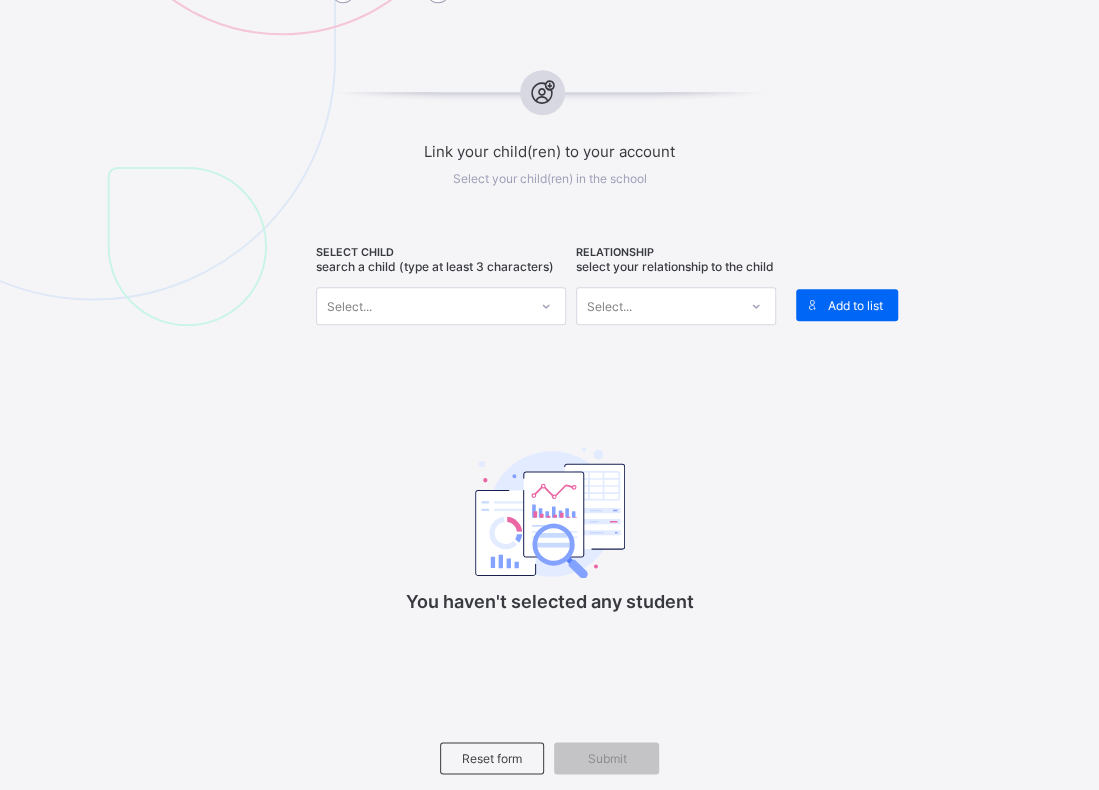 scroll, scrollTop: 792, scrollLeft: 0, axis: vertical 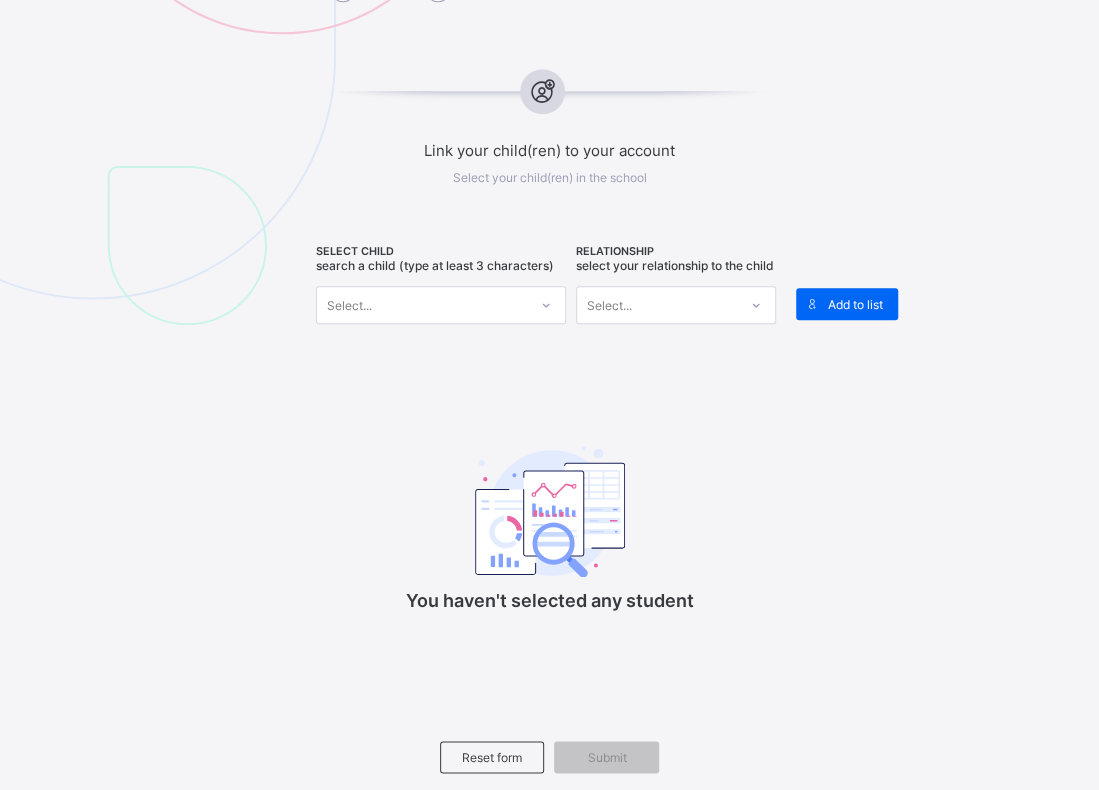 click on "Select..." at bounding box center [422, 305] 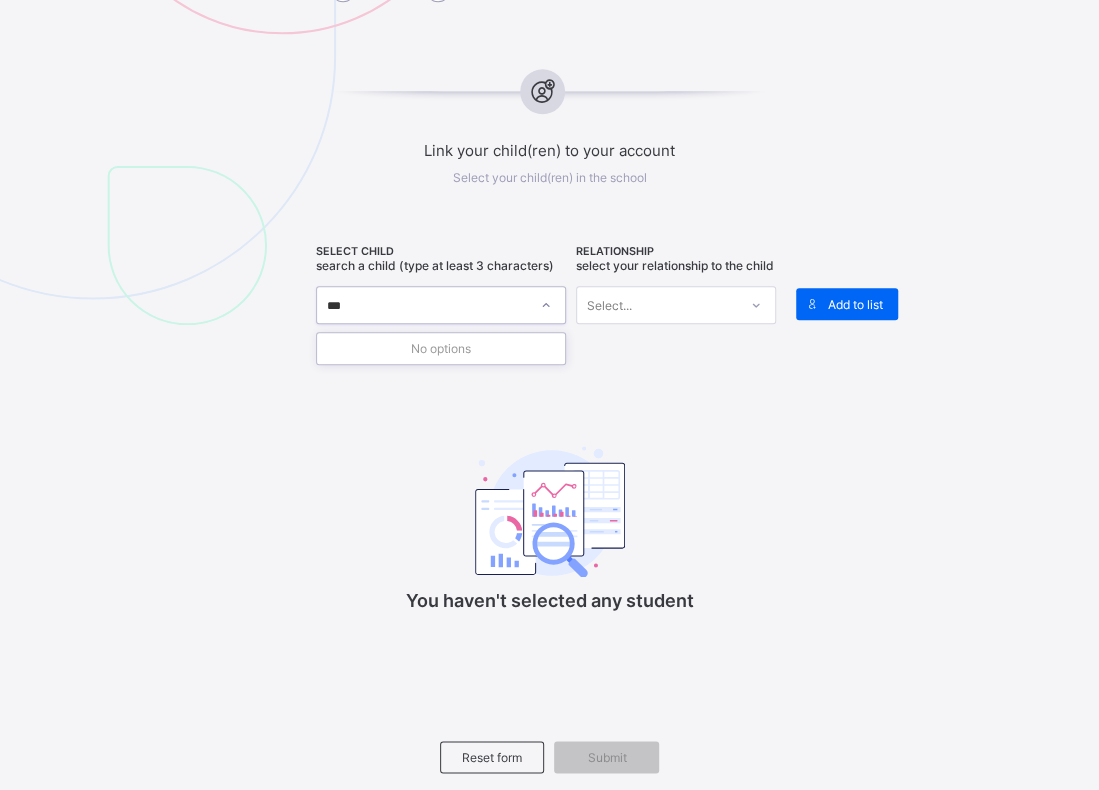 type on "****" 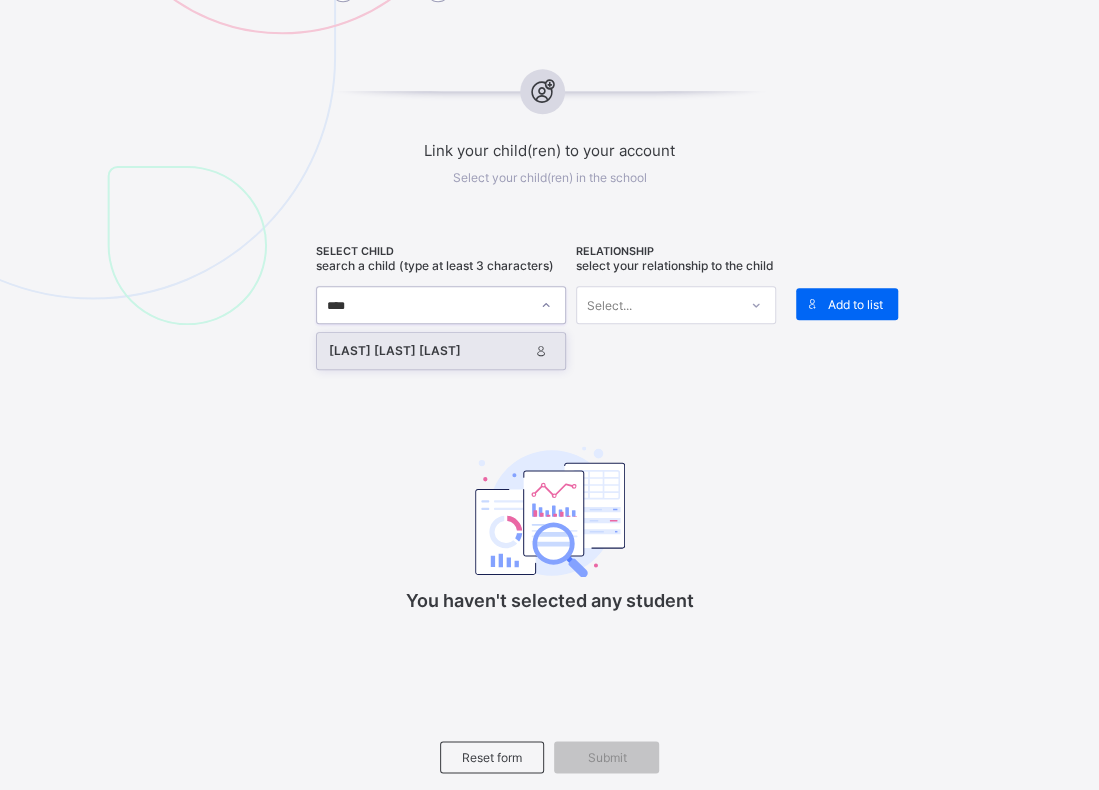 click on "[LAST_NAME] [LAST_NAME] [LAST_NAME]" at bounding box center [428, 351] 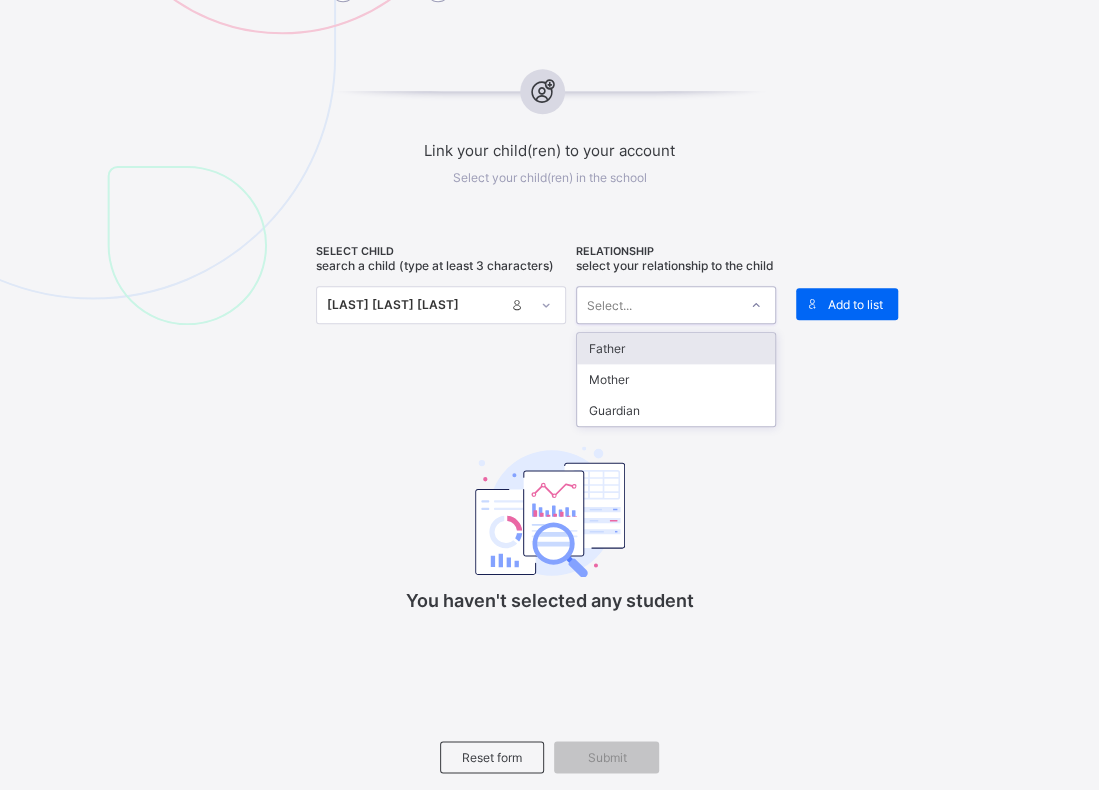 click on "Select..." at bounding box center [657, 305] 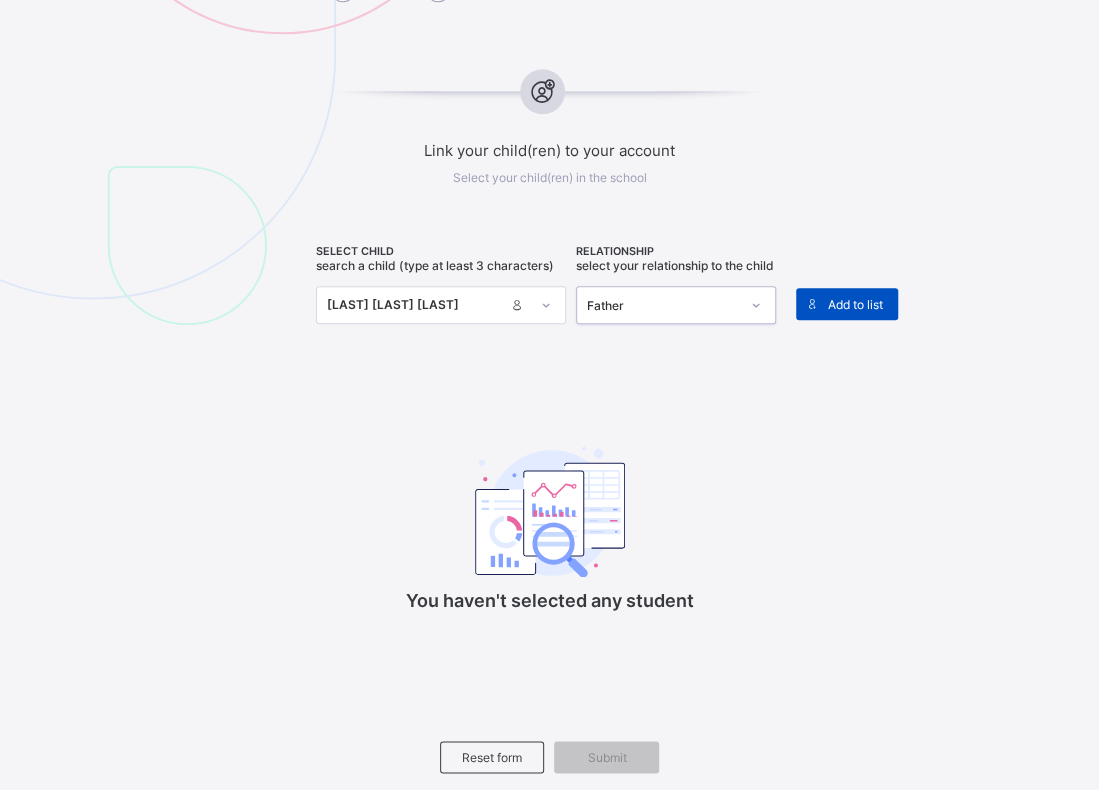 click on "Add to list" at bounding box center (855, 304) 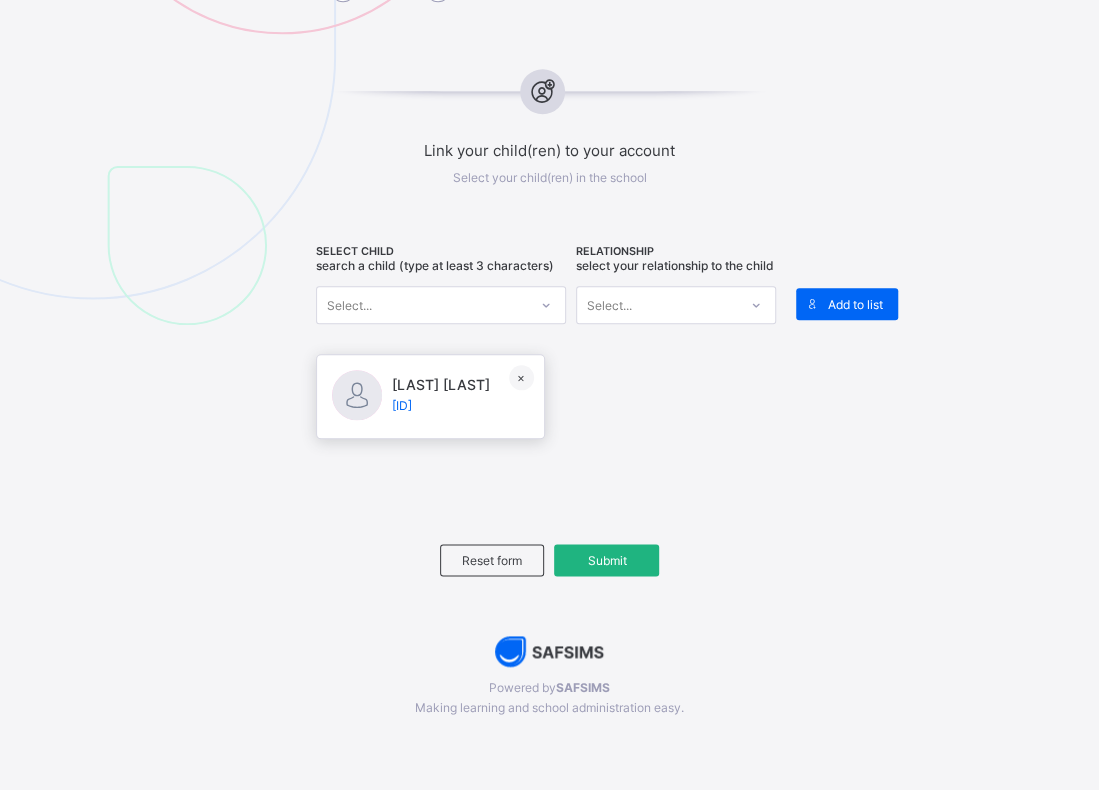 click on "Submit" at bounding box center [606, 560] 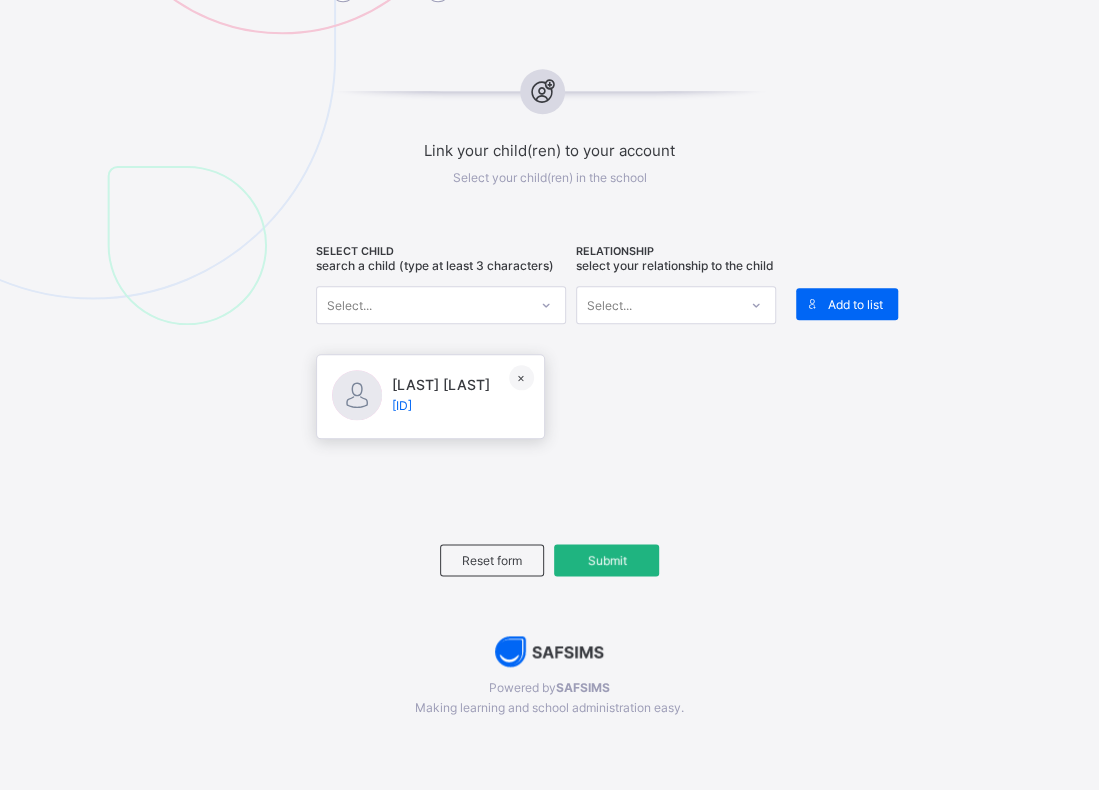 type 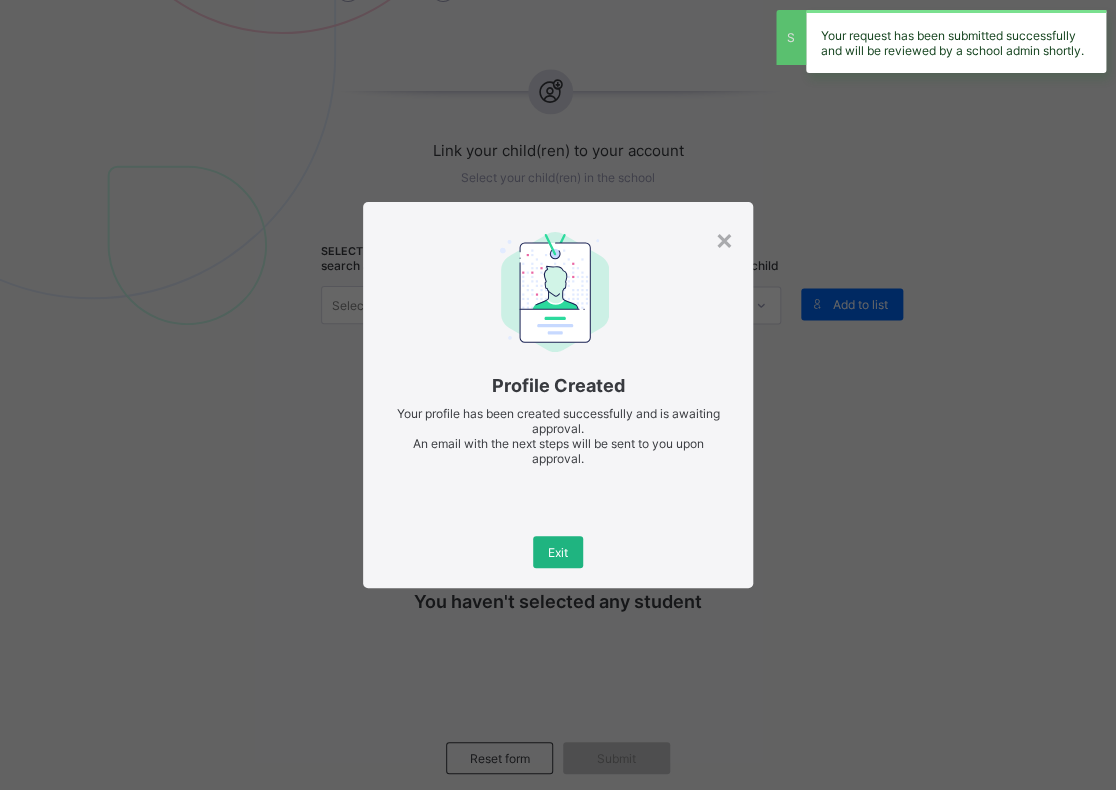 click on "Exit" at bounding box center (558, 552) 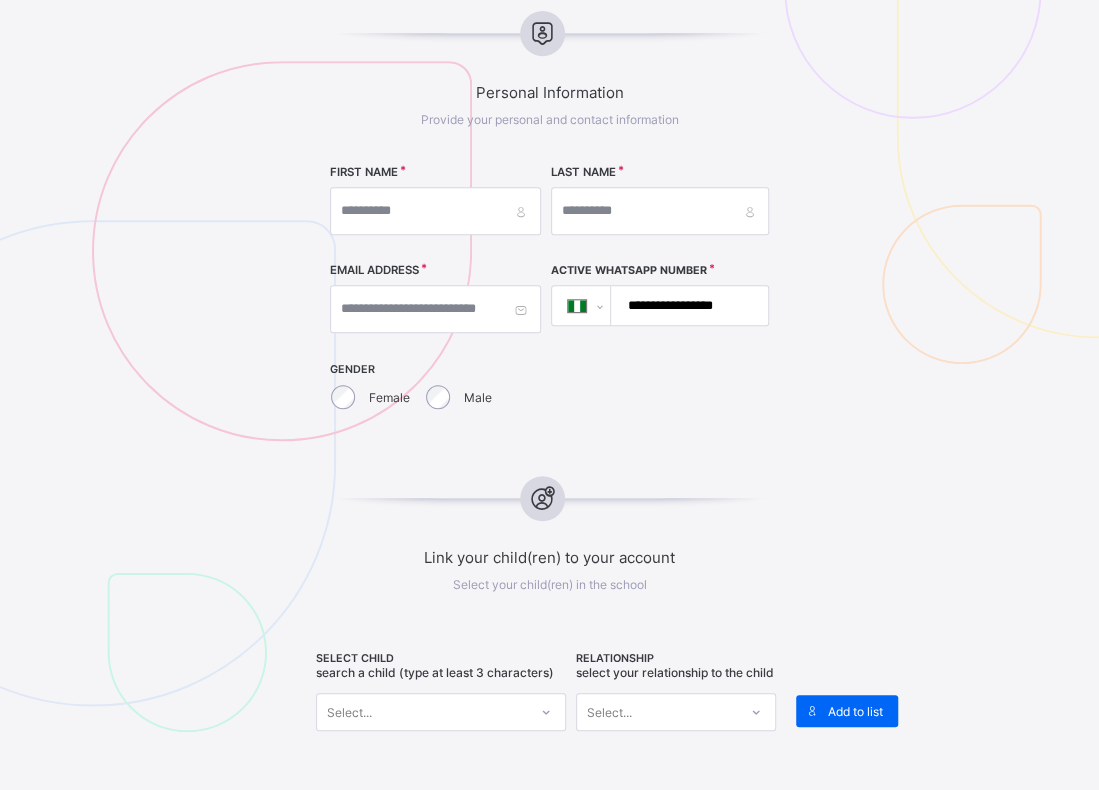 scroll, scrollTop: 379, scrollLeft: 0, axis: vertical 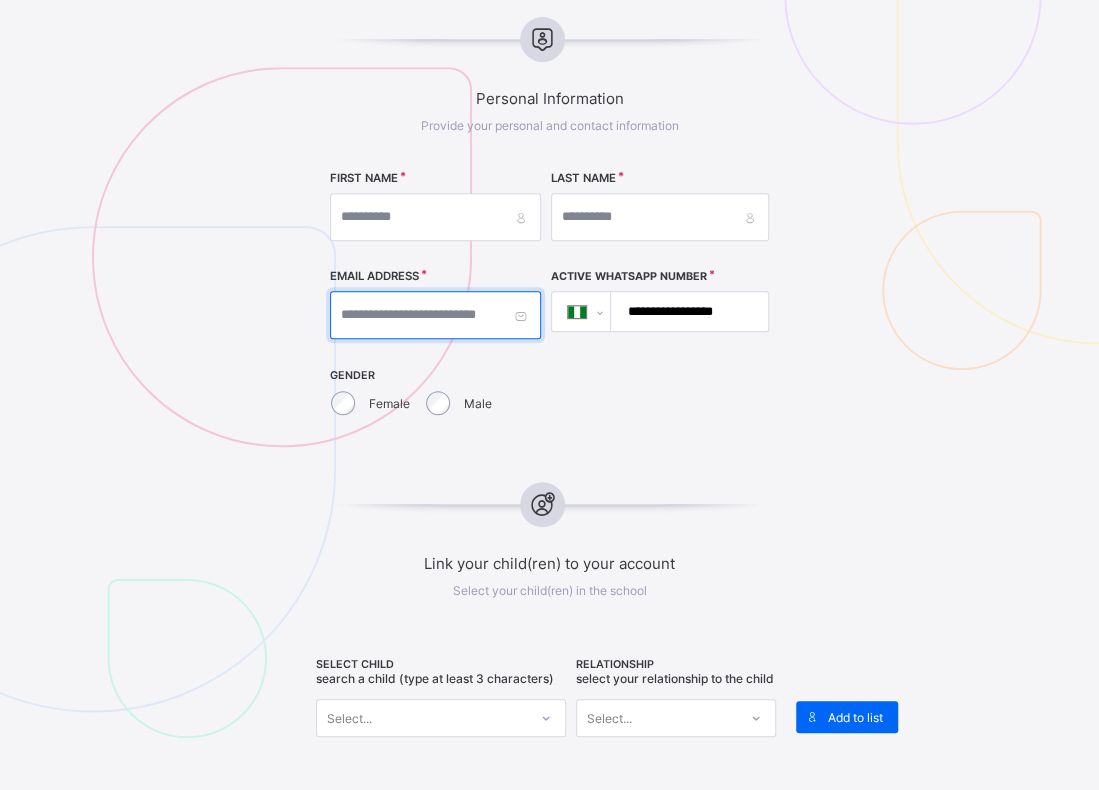 click at bounding box center (435, 315) 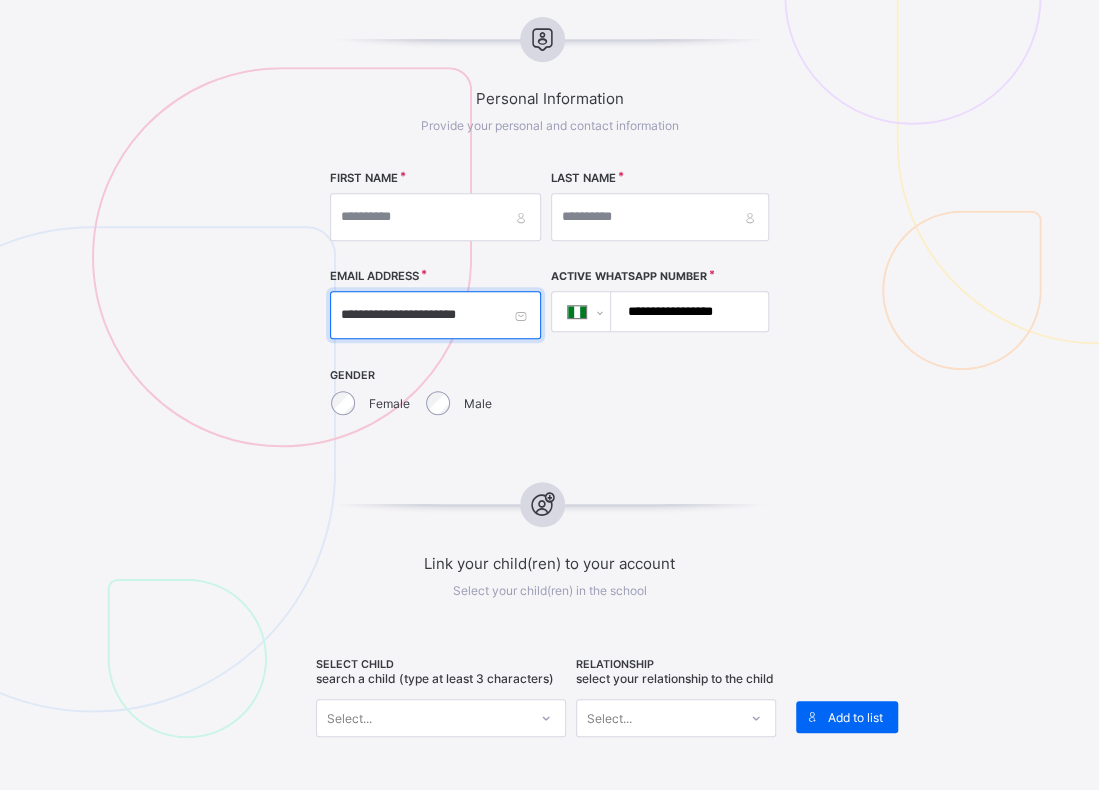 type on "**********" 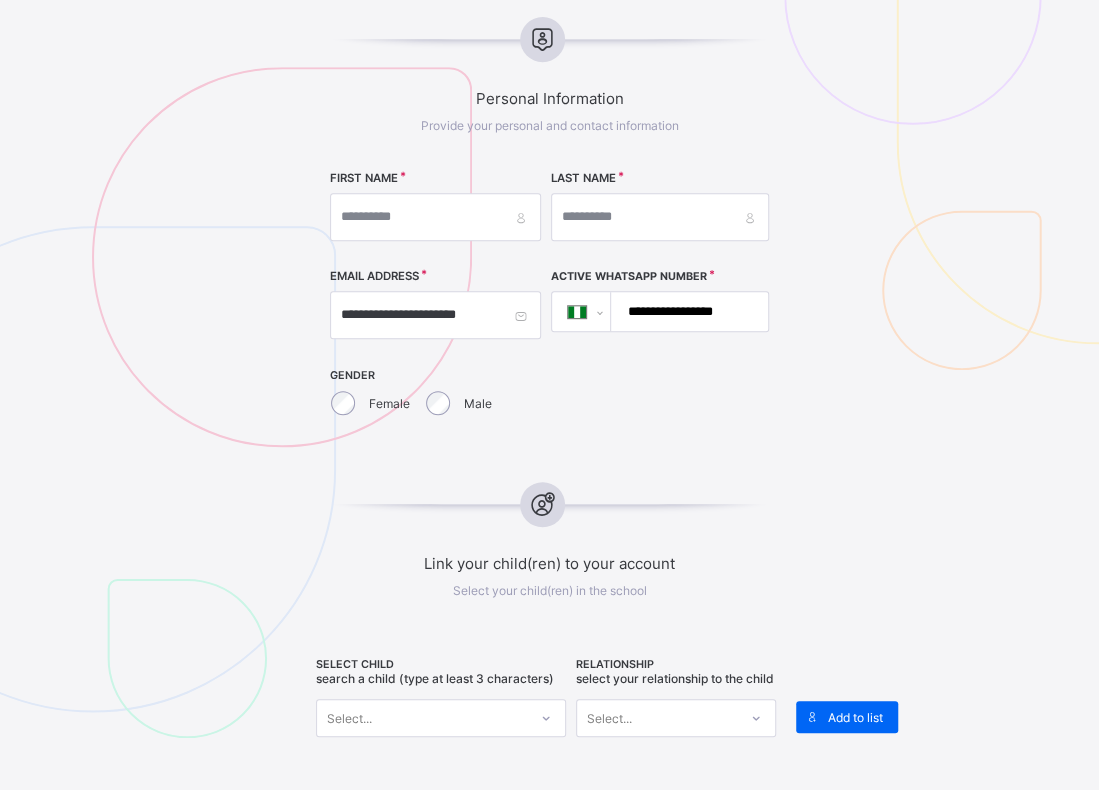 drag, startPoint x: 672, startPoint y: 308, endPoint x: 853, endPoint y: 308, distance: 181 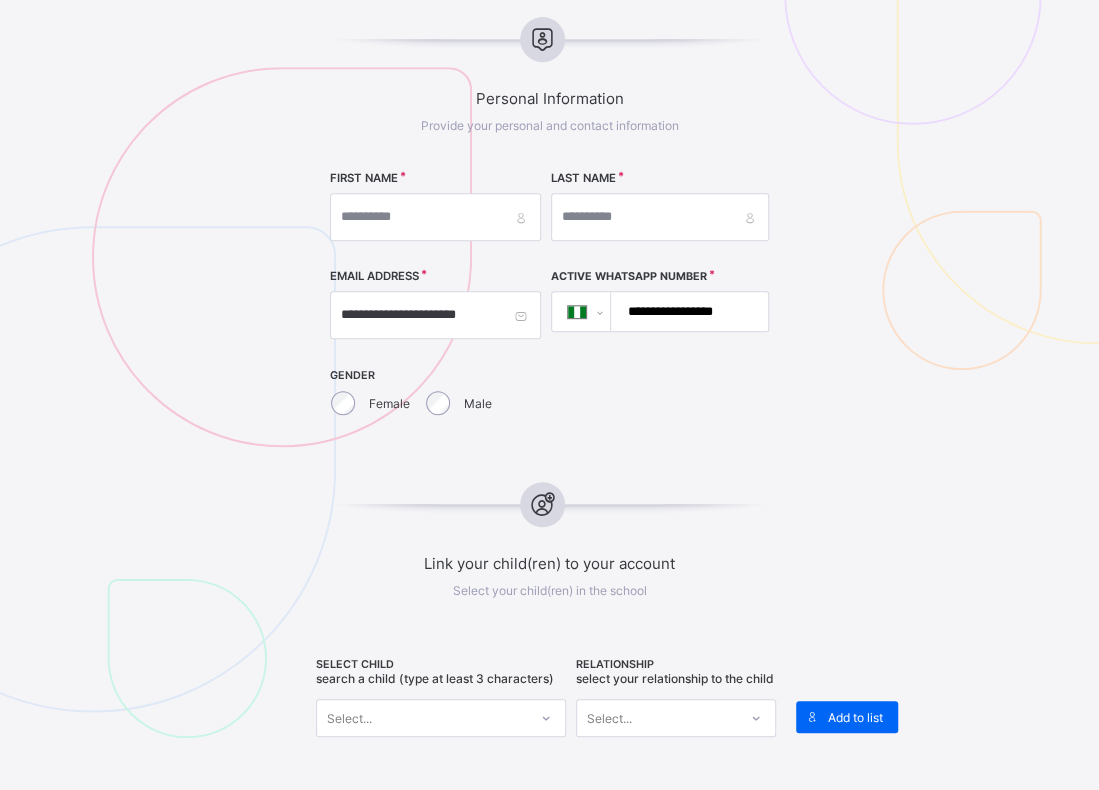 type on "**********" 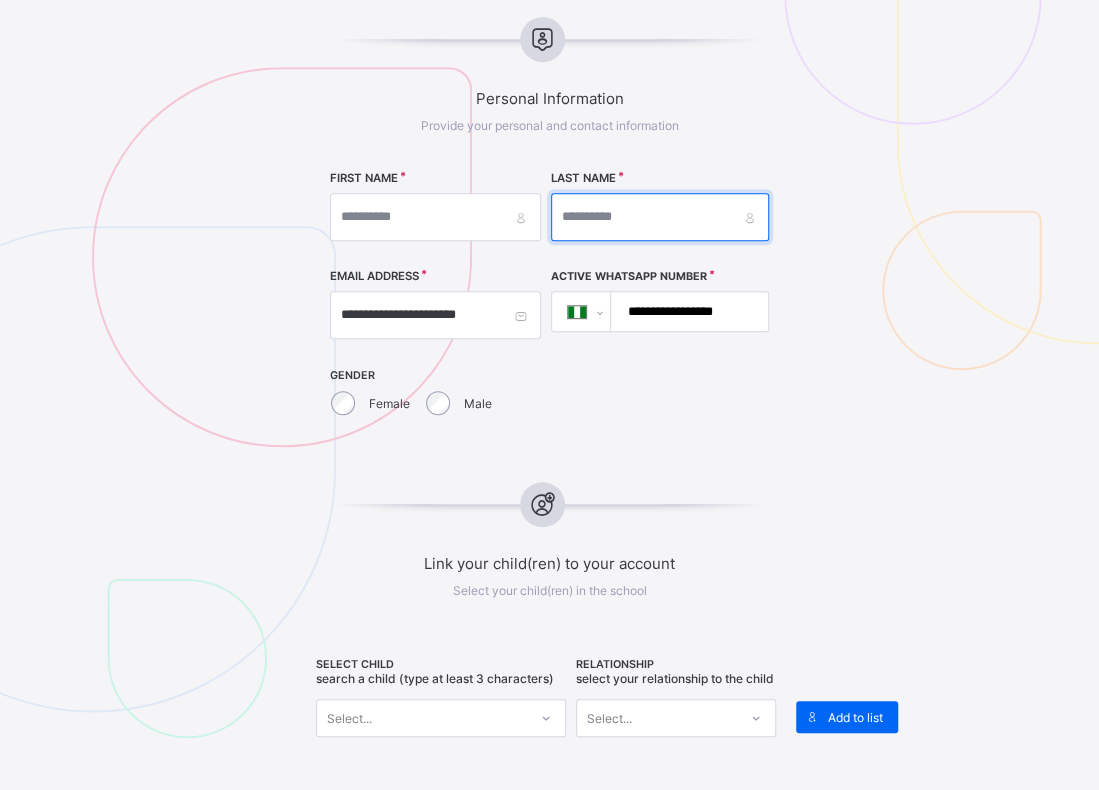 click at bounding box center (660, 217) 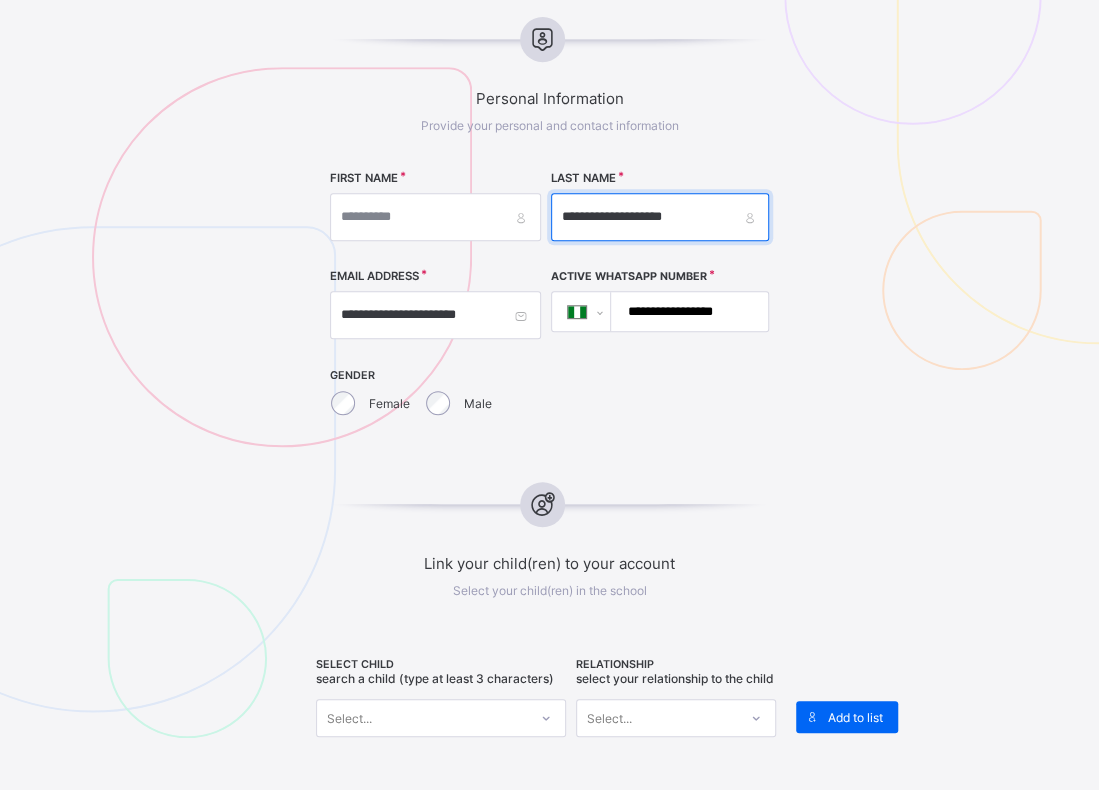 drag, startPoint x: 655, startPoint y: 211, endPoint x: 548, endPoint y: 203, distance: 107.298645 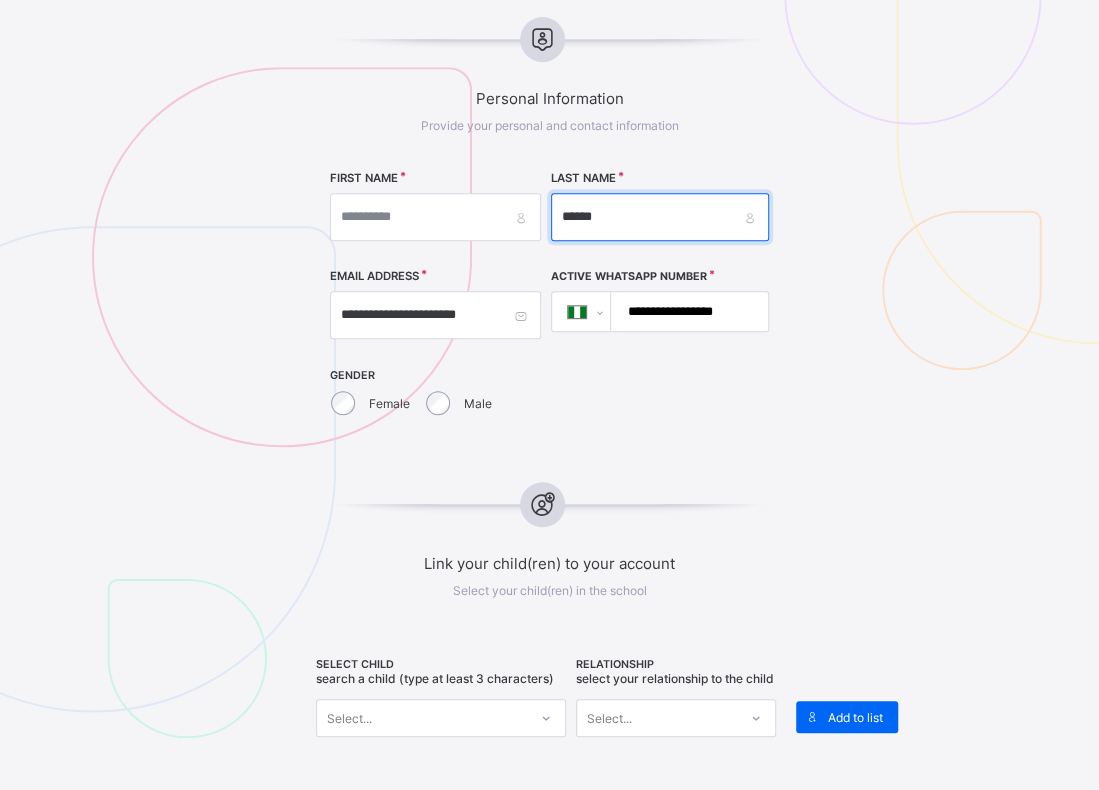 type on "*****" 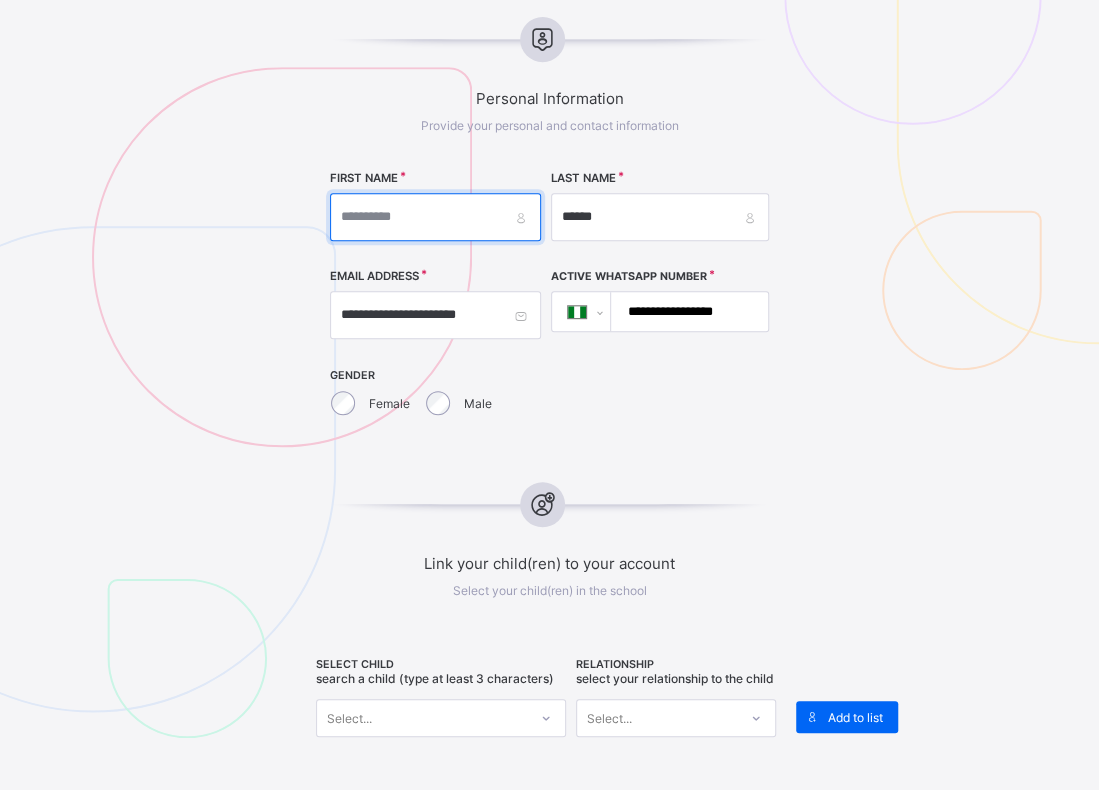 click at bounding box center (435, 217) 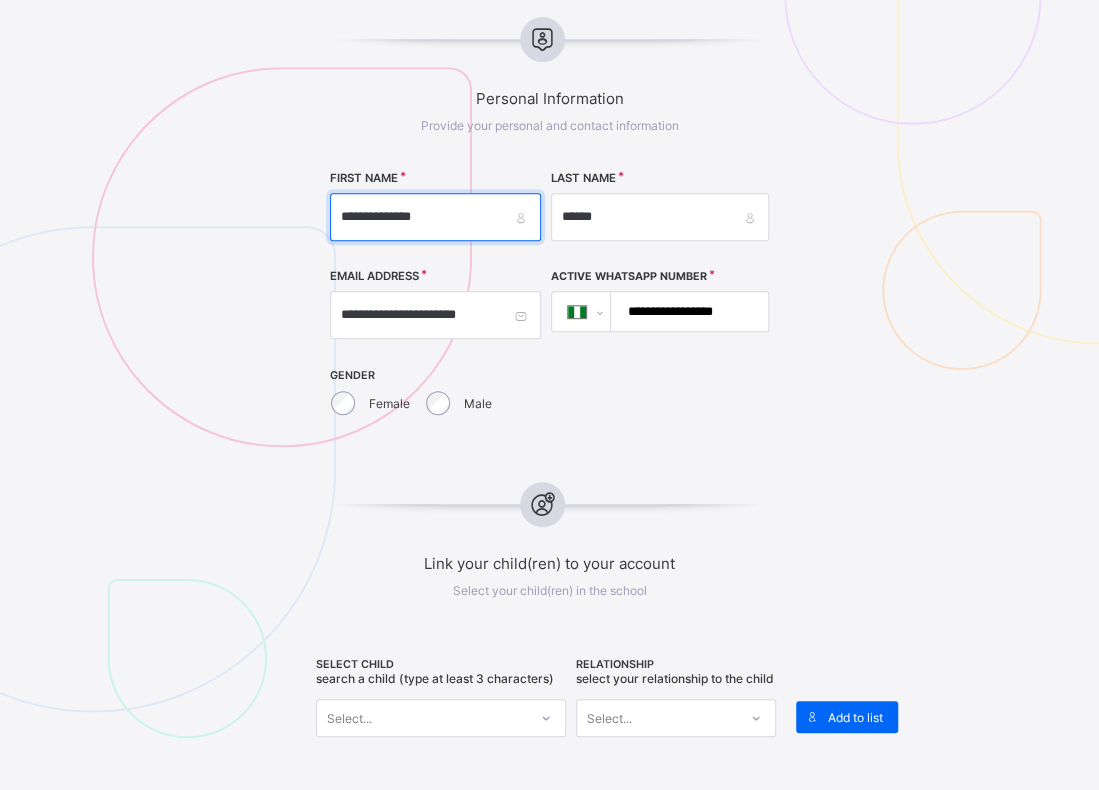 drag, startPoint x: 379, startPoint y: 214, endPoint x: 203, endPoint y: 218, distance: 176.04546 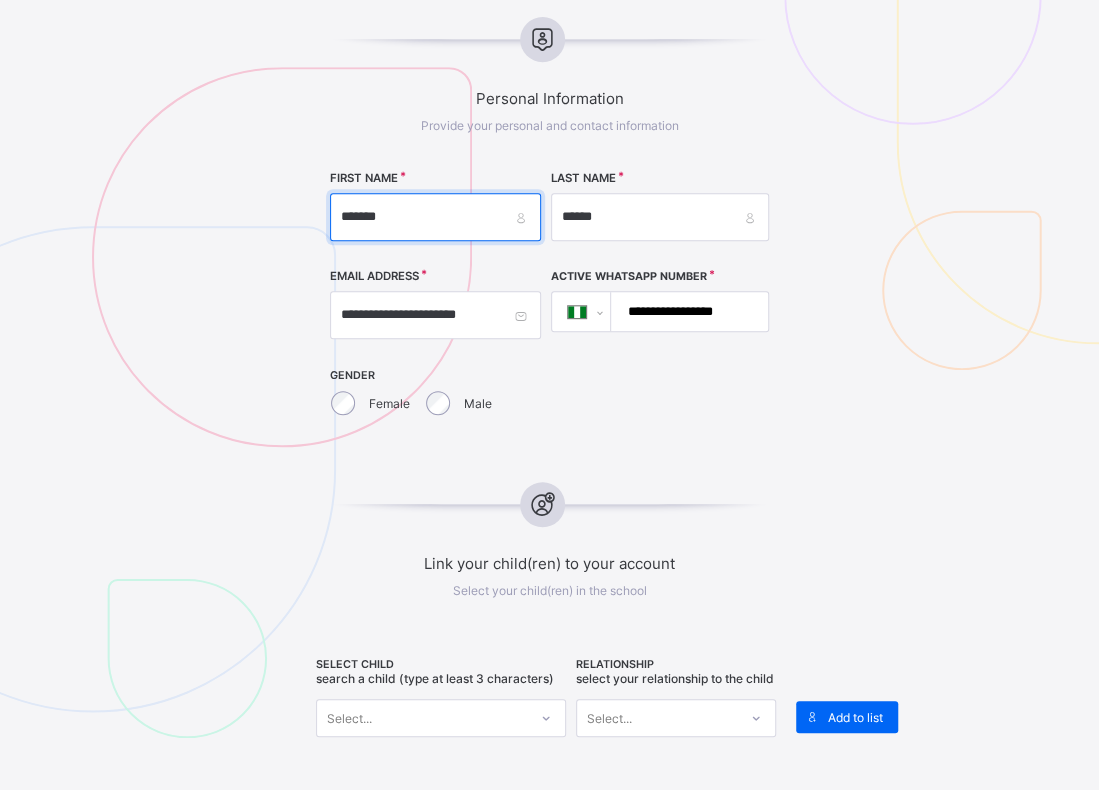 type on "*******" 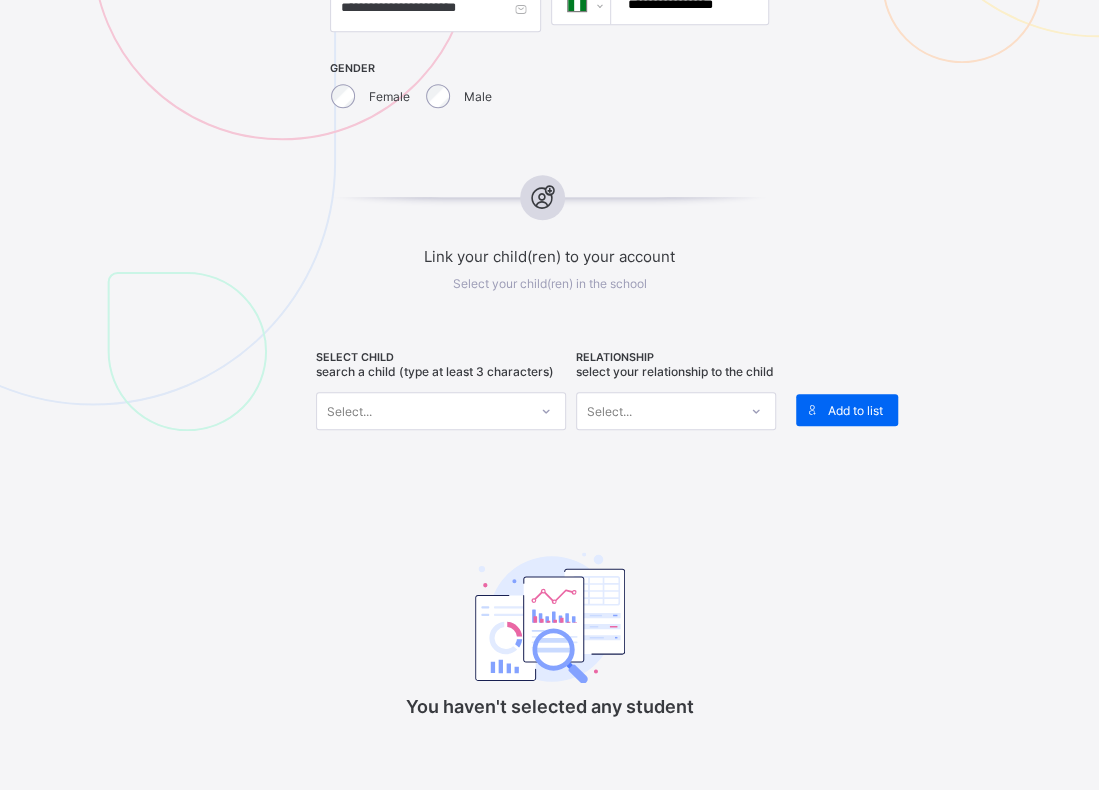 scroll, scrollTop: 687, scrollLeft: 0, axis: vertical 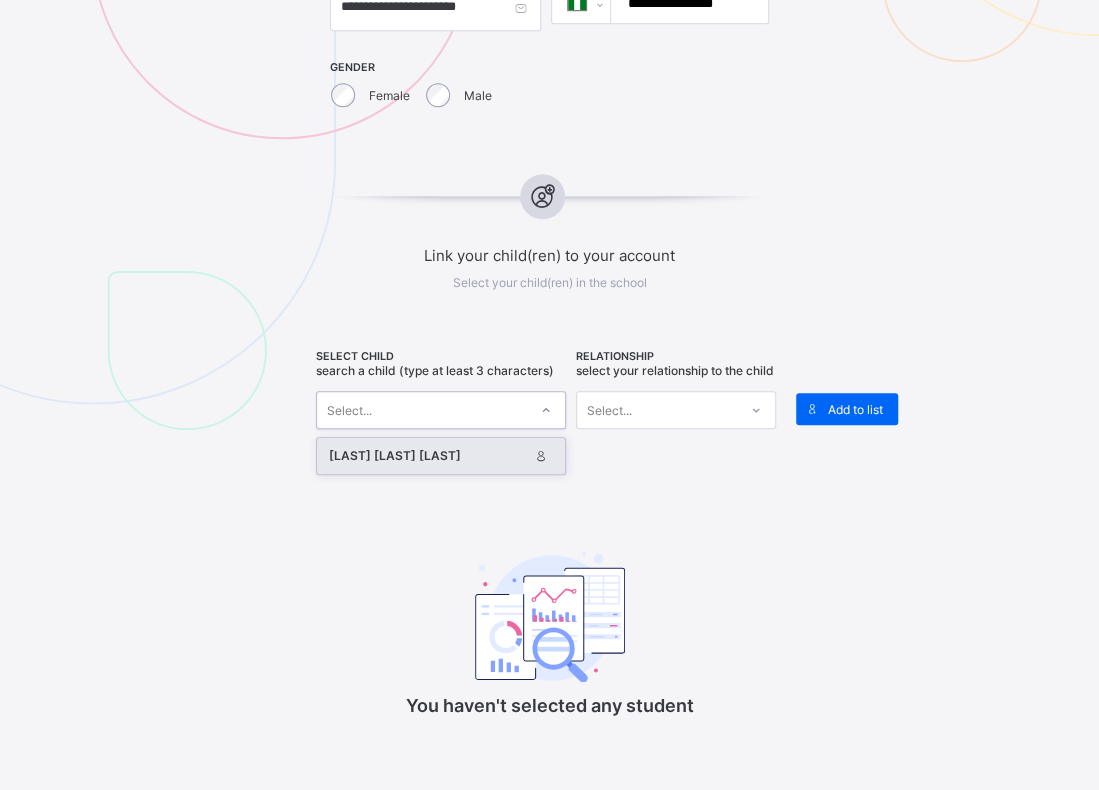 click on "Select..." at bounding box center [422, 410] 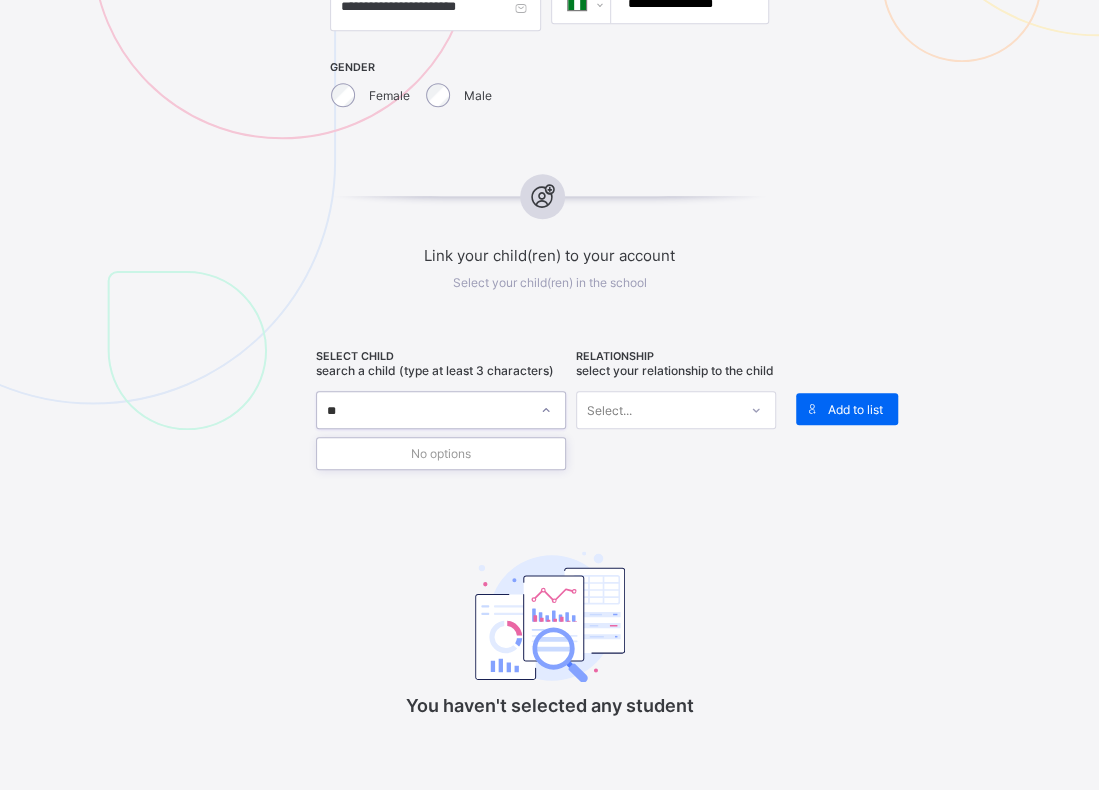 type on "***" 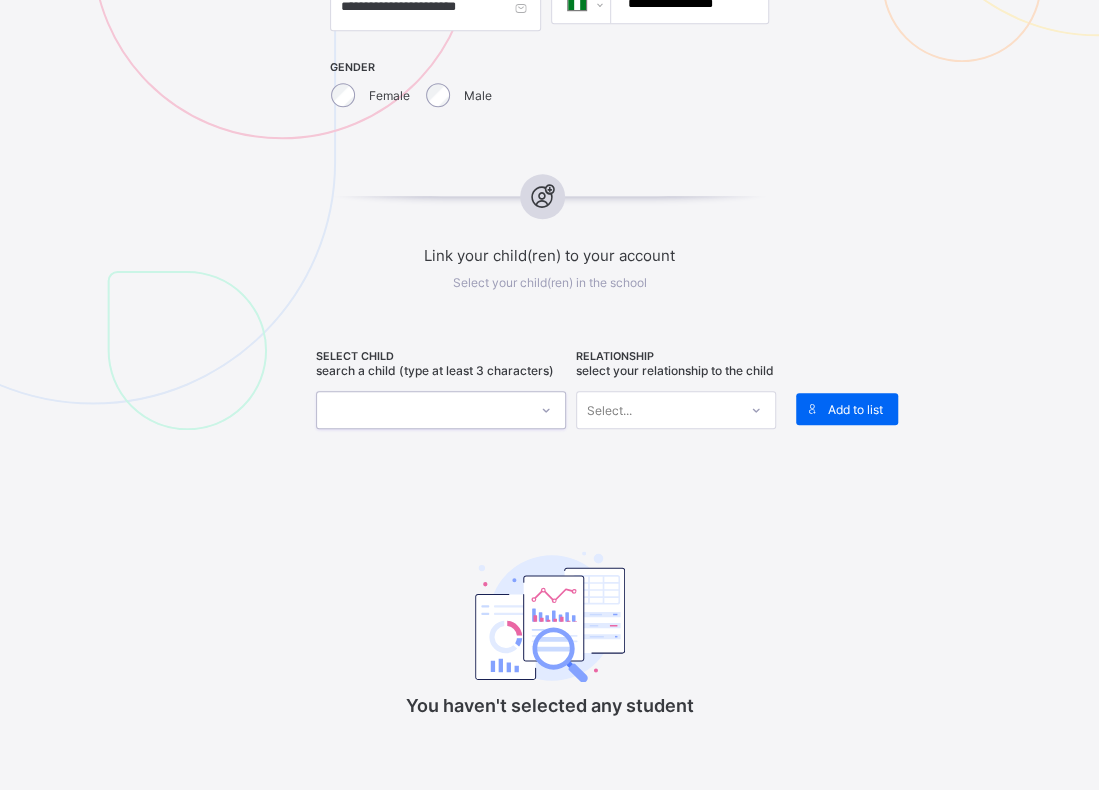 click at bounding box center [422, 410] 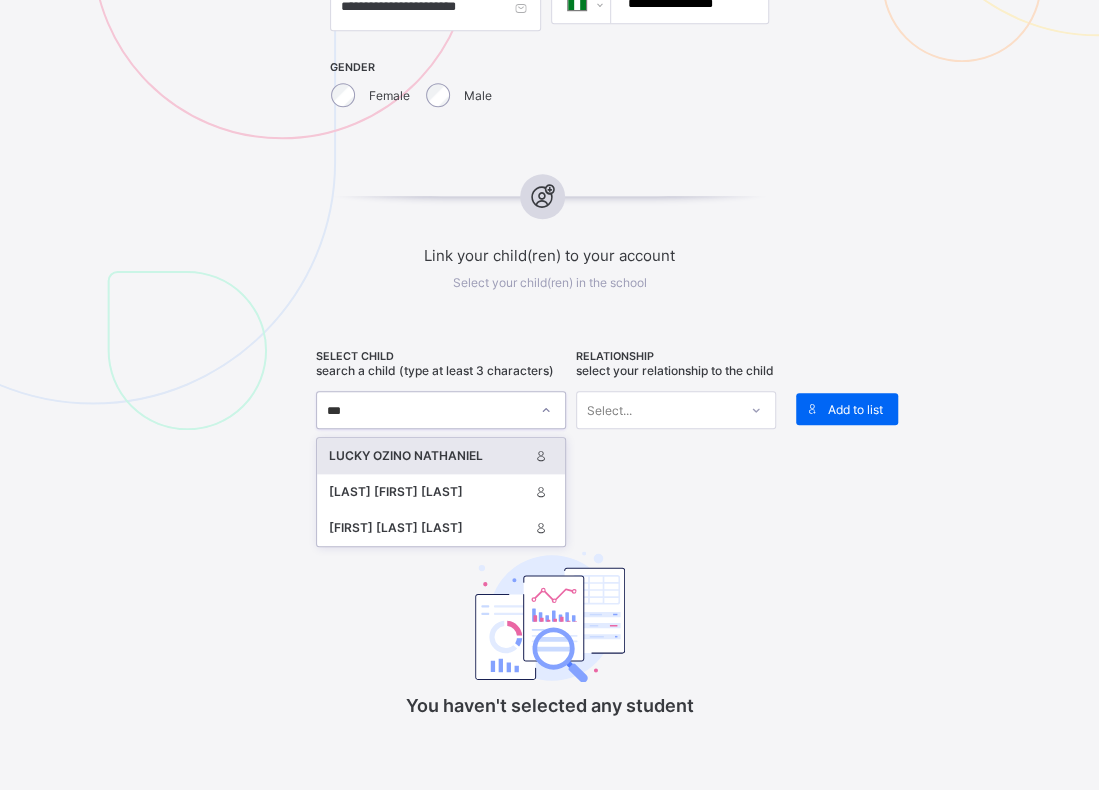 type on "****" 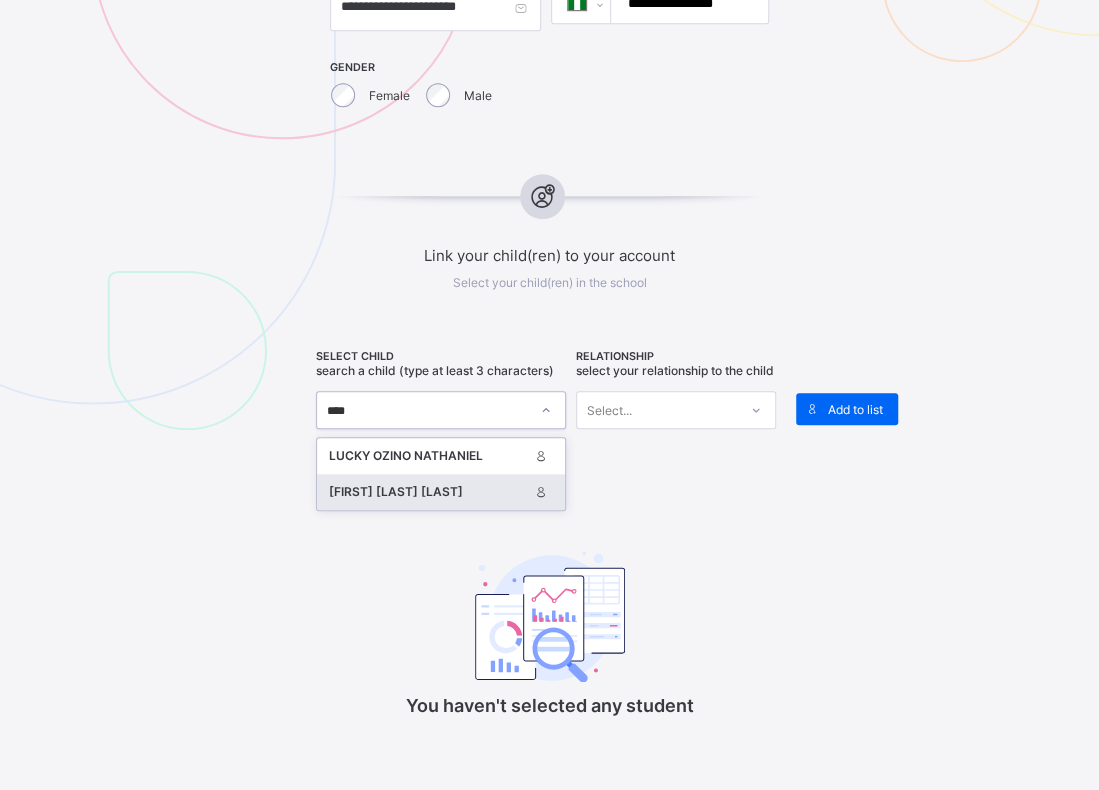 click on "[FIRST] [LAST] [LAST]" at bounding box center (428, 492) 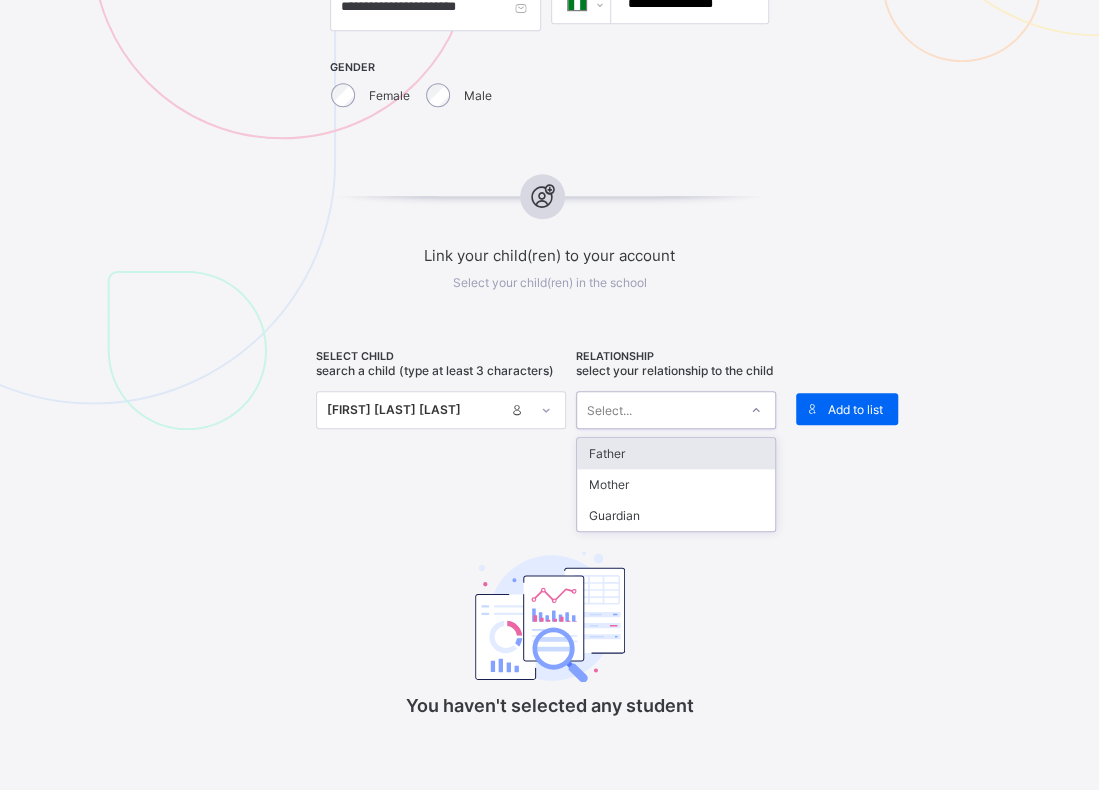 click on "Select..." at bounding box center (657, 410) 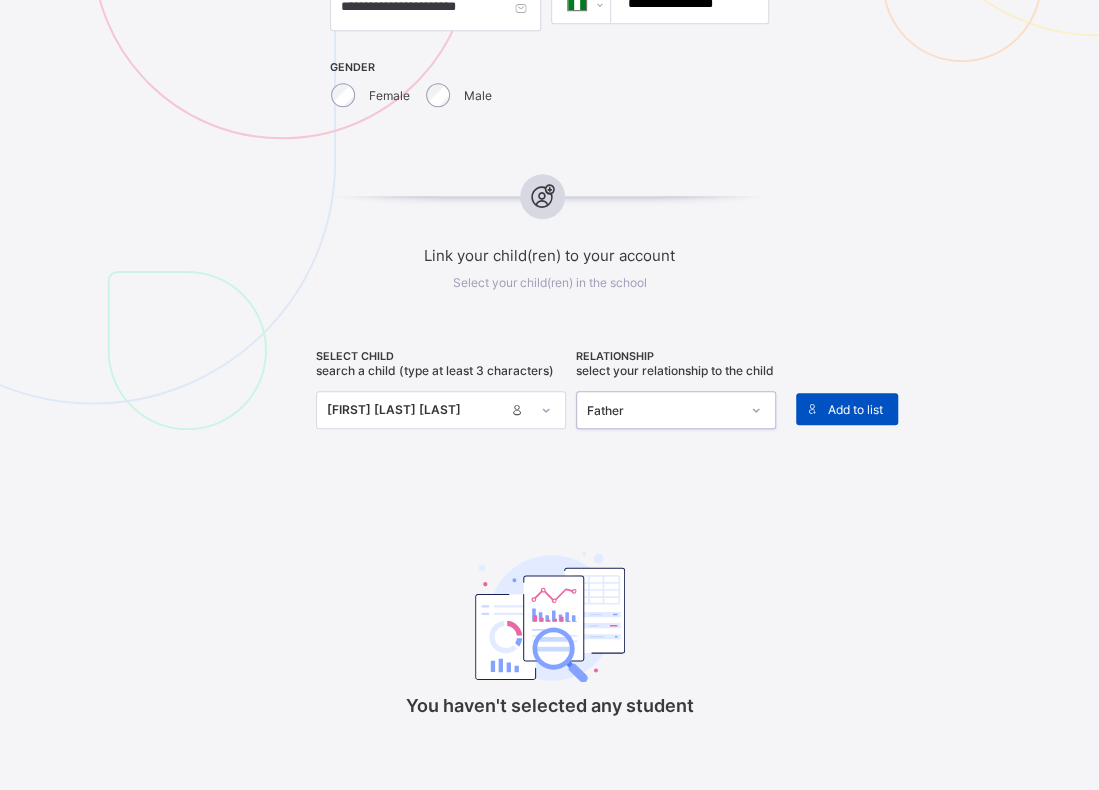 click on "Add to list" at bounding box center [855, 409] 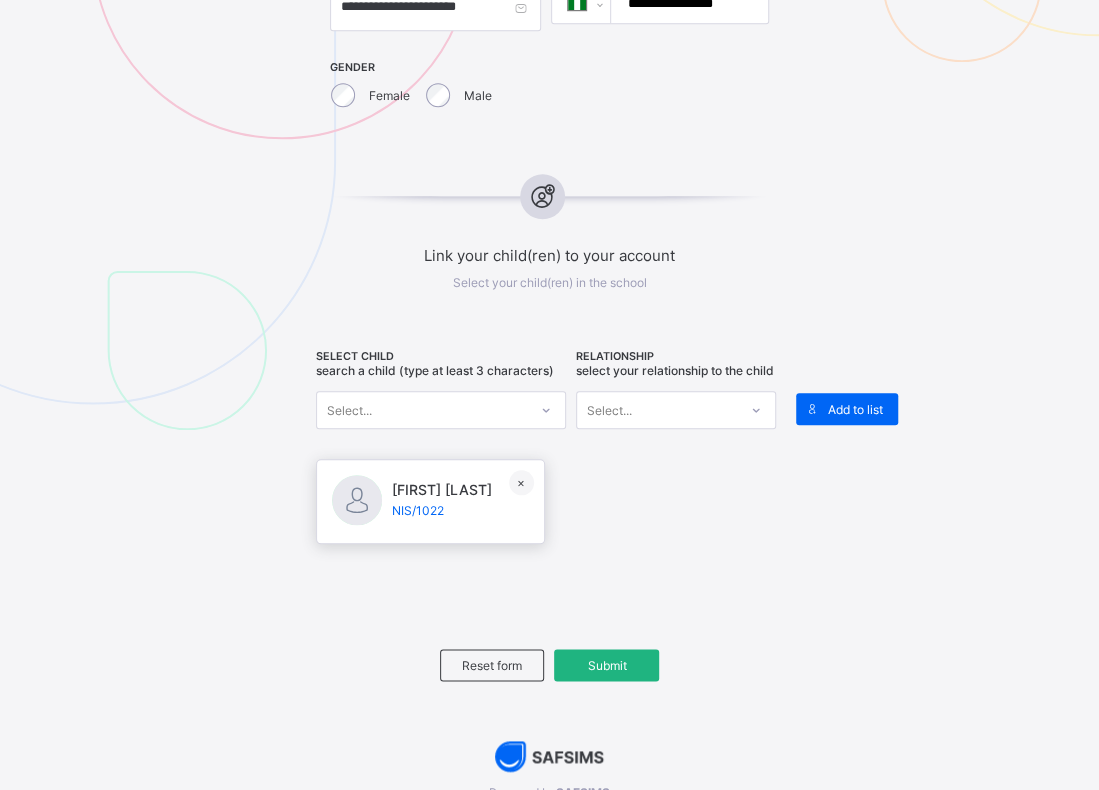 click on "Submit" at bounding box center [606, 665] 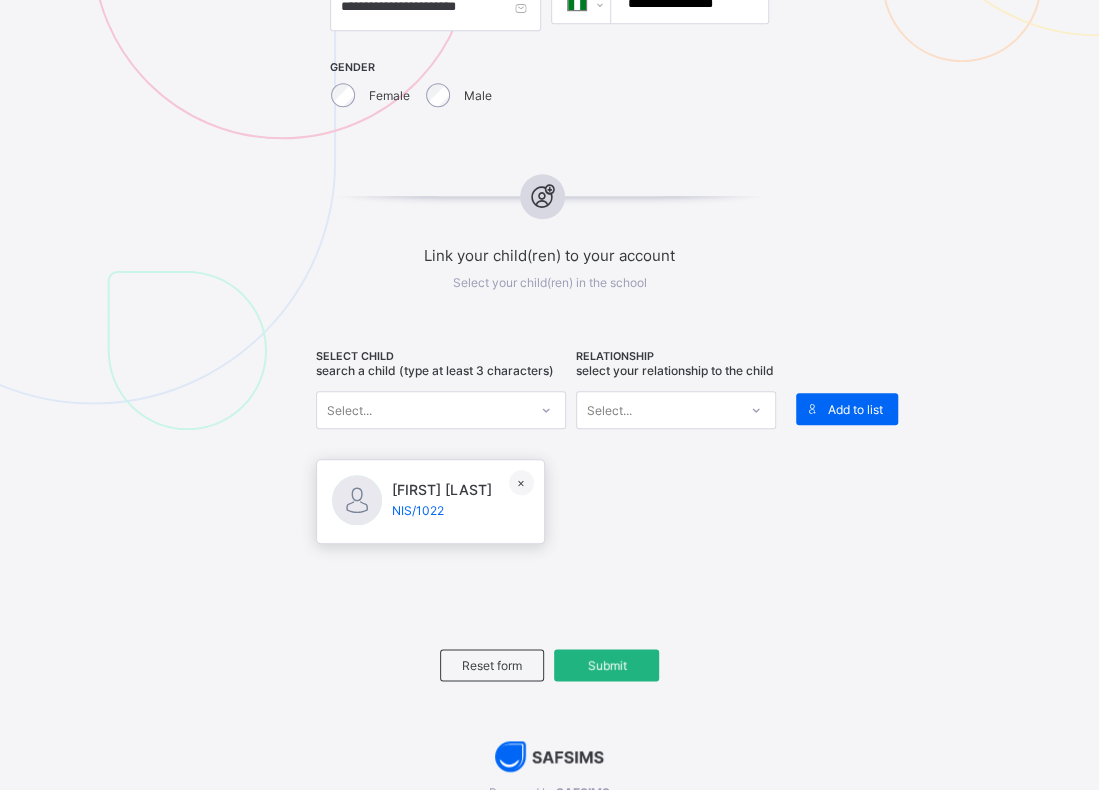 type 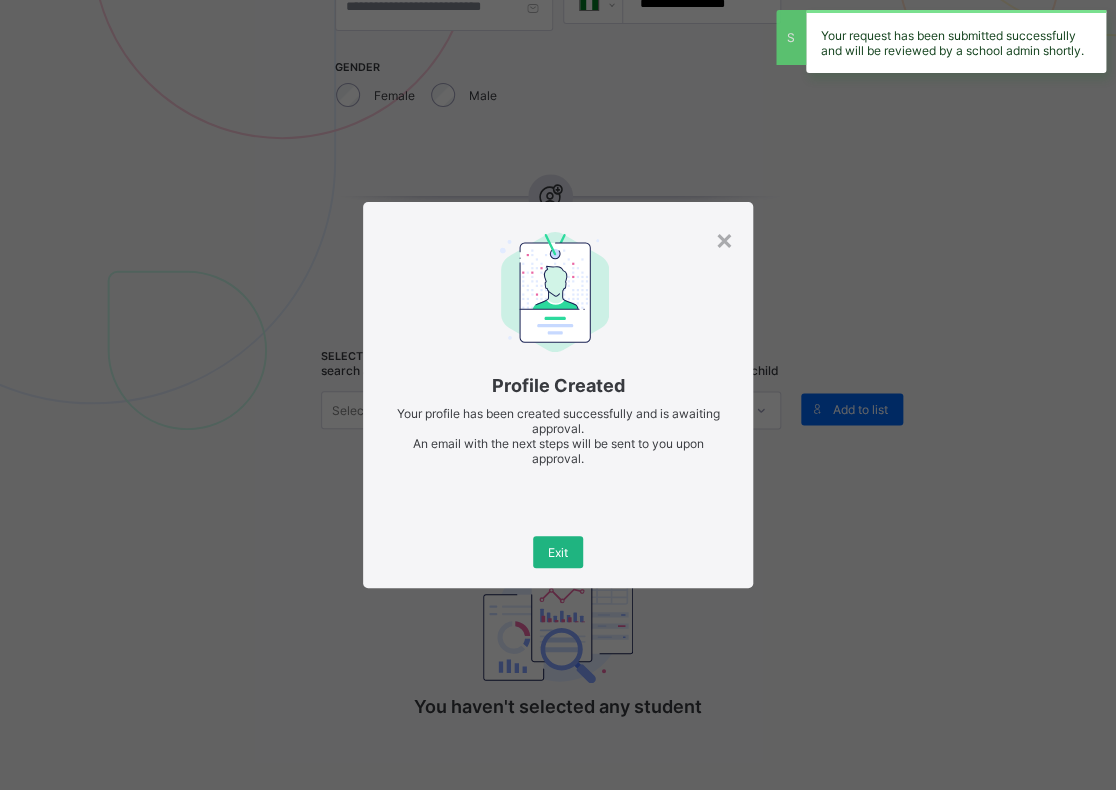 click on "Exit" at bounding box center (558, 552) 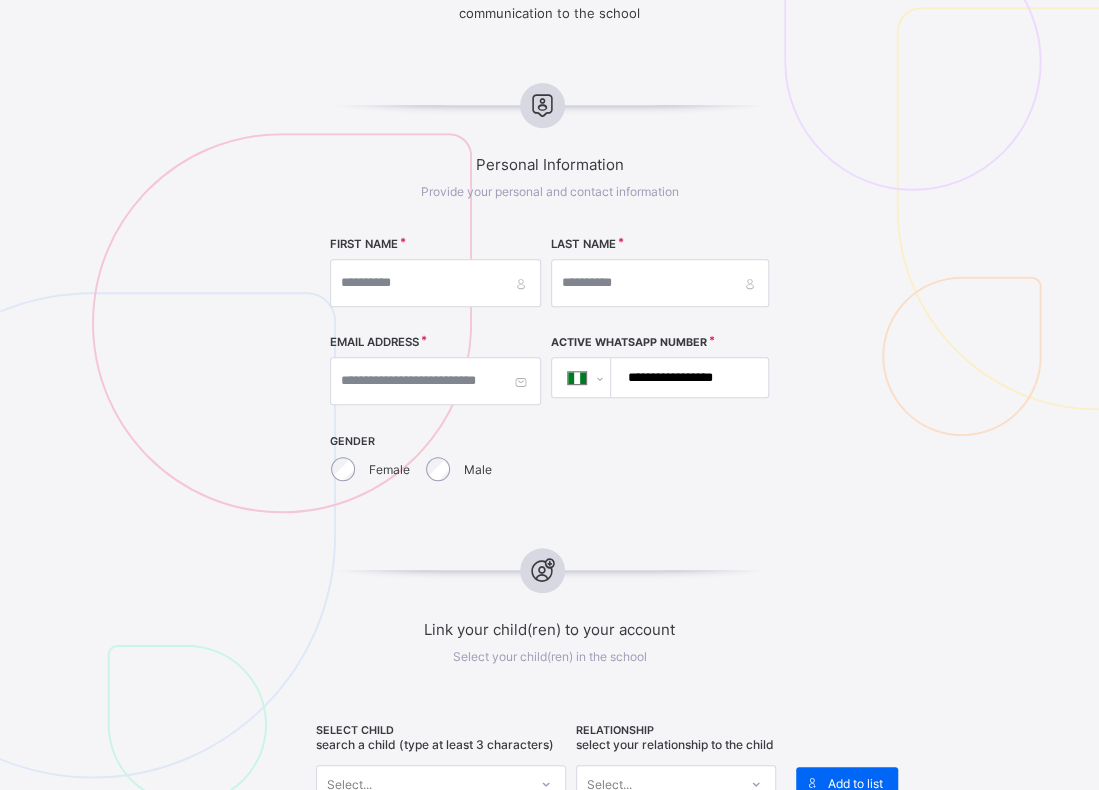 scroll, scrollTop: 312, scrollLeft: 0, axis: vertical 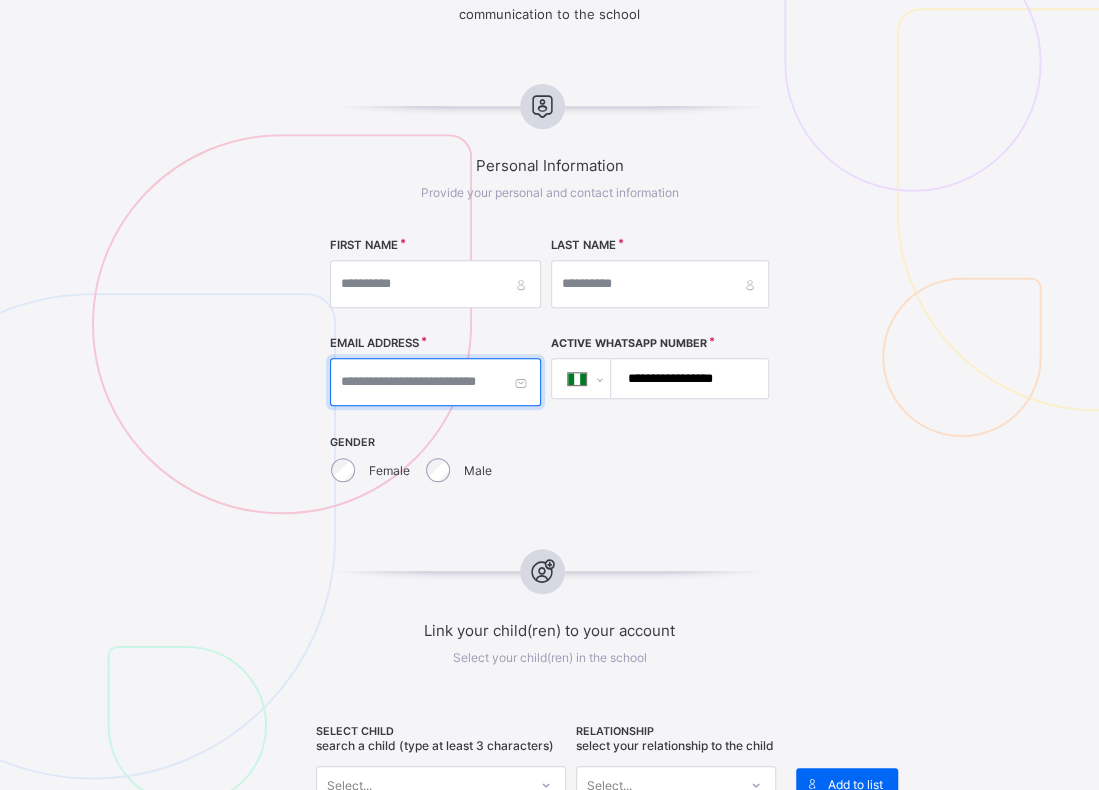 click at bounding box center [435, 382] 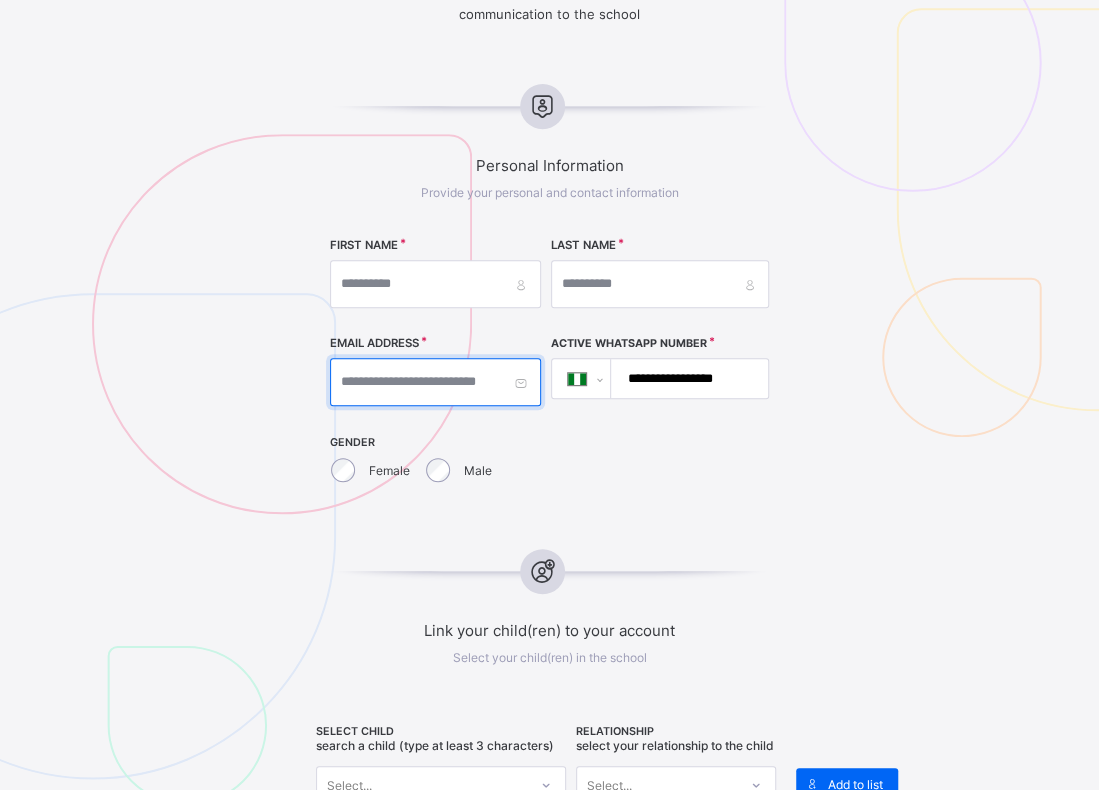 paste on "**********" 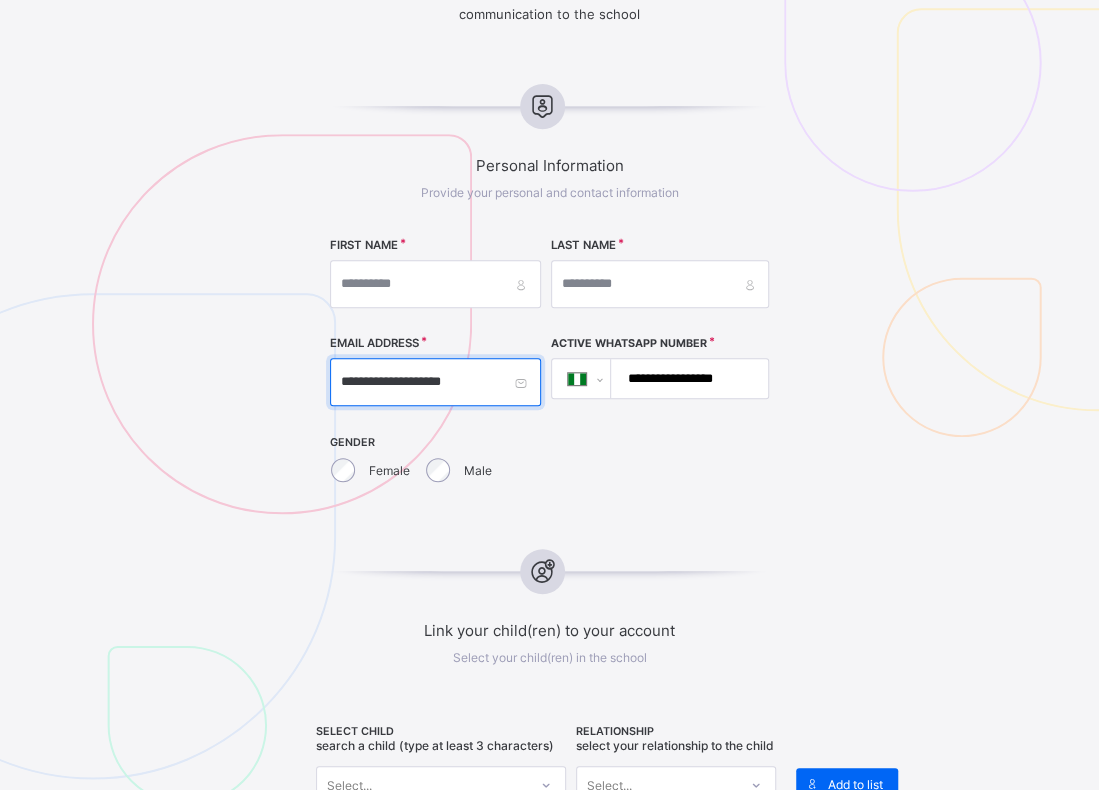 type on "**********" 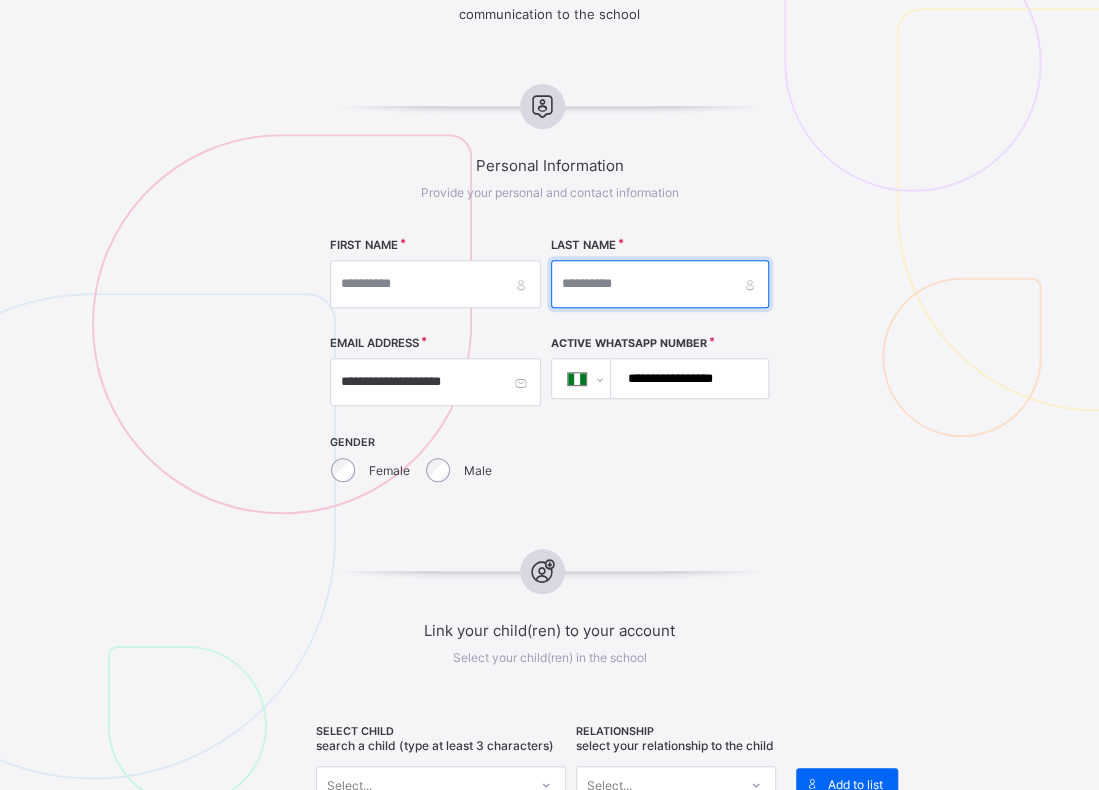 click at bounding box center (660, 284) 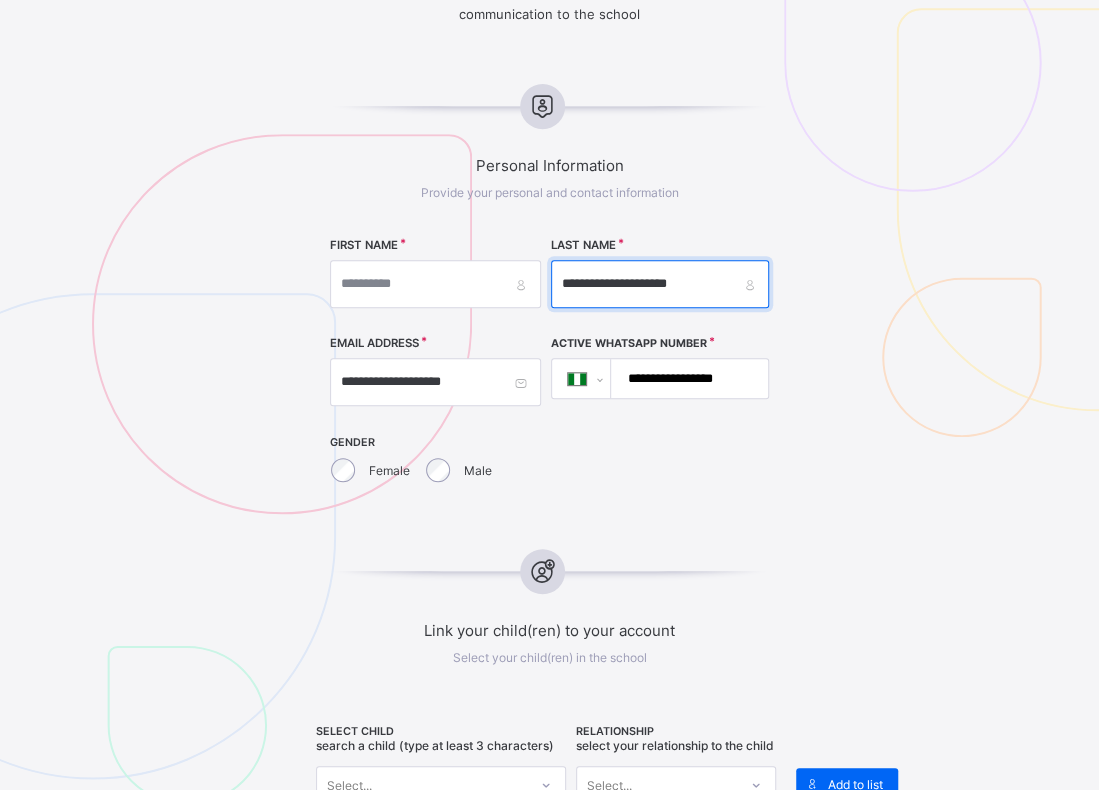 drag, startPoint x: 616, startPoint y: 278, endPoint x: 814, endPoint y: 283, distance: 198.06313 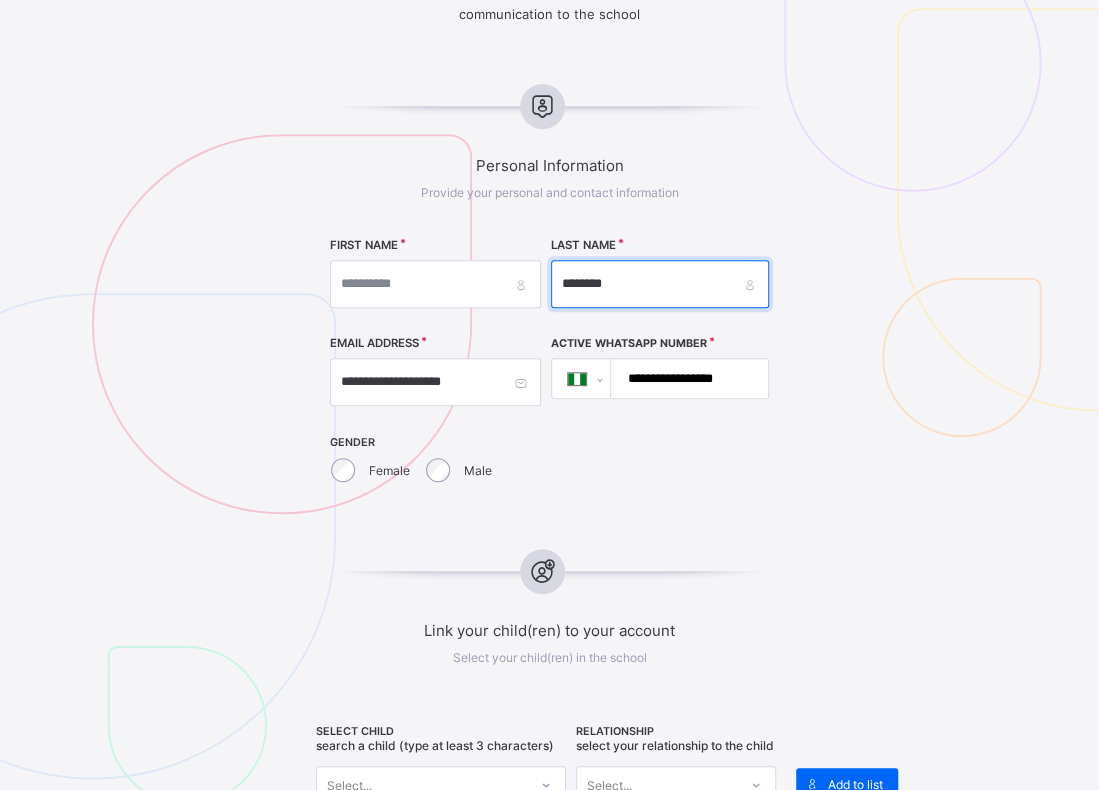 type on "*******" 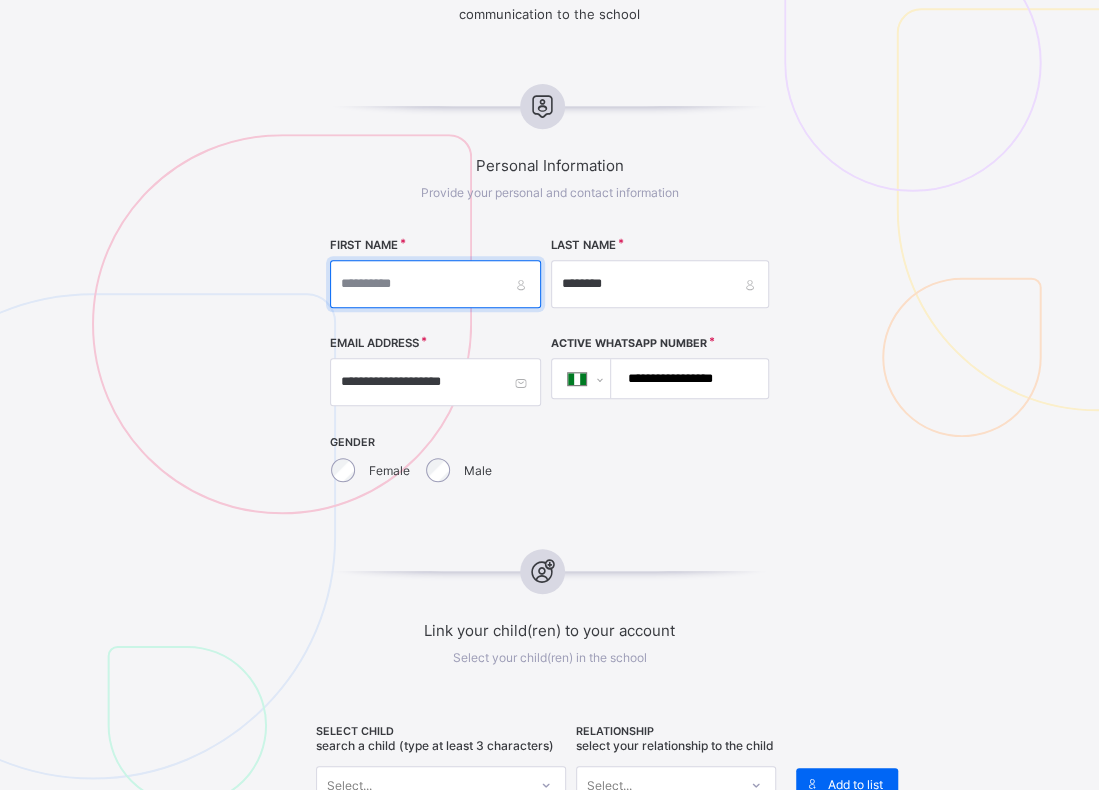click at bounding box center [435, 284] 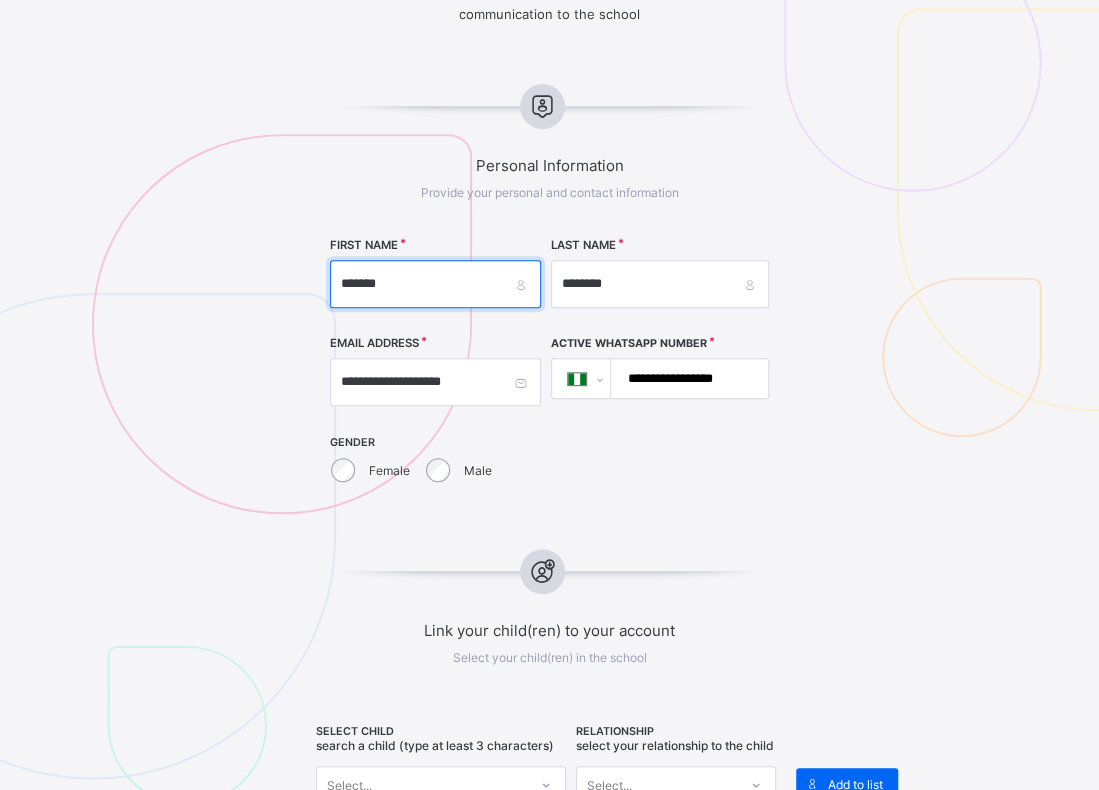 type on "*******" 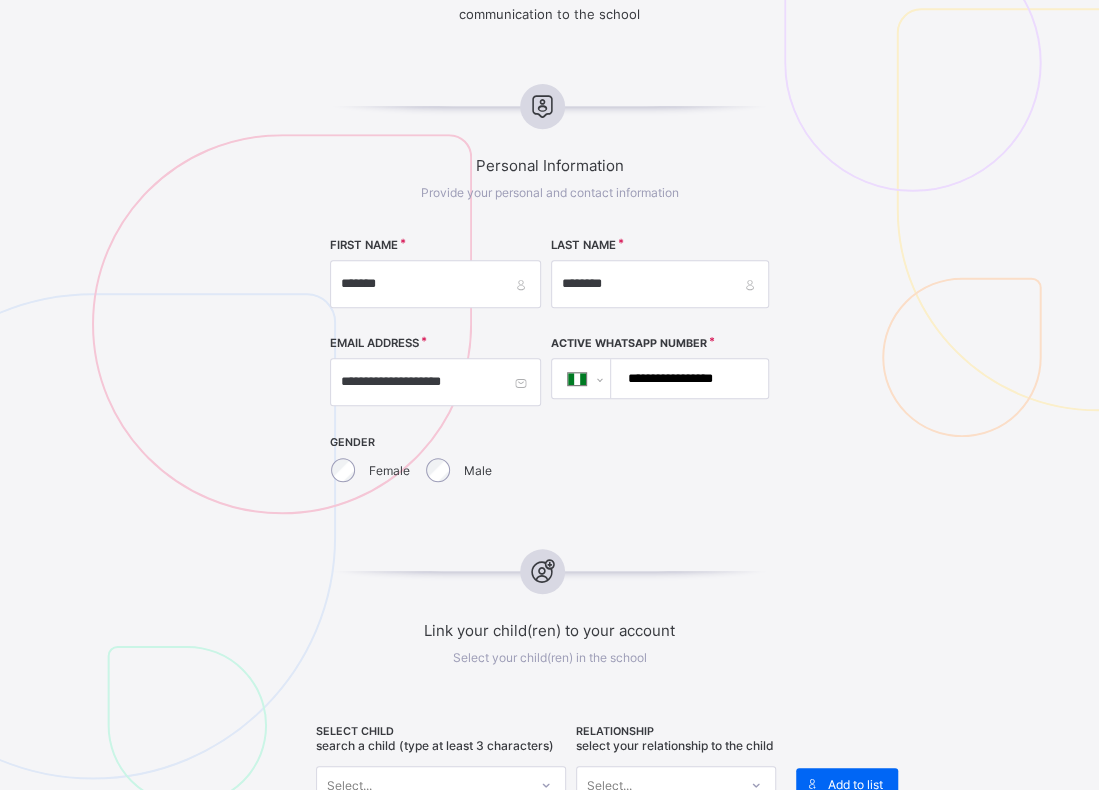click on "**********" at bounding box center [686, 378] 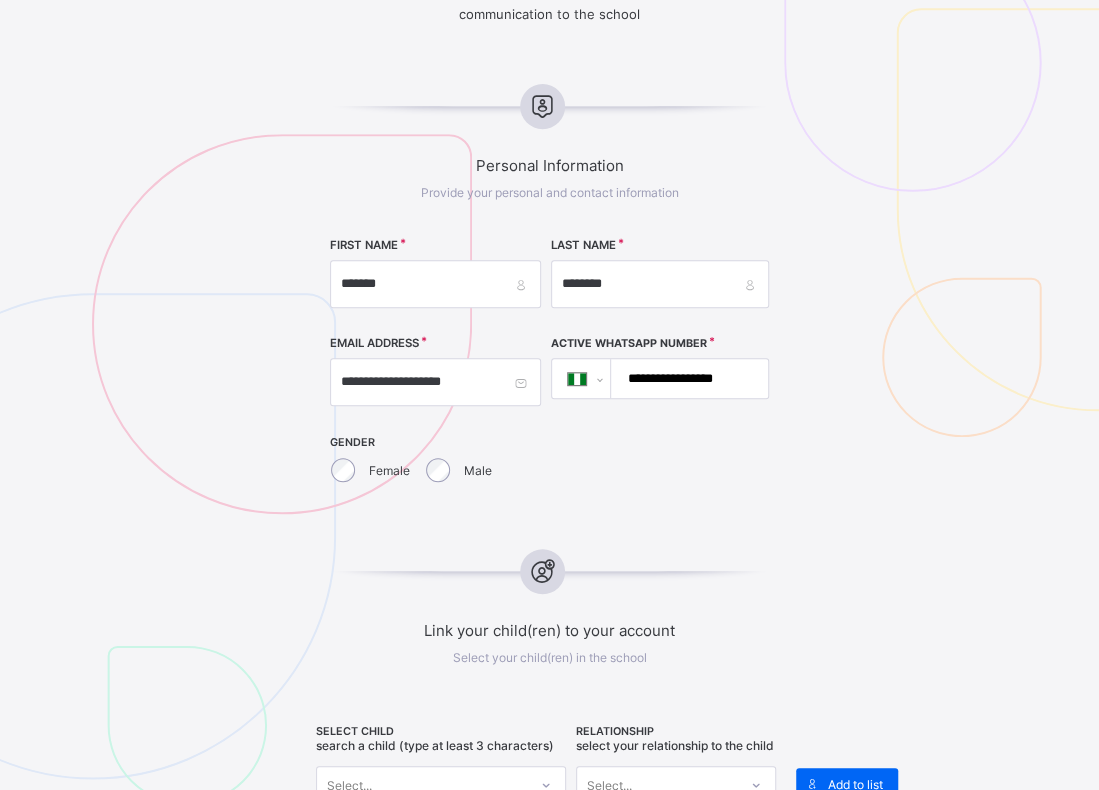 type on "**********" 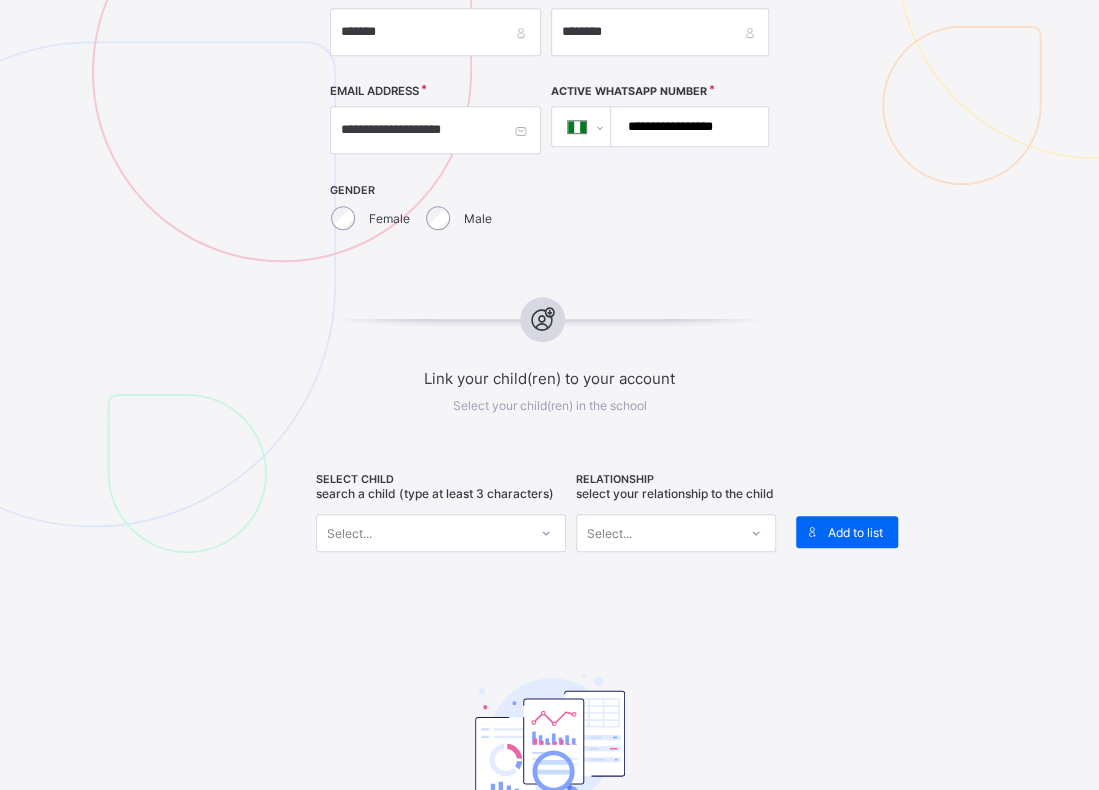 scroll, scrollTop: 565, scrollLeft: 0, axis: vertical 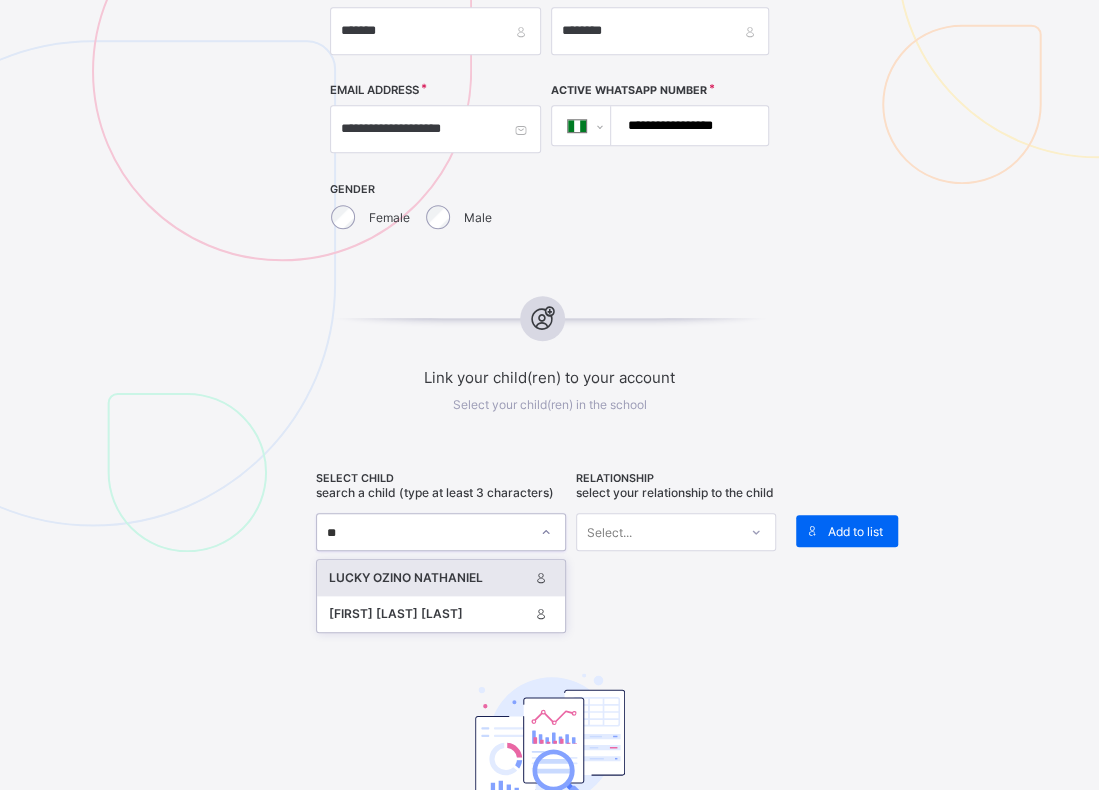 type on "***" 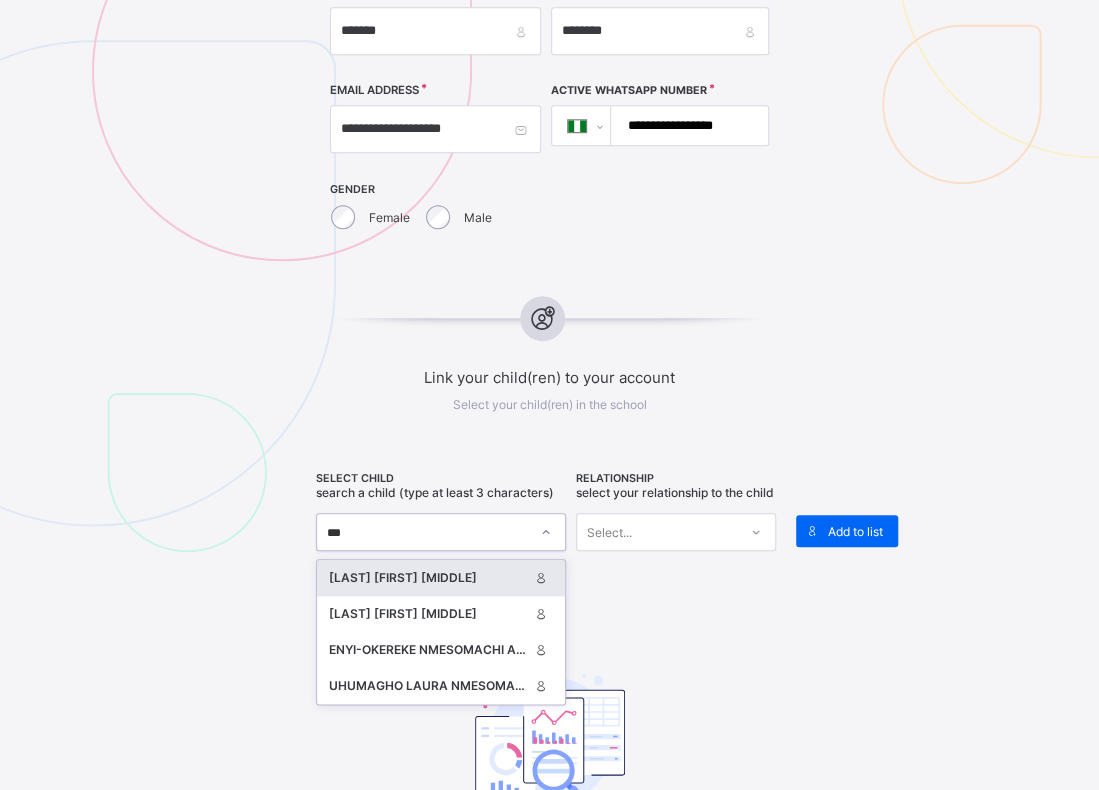 click on "[LAST] [FIRST] [LAST]" at bounding box center (428, 578) 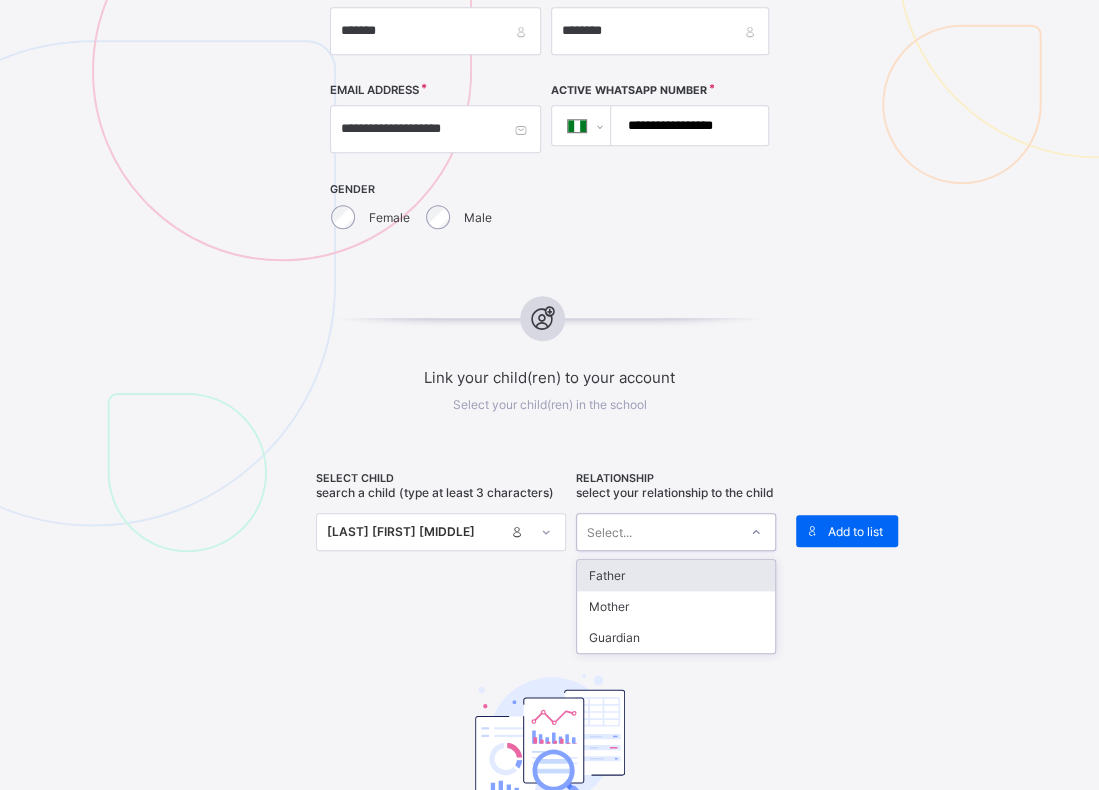 click on "Father" at bounding box center (676, 575) 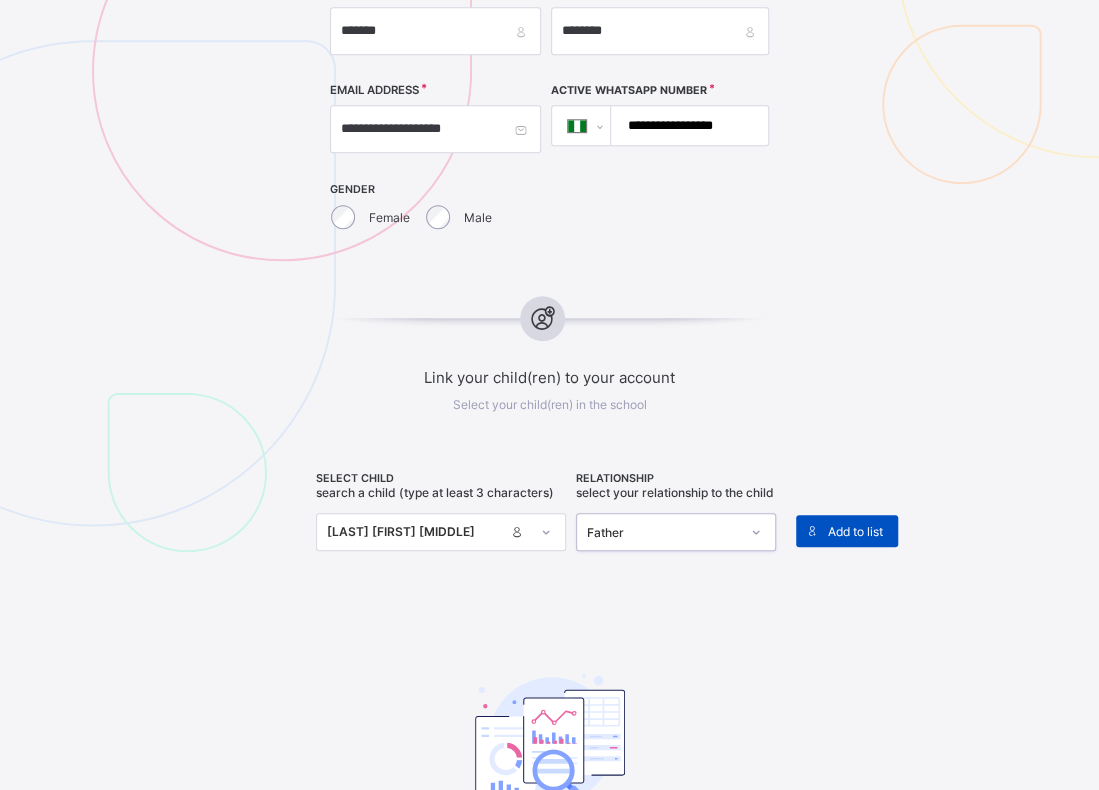 click on "Add to list" at bounding box center (847, 531) 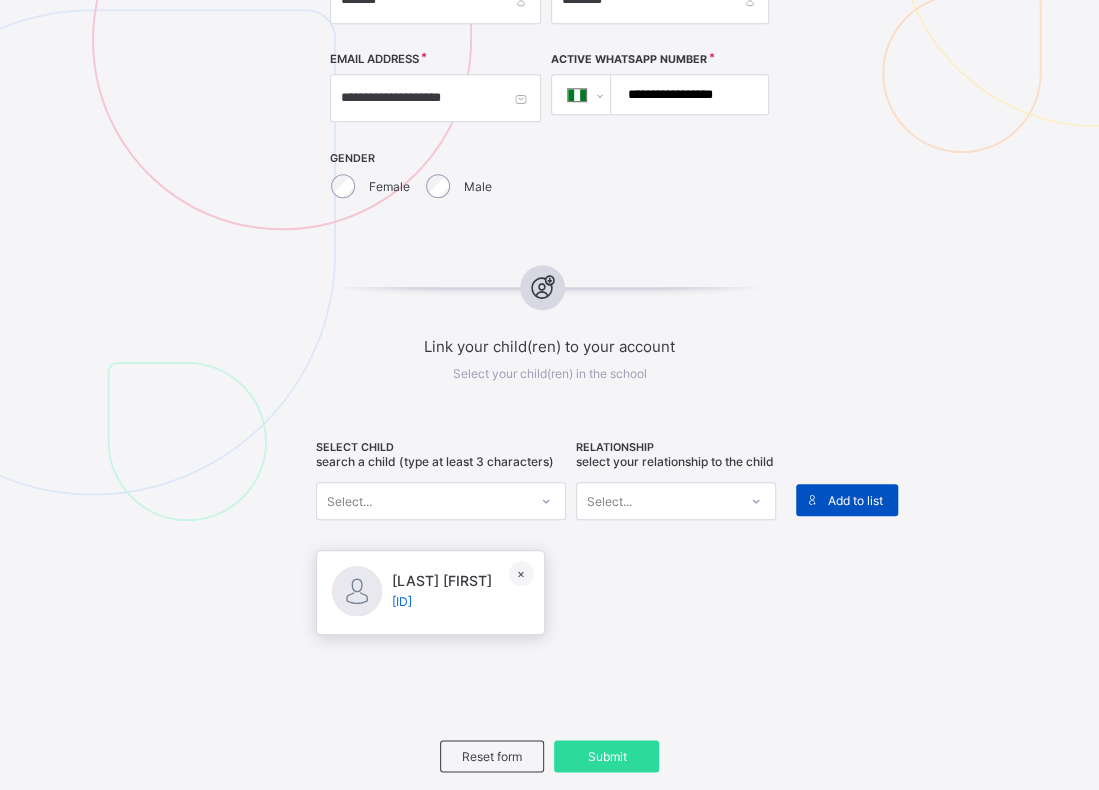 scroll, scrollTop: 697, scrollLeft: 0, axis: vertical 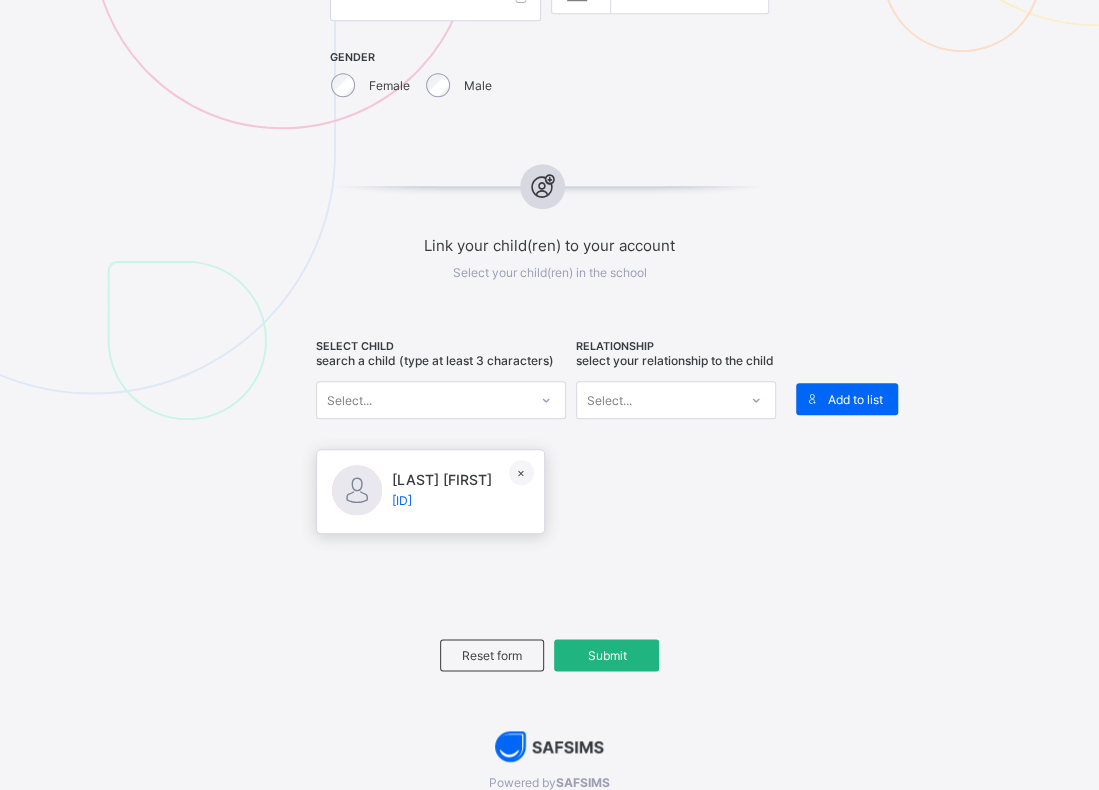 click on "Submit" at bounding box center (606, 655) 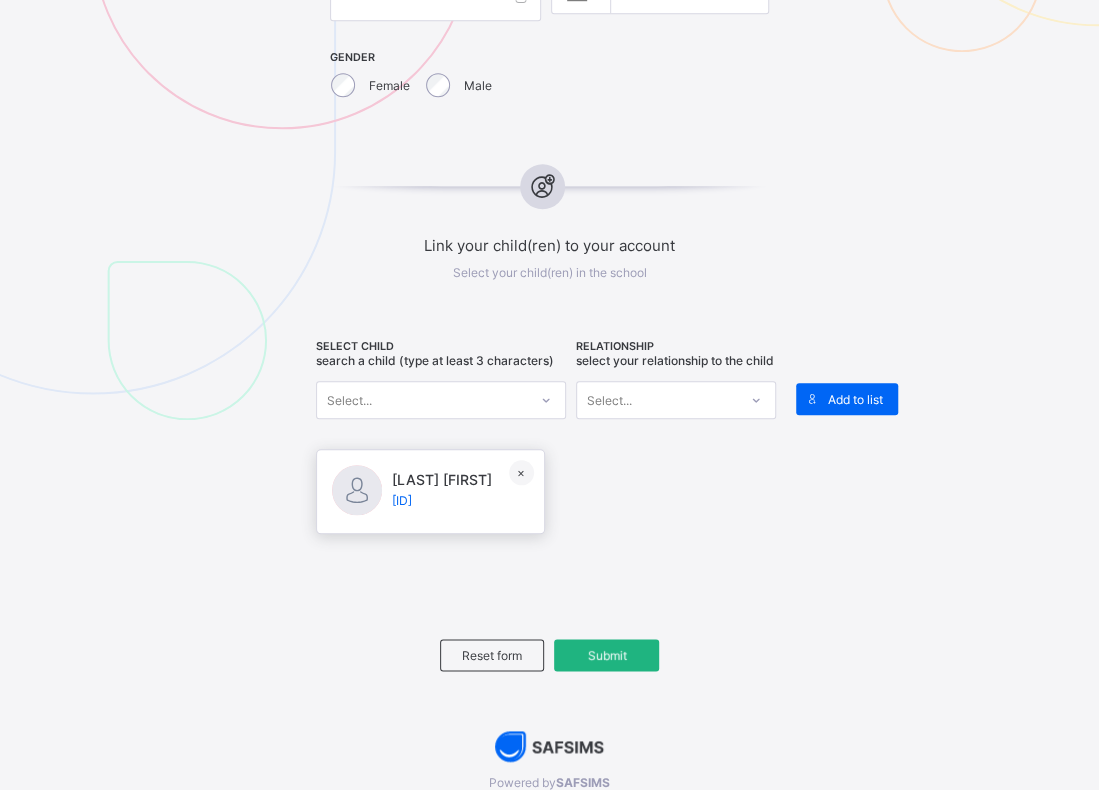 type 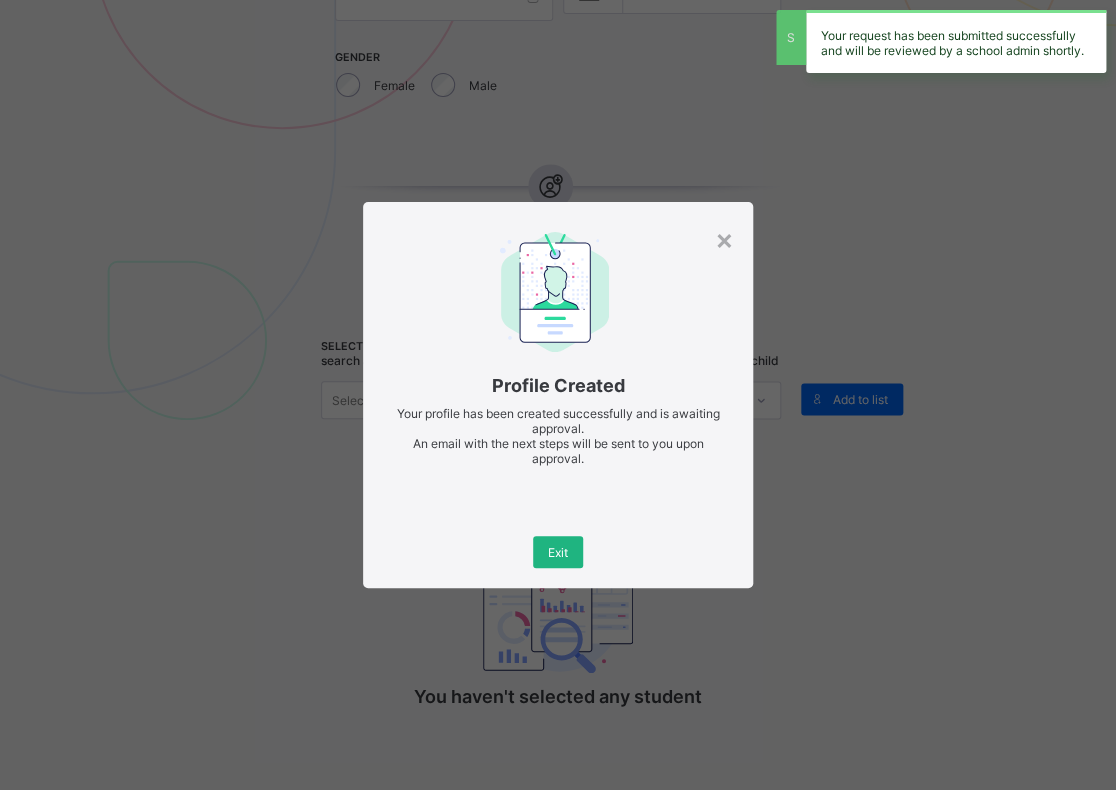 click on "Exit" at bounding box center (558, 552) 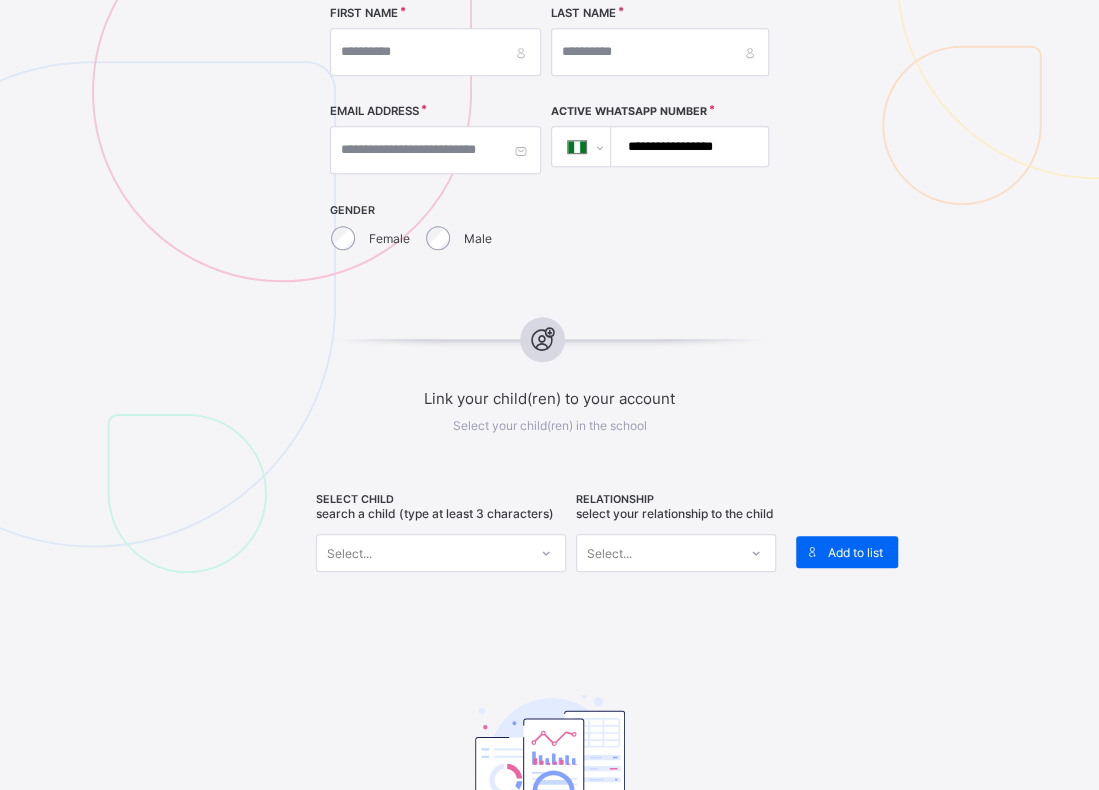 scroll, scrollTop: 389, scrollLeft: 0, axis: vertical 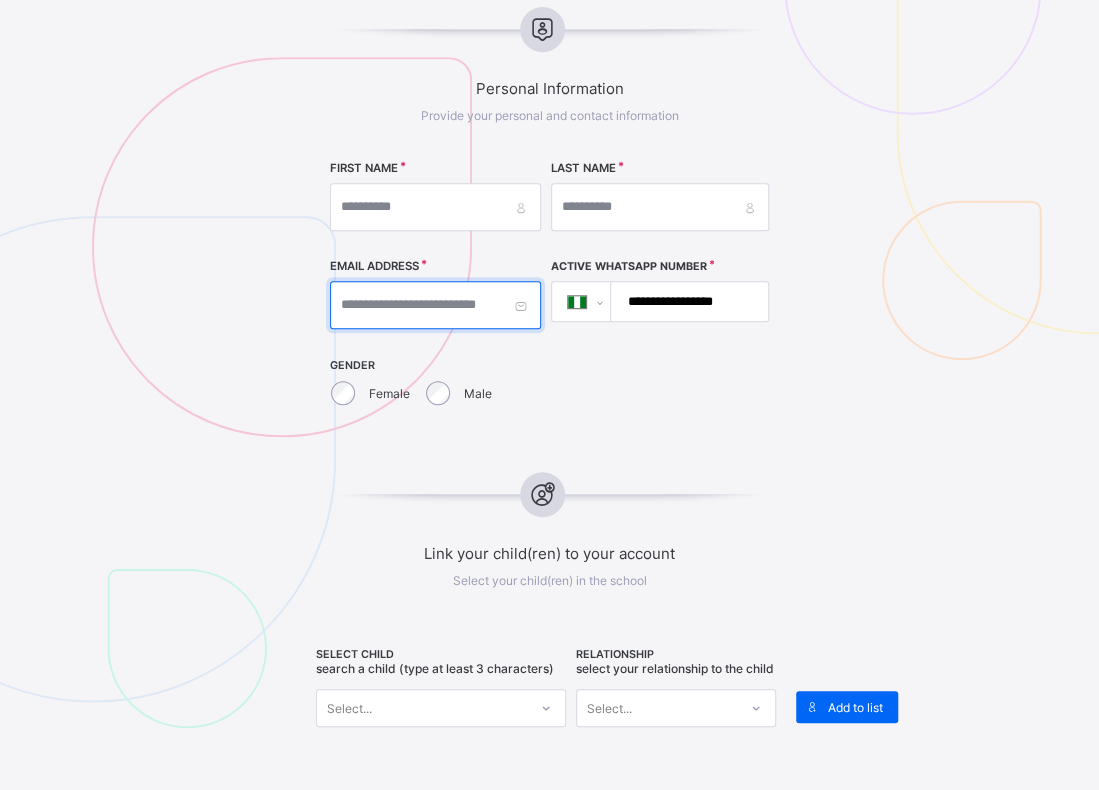 click at bounding box center (435, 305) 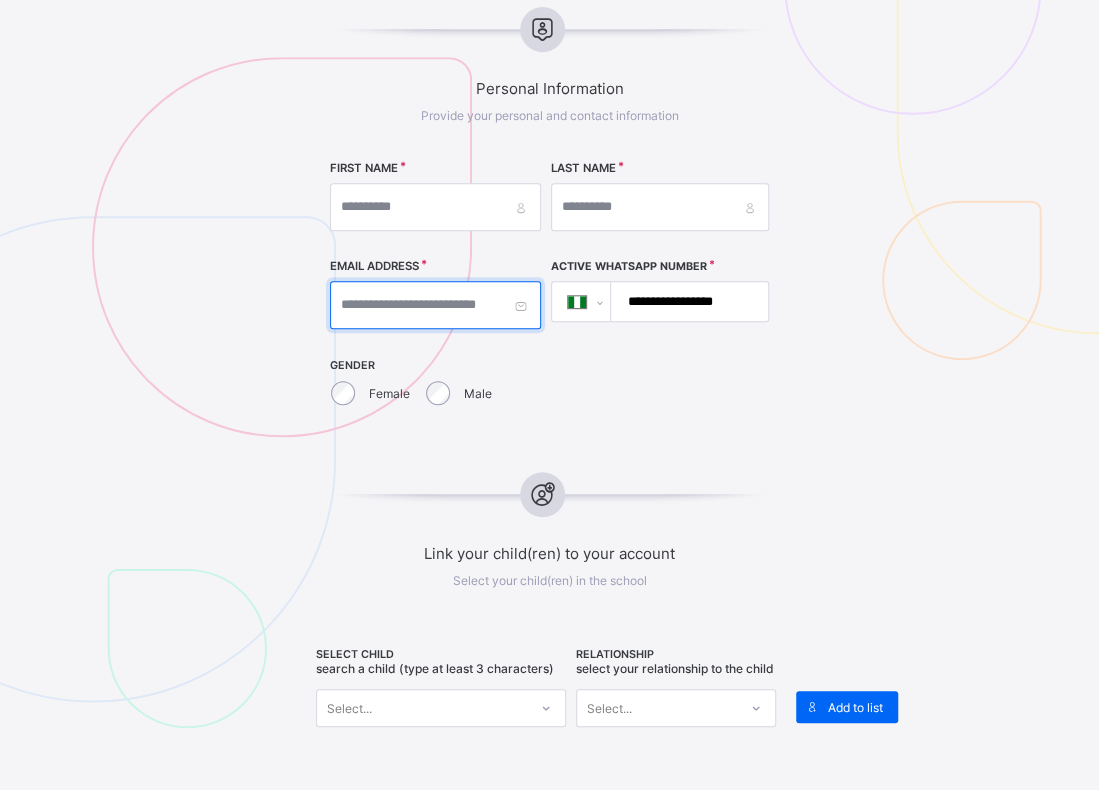 paste on "**********" 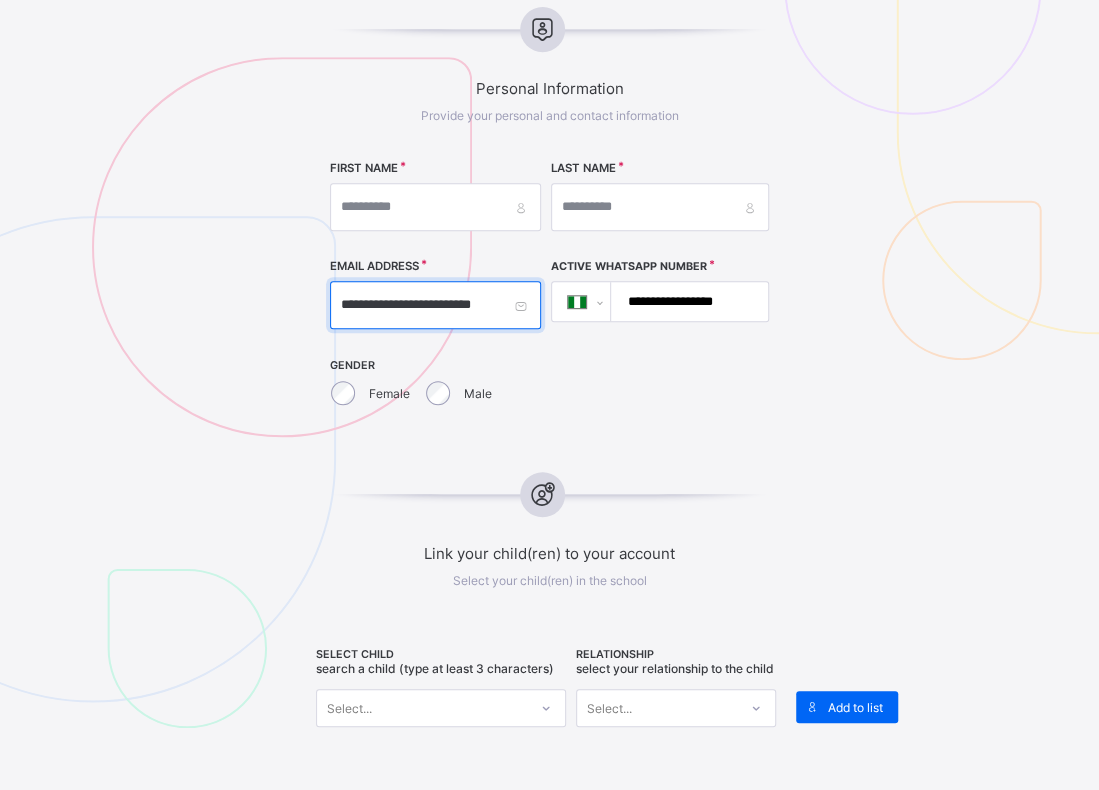 scroll, scrollTop: 0, scrollLeft: 0, axis: both 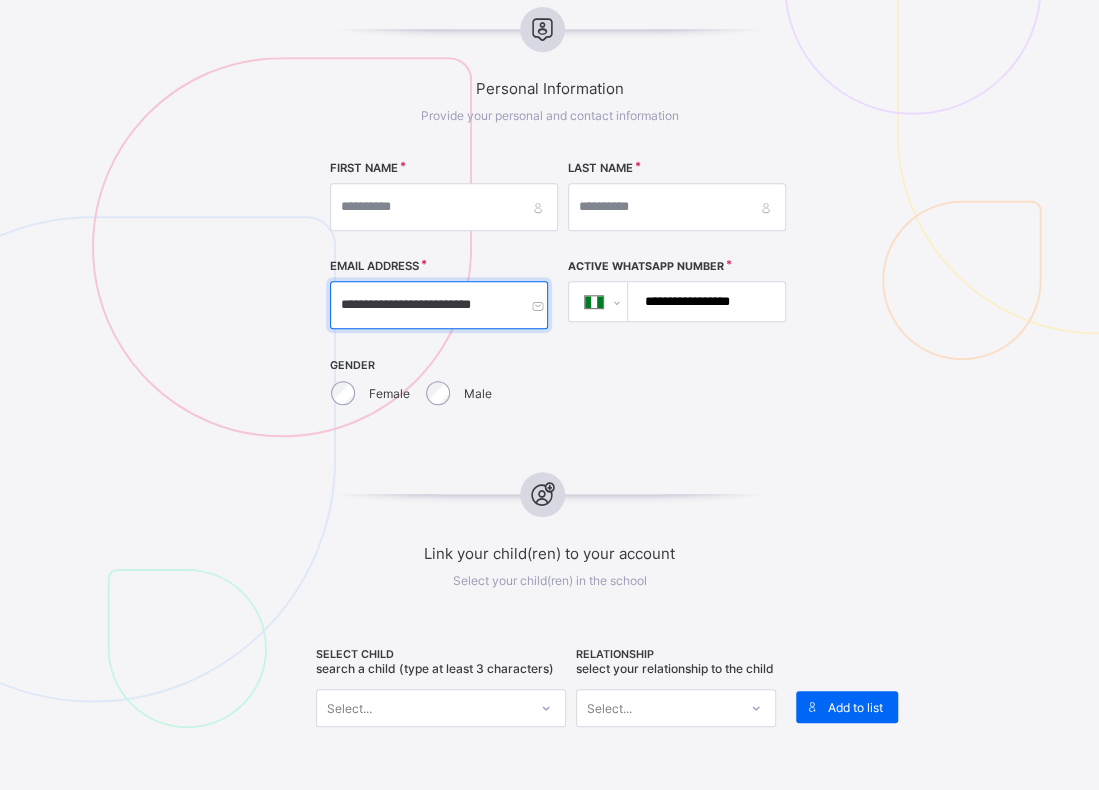 type on "**********" 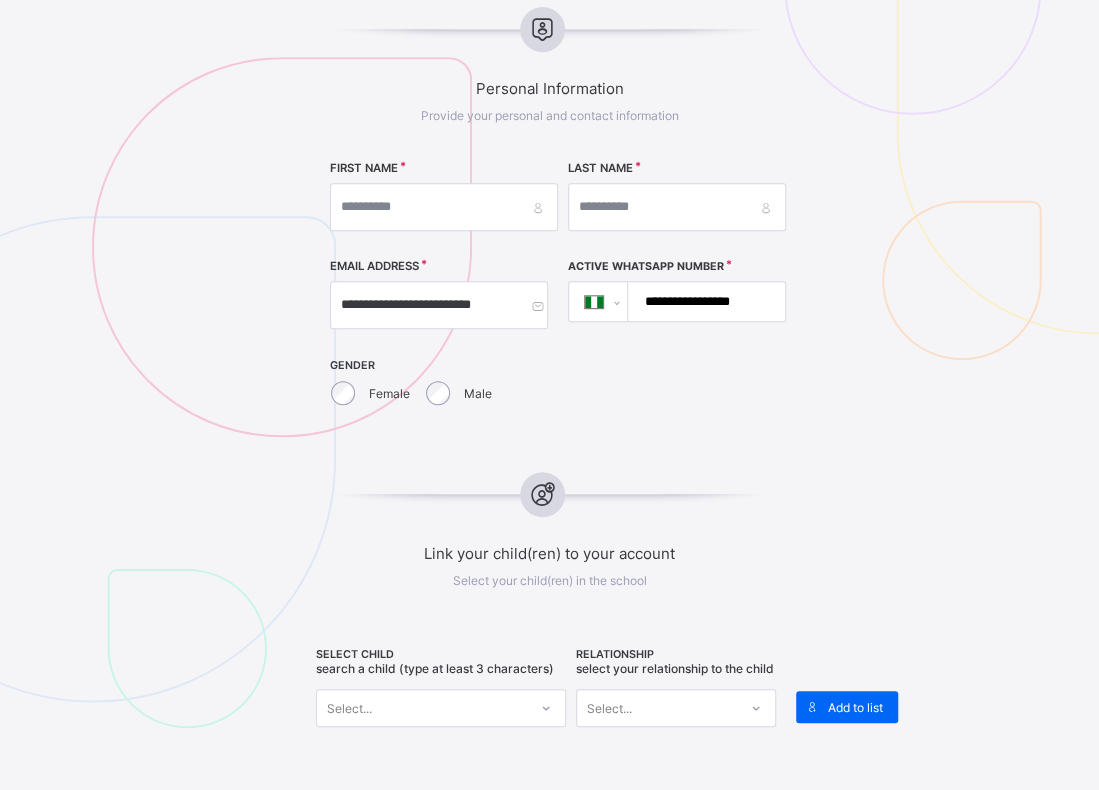 scroll, scrollTop: 0, scrollLeft: 0, axis: both 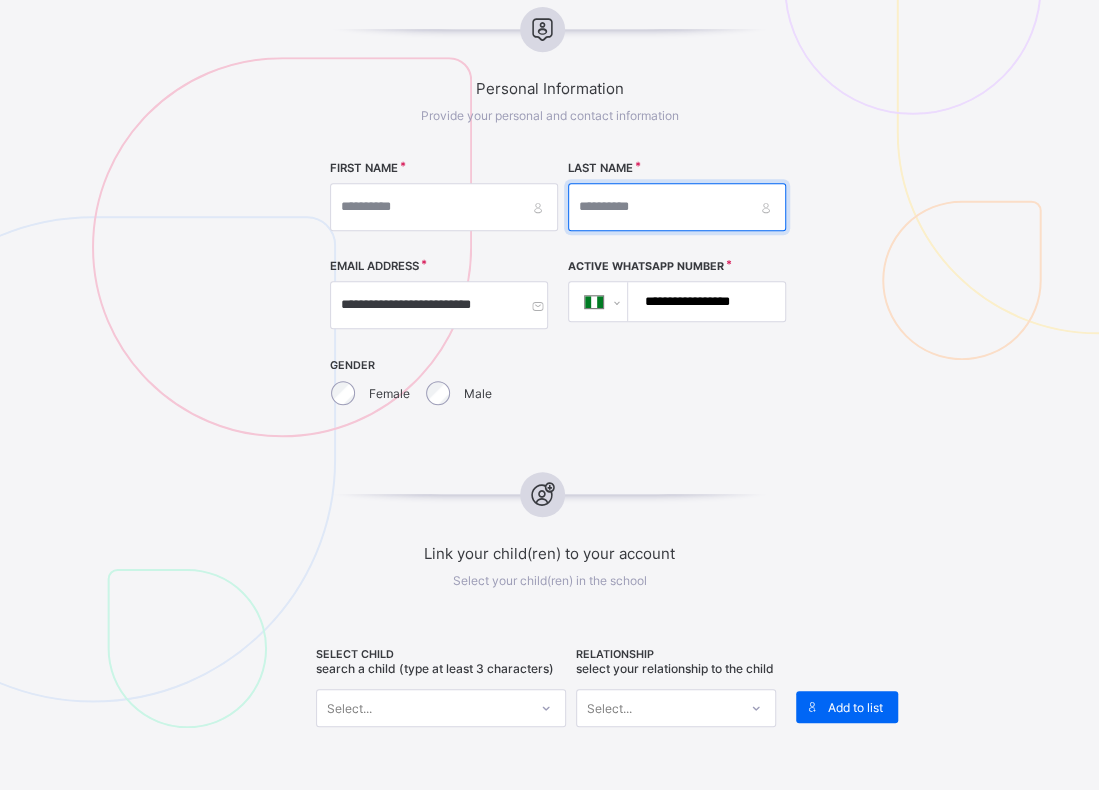 click at bounding box center [677, 207] 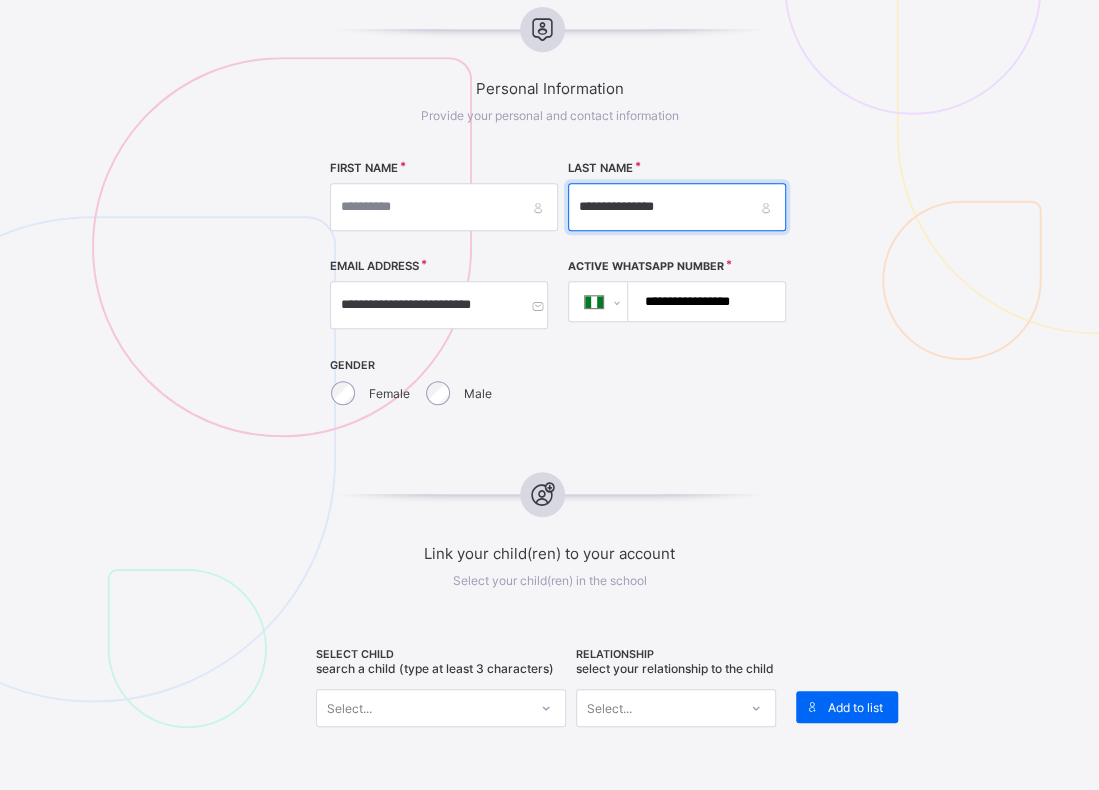 drag, startPoint x: 702, startPoint y: 207, endPoint x: 629, endPoint y: 210, distance: 73.061615 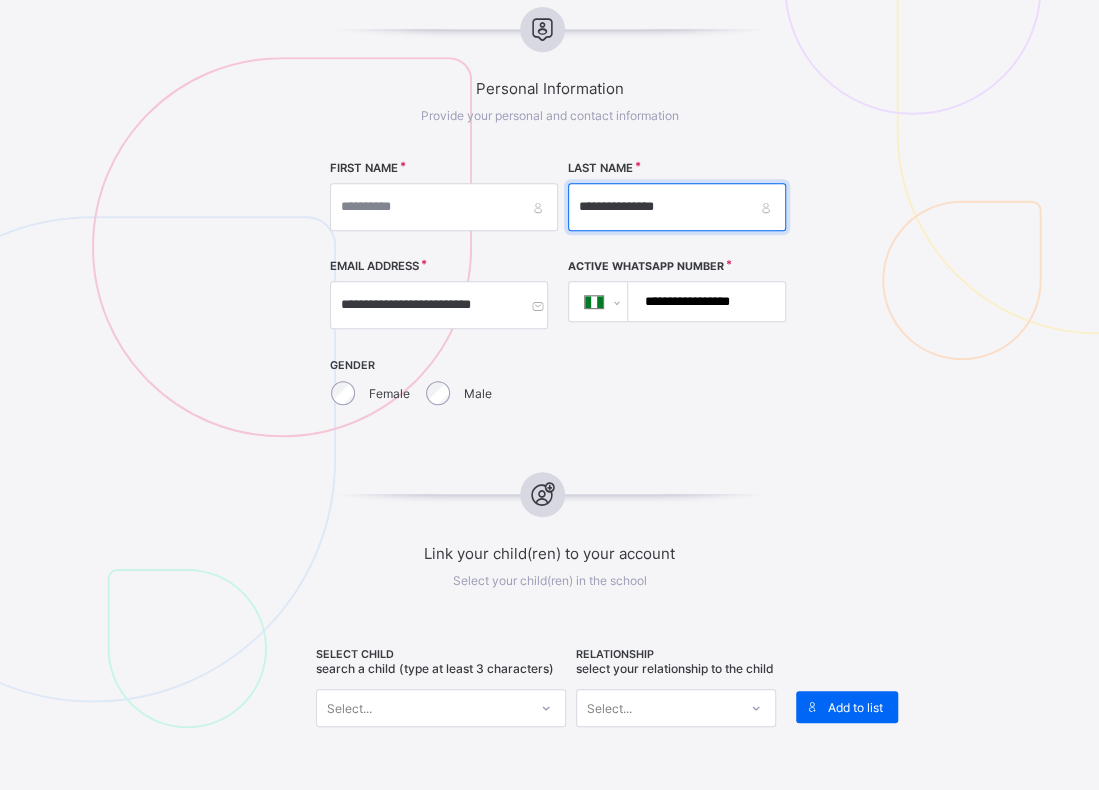 click on "**********" at bounding box center (677, 207) 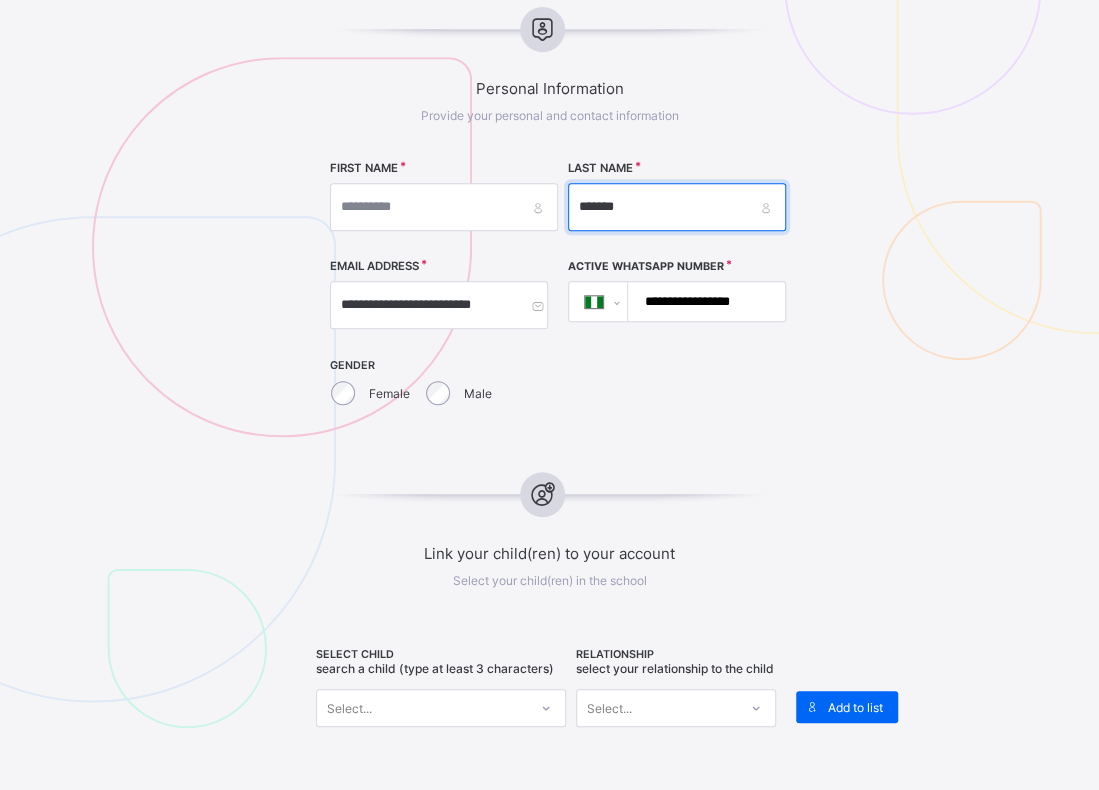 type on "******" 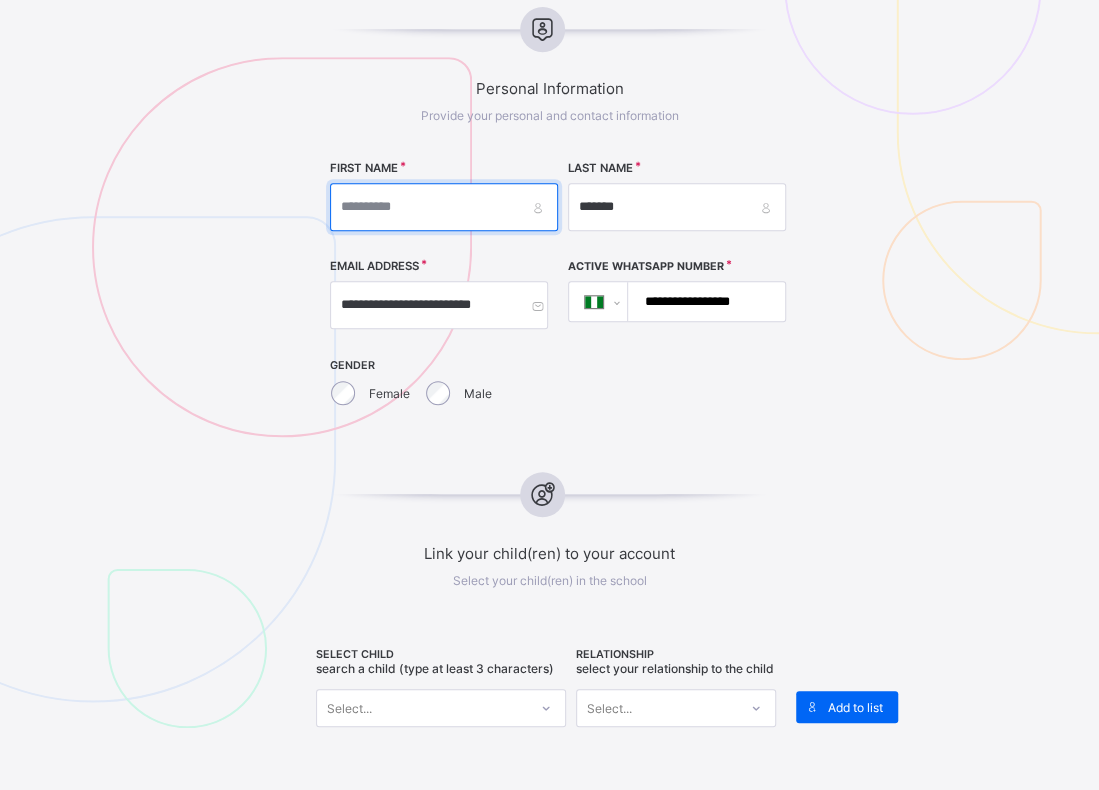 click at bounding box center [444, 207] 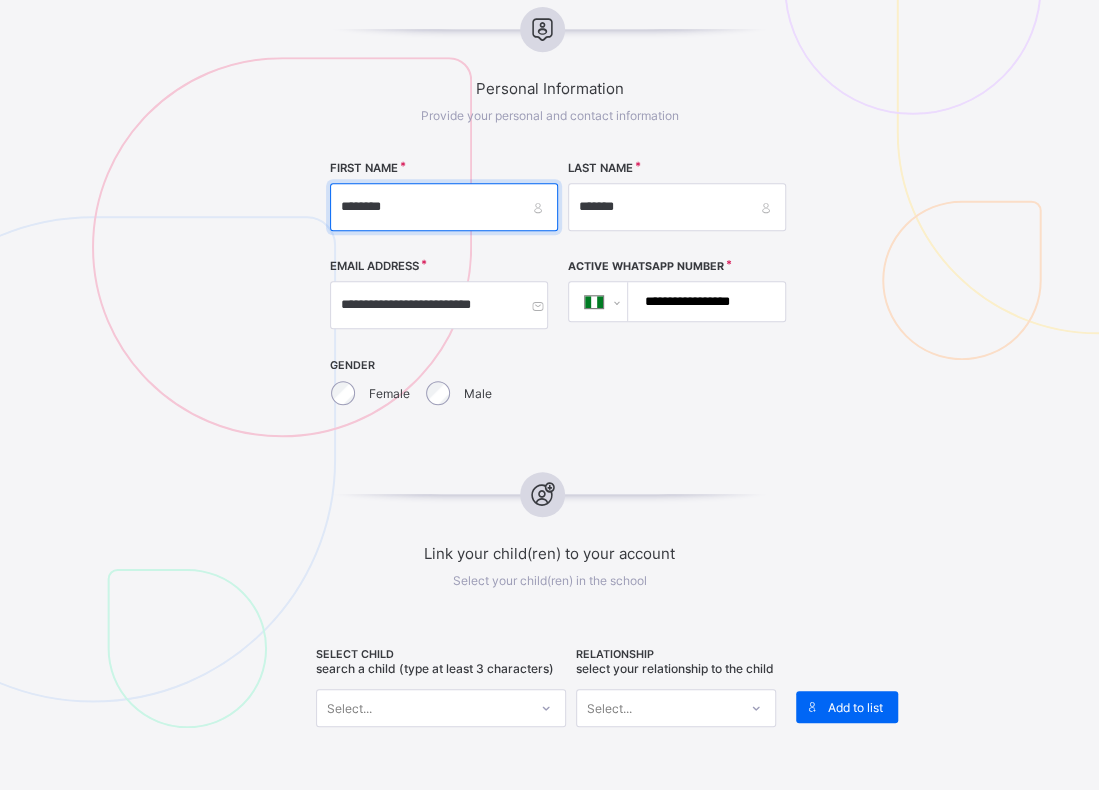 type on "********" 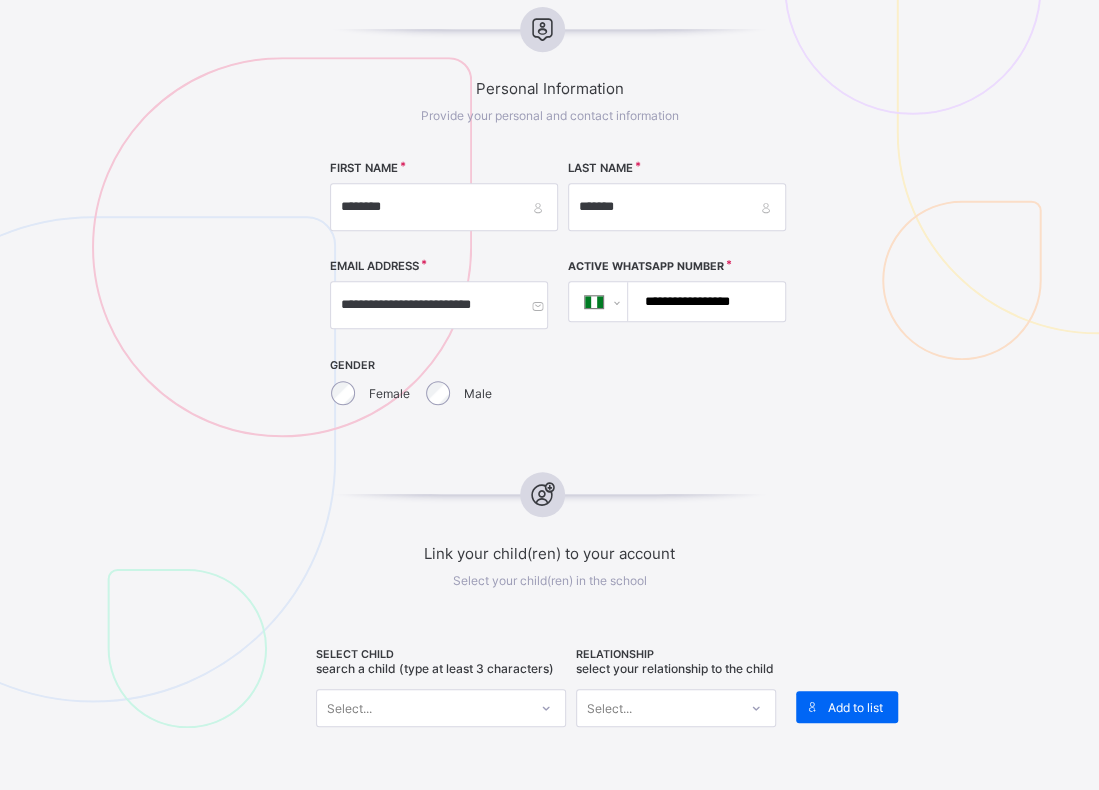 click on "**********" at bounding box center (703, 301) 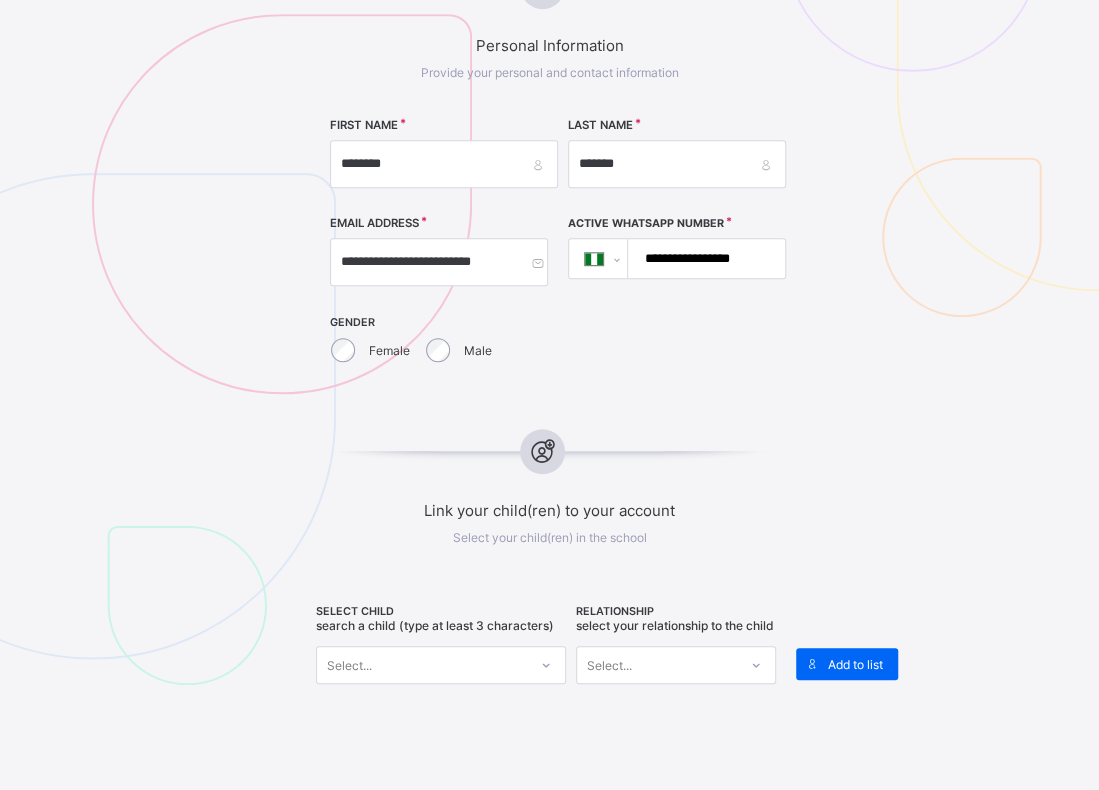 click on "Select..." at bounding box center (441, 665) 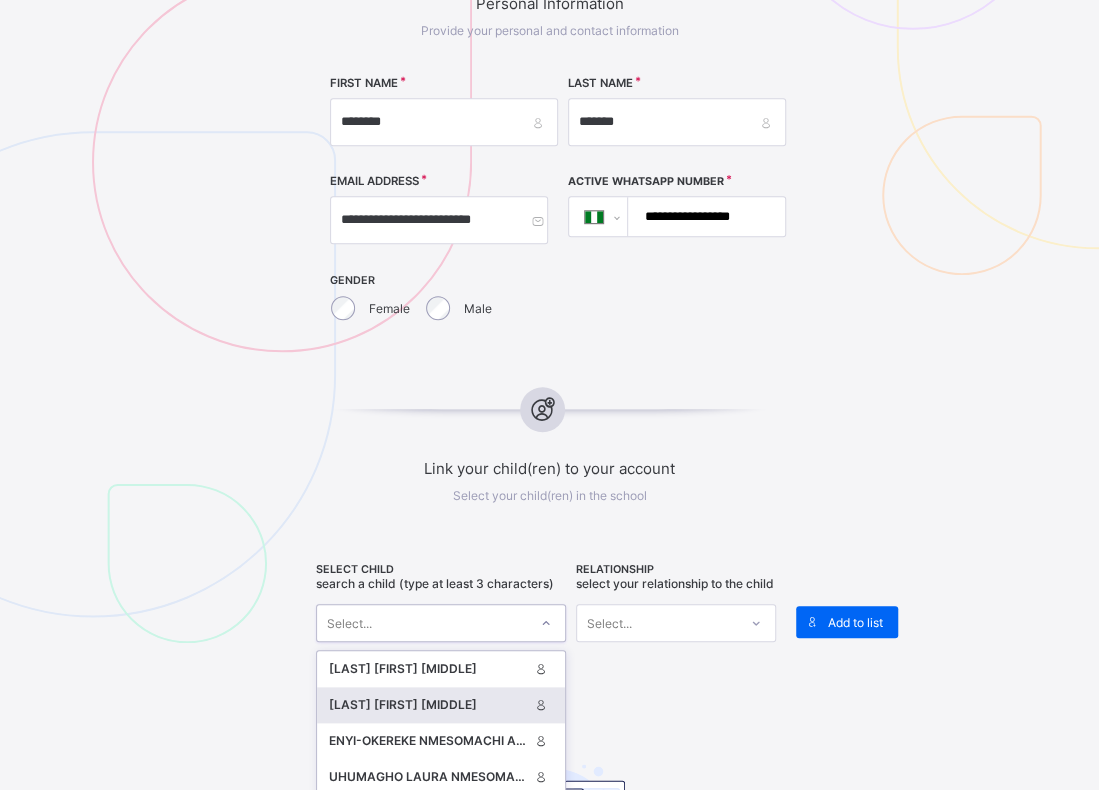 scroll, scrollTop: 482, scrollLeft: 0, axis: vertical 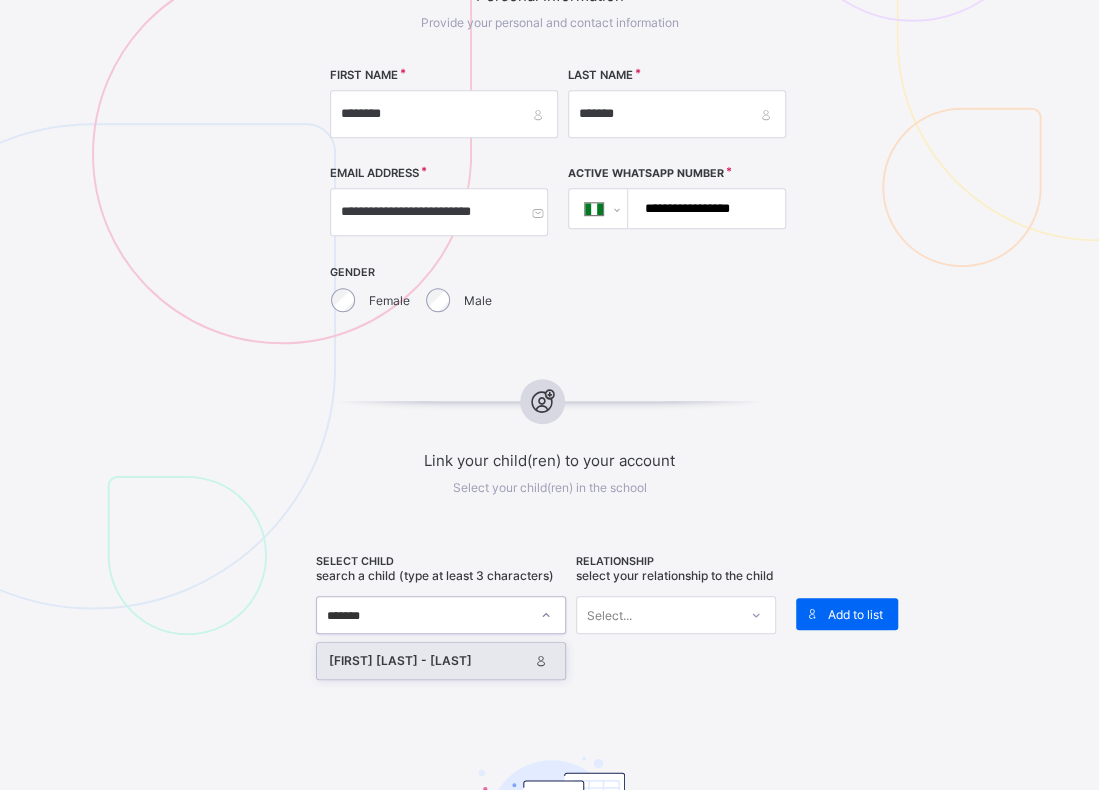 type on "********" 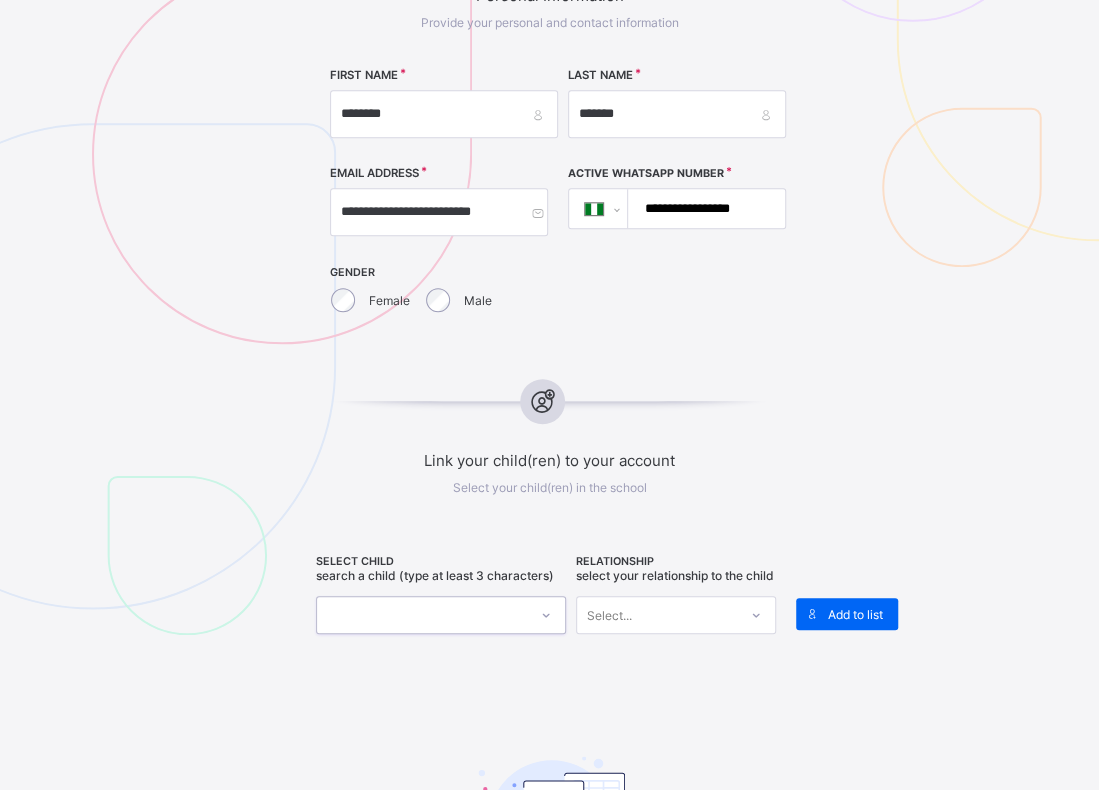 drag, startPoint x: 464, startPoint y: 605, endPoint x: 296, endPoint y: 599, distance: 168.1071 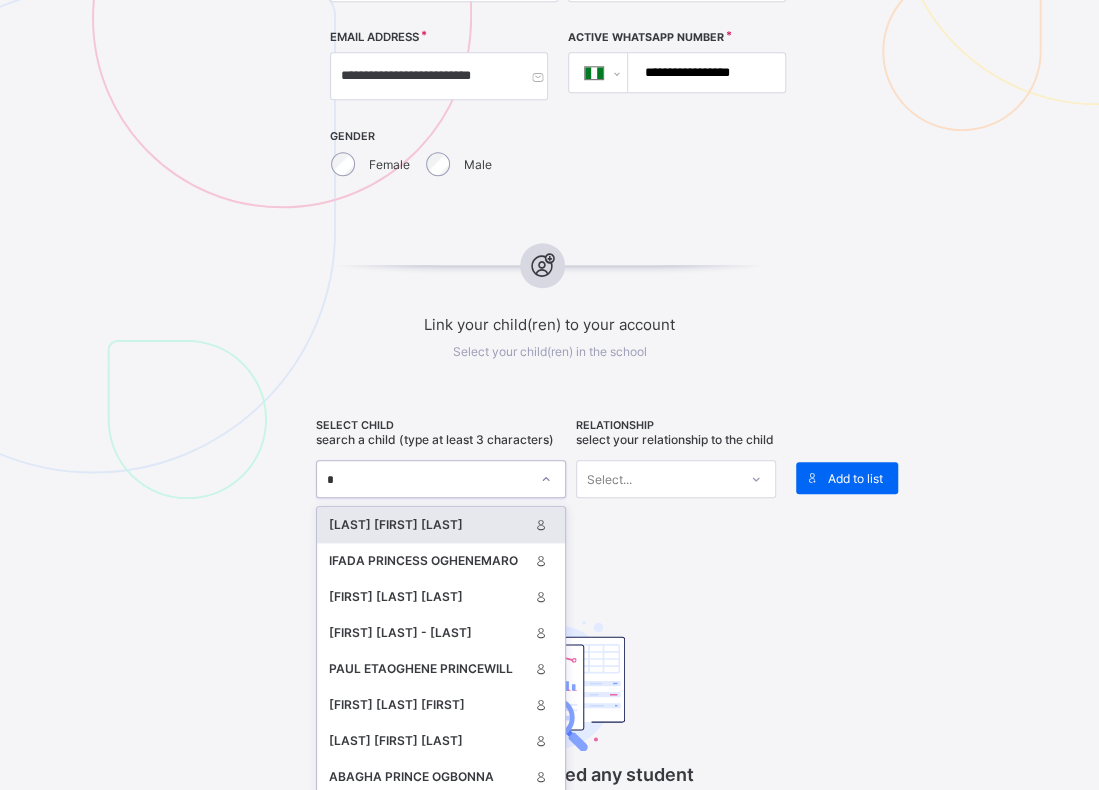 scroll, scrollTop: 638, scrollLeft: 0, axis: vertical 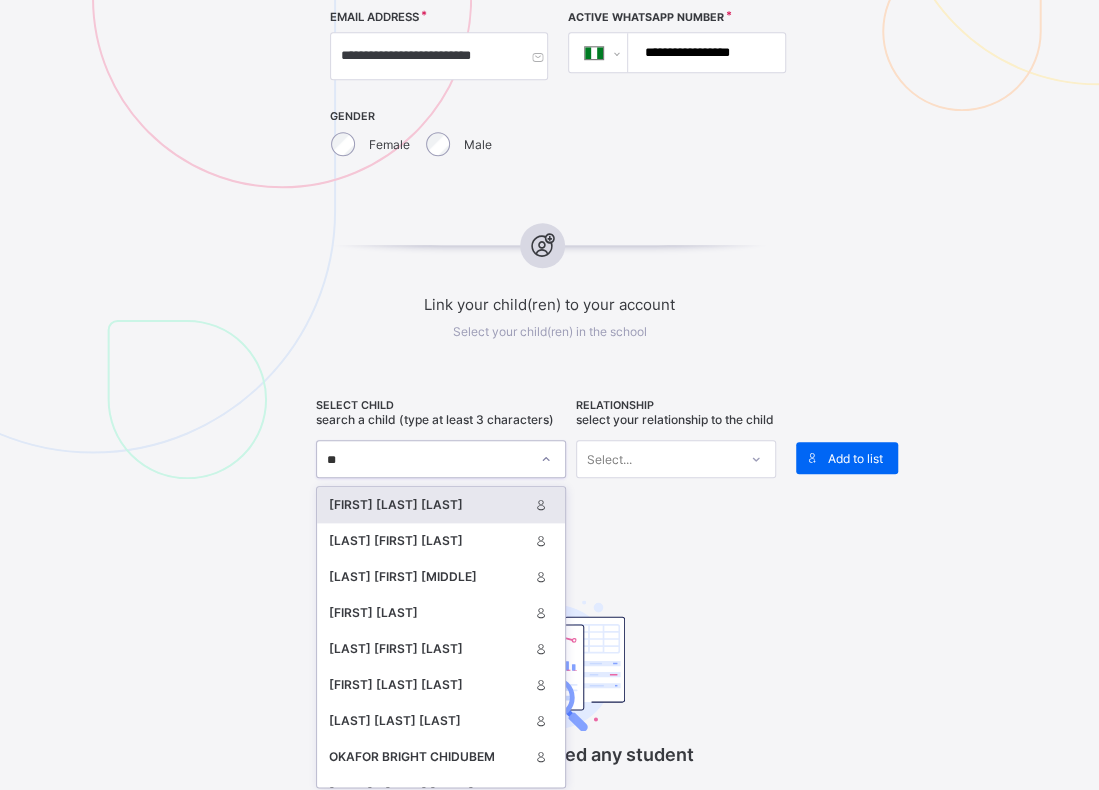 type on "***" 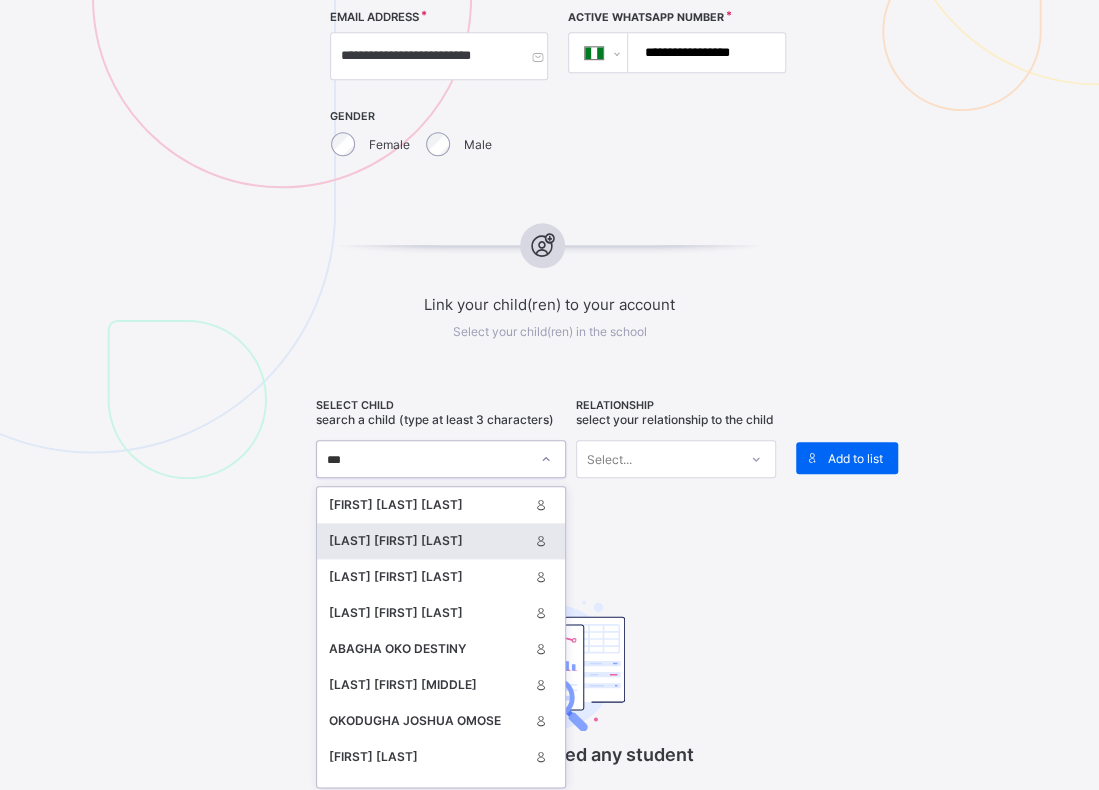 click on "[FIRST] [LAST] [LAST]" at bounding box center [428, 541] 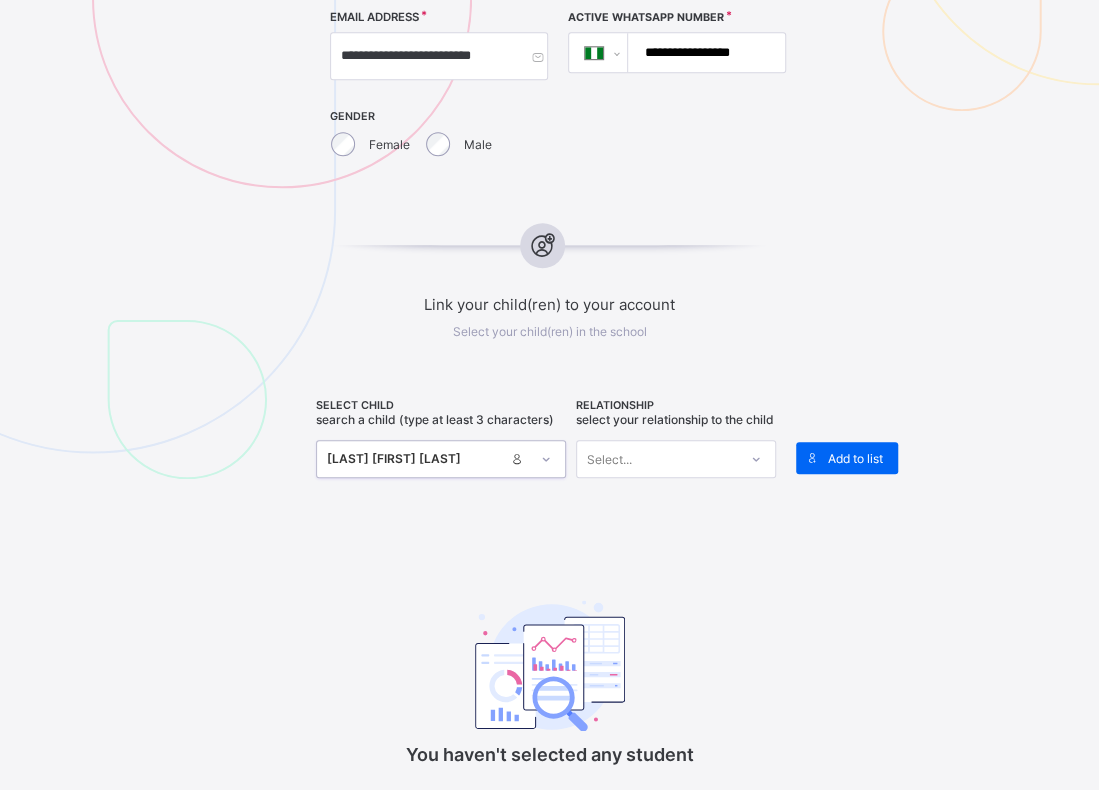 click on "Select..." at bounding box center (657, 459) 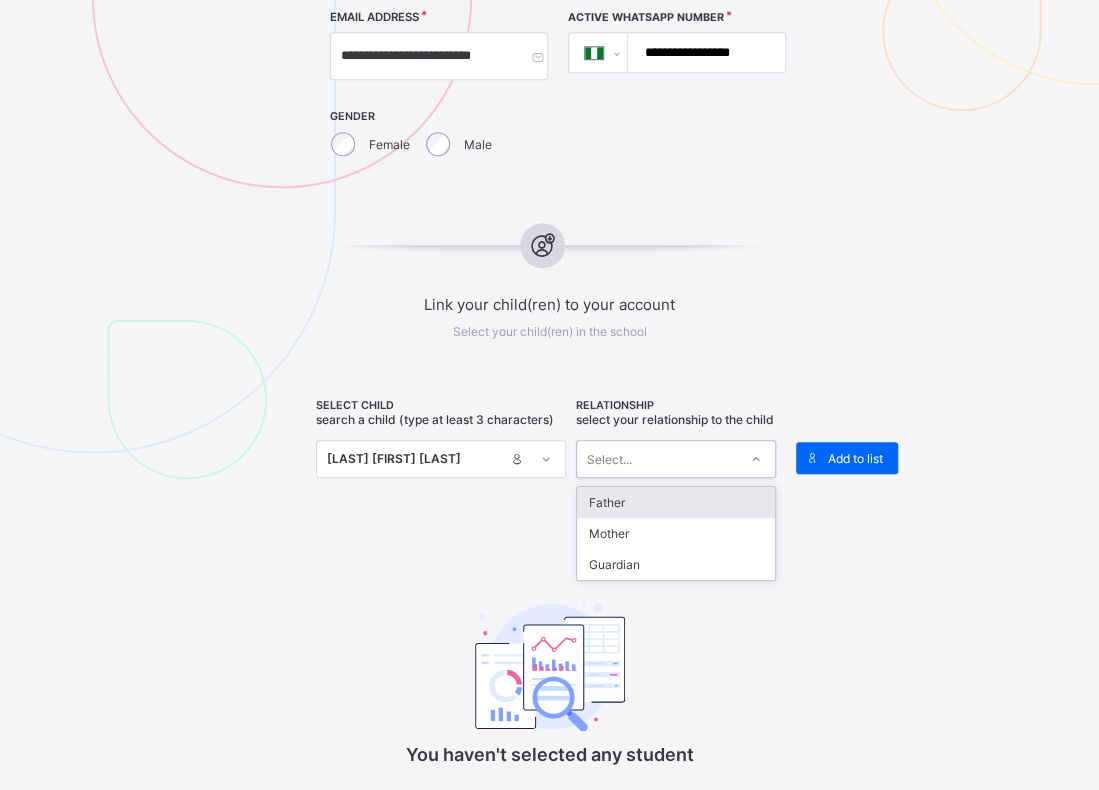 click on "Father" at bounding box center (676, 502) 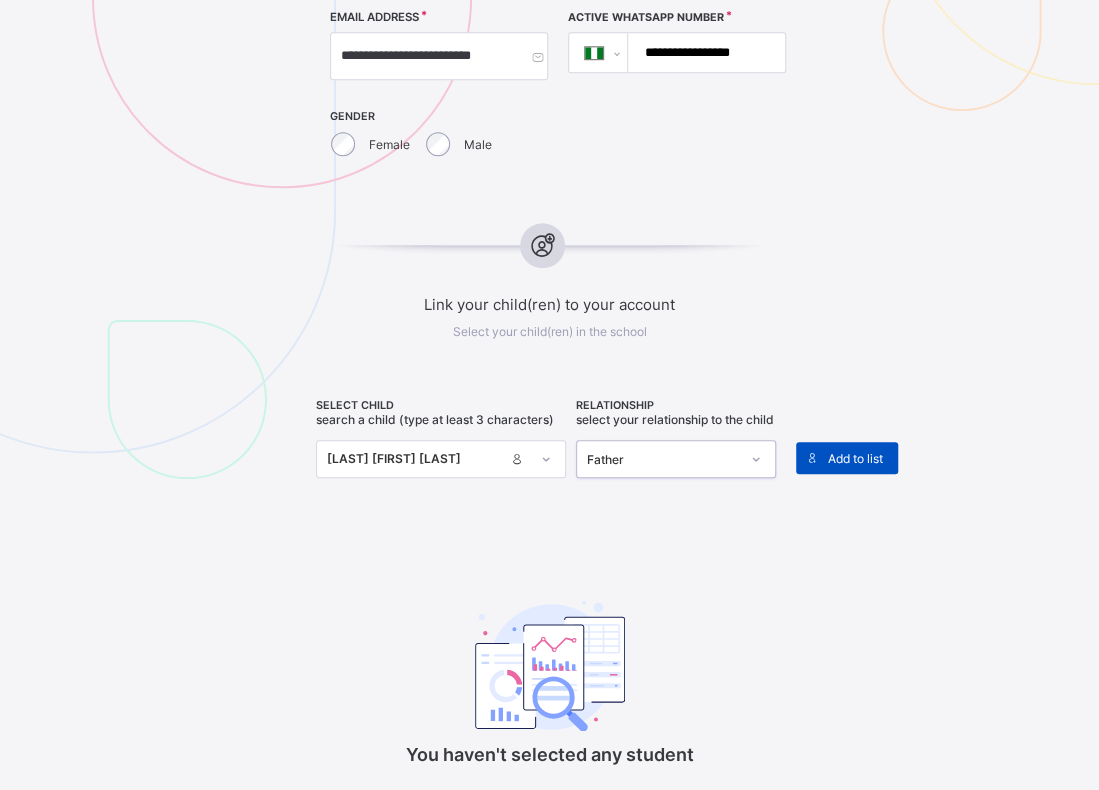 click on "Add to list" at bounding box center (855, 458) 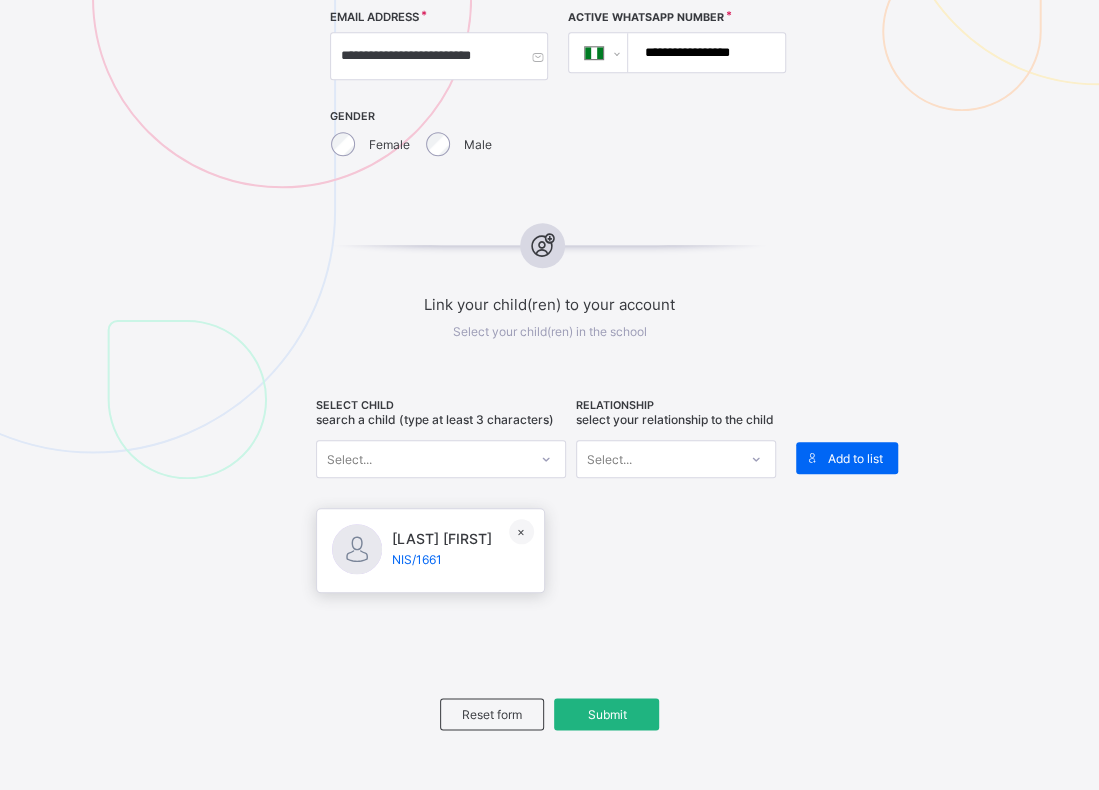 click on "Submit" at bounding box center [606, 714] 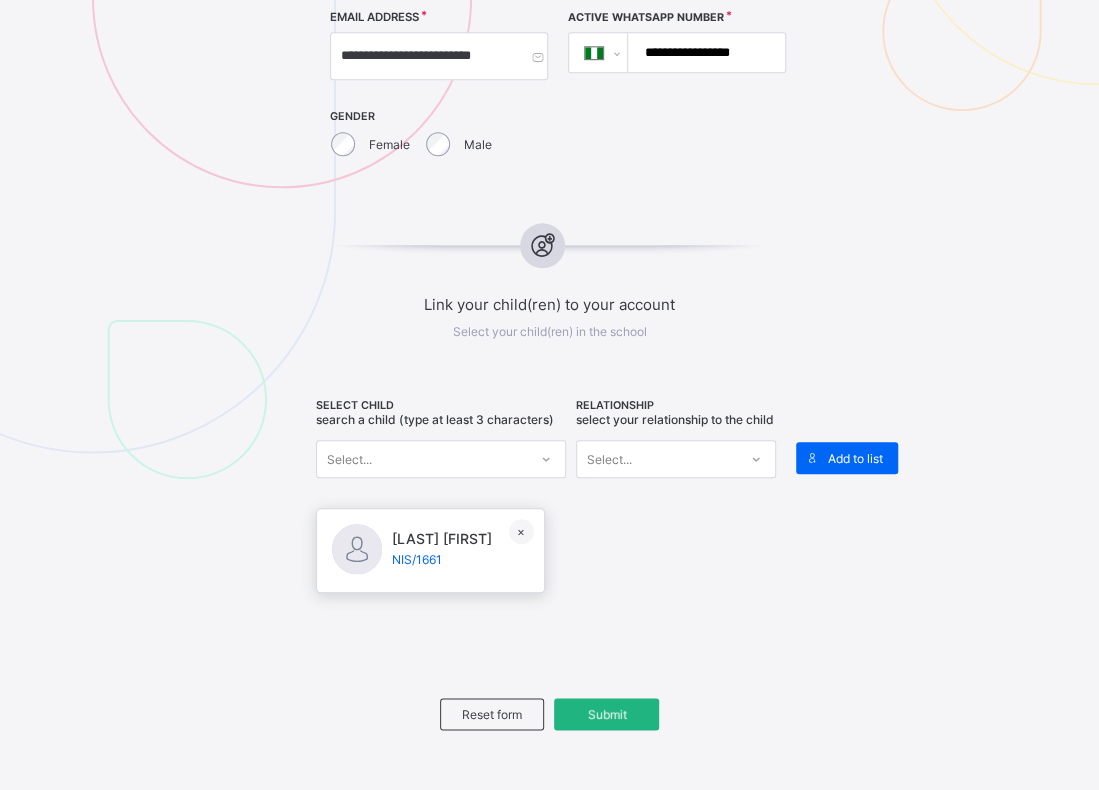 type 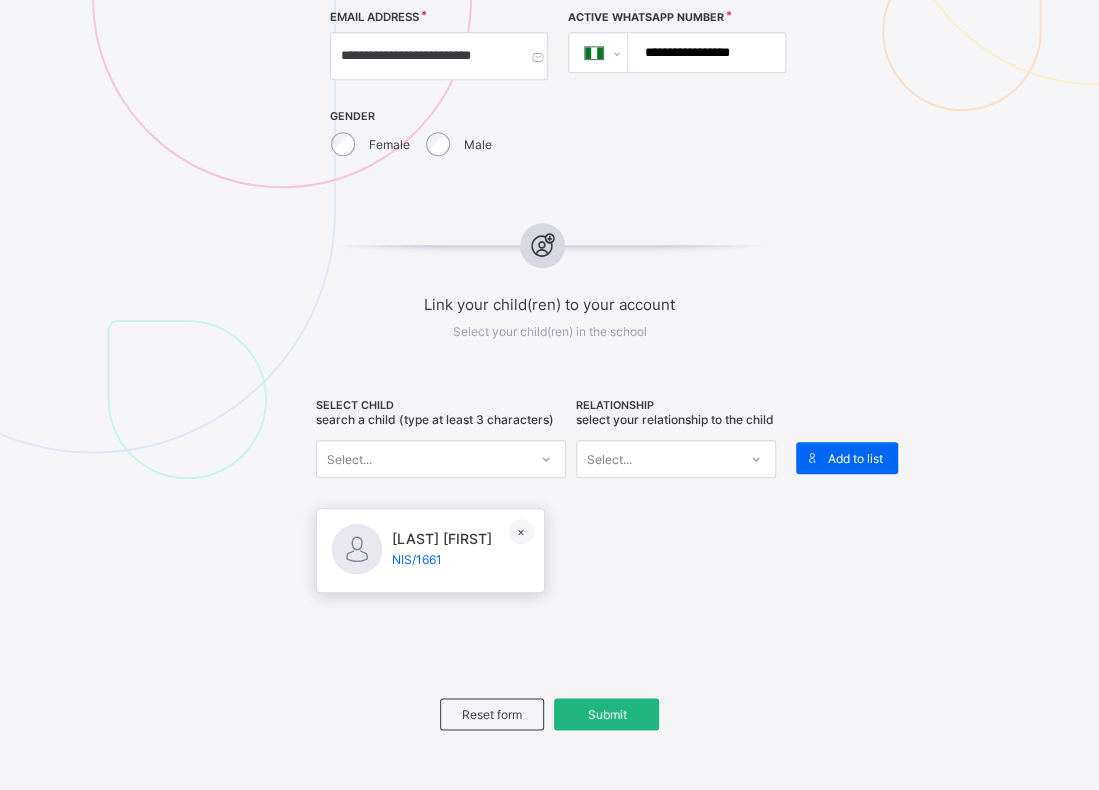 type 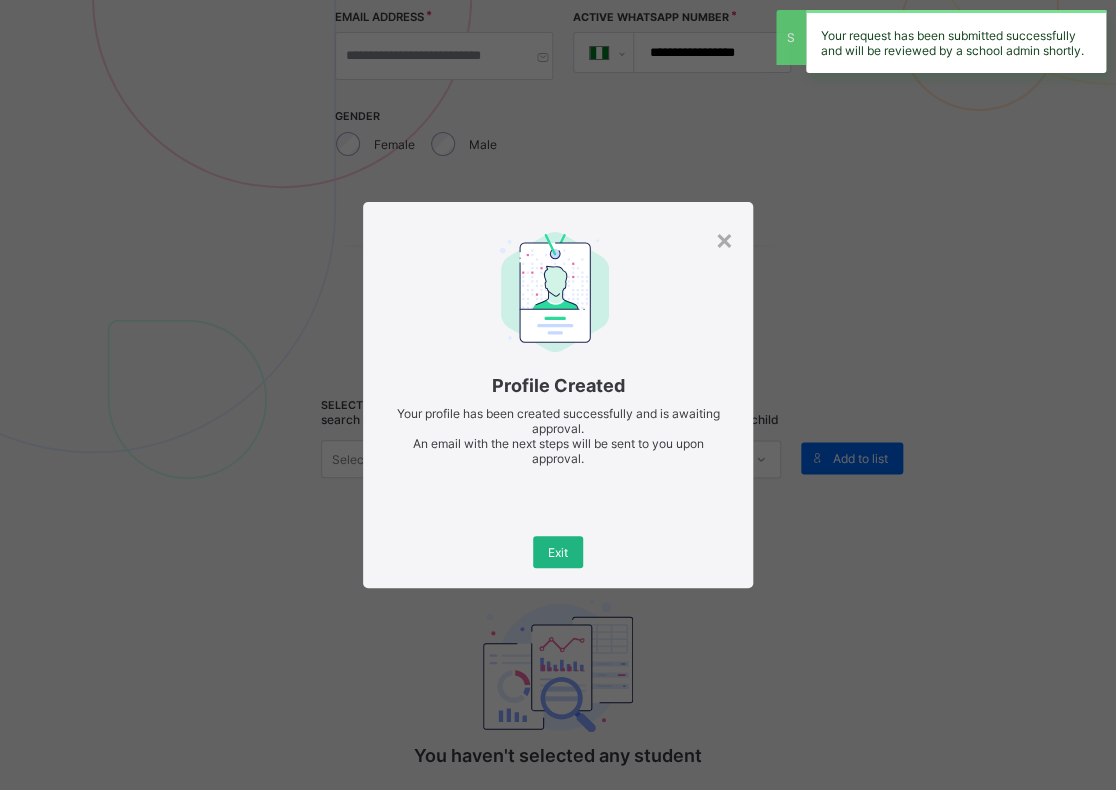 click on "Exit" at bounding box center (558, 552) 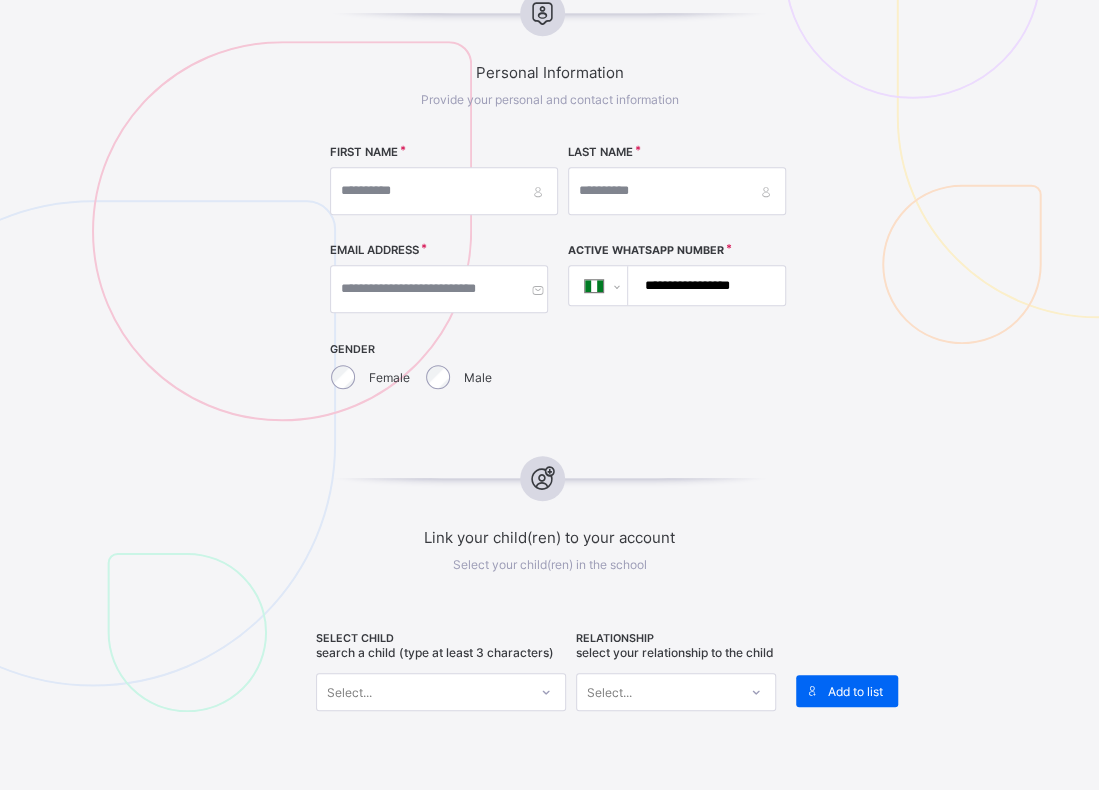 scroll, scrollTop: 373, scrollLeft: 0, axis: vertical 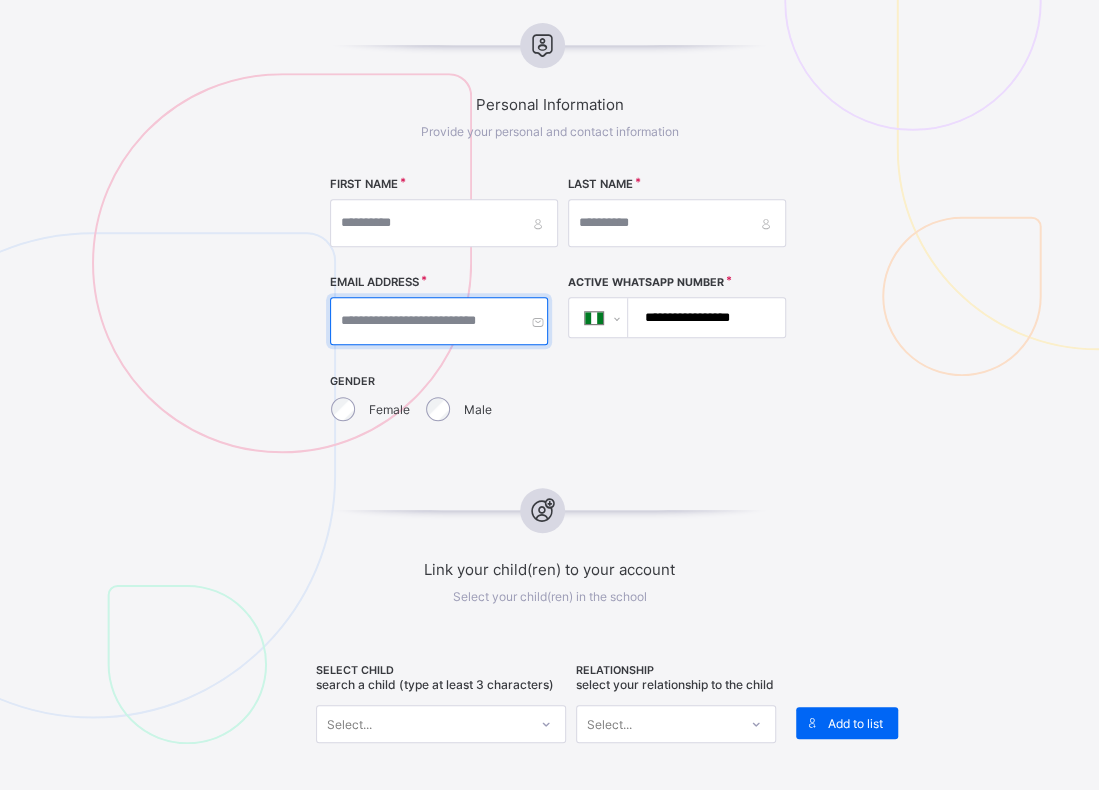 click at bounding box center [439, 321] 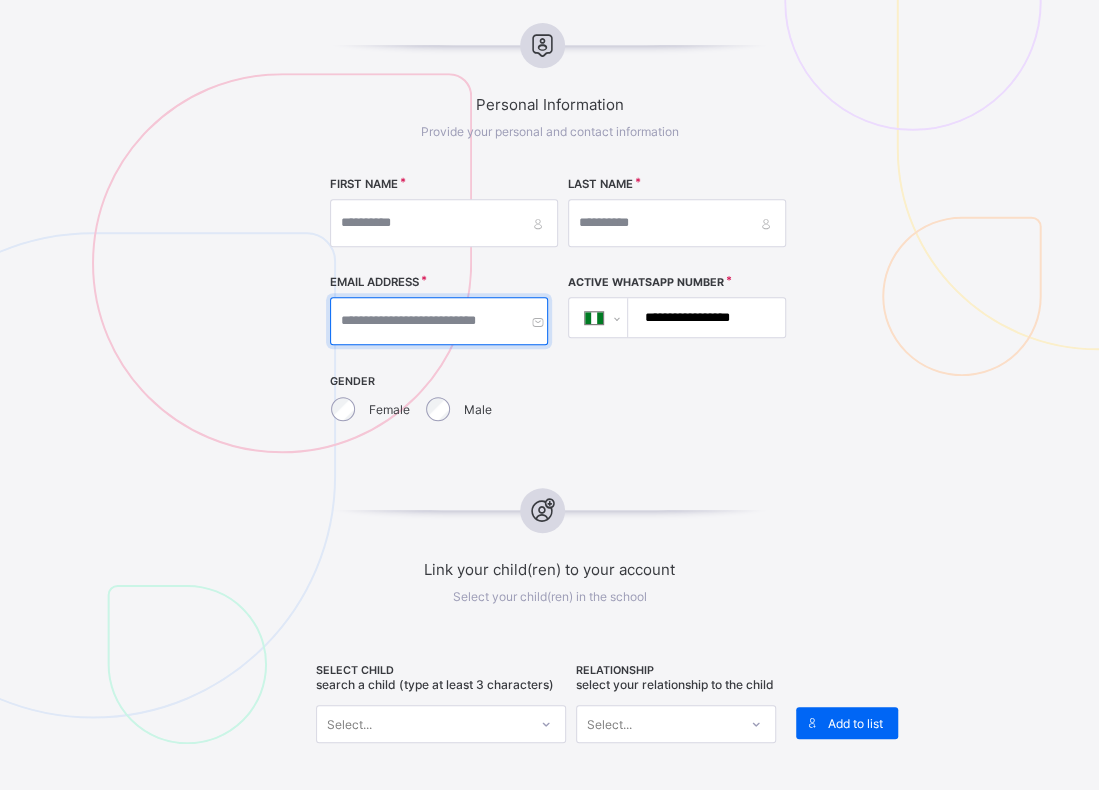 paste on "**********" 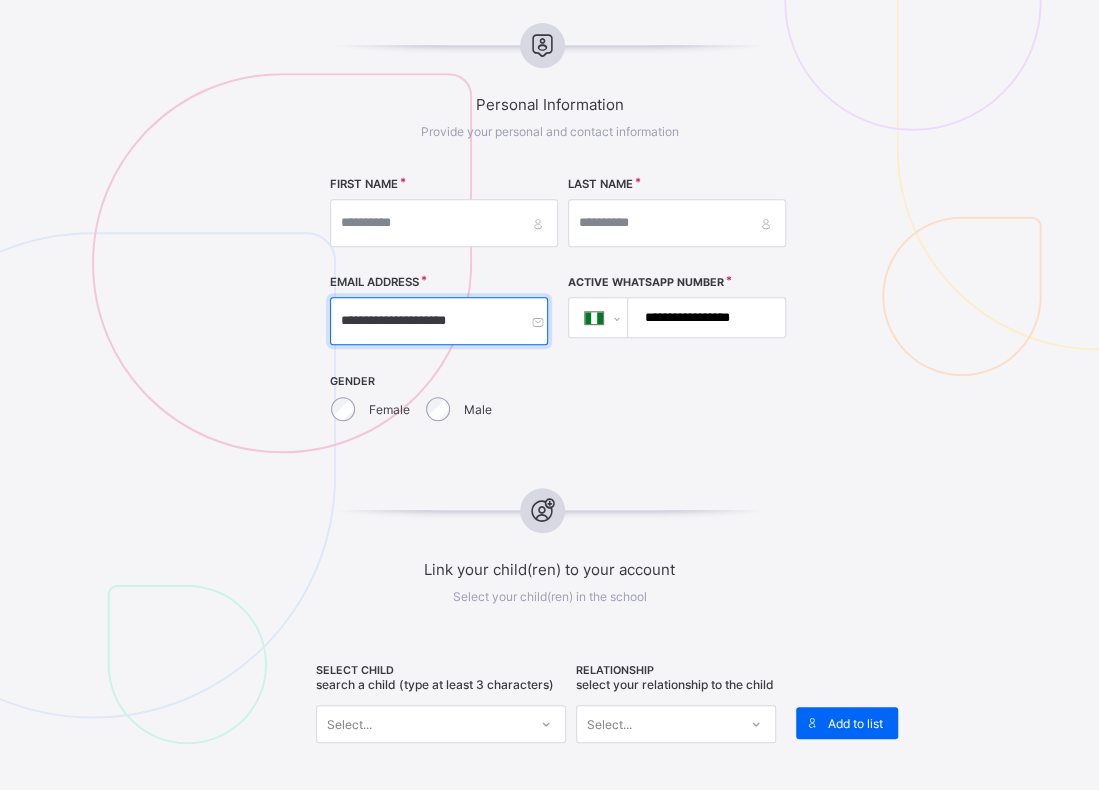 click on "**********" at bounding box center [439, 321] 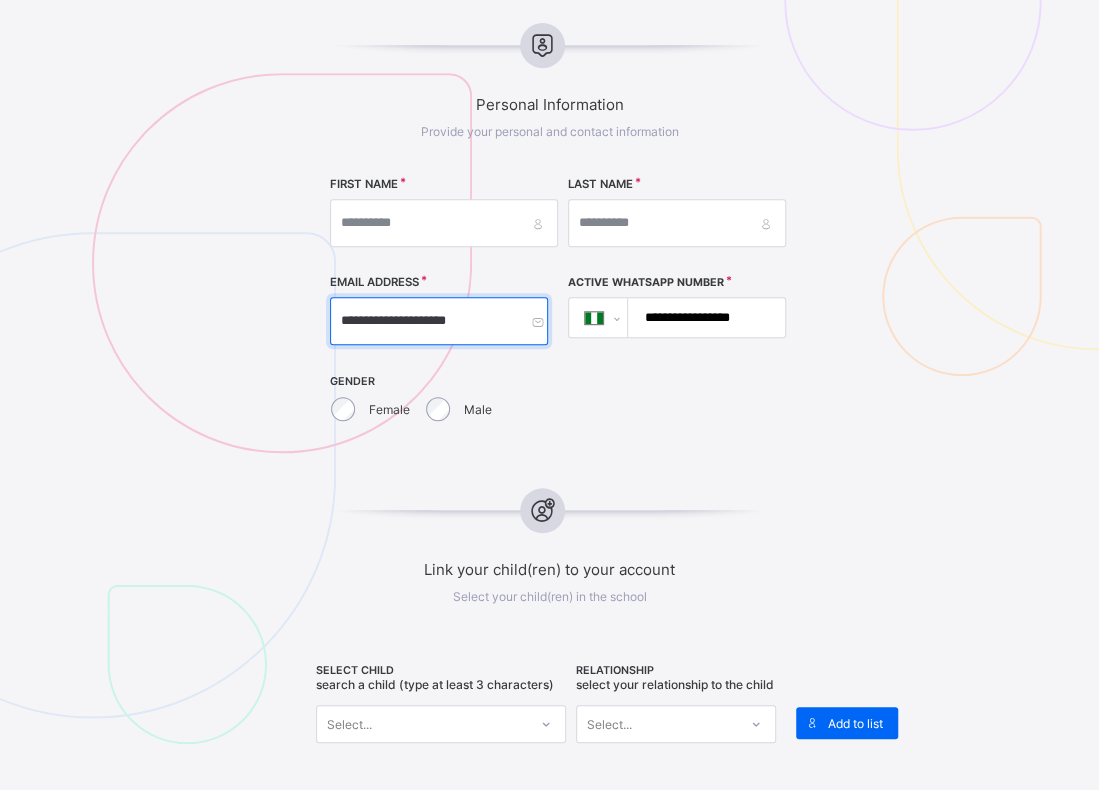 type on "**********" 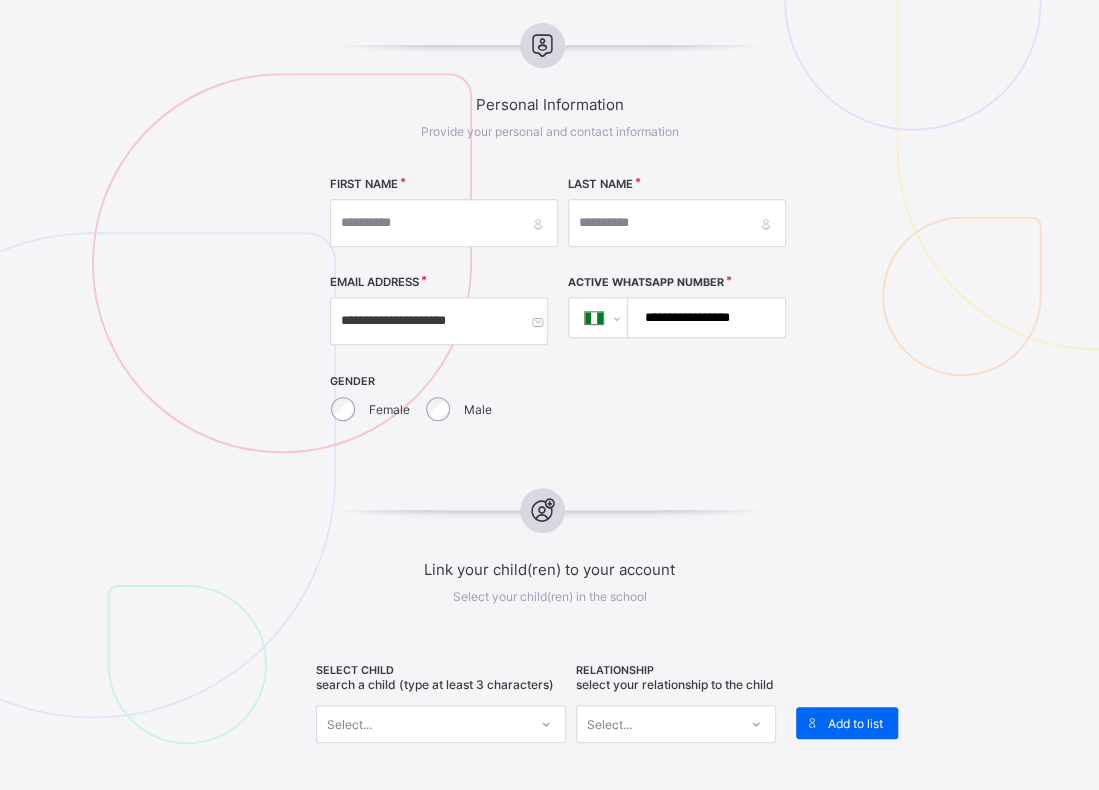 drag, startPoint x: 814, startPoint y: 286, endPoint x: 685, endPoint y: 334, distance: 137.64084 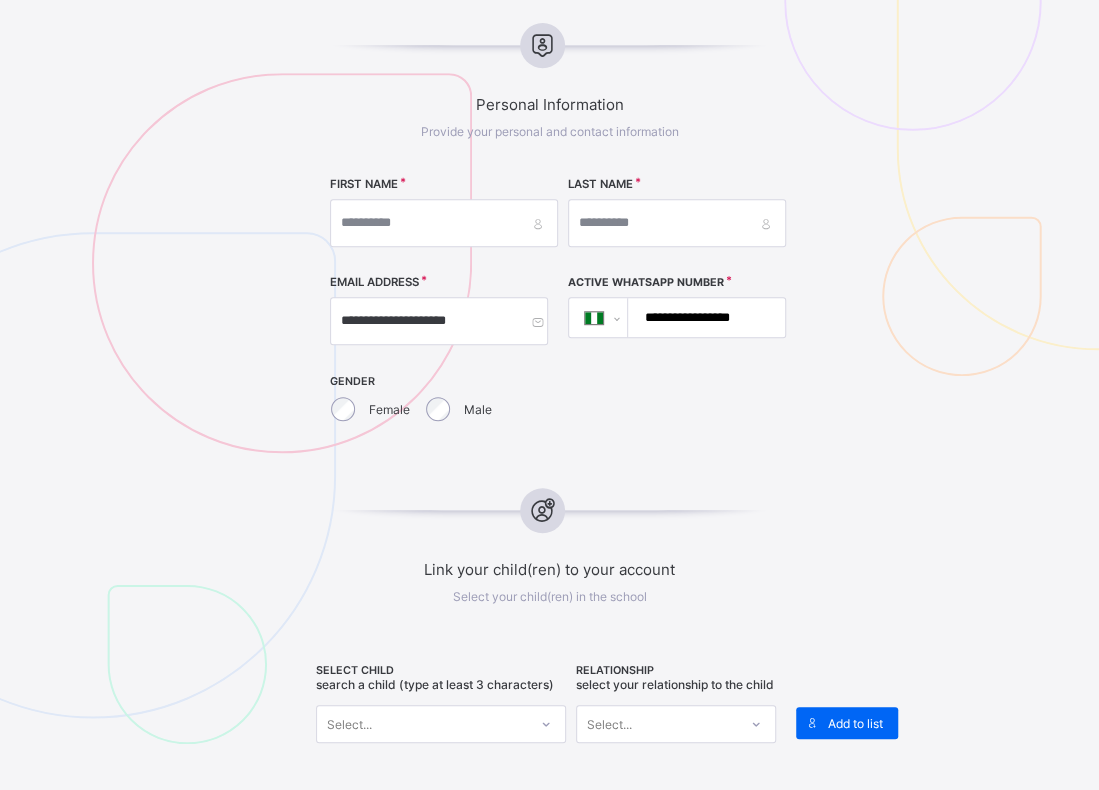 click on "**********" at bounding box center (550, 237) 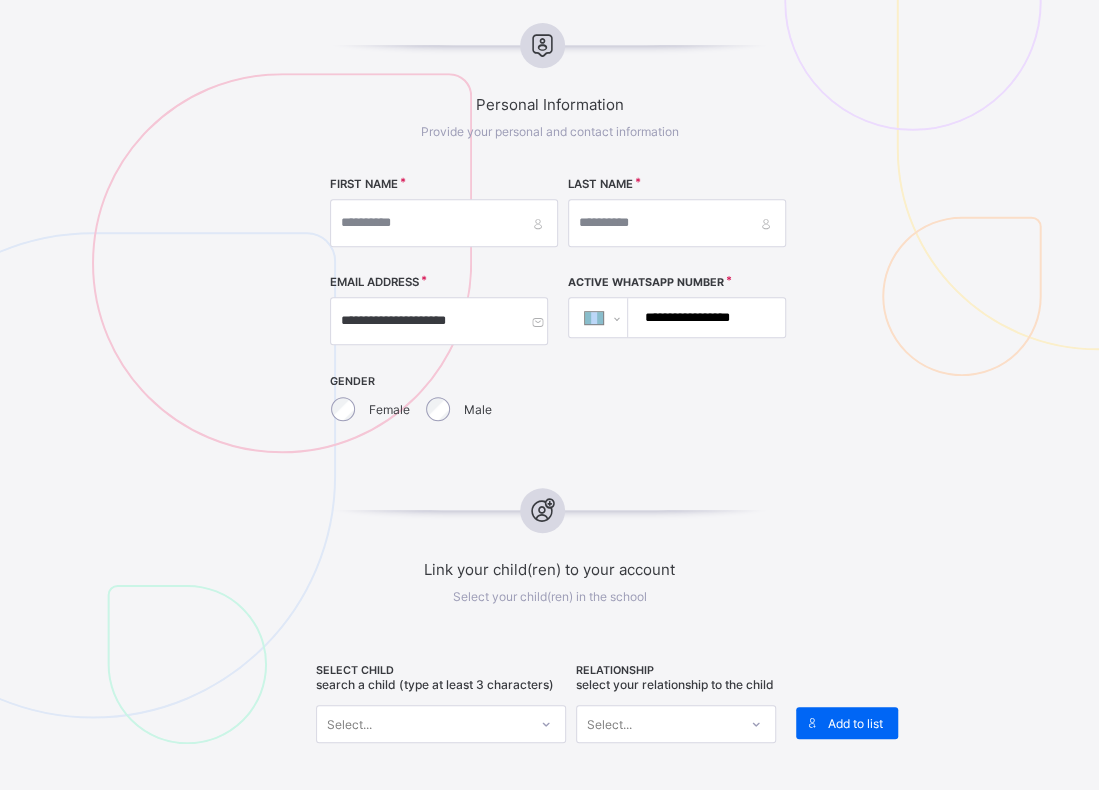 drag, startPoint x: 685, startPoint y: 334, endPoint x: 679, endPoint y: 315, distance: 19.924858 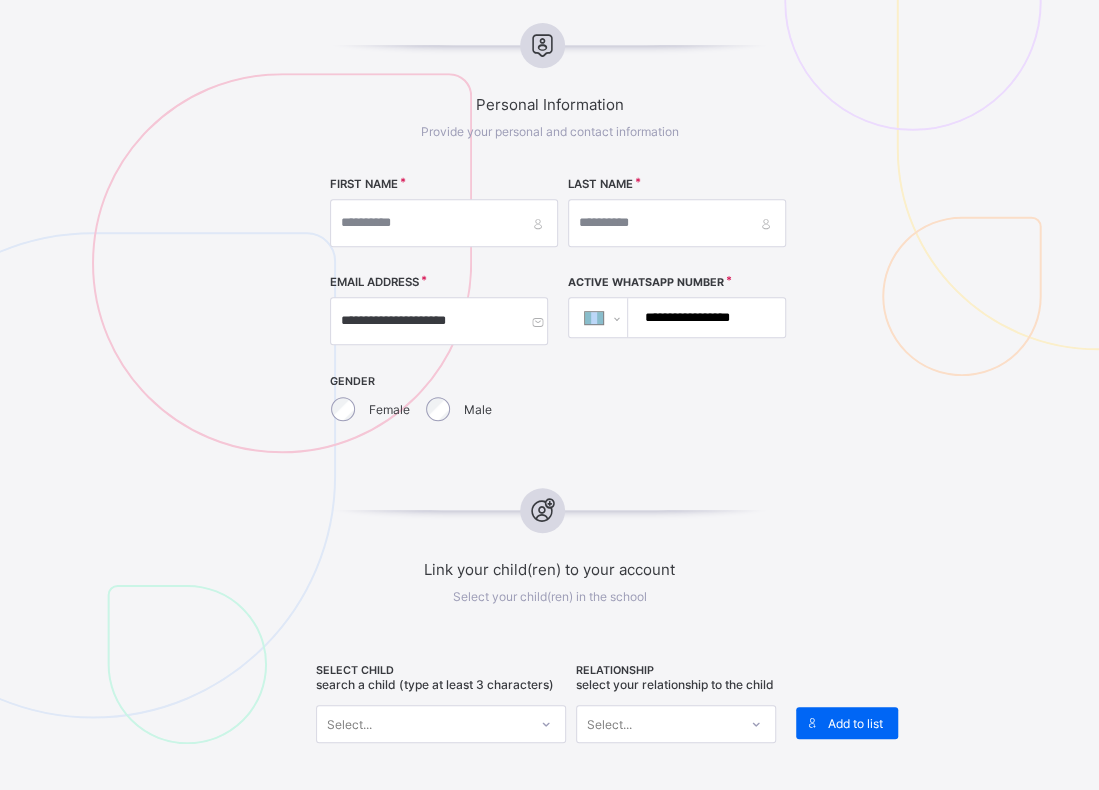 click on "**********" at bounding box center [703, 317] 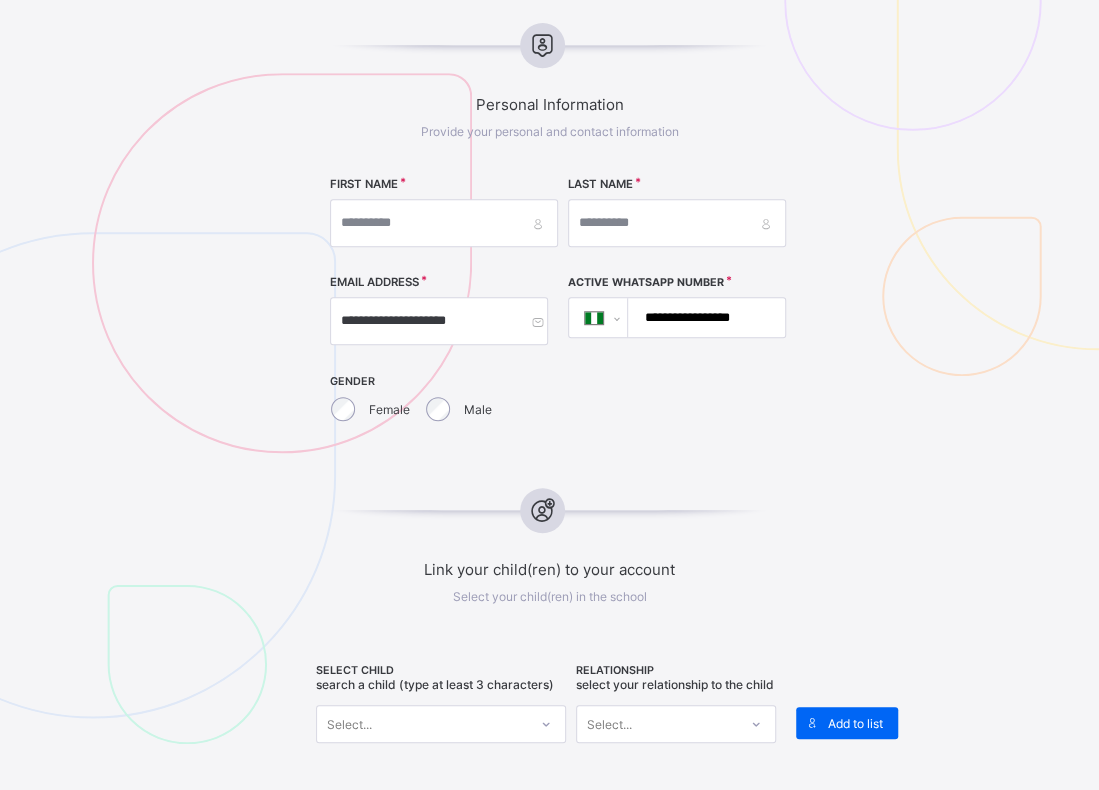 drag, startPoint x: 674, startPoint y: 312, endPoint x: 784, endPoint y: 313, distance: 110.00455 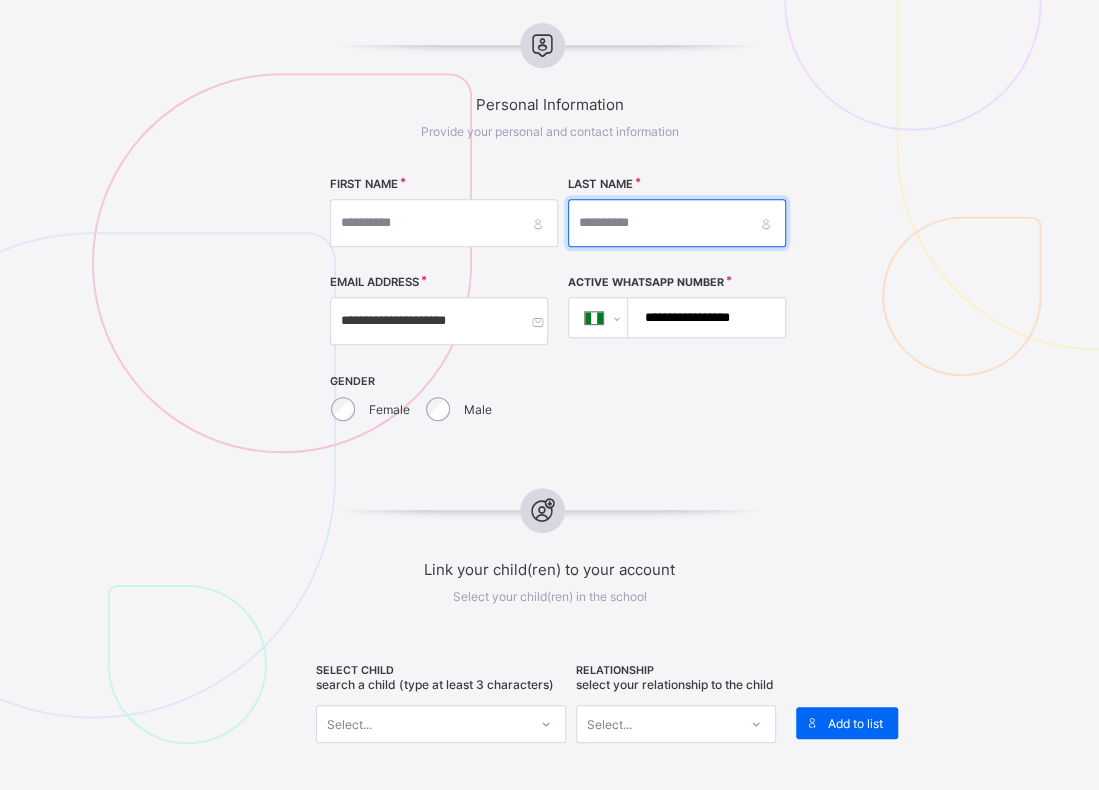 click at bounding box center (677, 223) 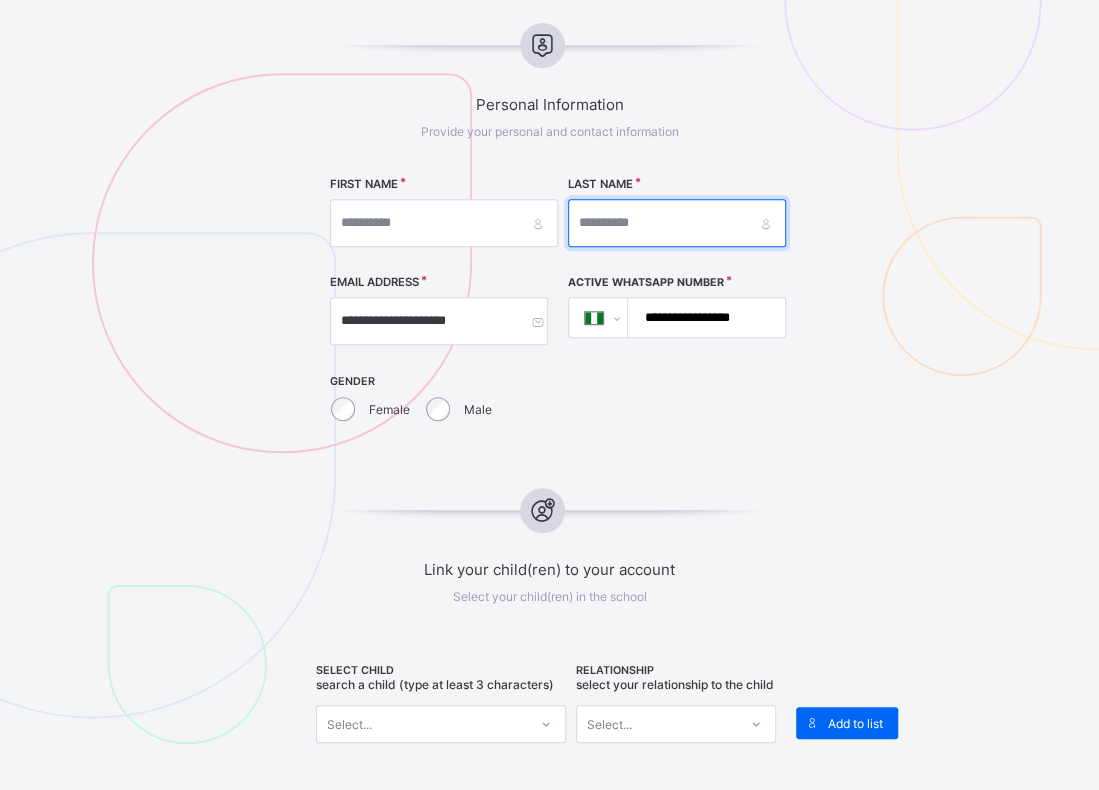 paste on "*******" 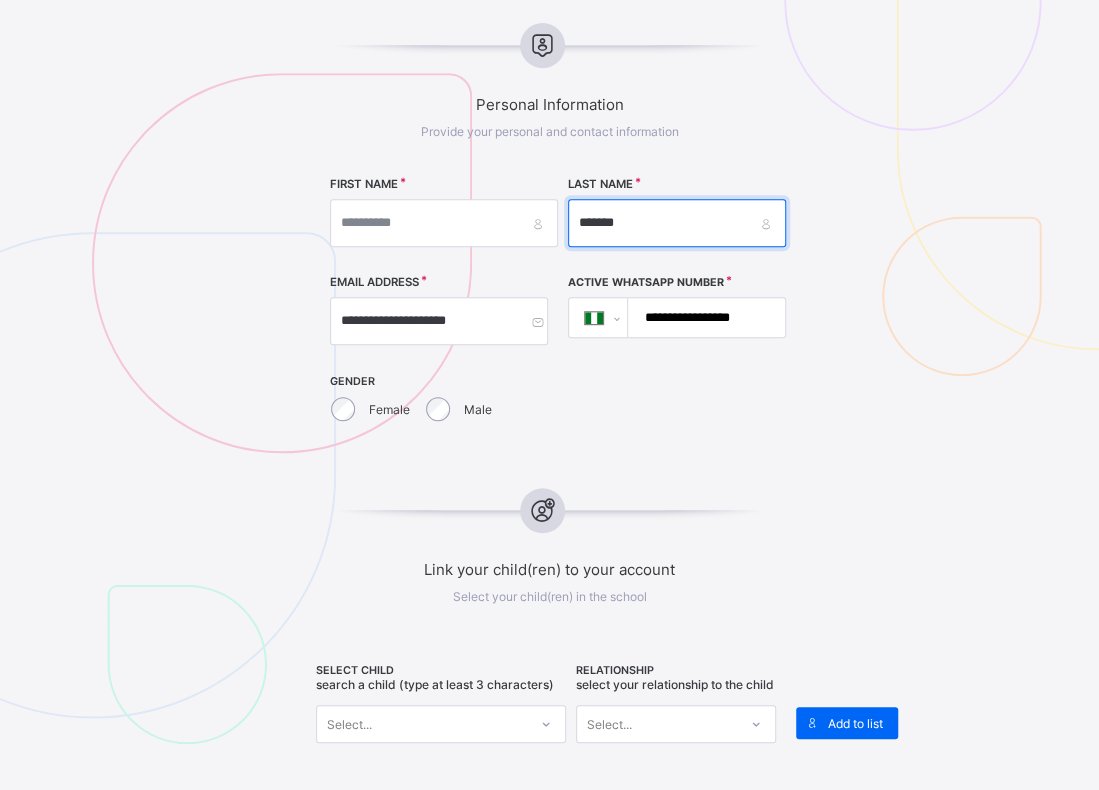 type on "*******" 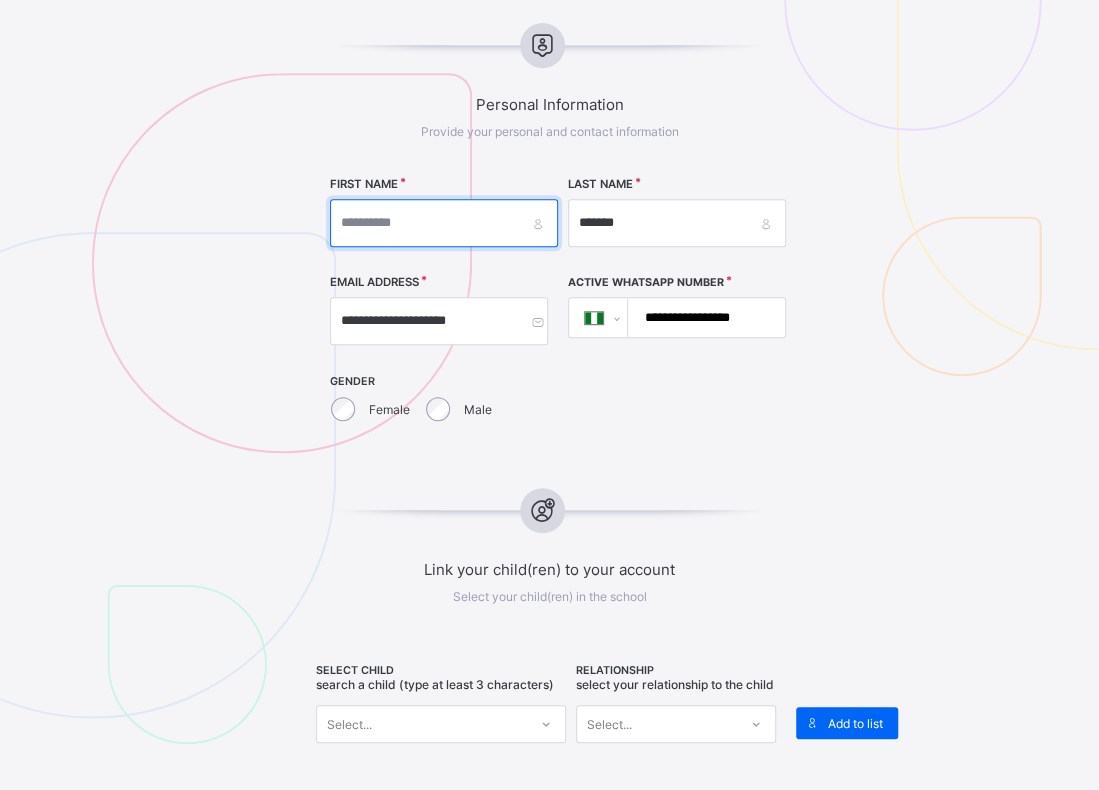 click at bounding box center [444, 223] 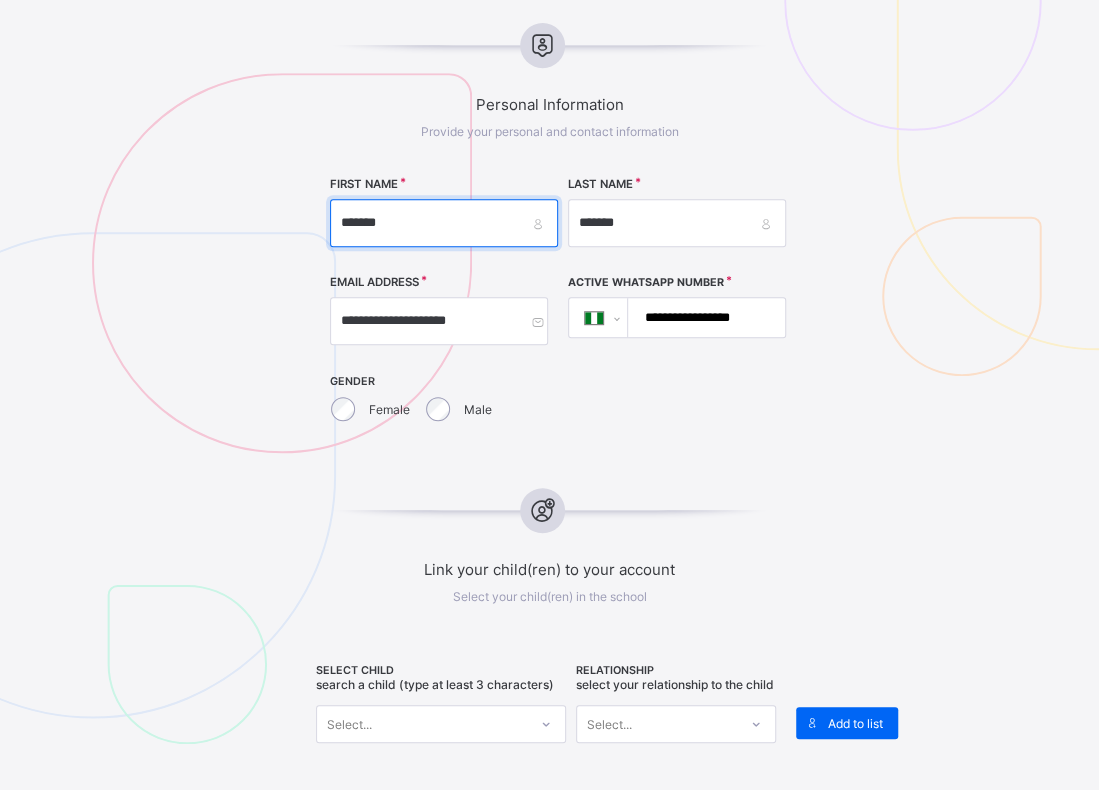 type on "*******" 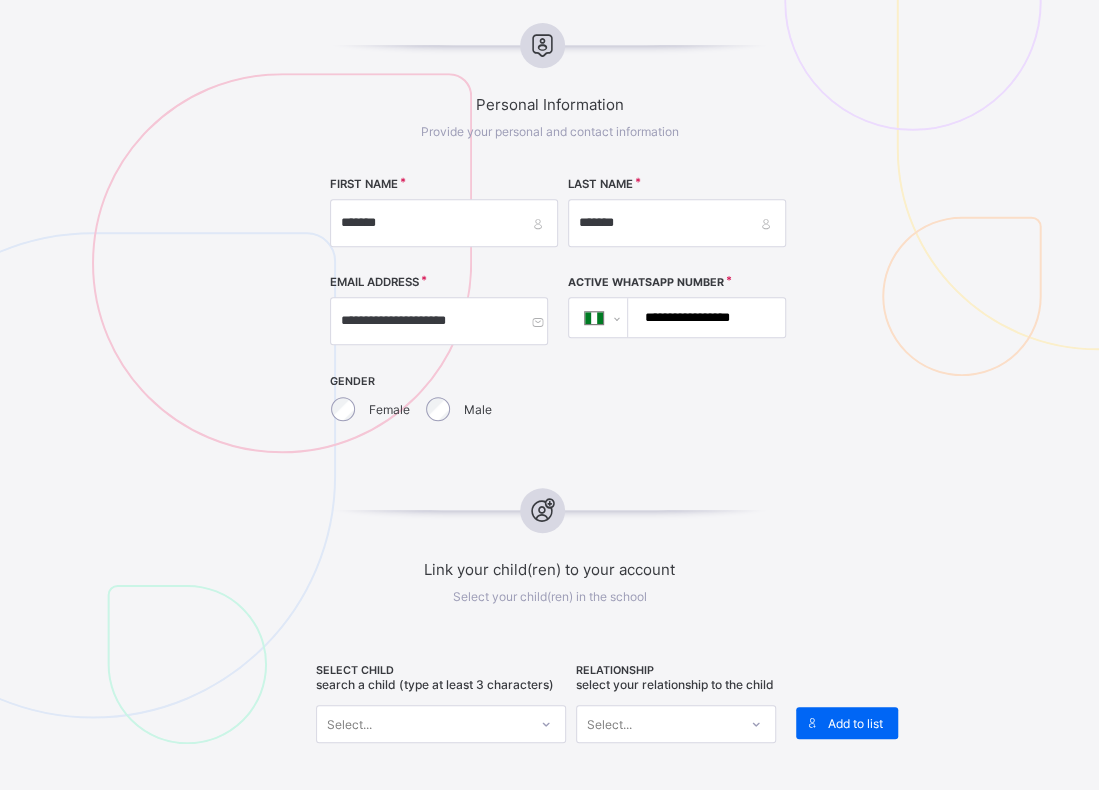 click on "Select..." at bounding box center (441, 724) 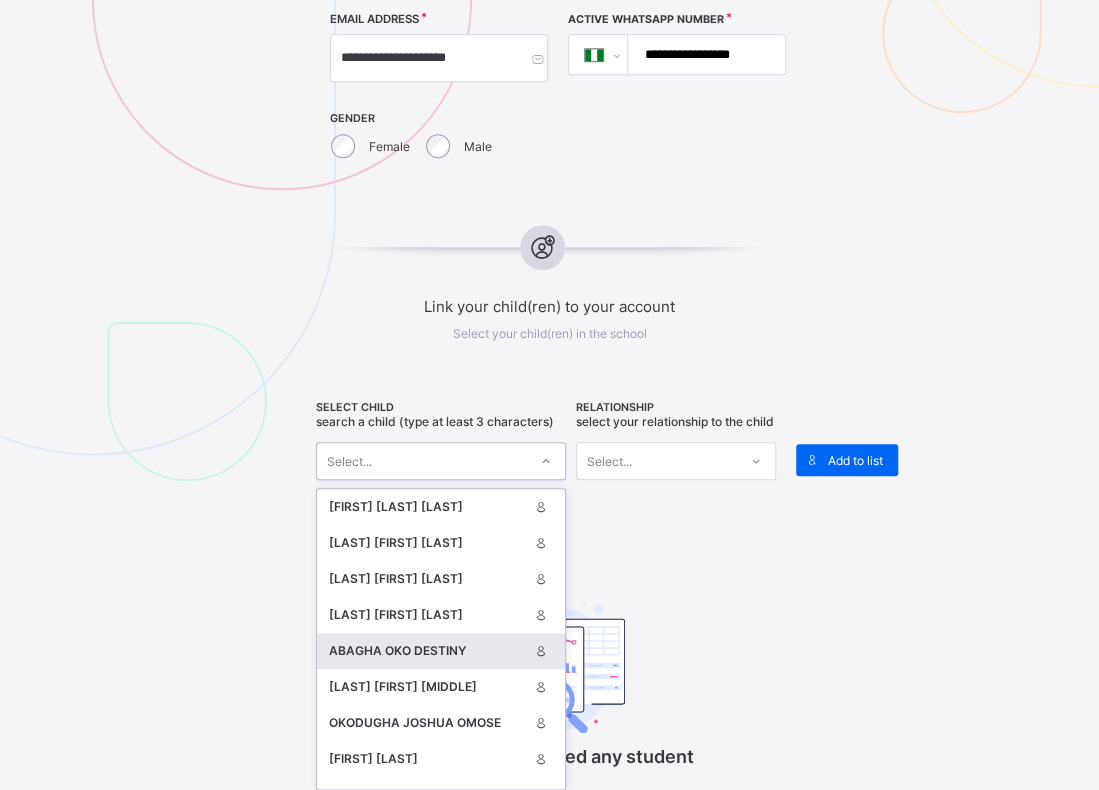 scroll, scrollTop: 638, scrollLeft: 0, axis: vertical 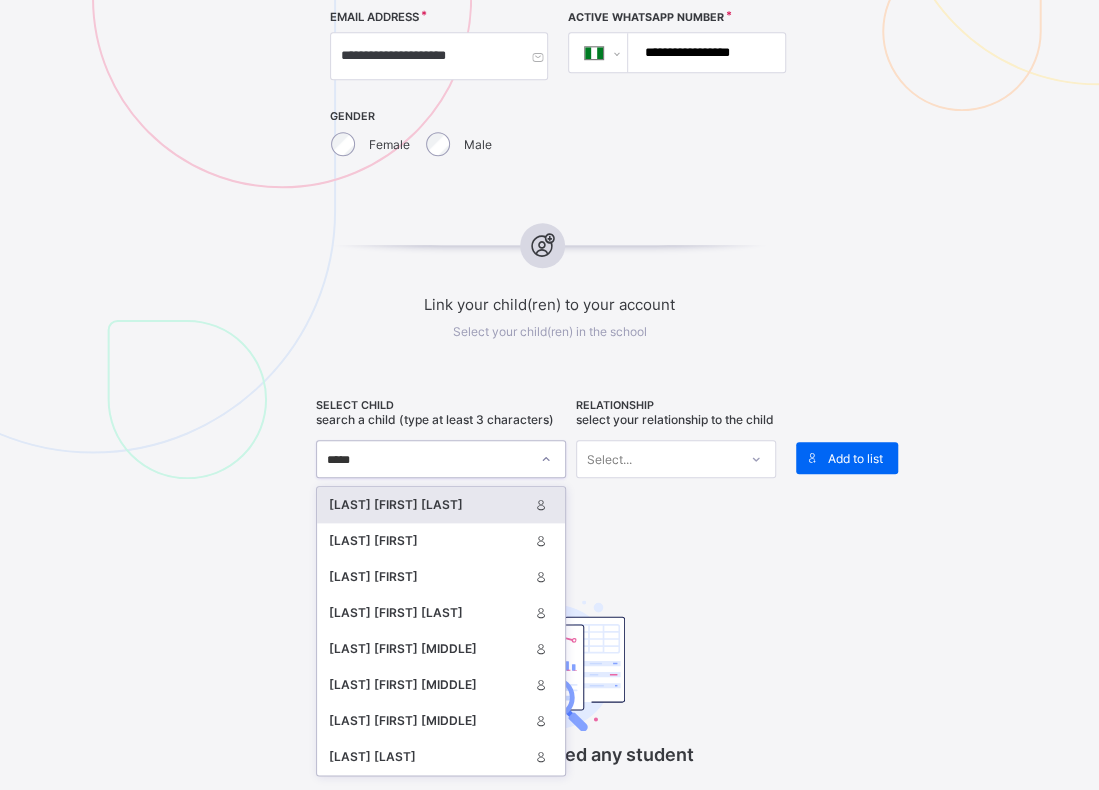 type on "******" 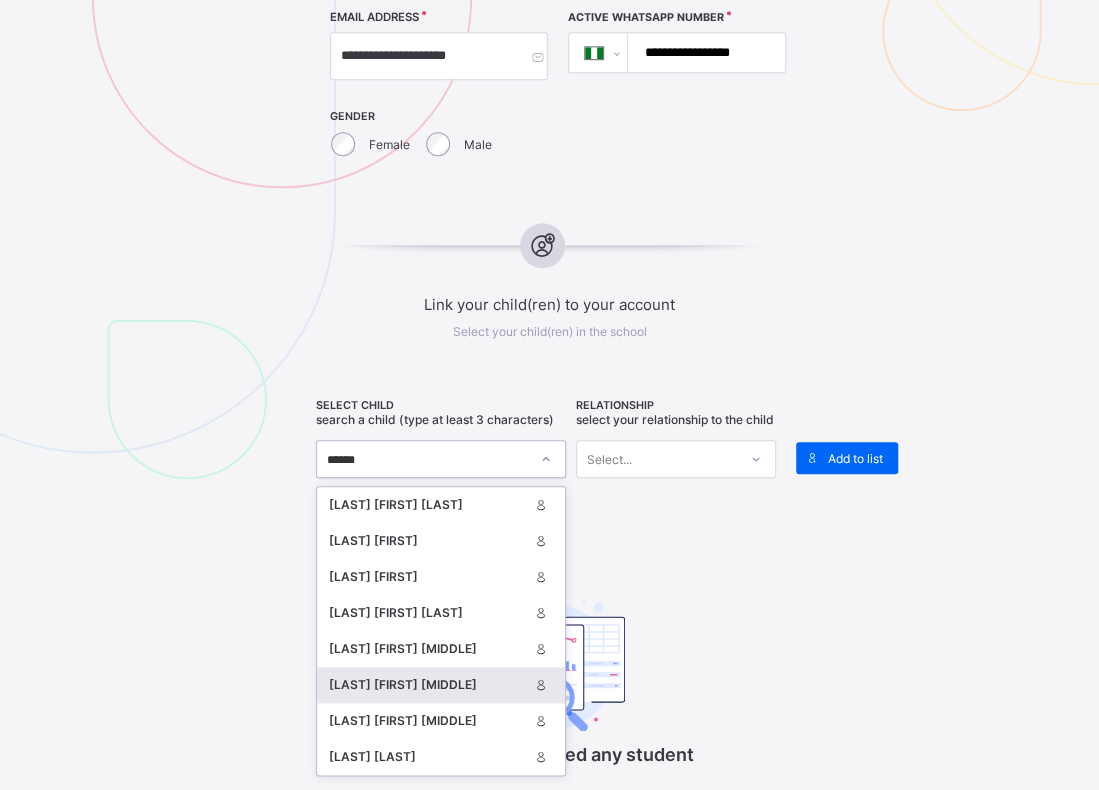 click on "[LAST_NAME] [LAST_NAME] [LAST_NAME]" at bounding box center (428, 685) 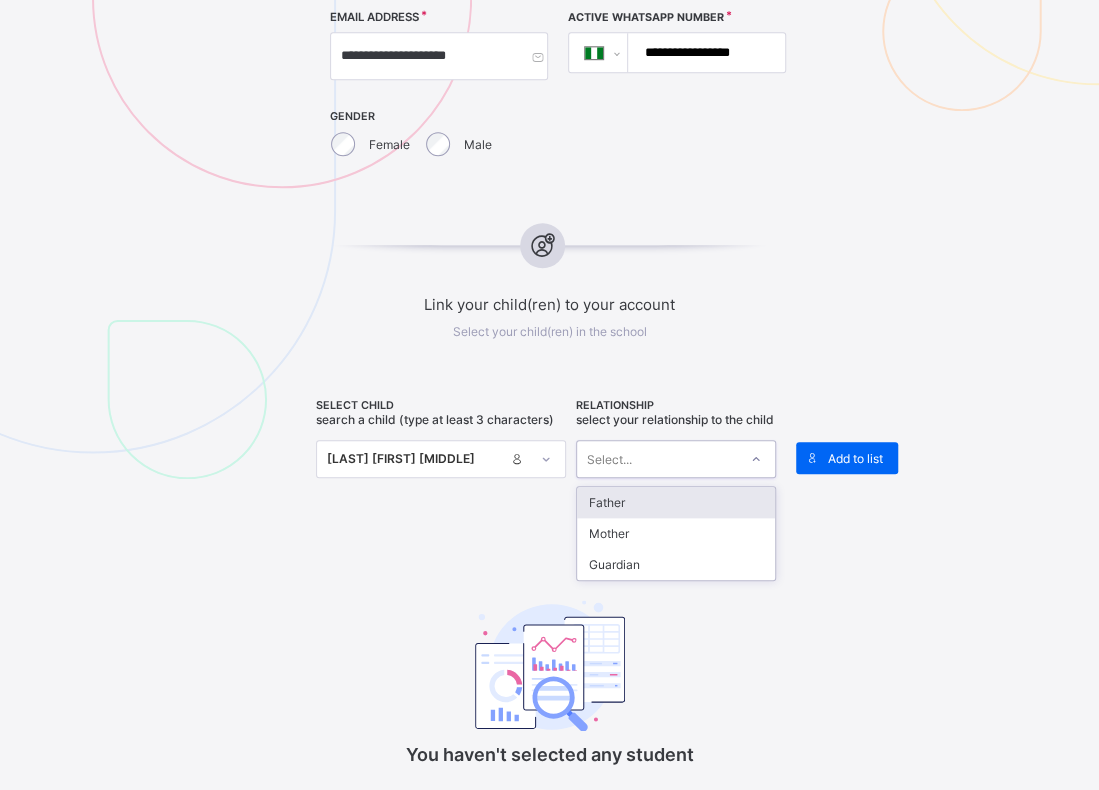 click on "Select..." at bounding box center [676, 459] 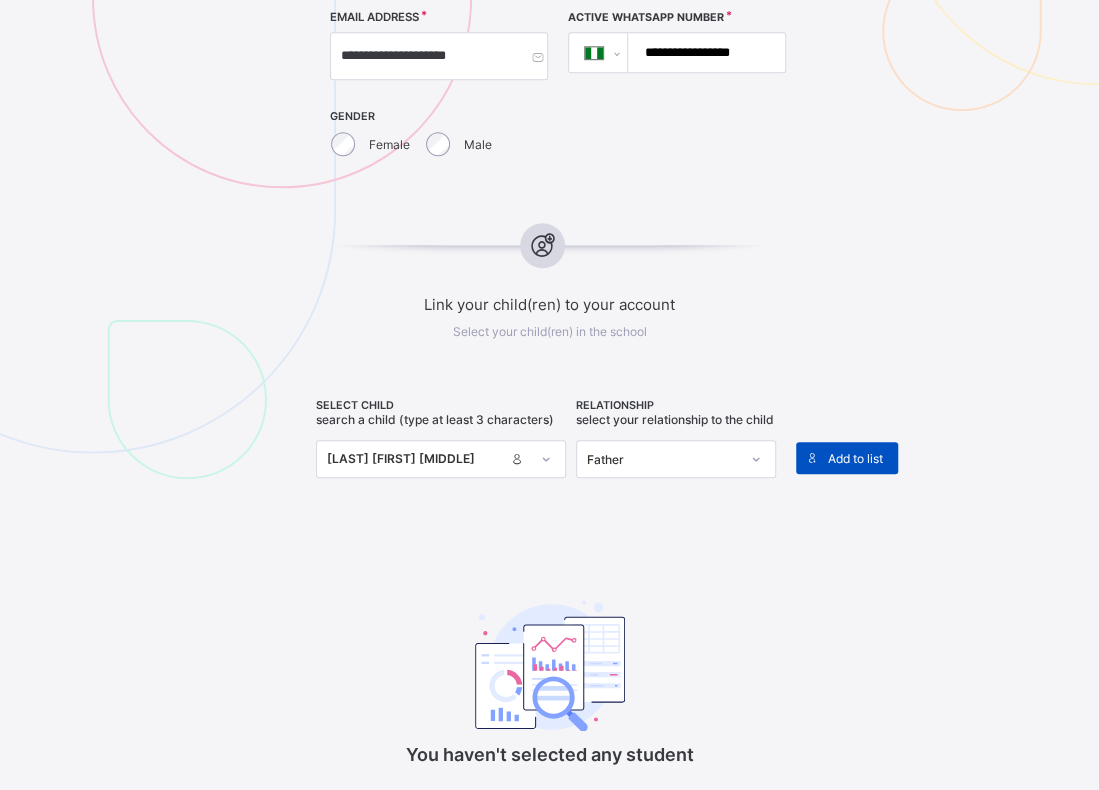 click on "Add to list" at bounding box center [847, 458] 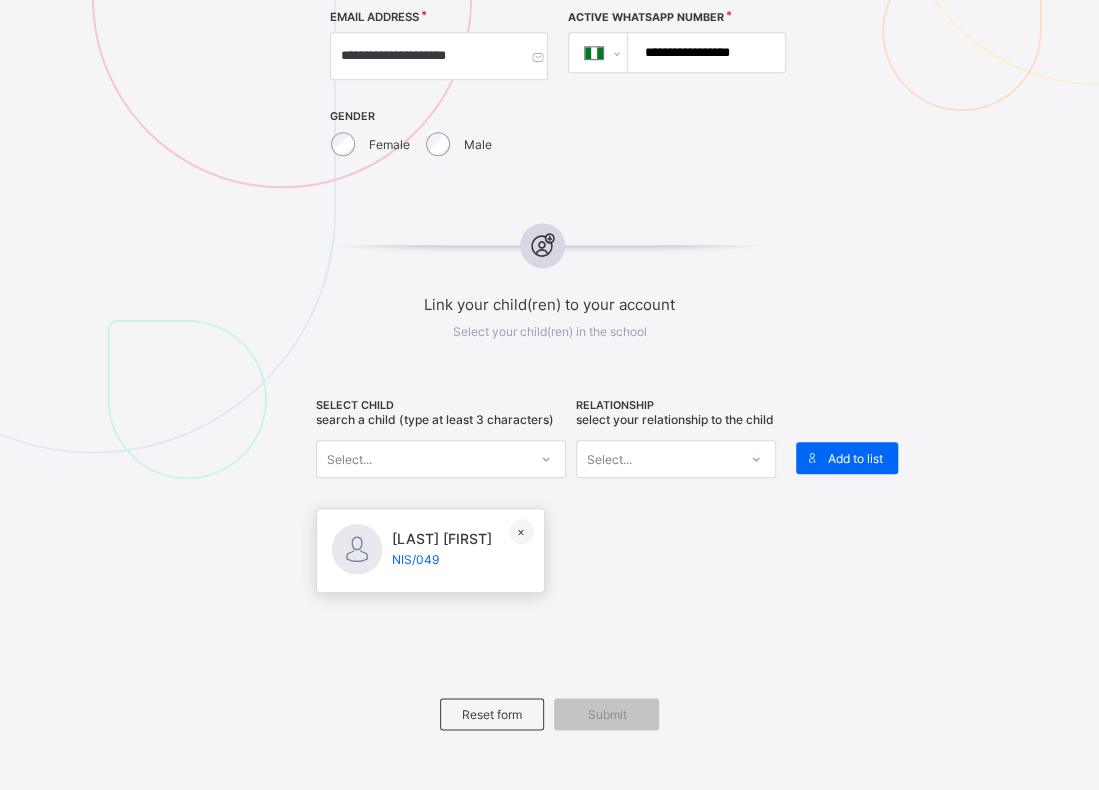 click on "Select..." at bounding box center [422, 459] 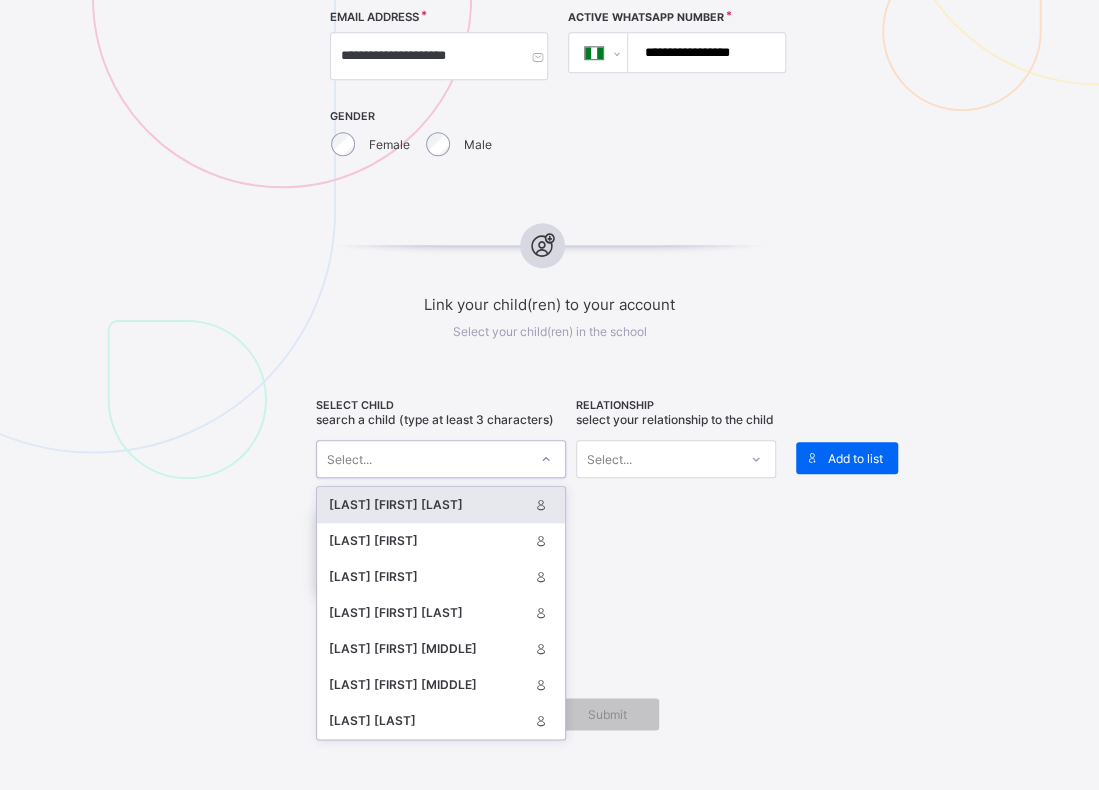 click on "[LAST_NAME] [LAST_NAME] [LAST_NAME]" at bounding box center [428, 505] 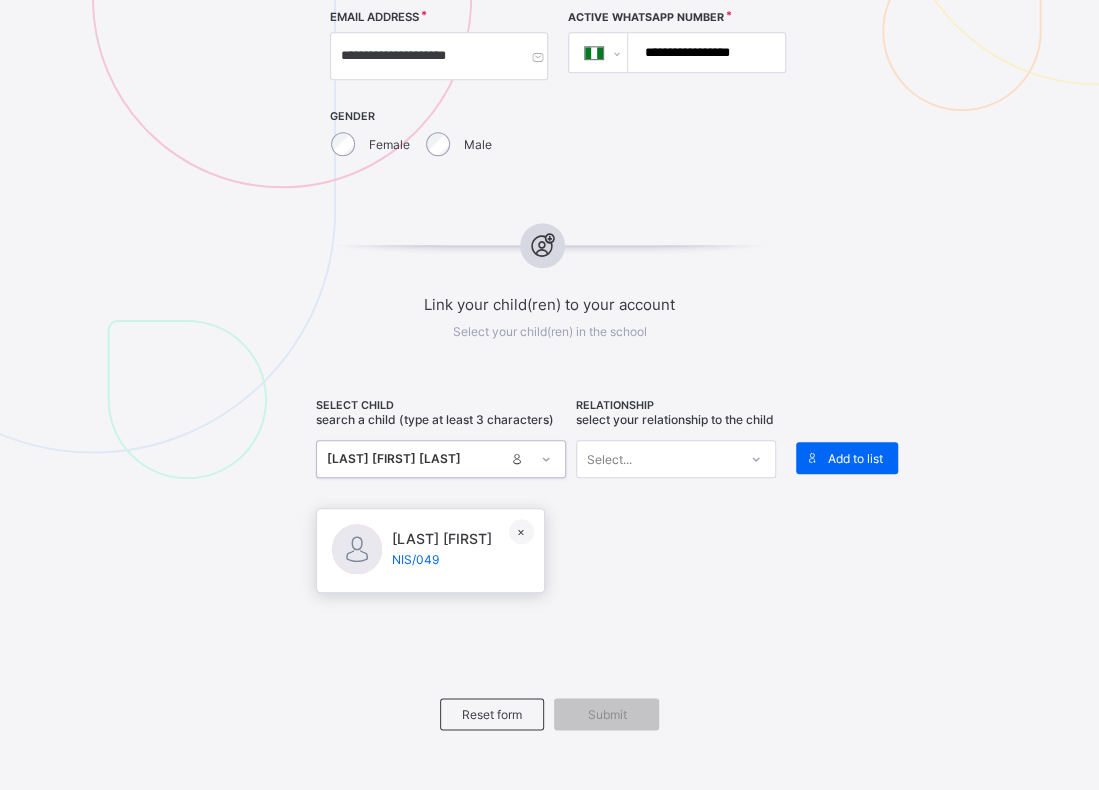 click on "Select..." at bounding box center [609, 459] 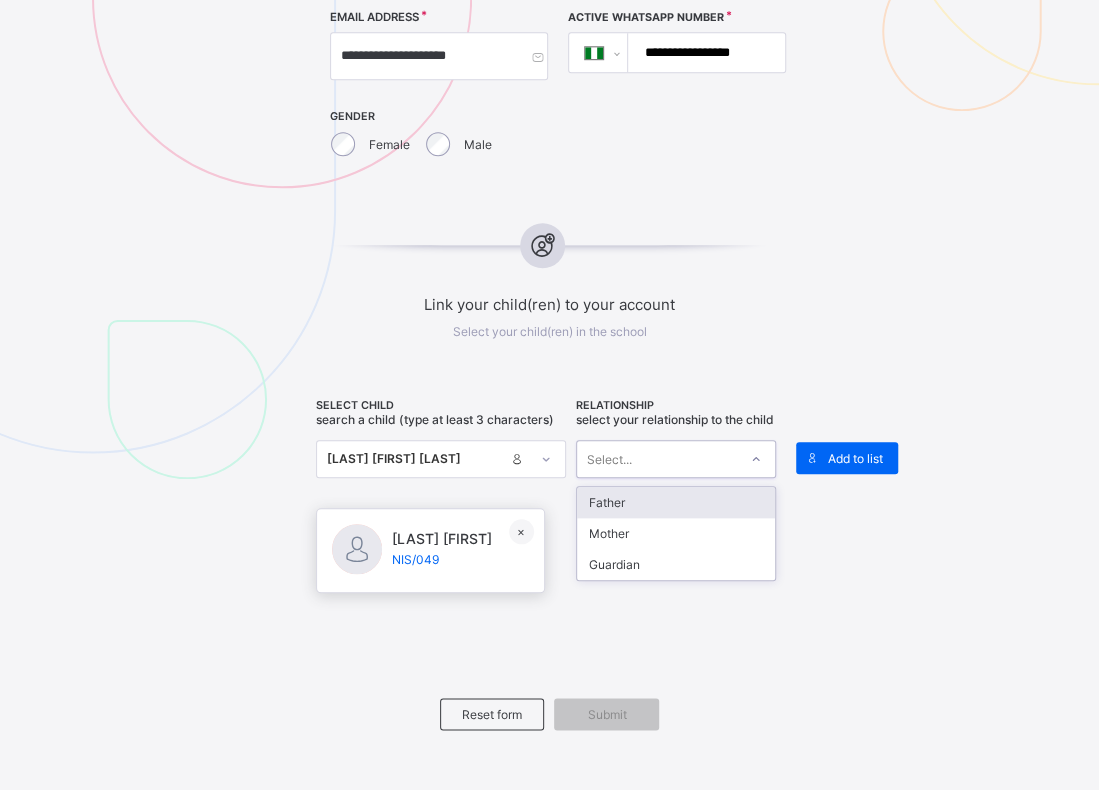 click on "Father" at bounding box center (676, 502) 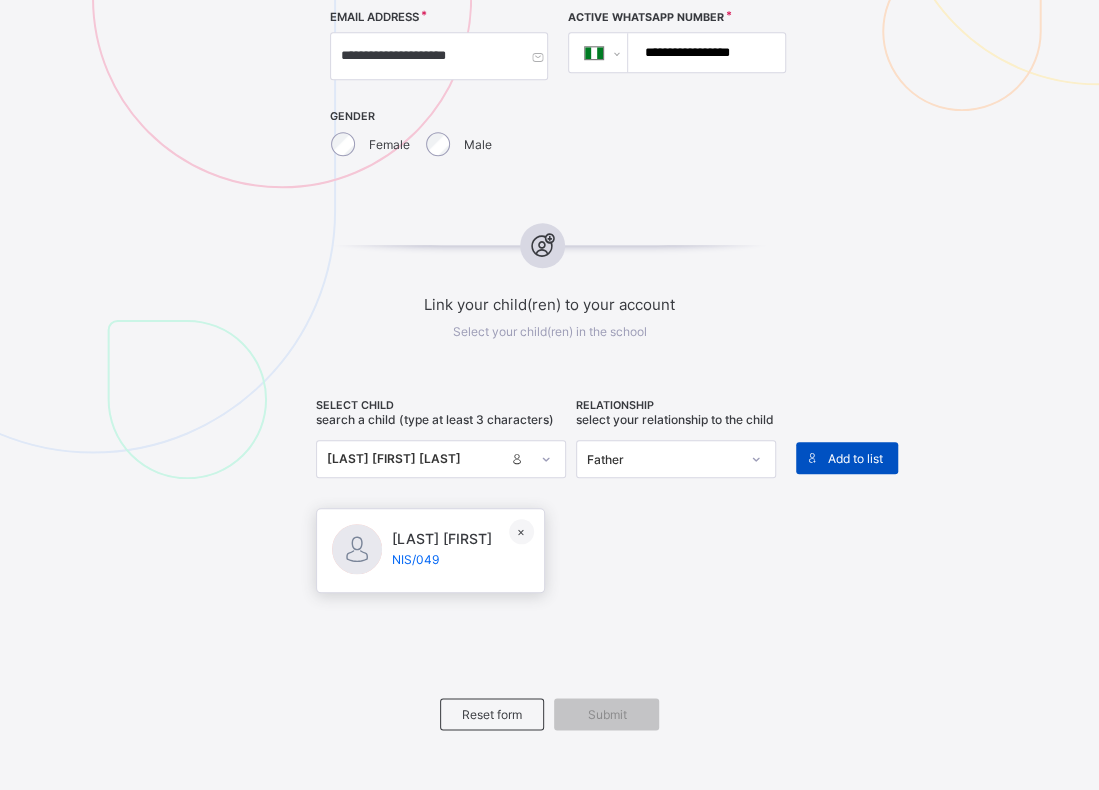 click on "Add to list" at bounding box center [855, 458] 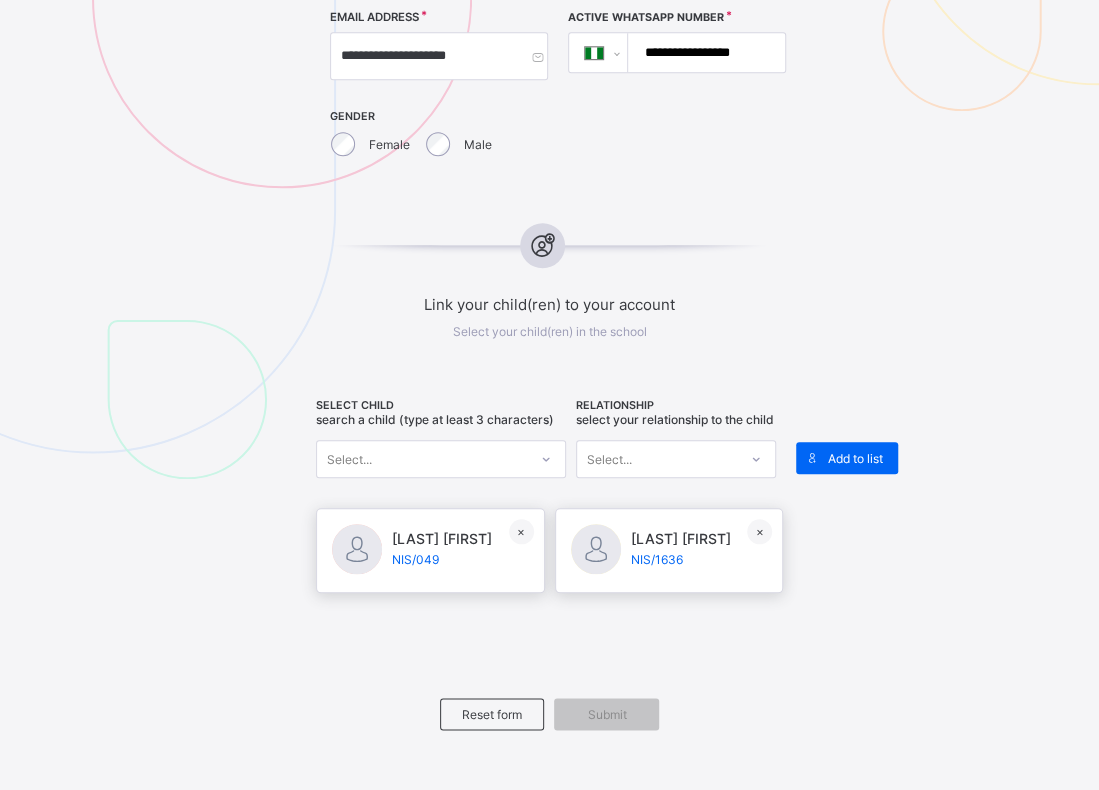 click on "Select..." at bounding box center [422, 459] 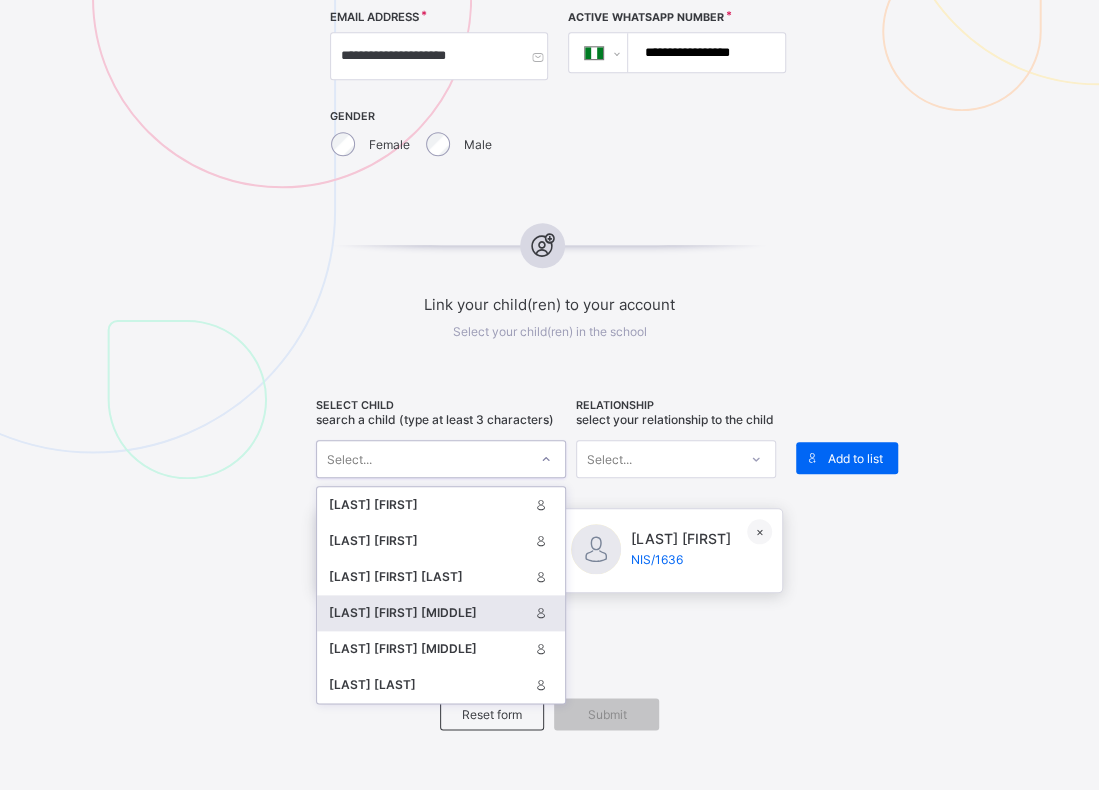 click on "MBAMALU CHUKWUBUIKEM E." at bounding box center (428, 613) 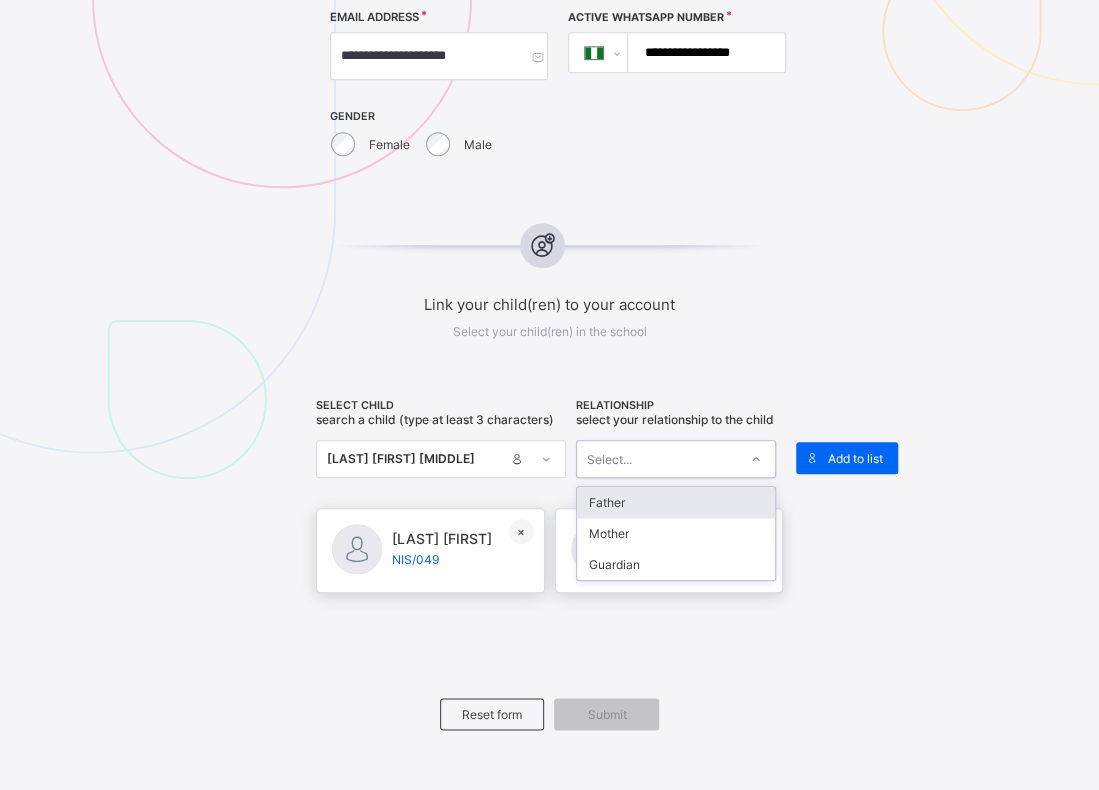 click on "Select..." at bounding box center [657, 459] 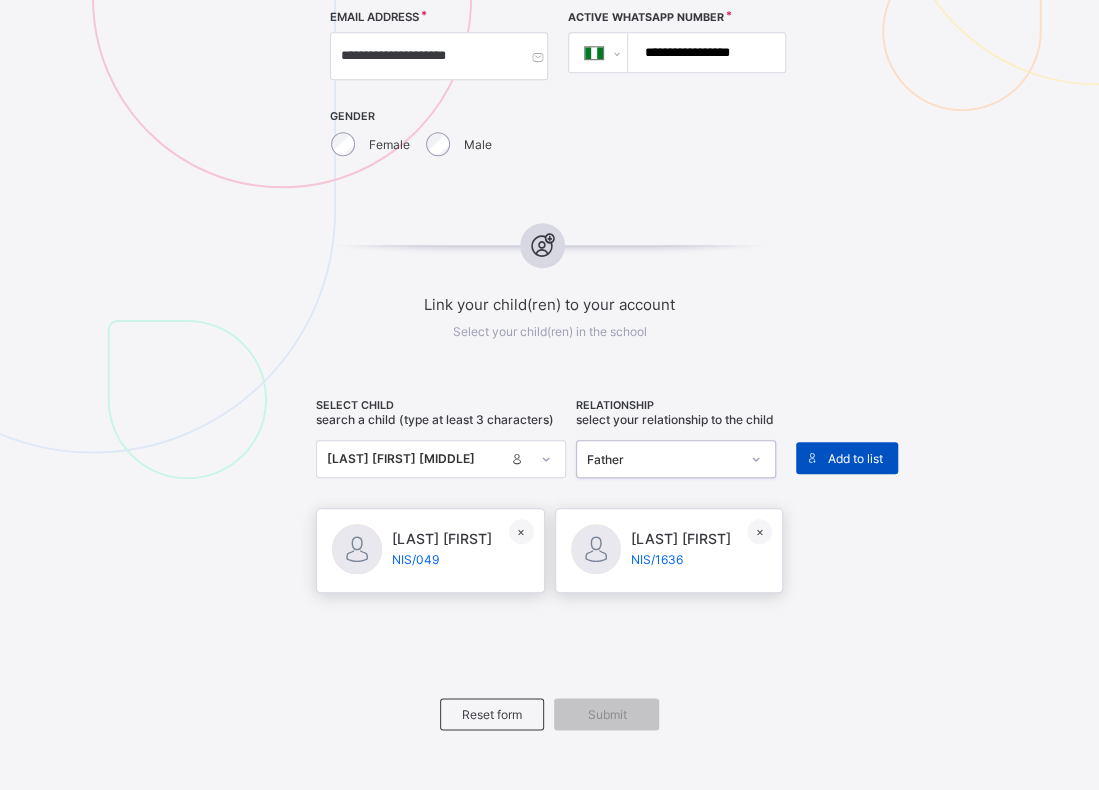 click on "Add to list" at bounding box center (855, 458) 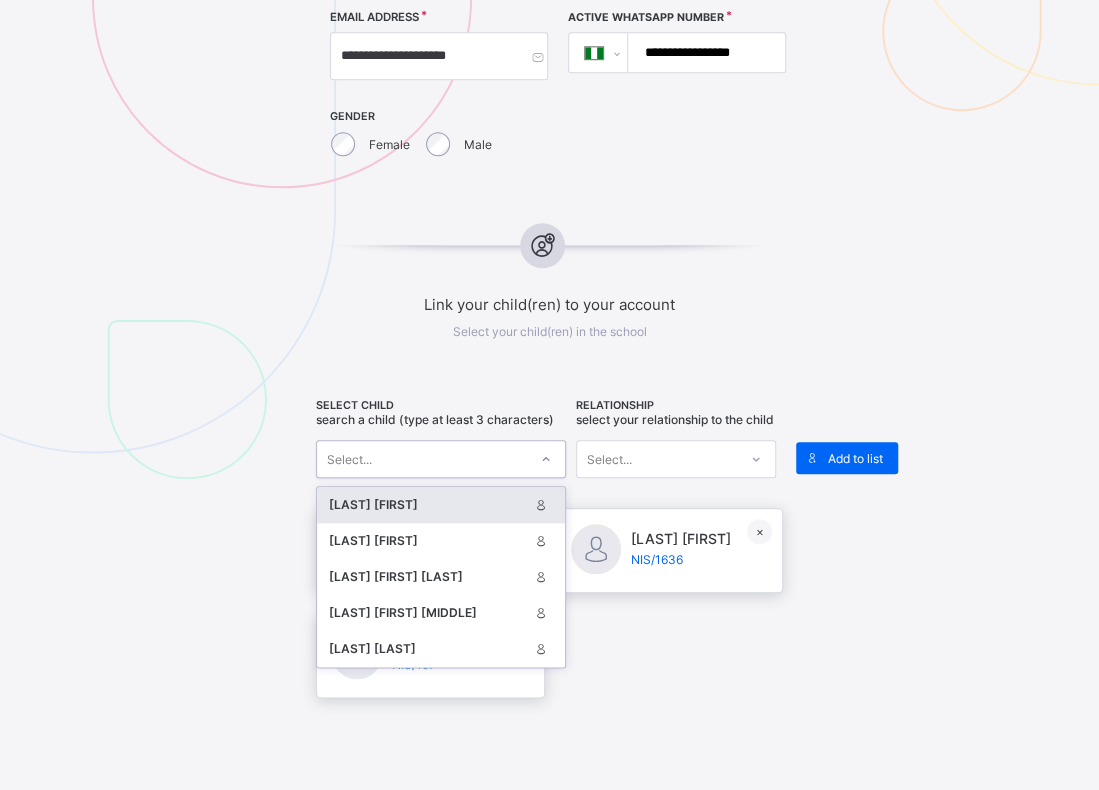 click on "Select..." at bounding box center (441, 459) 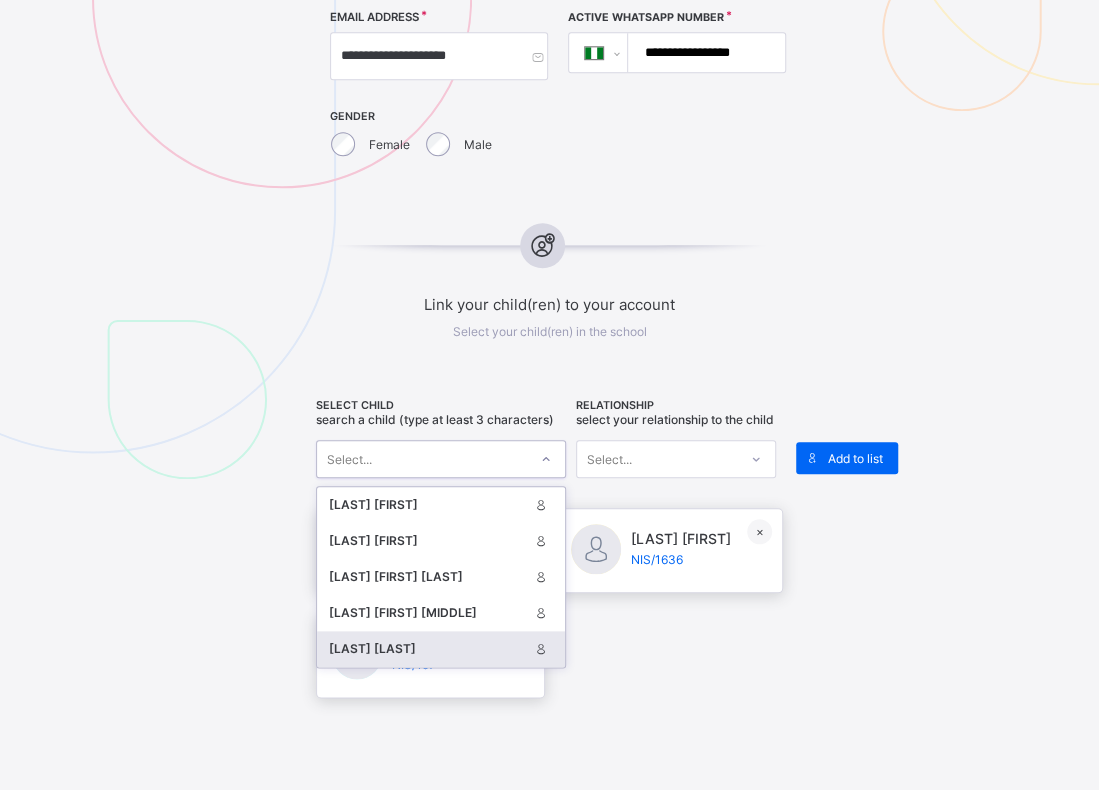 click on "[LAST_NAME] [LAST_NAME] [LAST_NAME]" at bounding box center (428, 649) 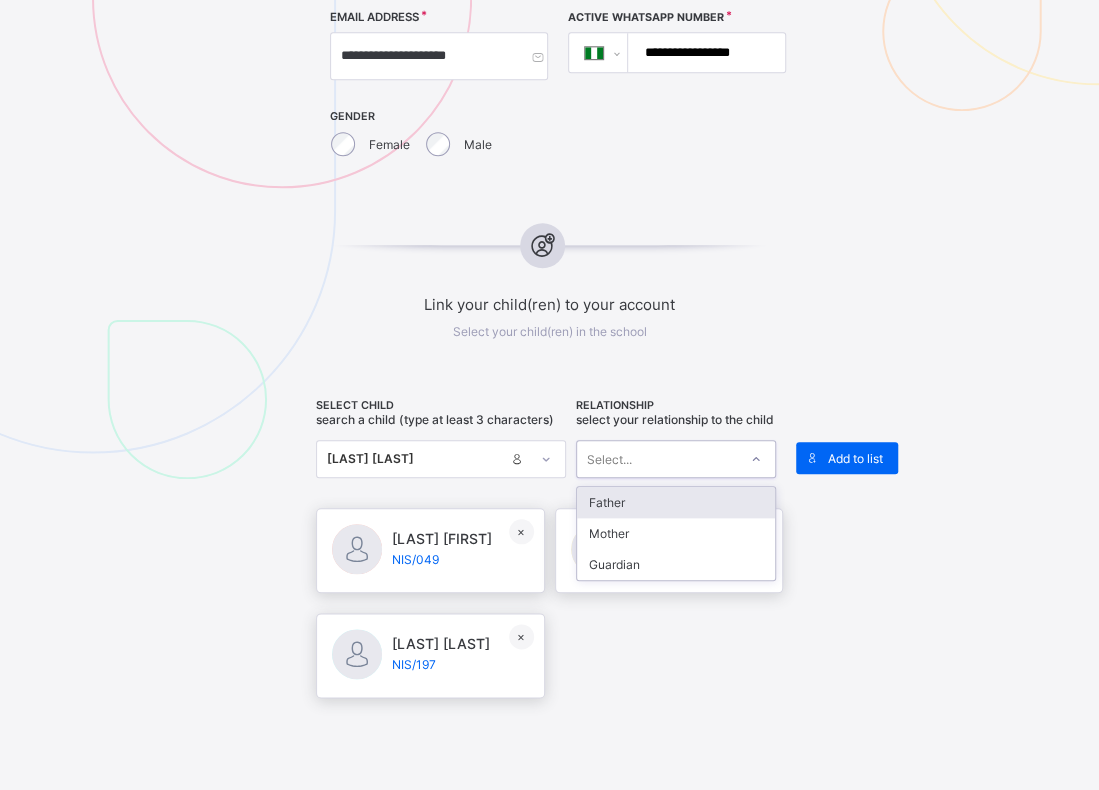 click on "Select..." at bounding box center [657, 459] 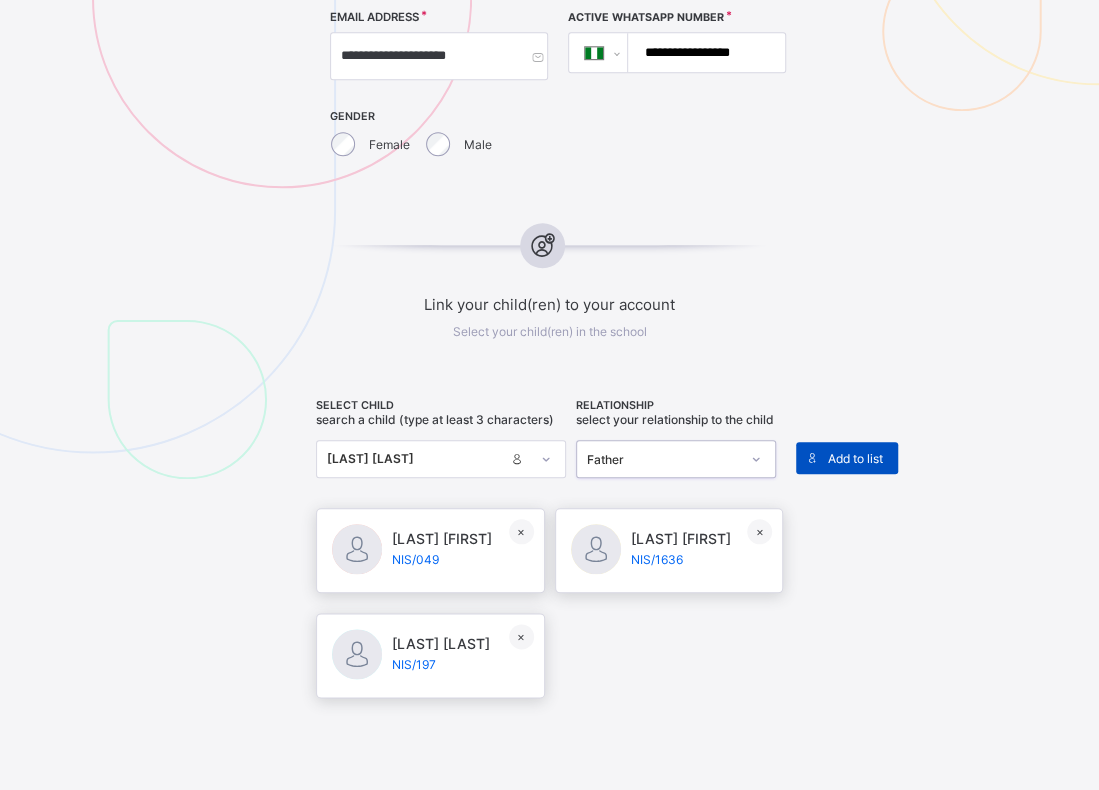 click on "Add to list" at bounding box center [855, 458] 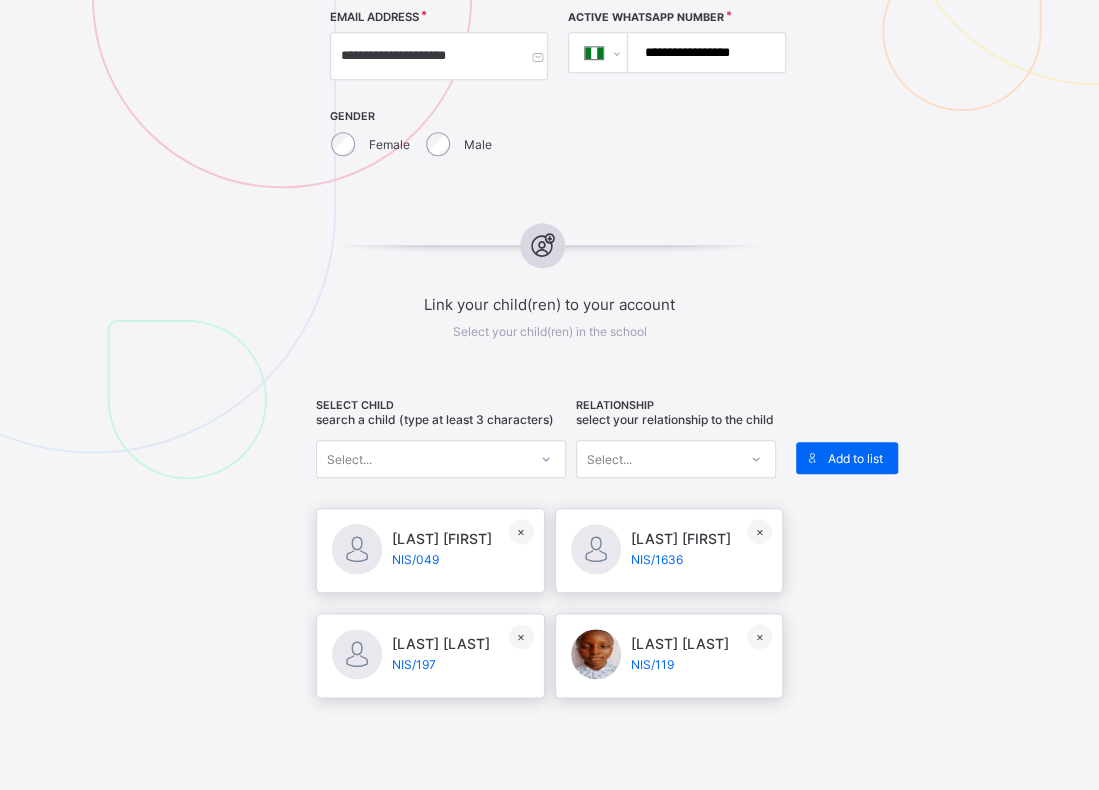 click on "×" at bounding box center [521, 636] 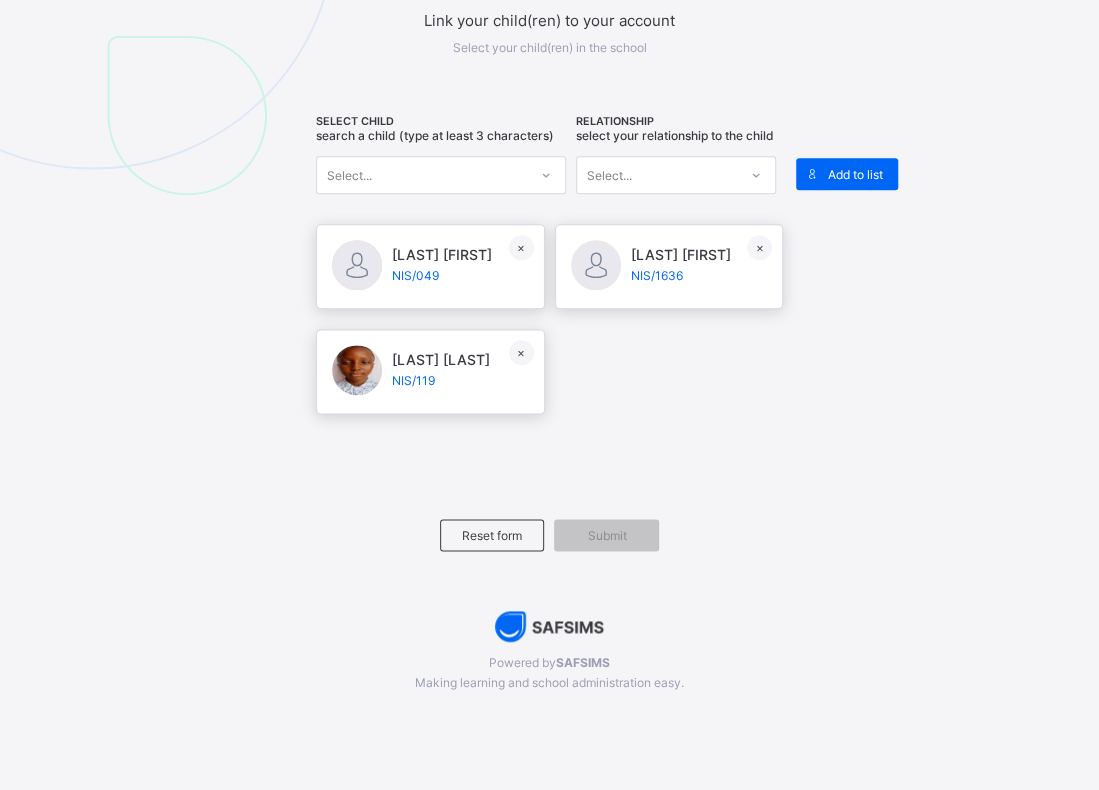 scroll, scrollTop: 934, scrollLeft: 0, axis: vertical 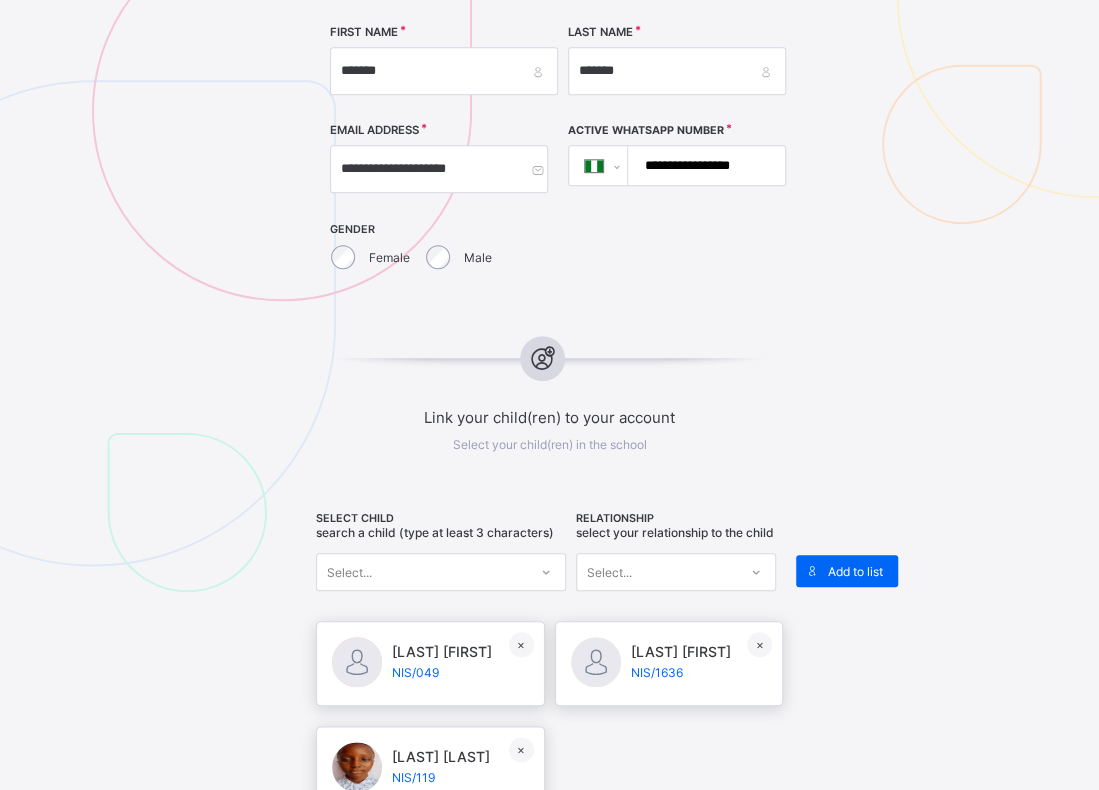 drag, startPoint x: 675, startPoint y: 161, endPoint x: 881, endPoint y: 143, distance: 206.78491 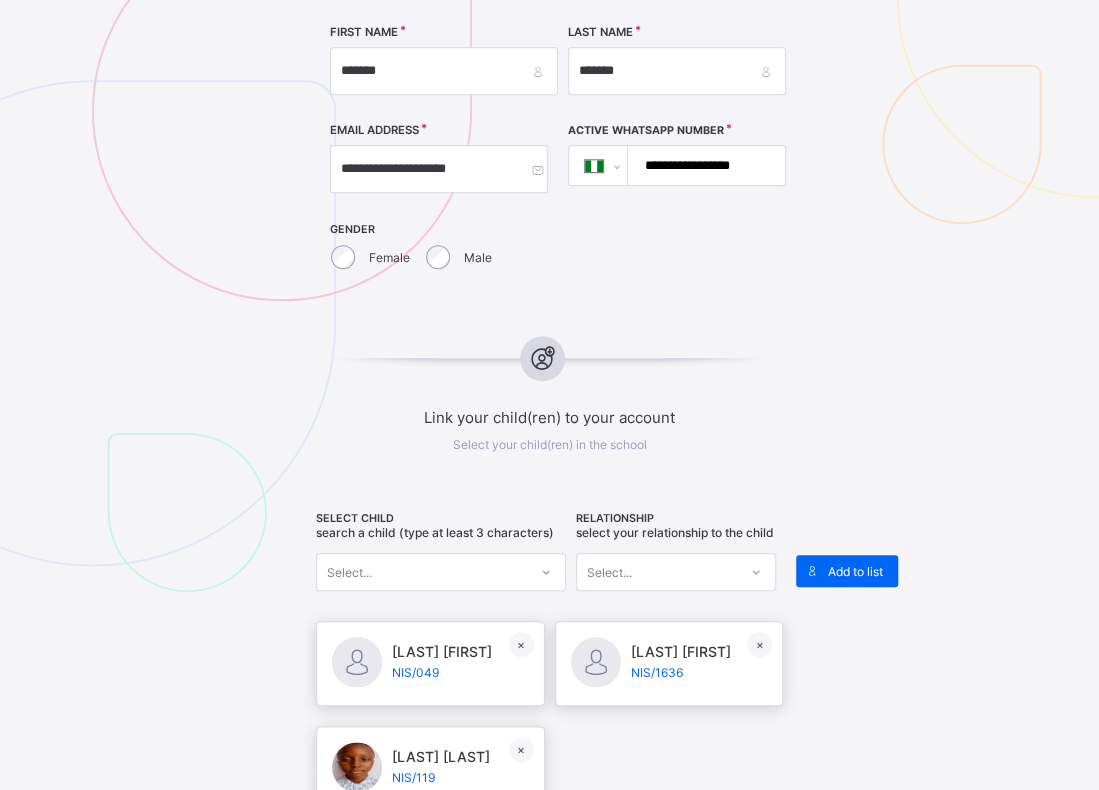 paste 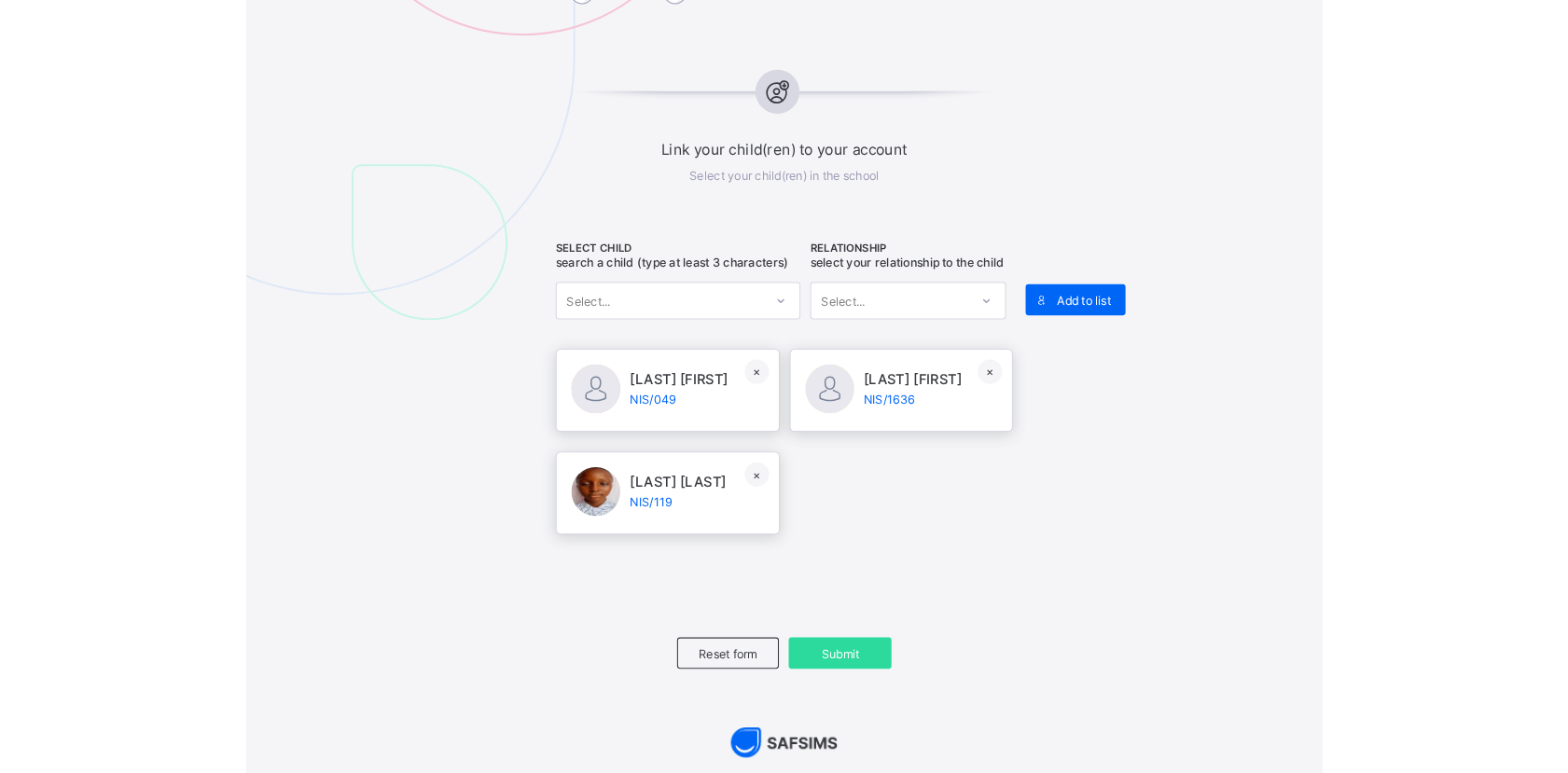 scroll, scrollTop: 746, scrollLeft: 0, axis: vertical 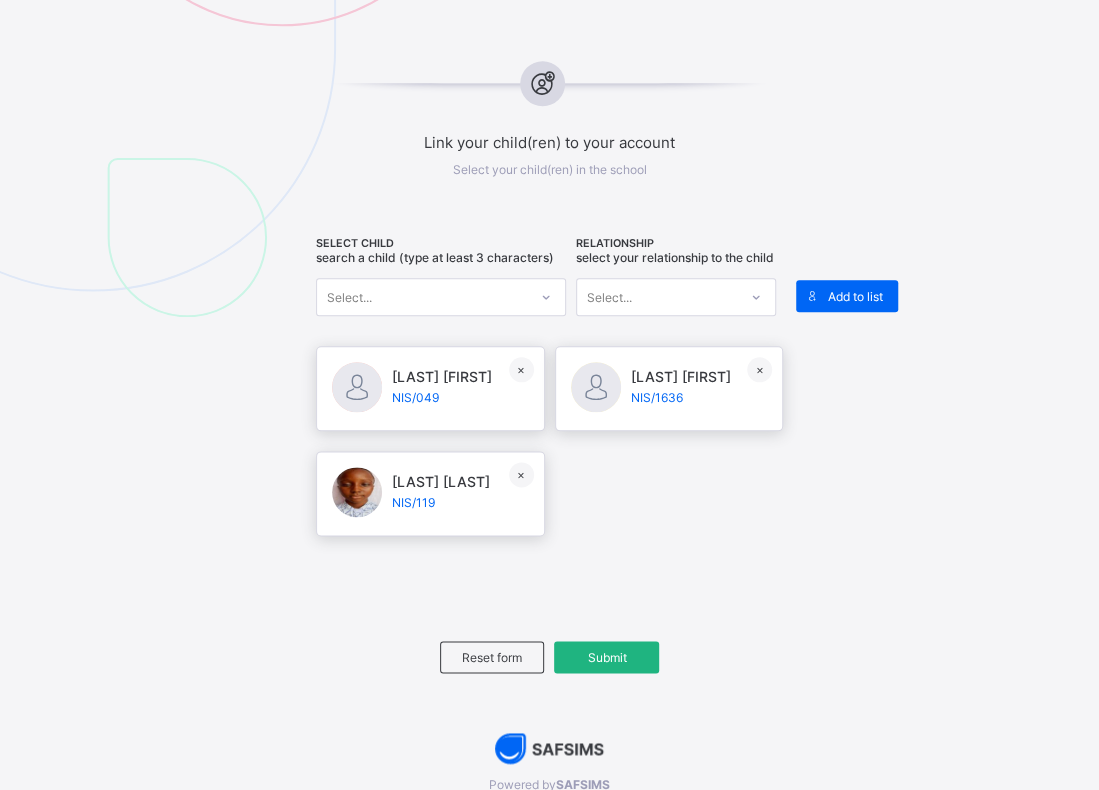type on "**********" 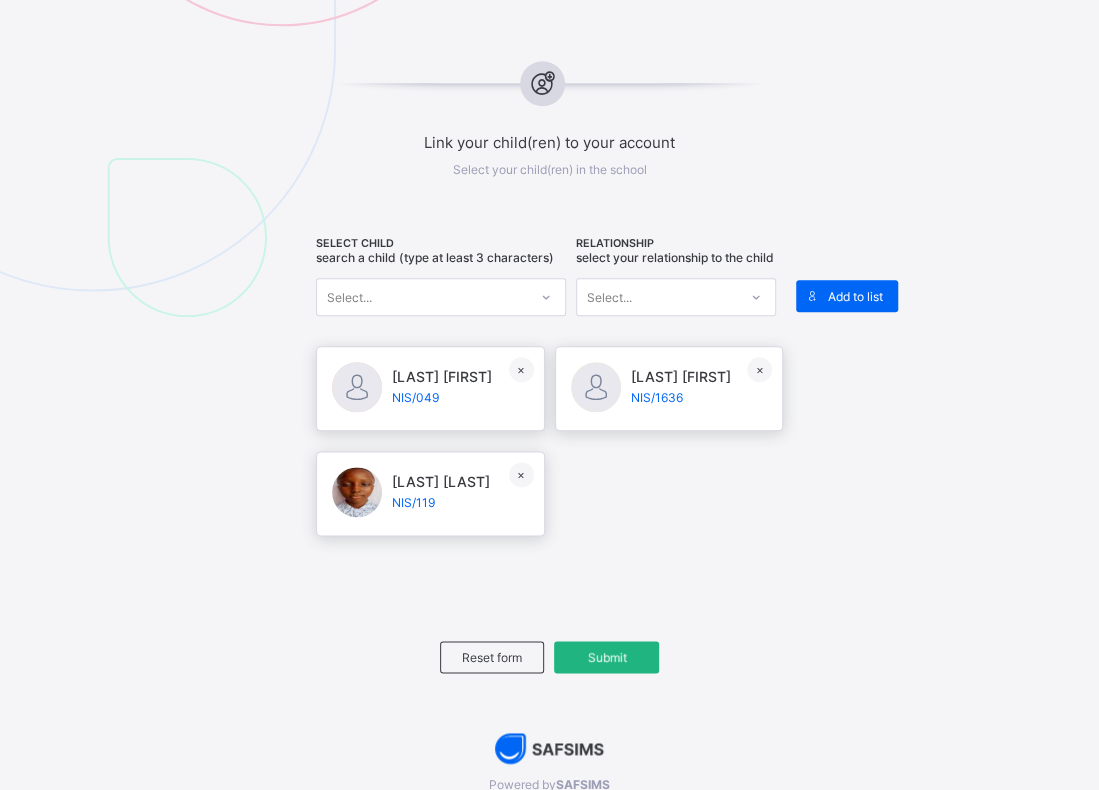 type 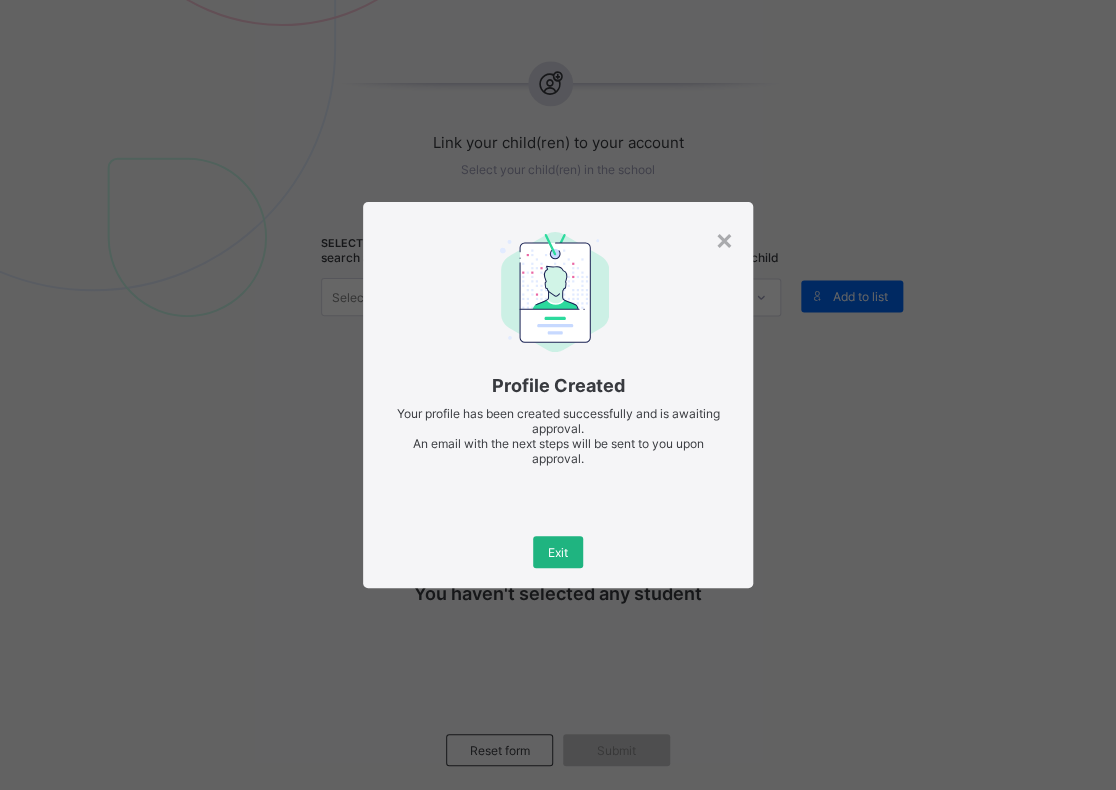 click on "Exit" at bounding box center [558, 552] 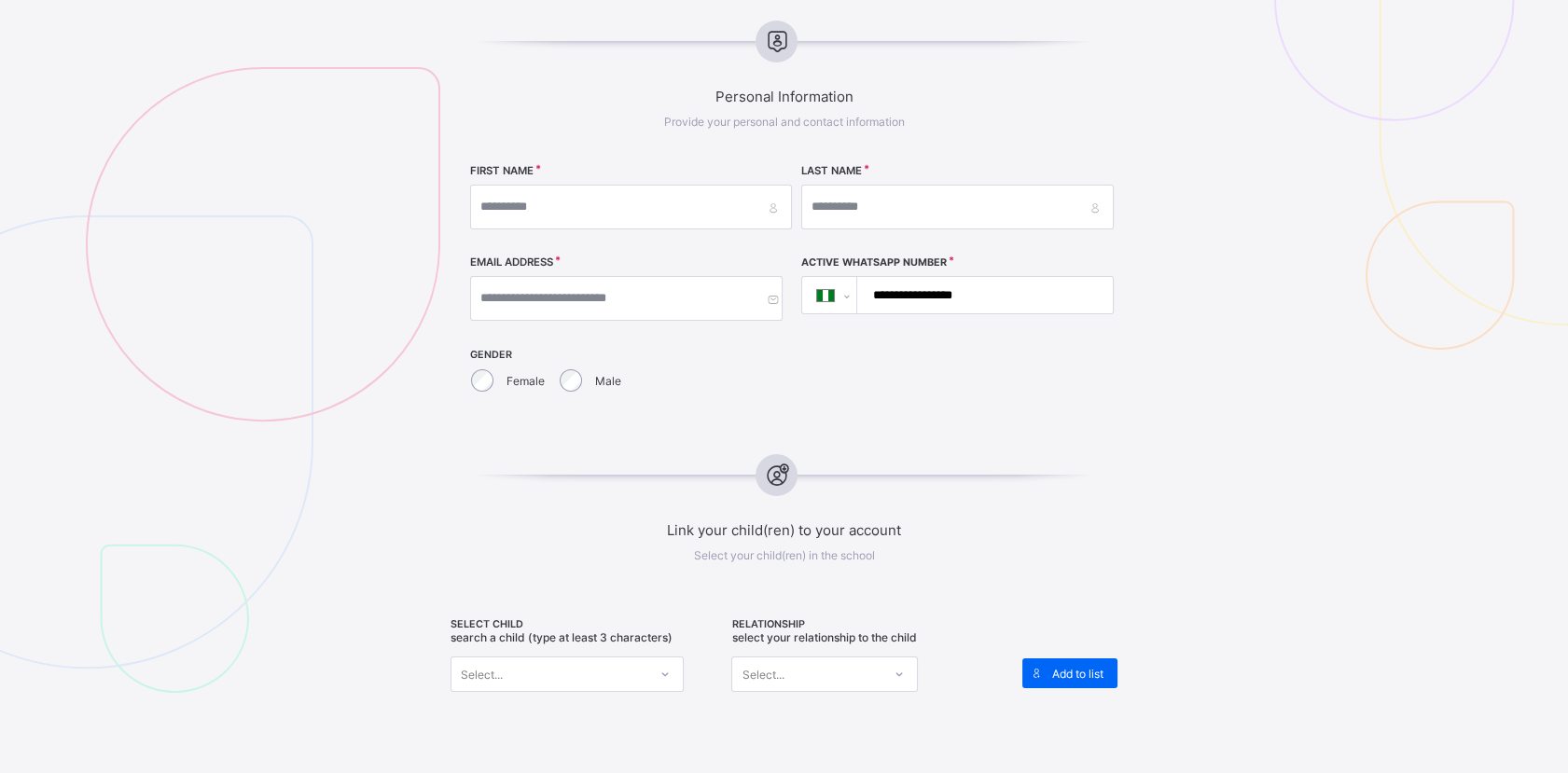 scroll, scrollTop: 344, scrollLeft: 0, axis: vertical 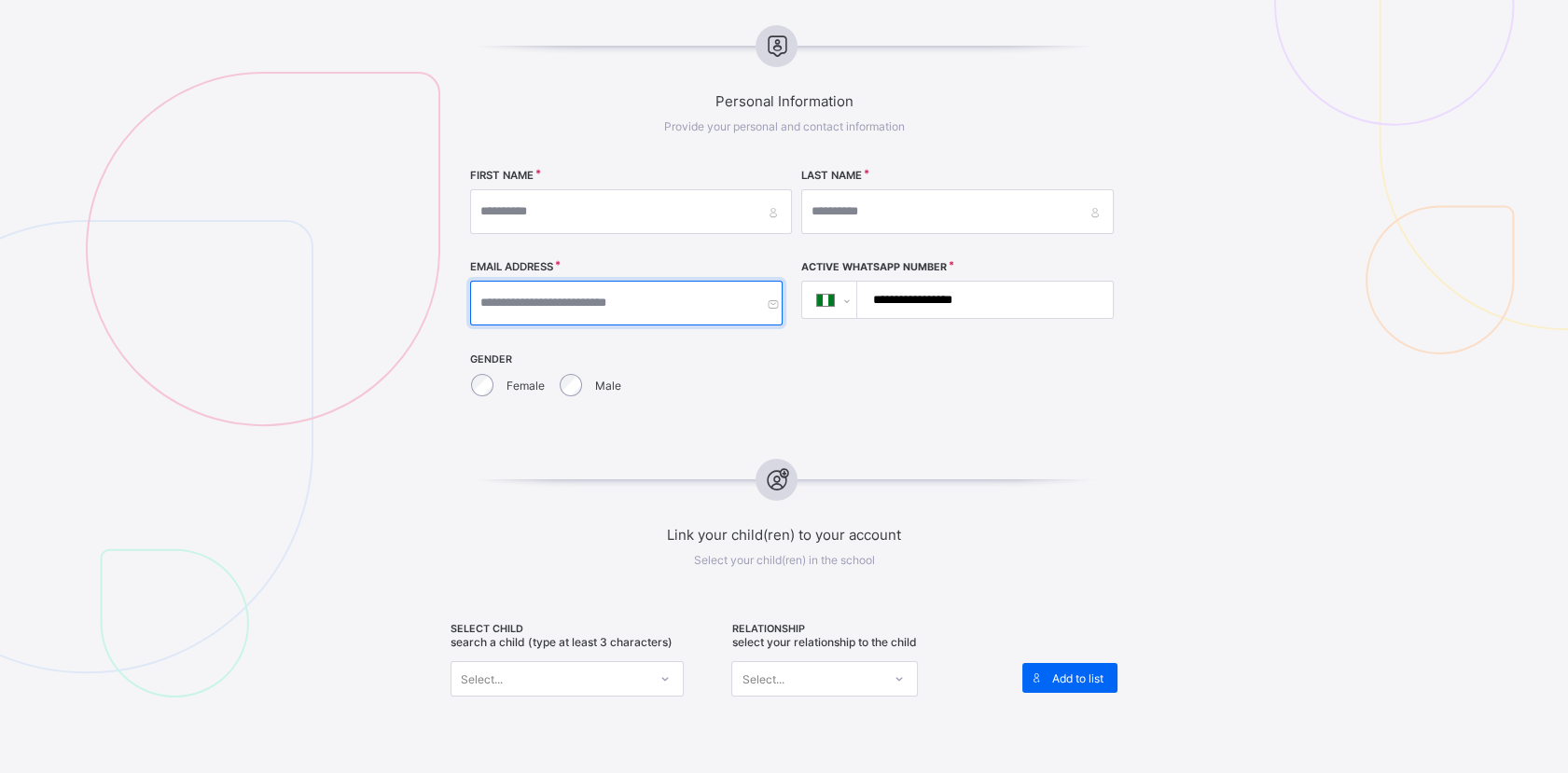 click at bounding box center [626, 303] 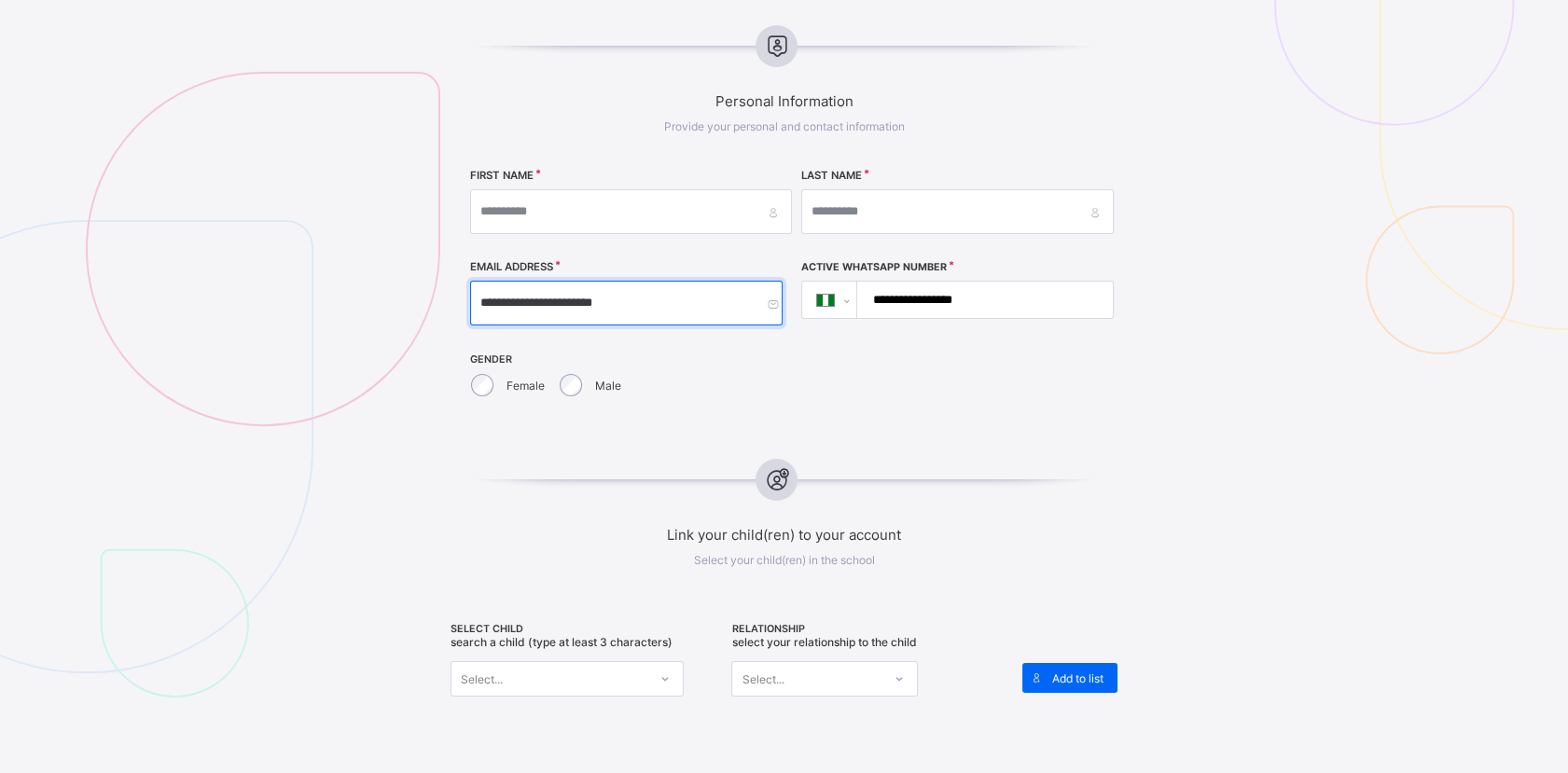 type on "**********" 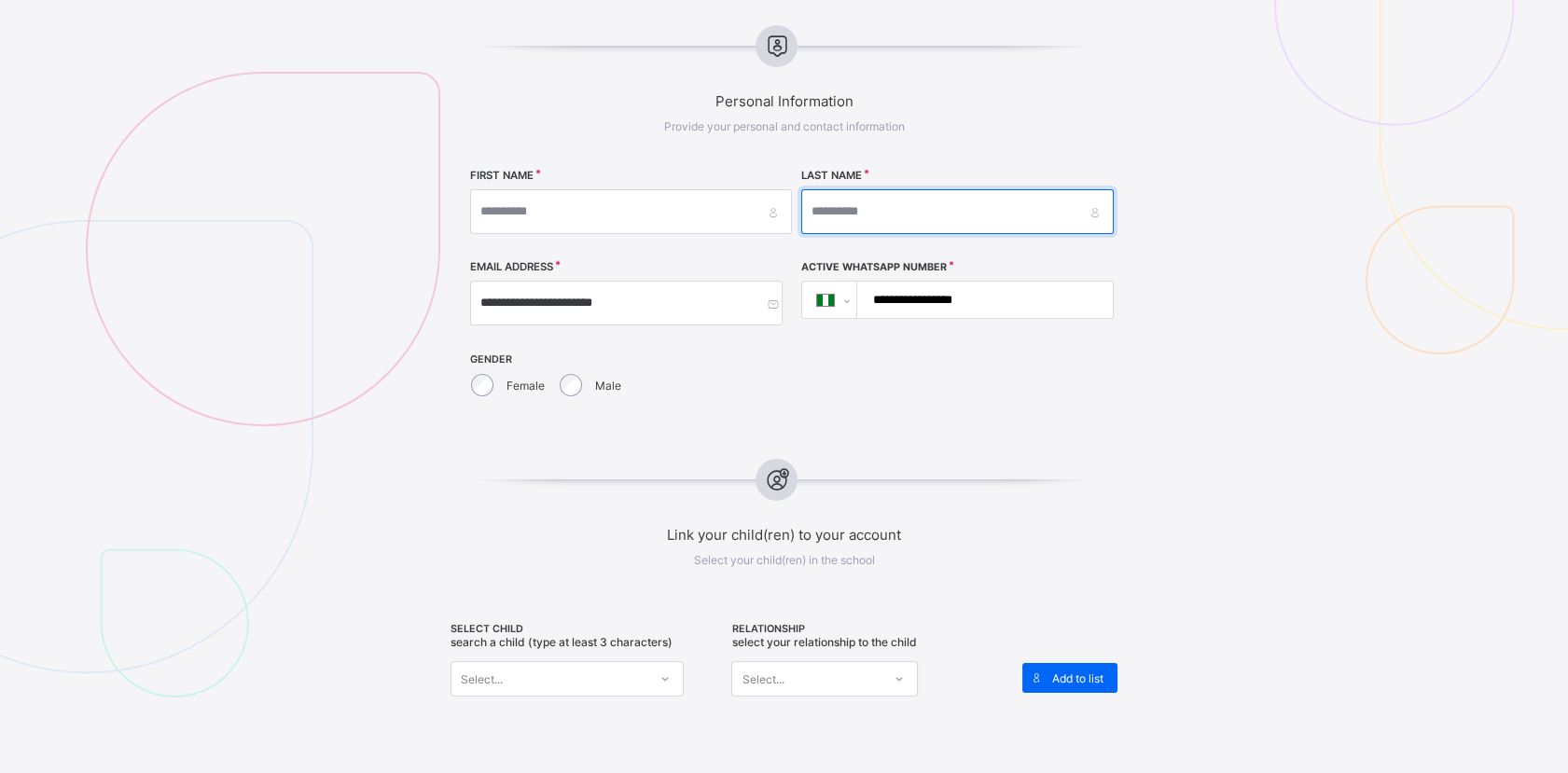 click at bounding box center (957, 212) 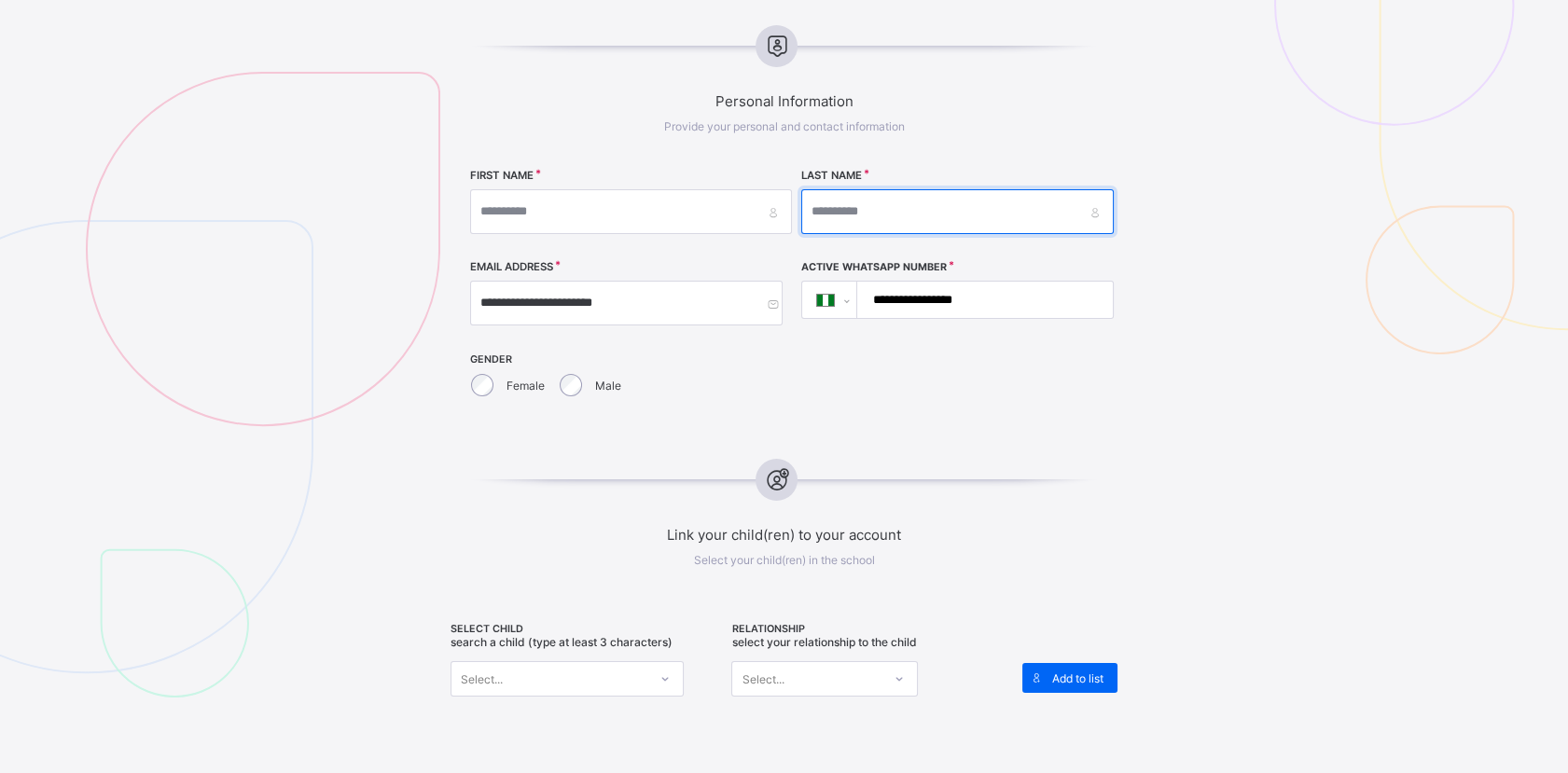 paste on "**********" 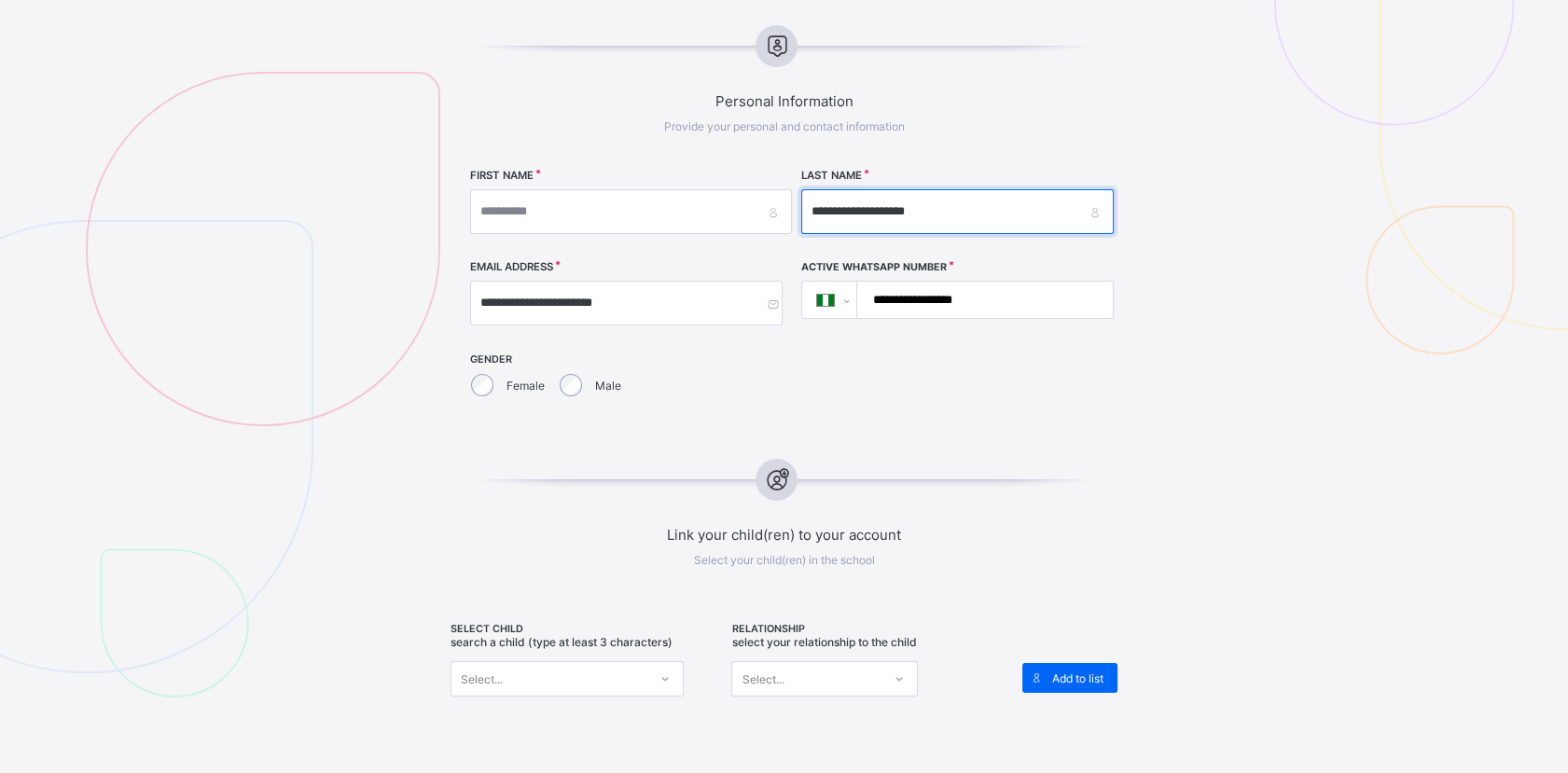 drag, startPoint x: 878, startPoint y: 210, endPoint x: 974, endPoint y: 215, distance: 96.13012 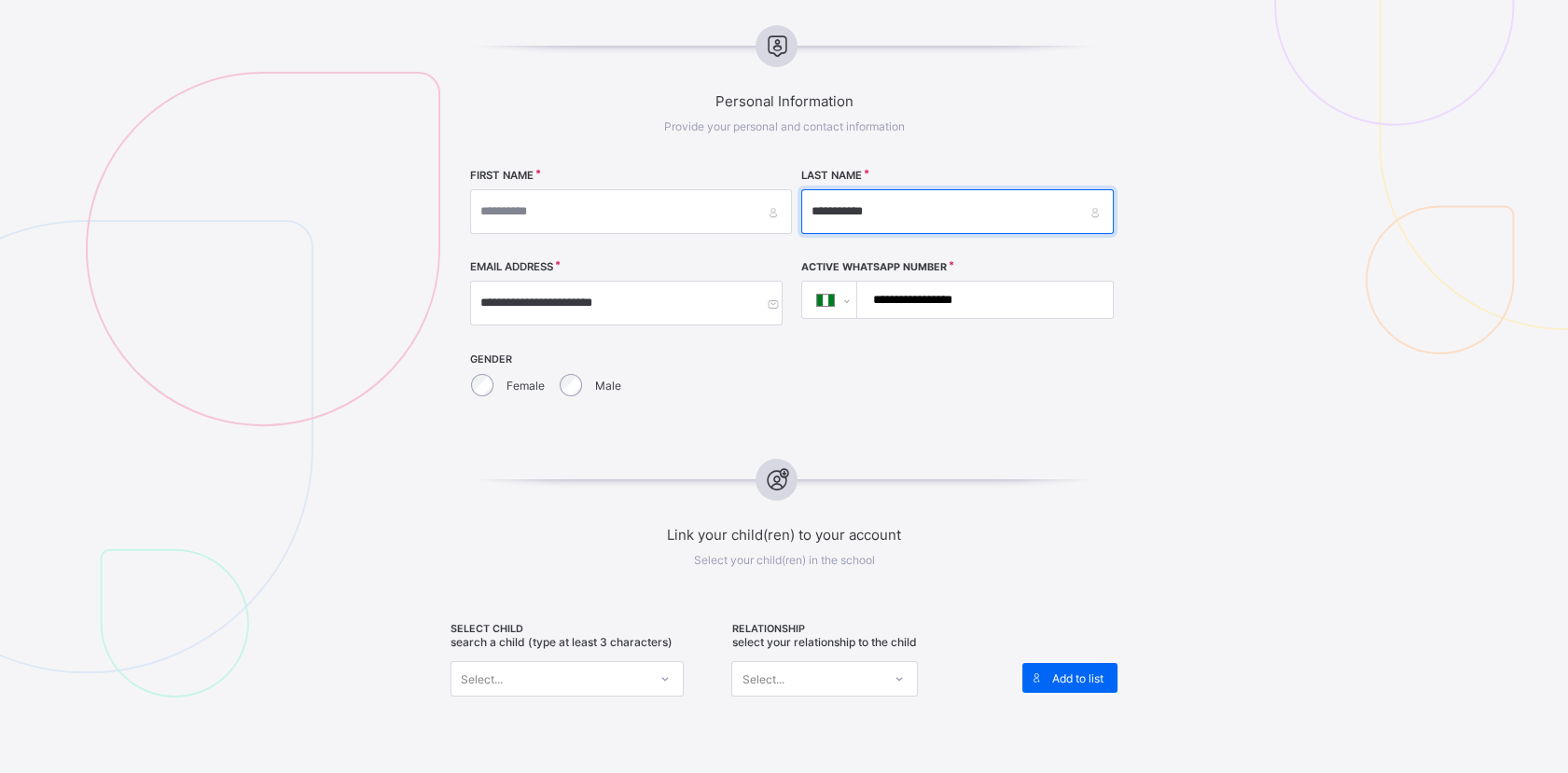 type on "**********" 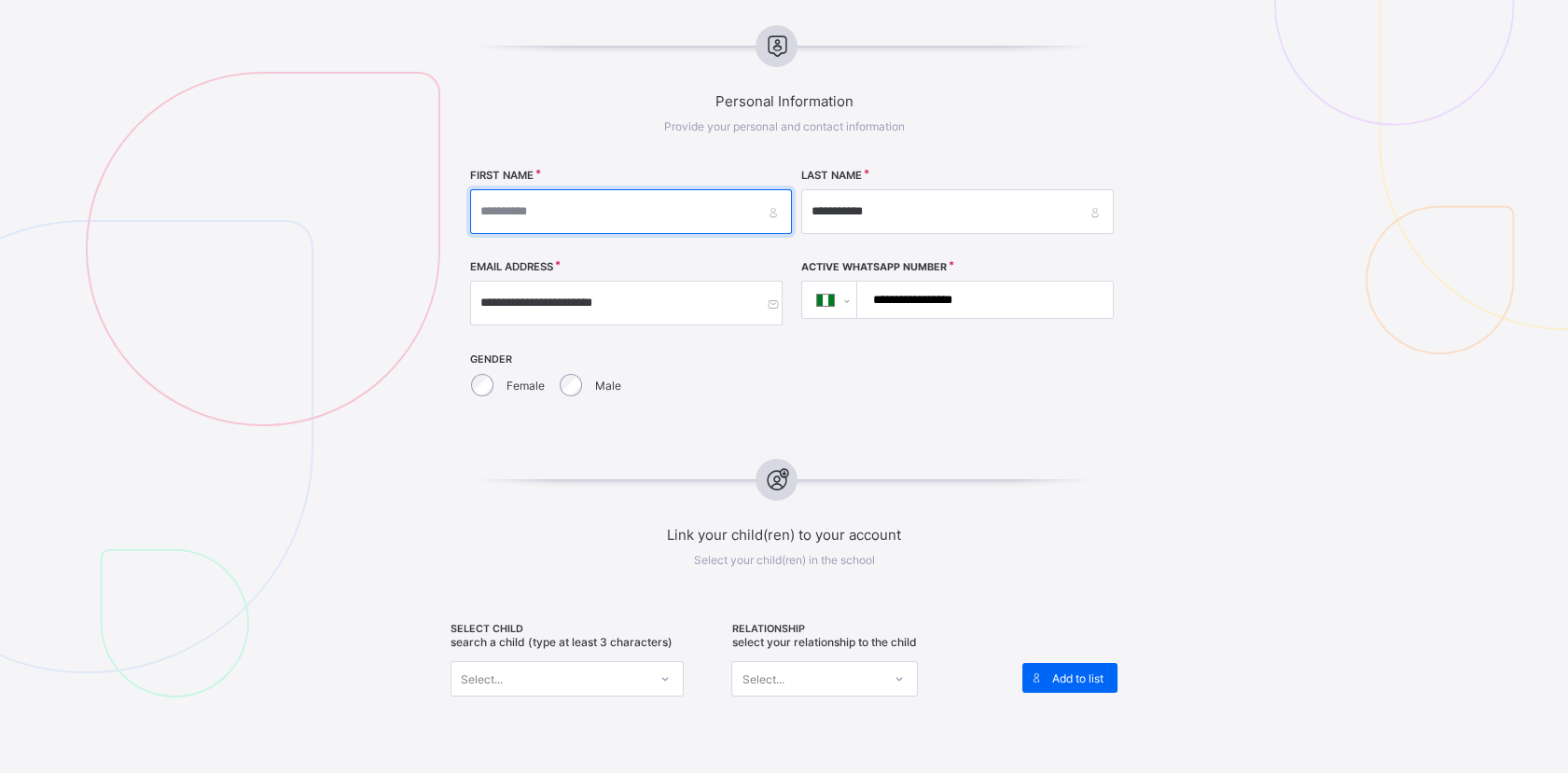 click at bounding box center (631, 212) 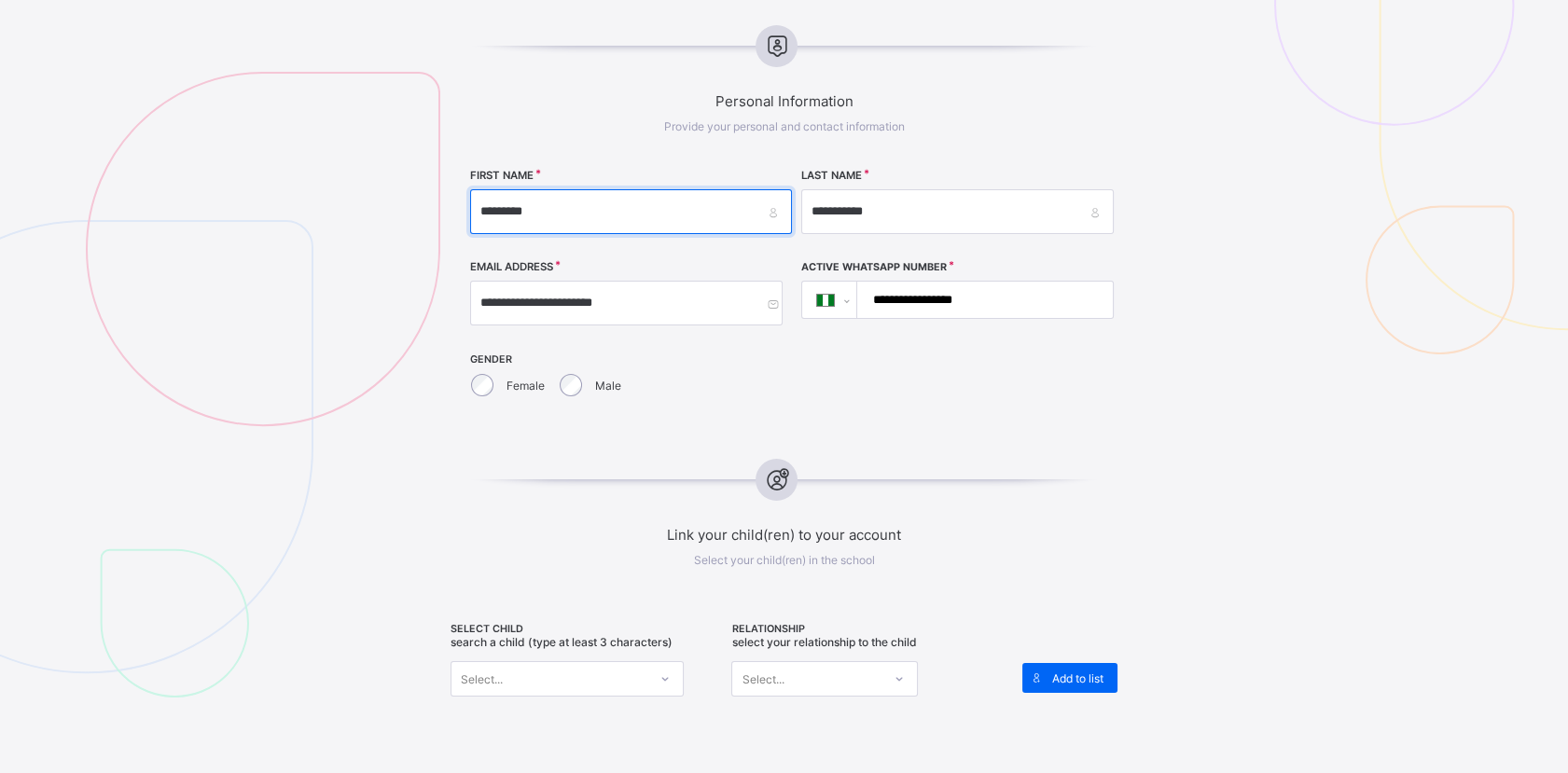type on "********" 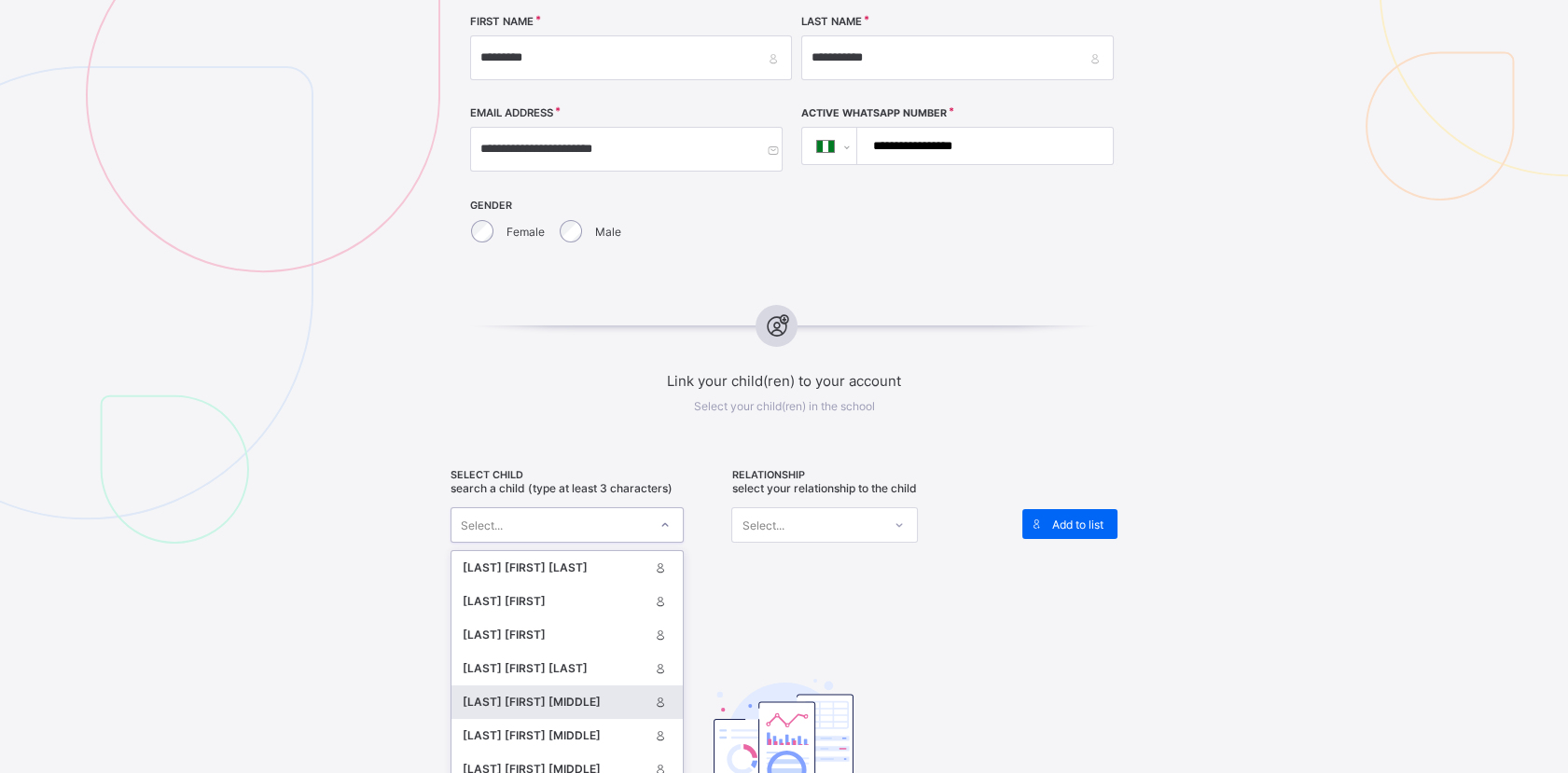 click on "option [object Object], selected.    option [object Object] focused, 5 of 8. 8 results available. Use Up and Down to choose options, press Enter to select the currently focused option, press Escape to exit the menu, press Tab to select the option and exit the menu. Select... MBAMALU CHIBUEZE JOHNPAUL   MBAMALU GREAT CHIBUEZE   MBAMALU VICTORY    MBAMALU ISRAEL CHIMAZI   MBAMALU CHUKWUBUIKEM E.   MBAMALU IFUNANYA GOD'SMIRACLE   MBAMALU ONYINYE GODSFAVOUR   MBAMALU CHIBUIKEM" at bounding box center (567, 525) 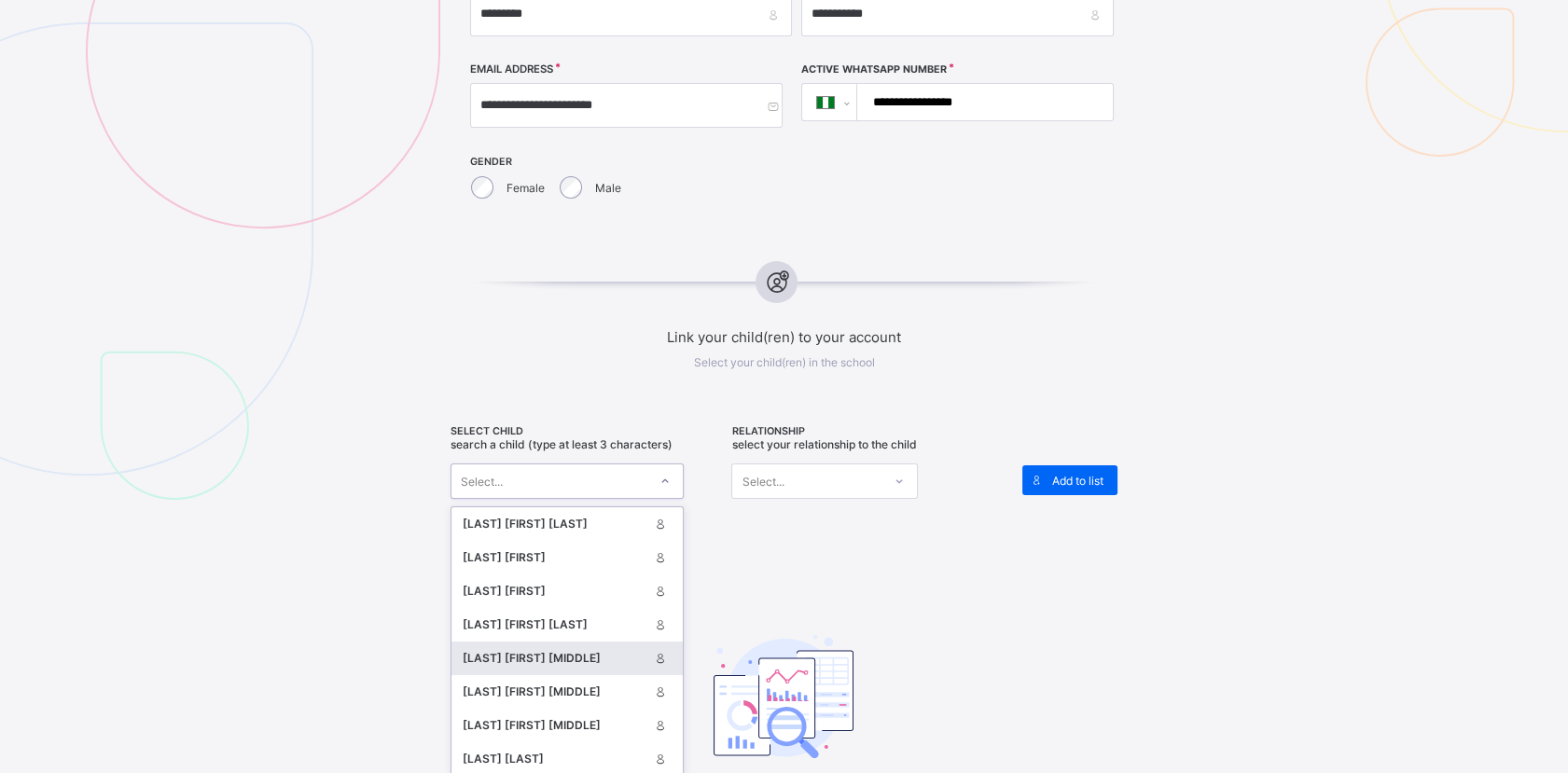 scroll, scrollTop: 547, scrollLeft: 0, axis: vertical 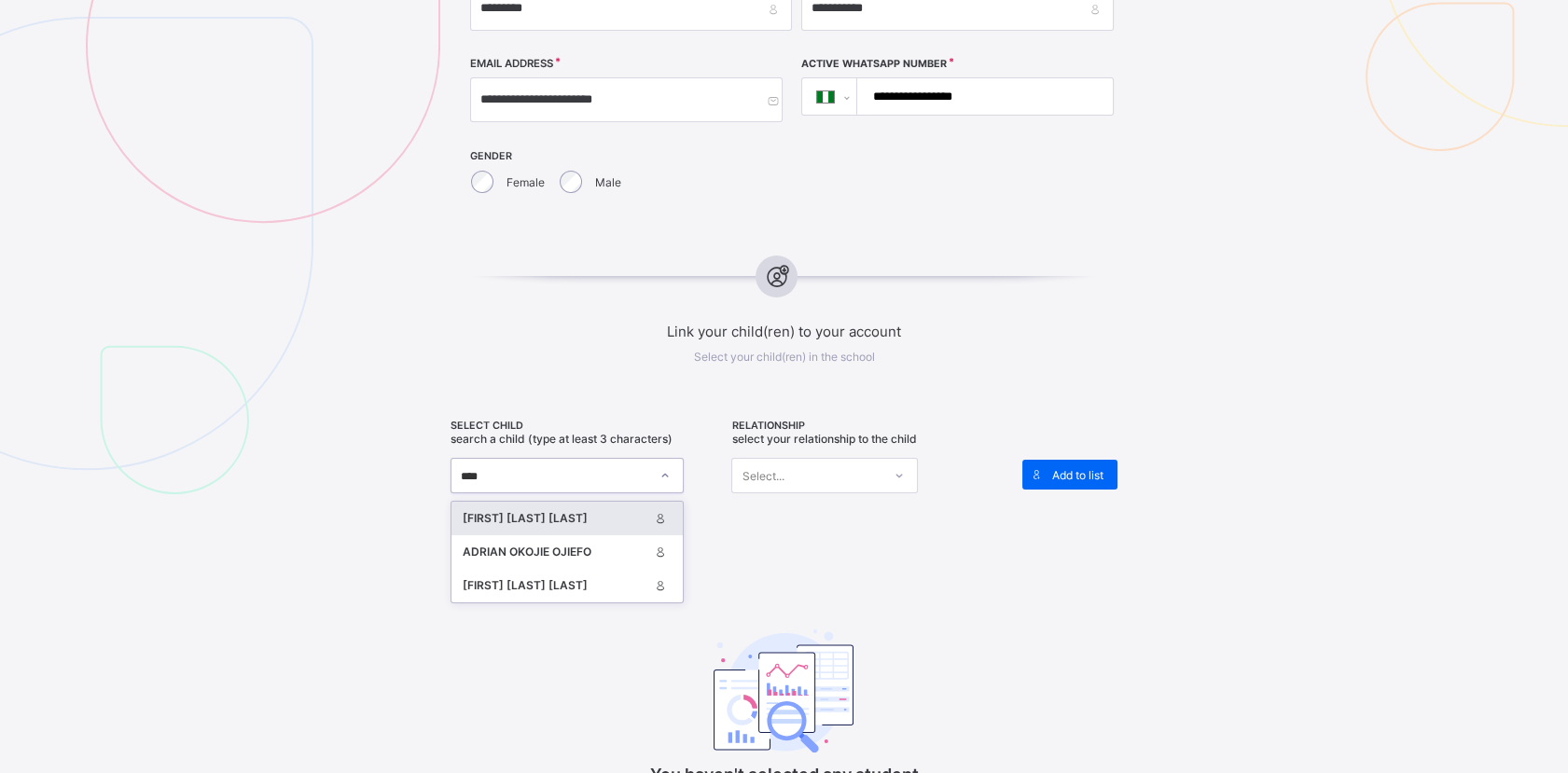 type on "*****" 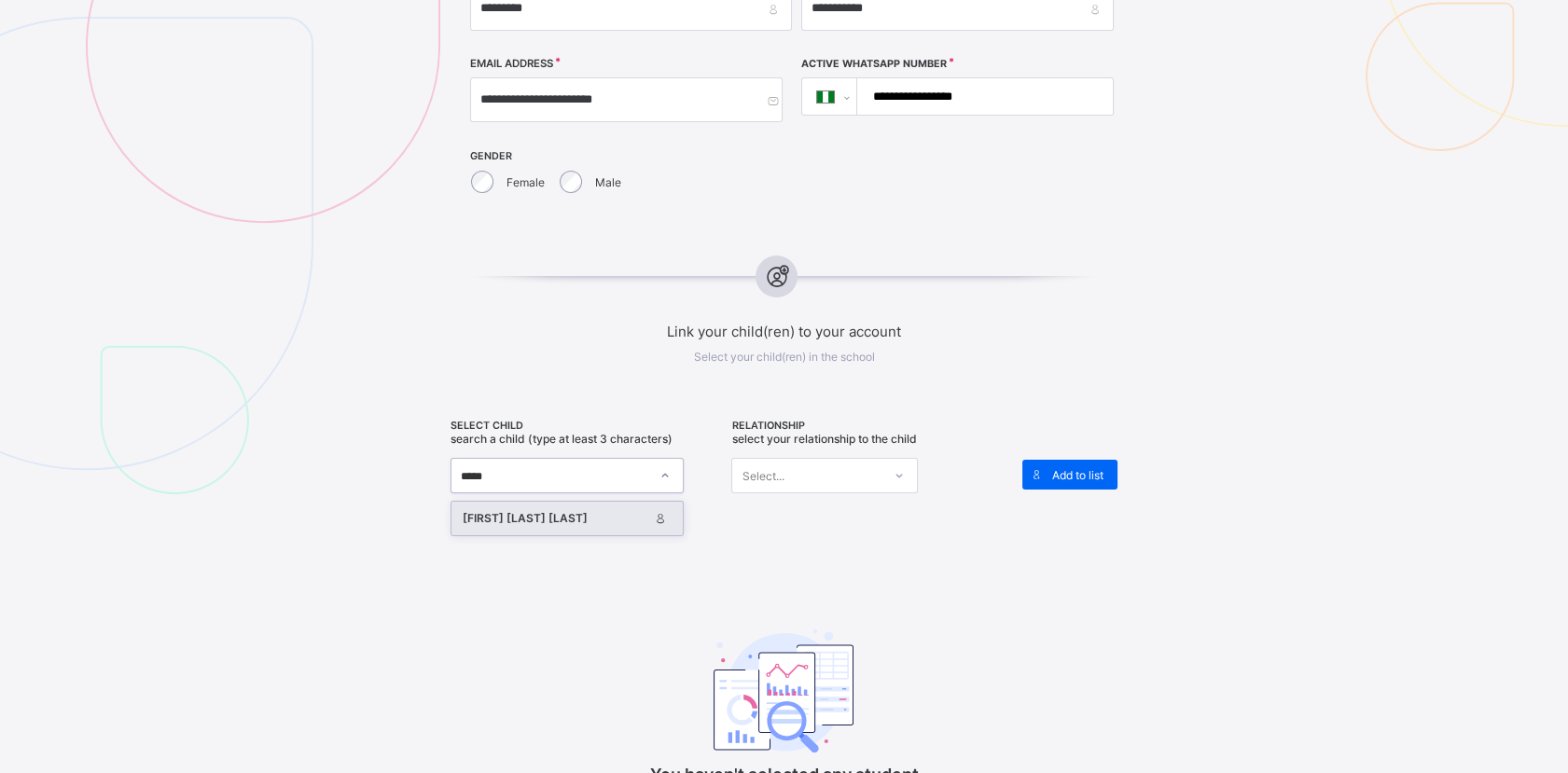 click on "[LAST] [FIRST] [LAST]" at bounding box center [555, 518] 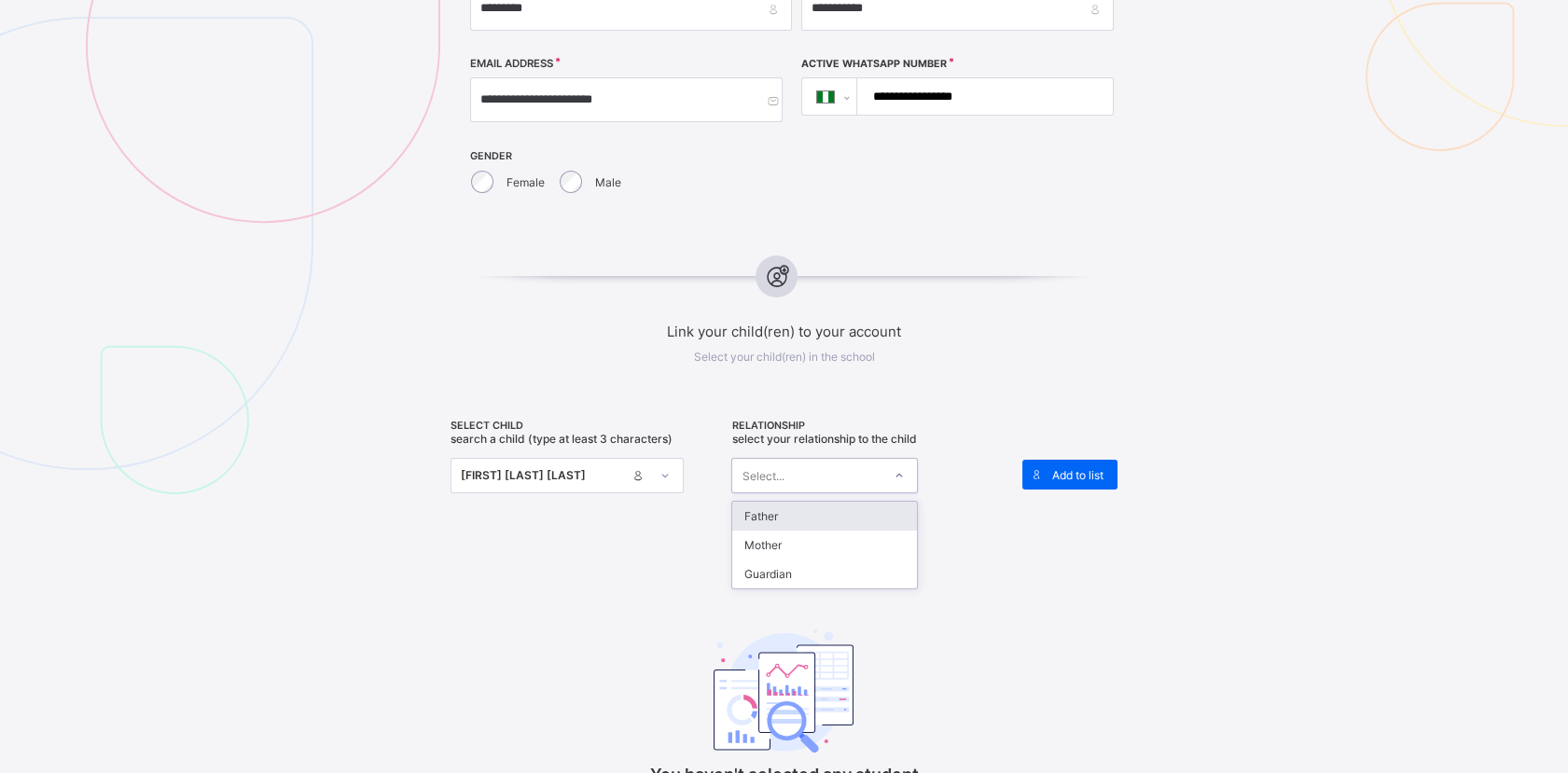 click on "Select..." at bounding box center (807, 476) 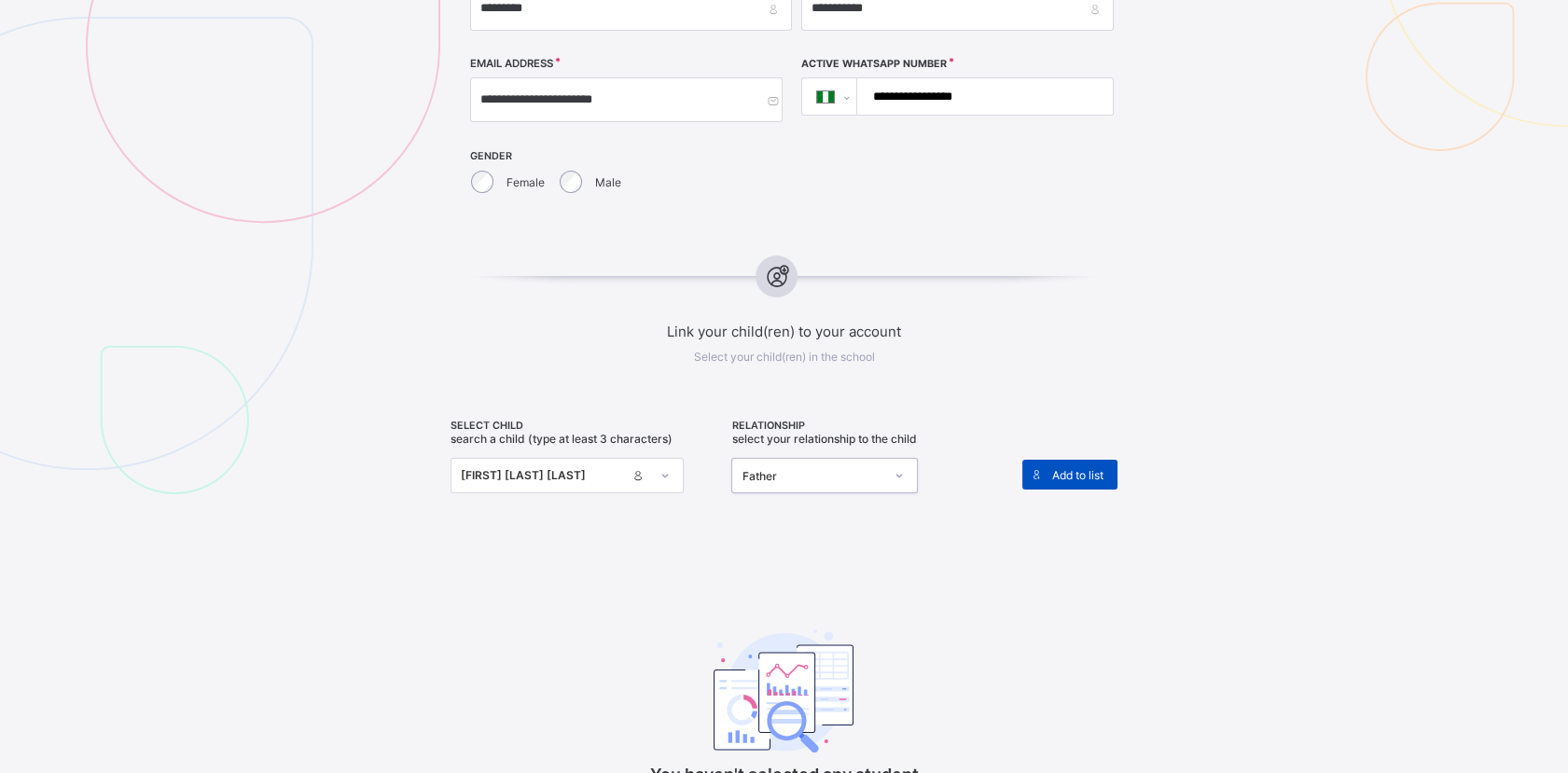 click on "Add to list" at bounding box center [1070, 475] 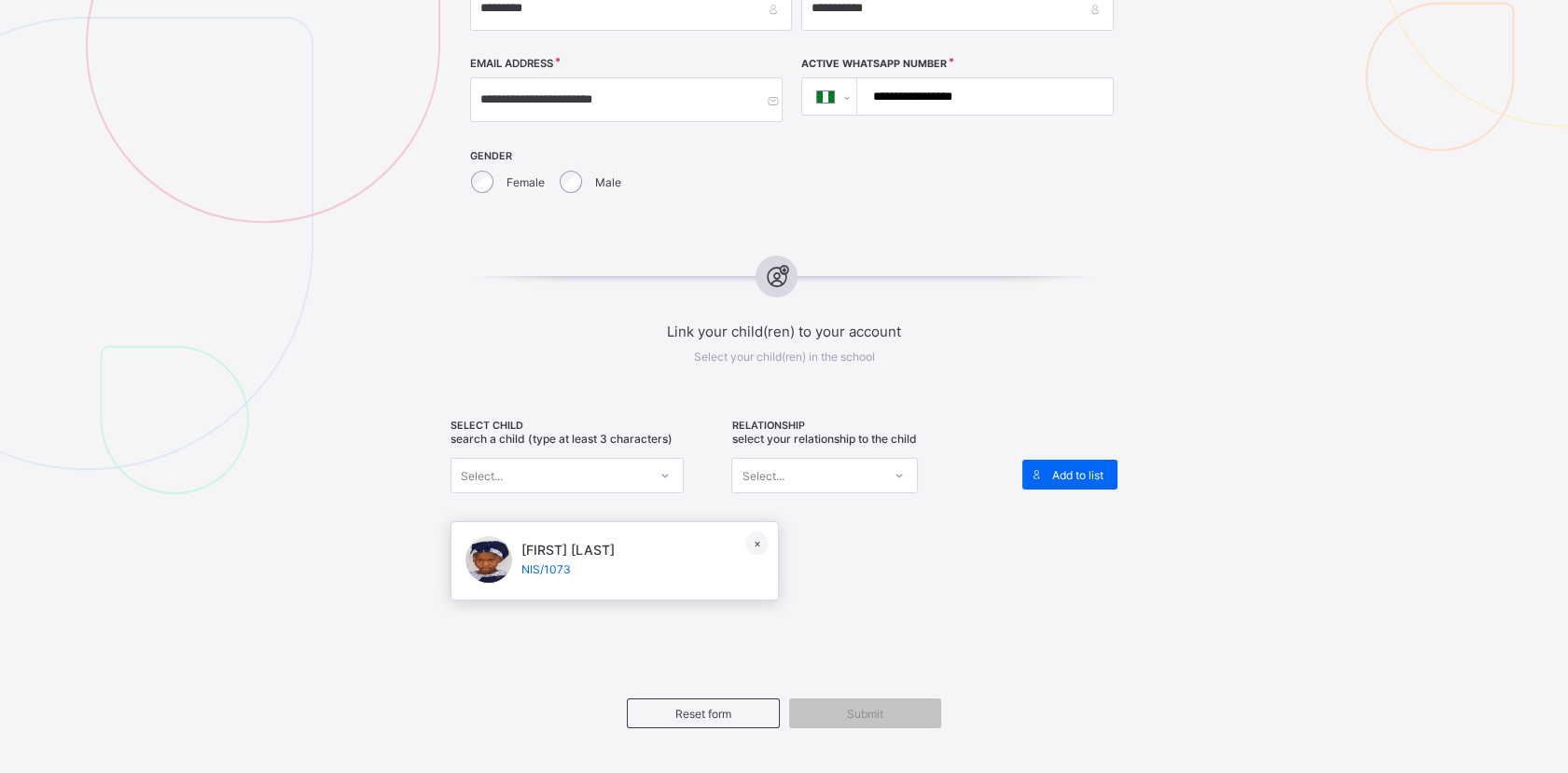 click on "**********" at bounding box center [981, 96] 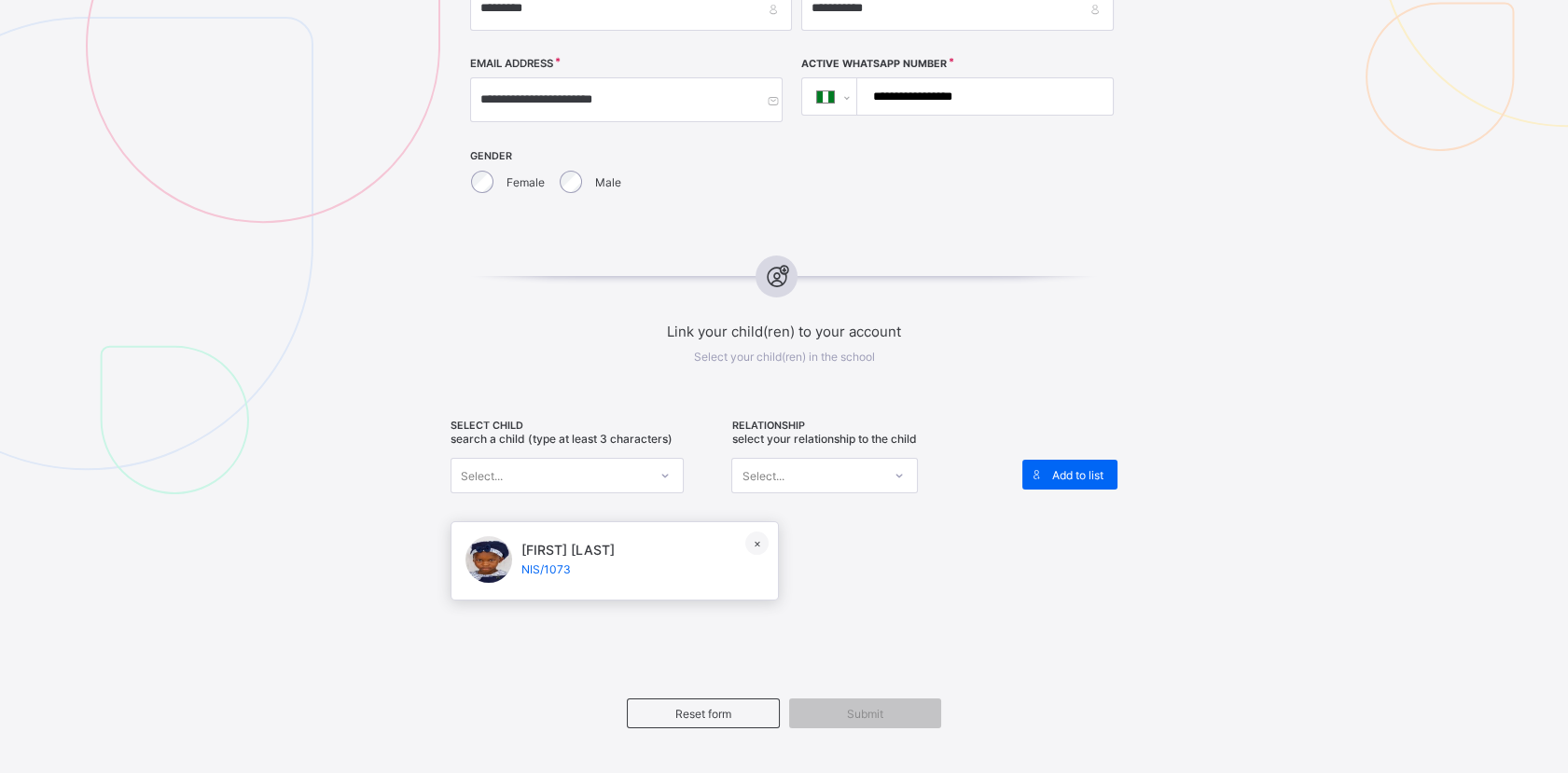 drag, startPoint x: 862, startPoint y: 92, endPoint x: 968, endPoint y: 100, distance: 106.30146 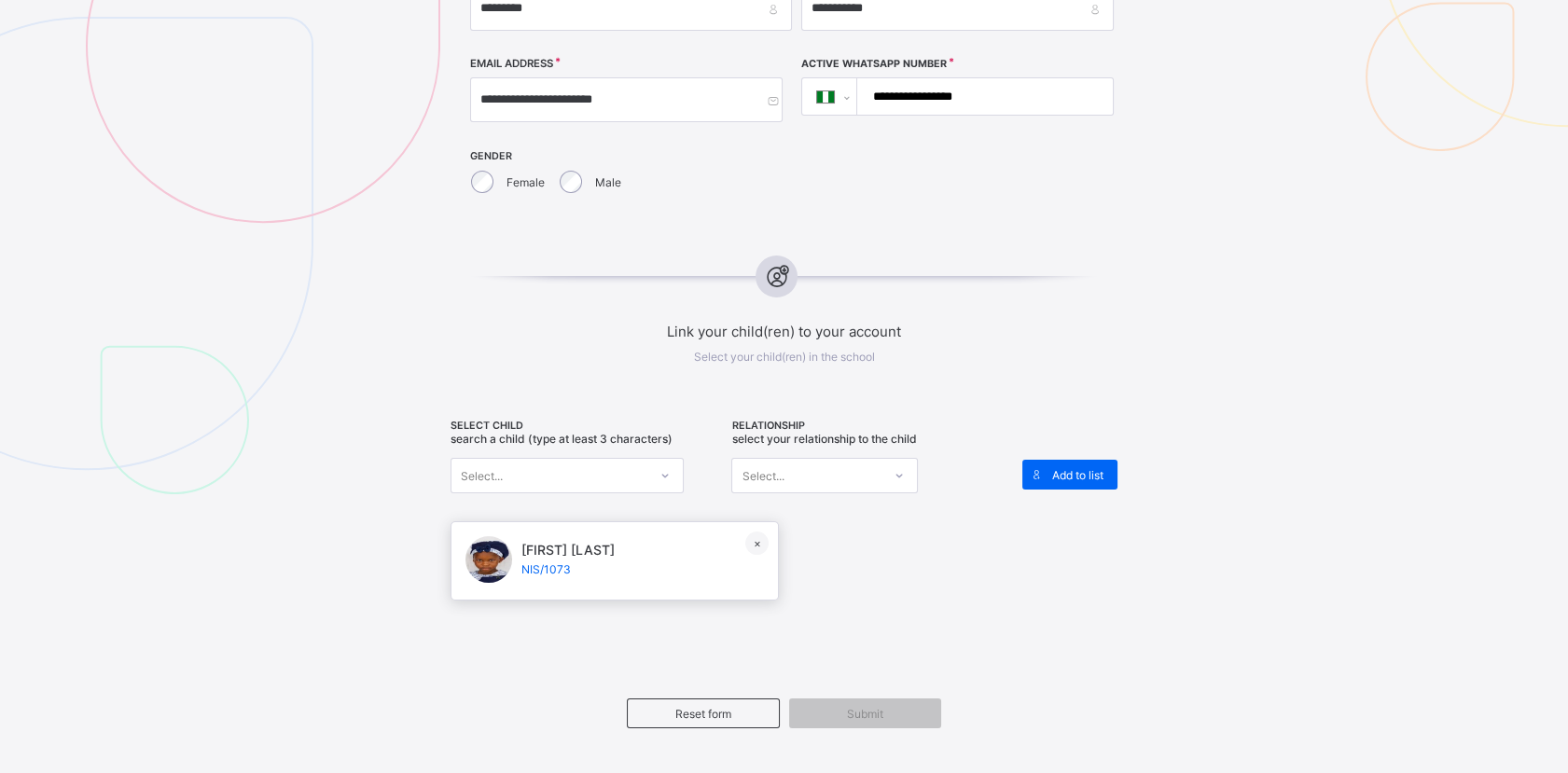 click on "**********" at bounding box center (981, 96) 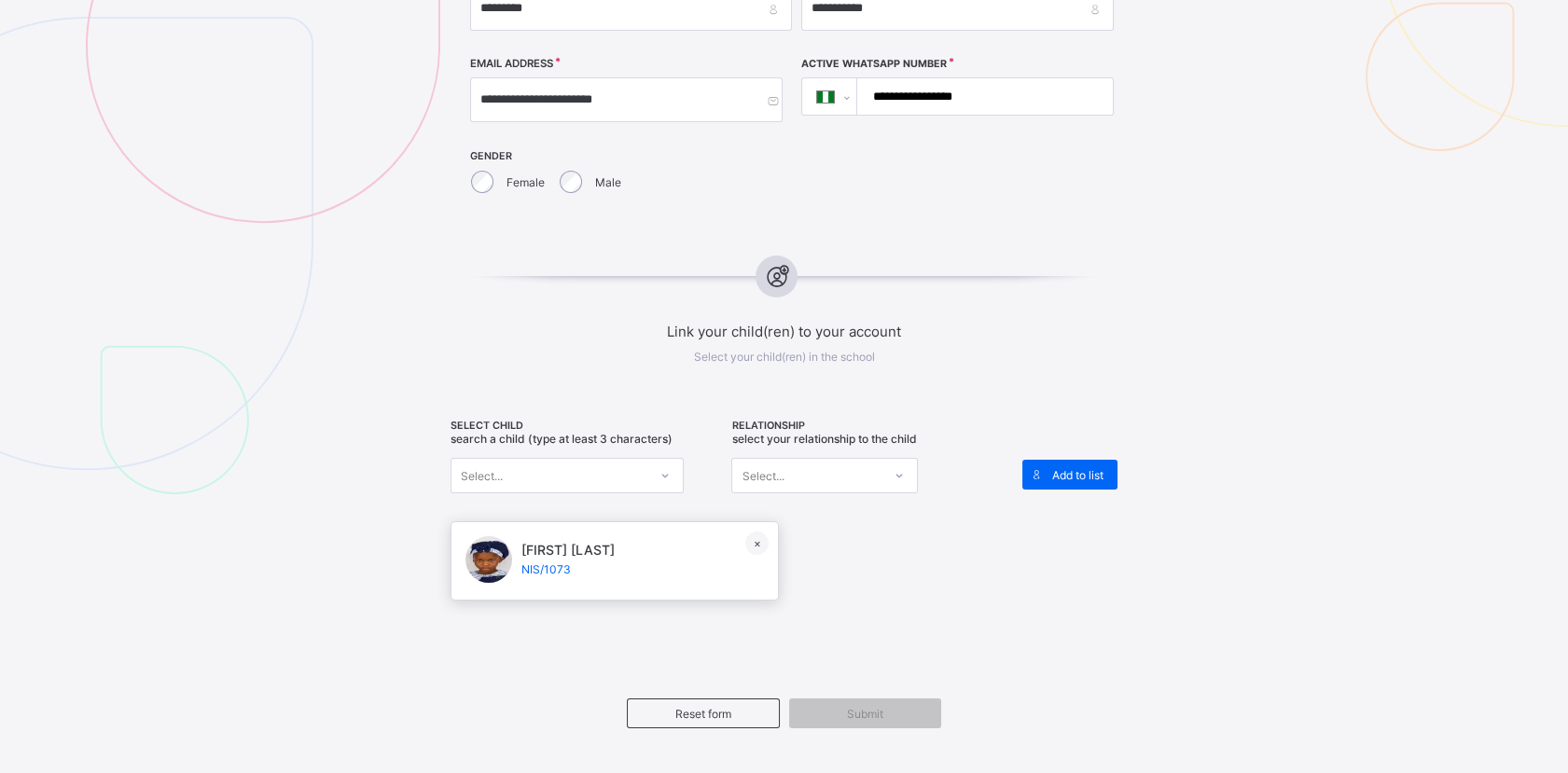 paste 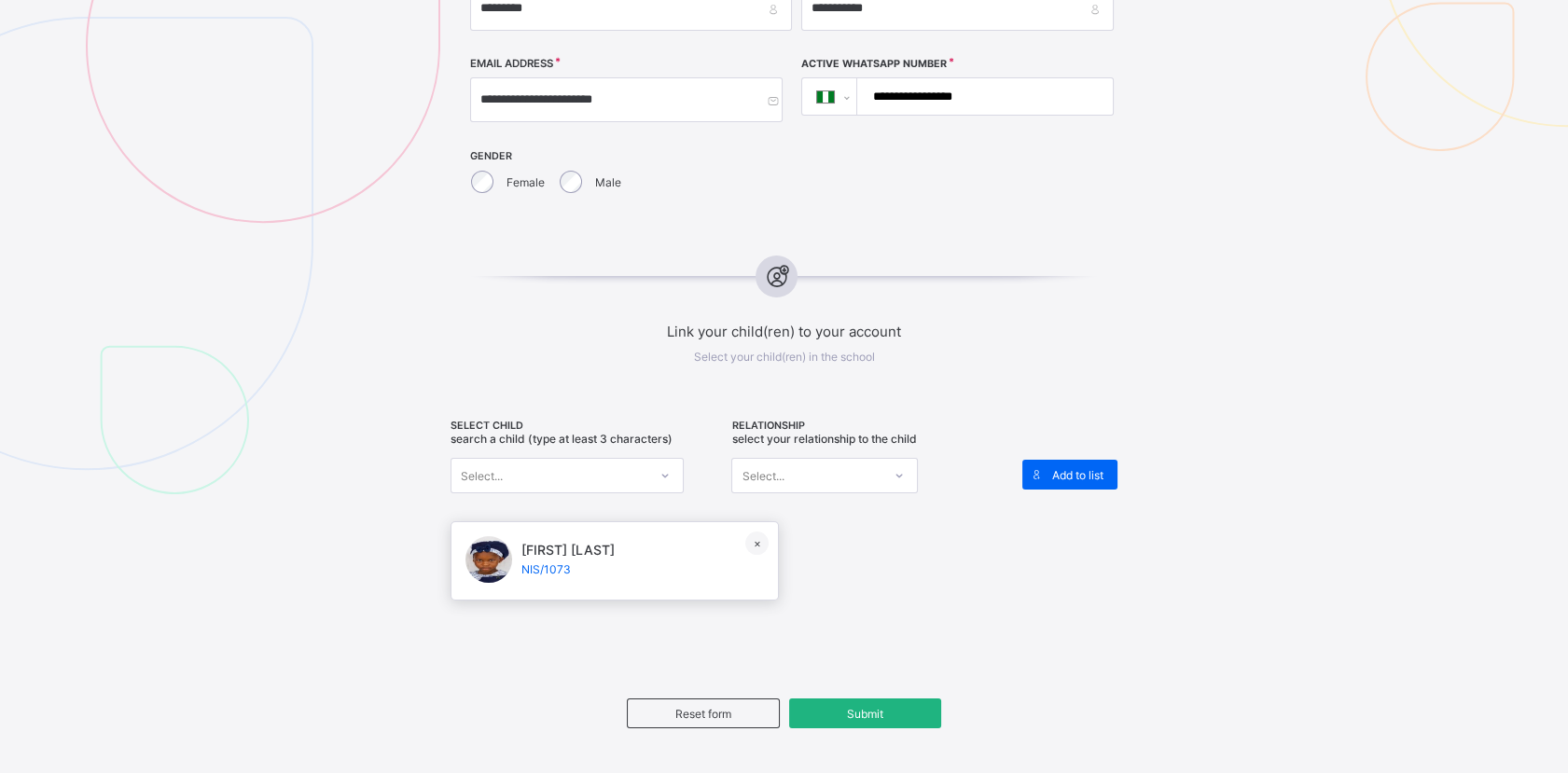 type on "**********" 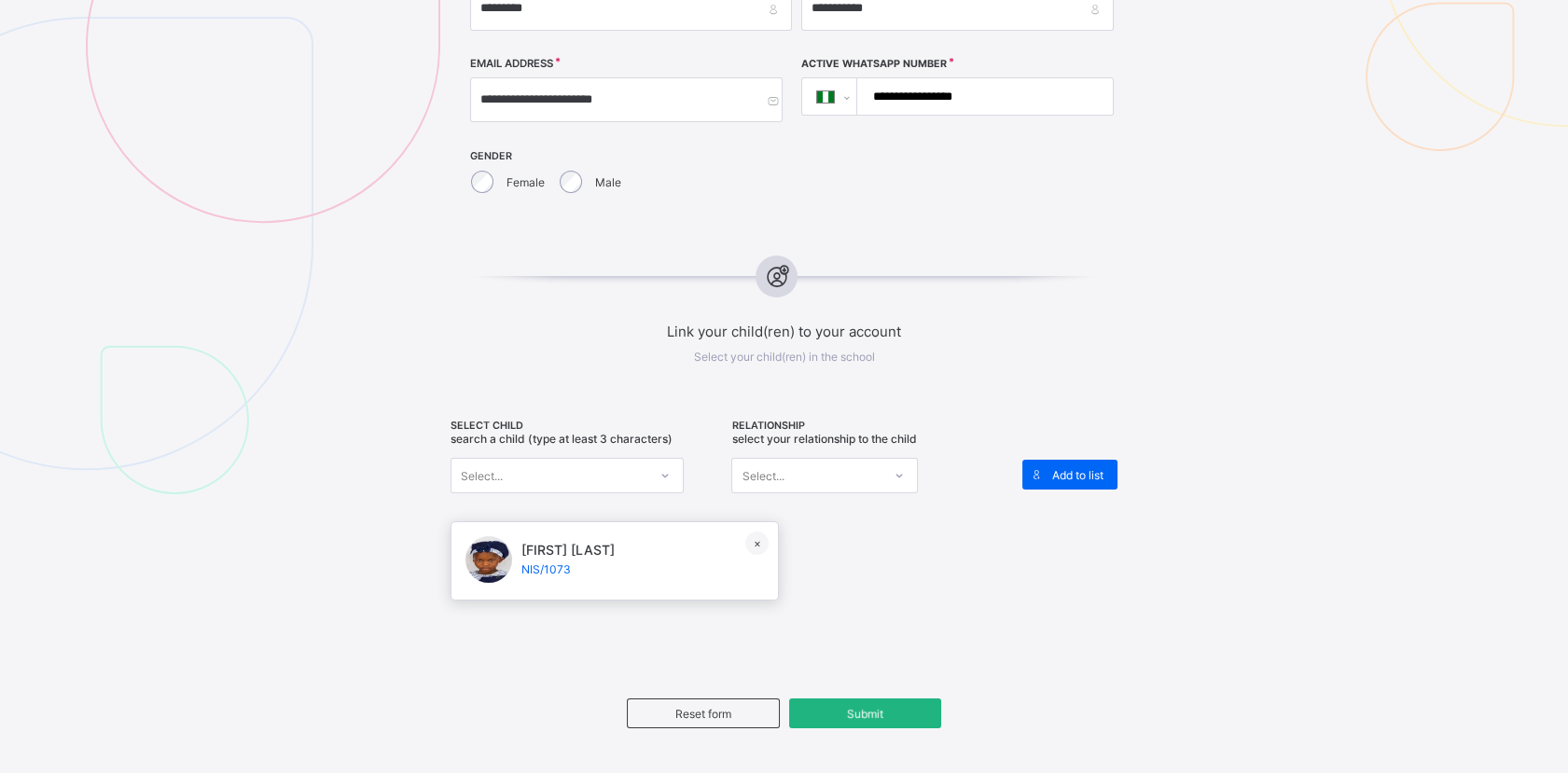 type 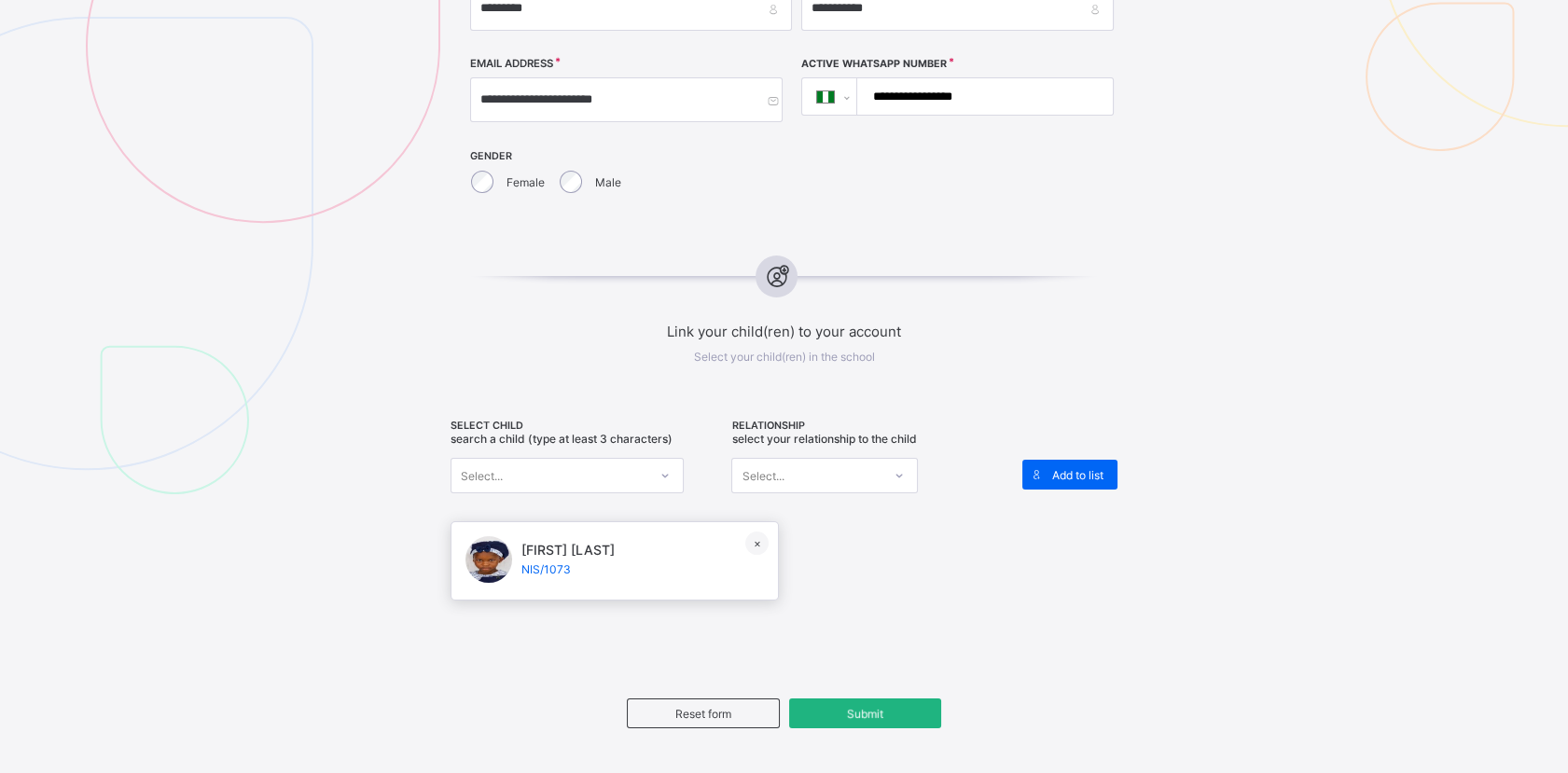 type 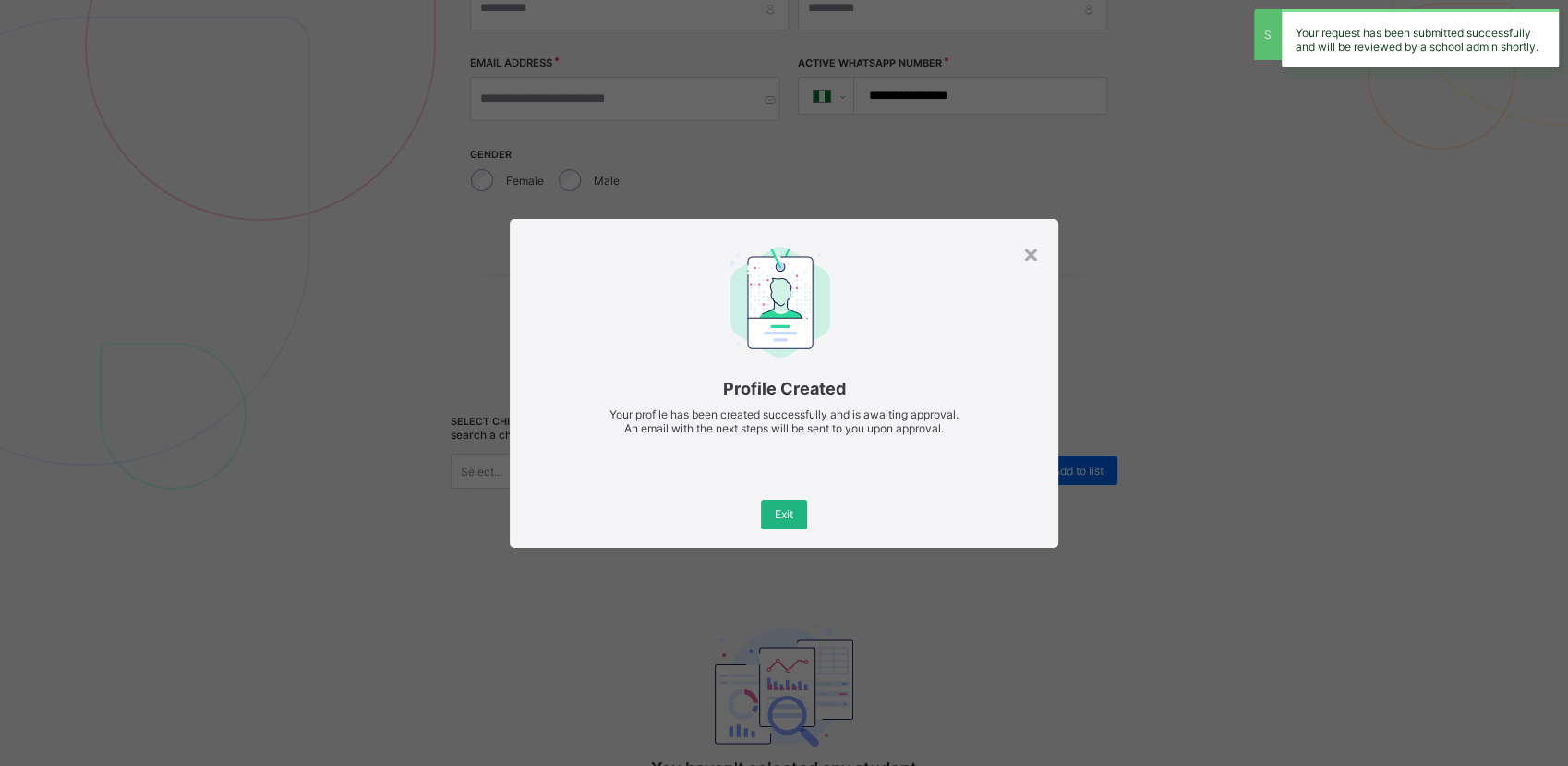 click on "Exit" at bounding box center [784, 515] 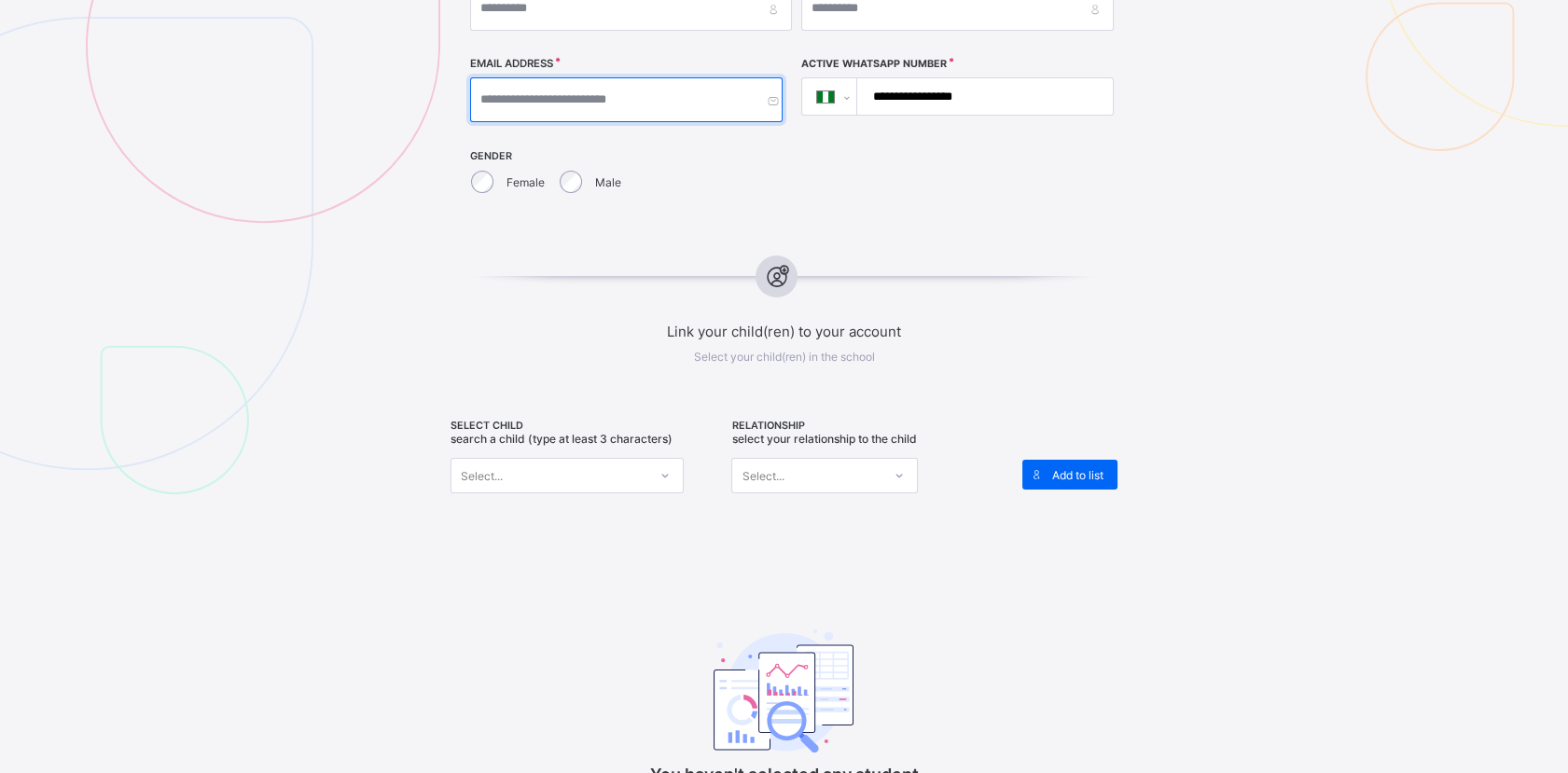 click at bounding box center (626, 100) 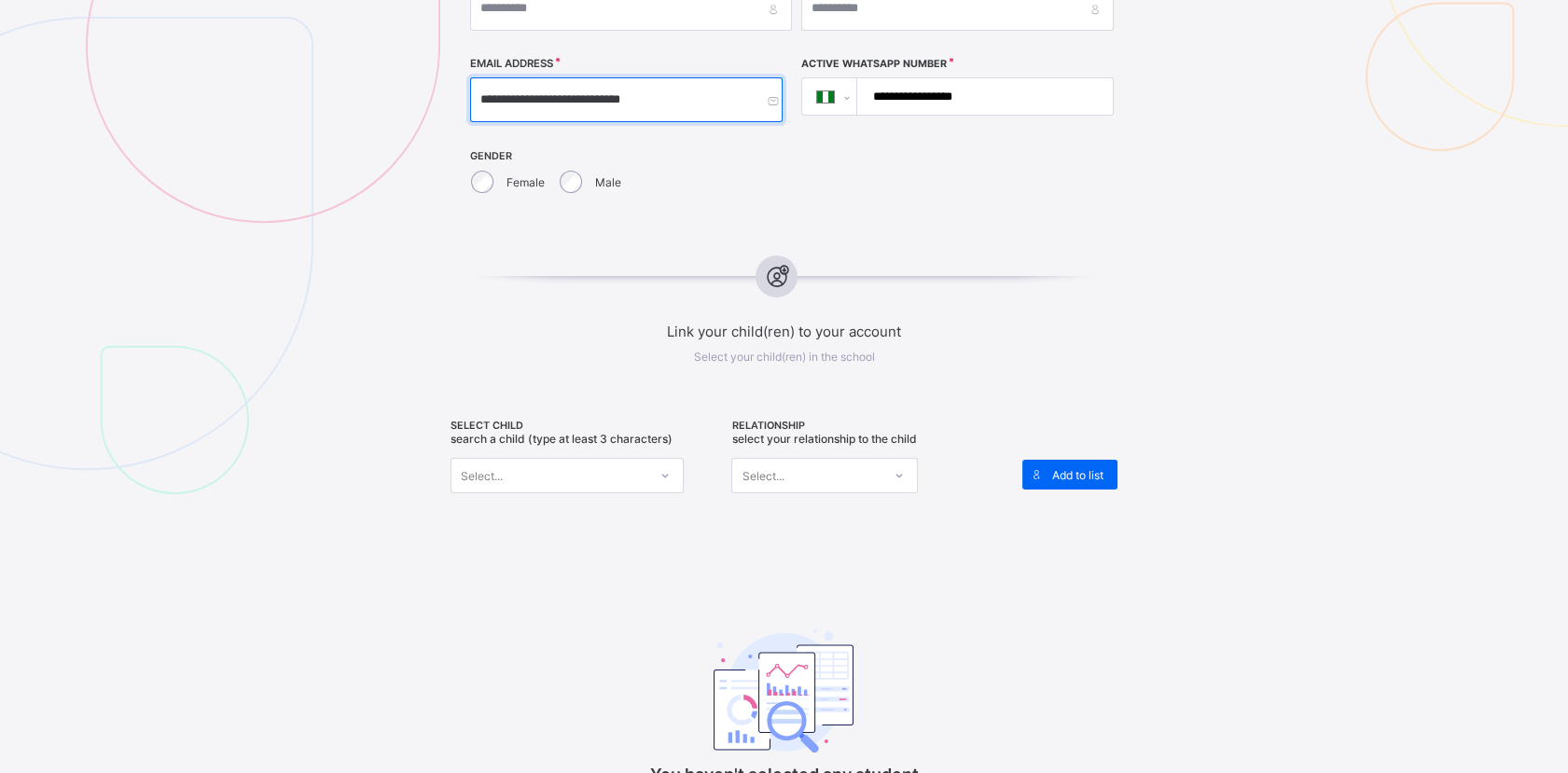 type on "**********" 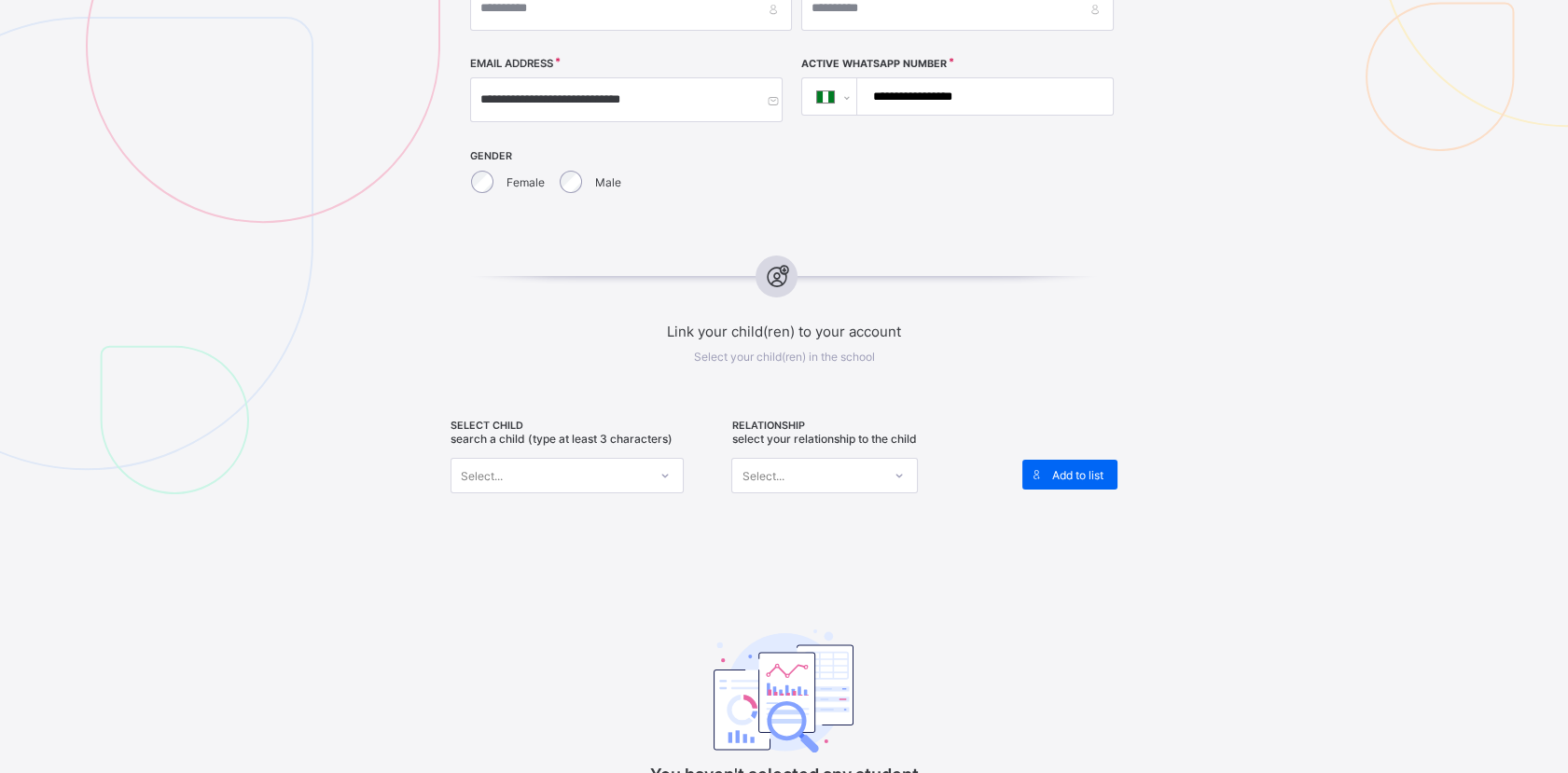click on "Female Male" at bounding box center [631, 182] 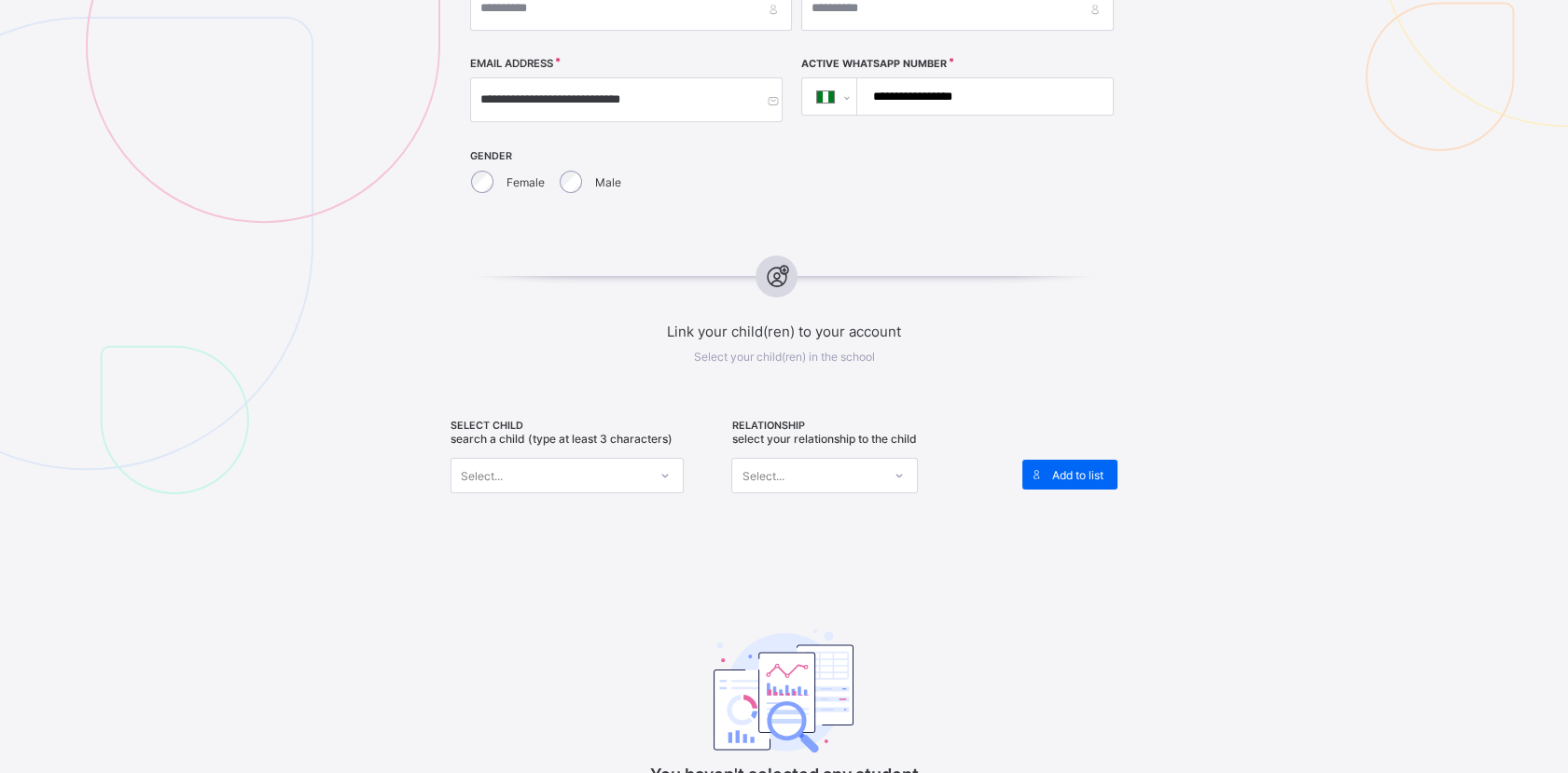type on "**********" 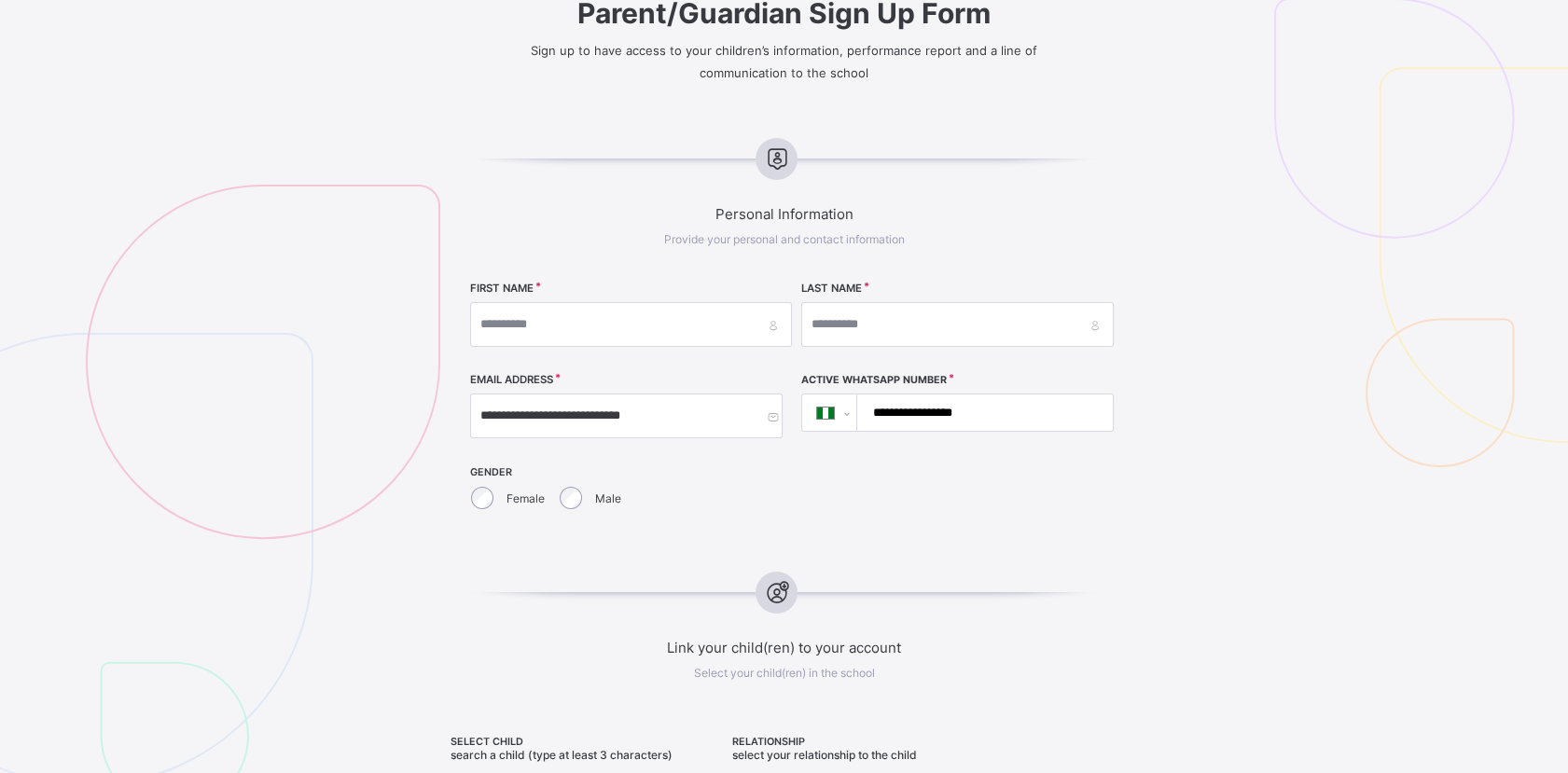 scroll, scrollTop: 230, scrollLeft: 0, axis: vertical 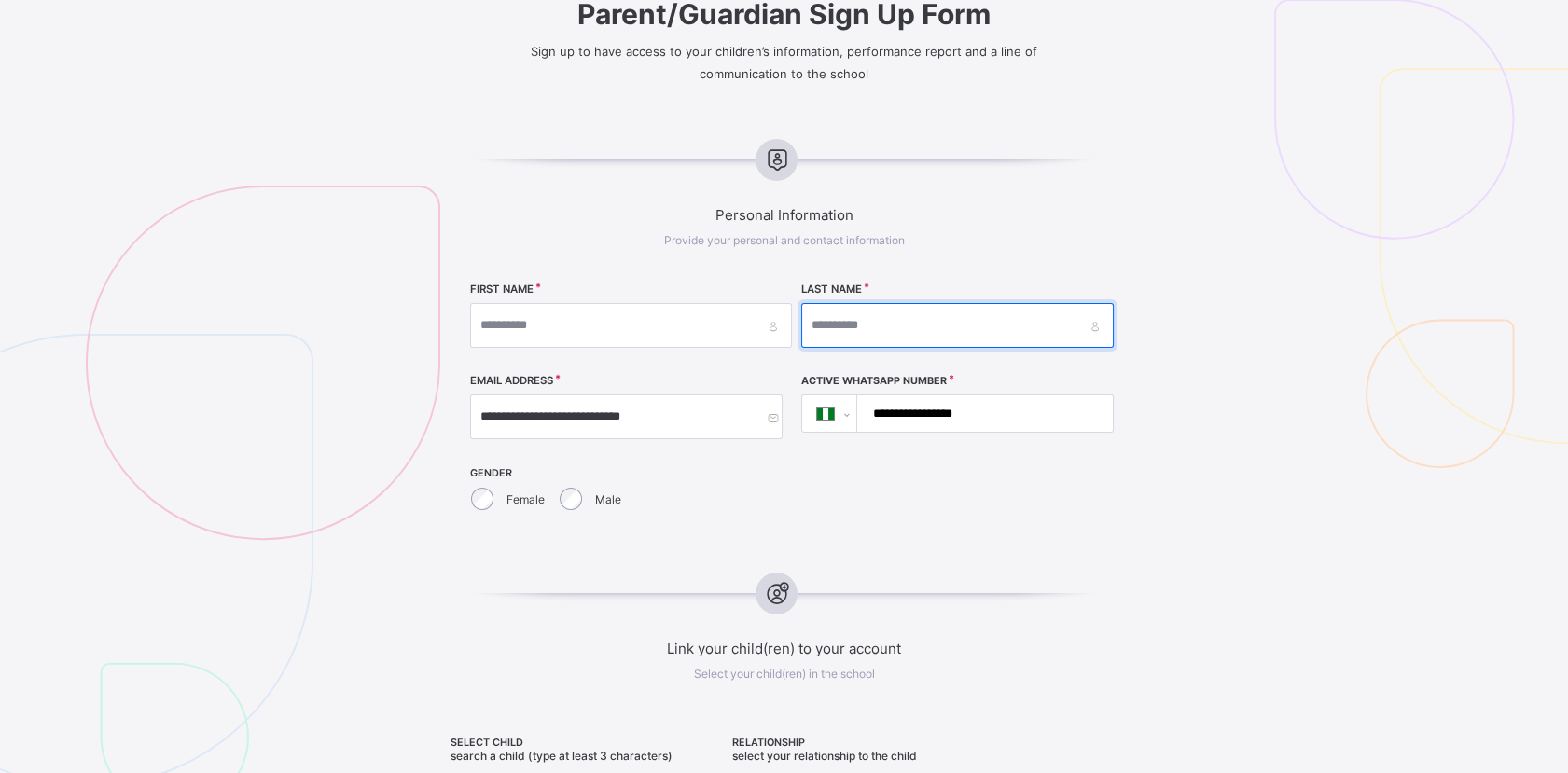 click at bounding box center [957, 325] 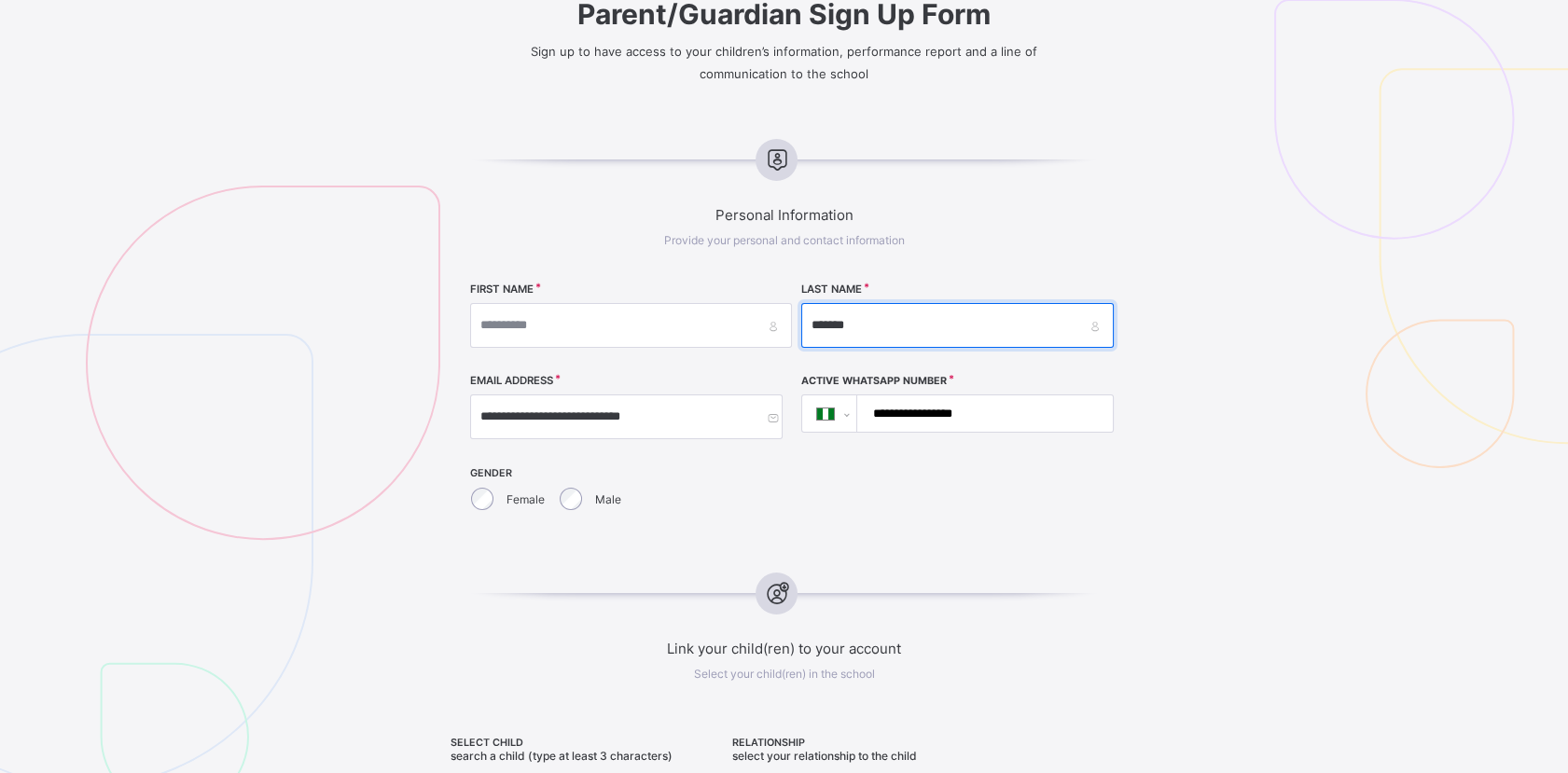 type on "*******" 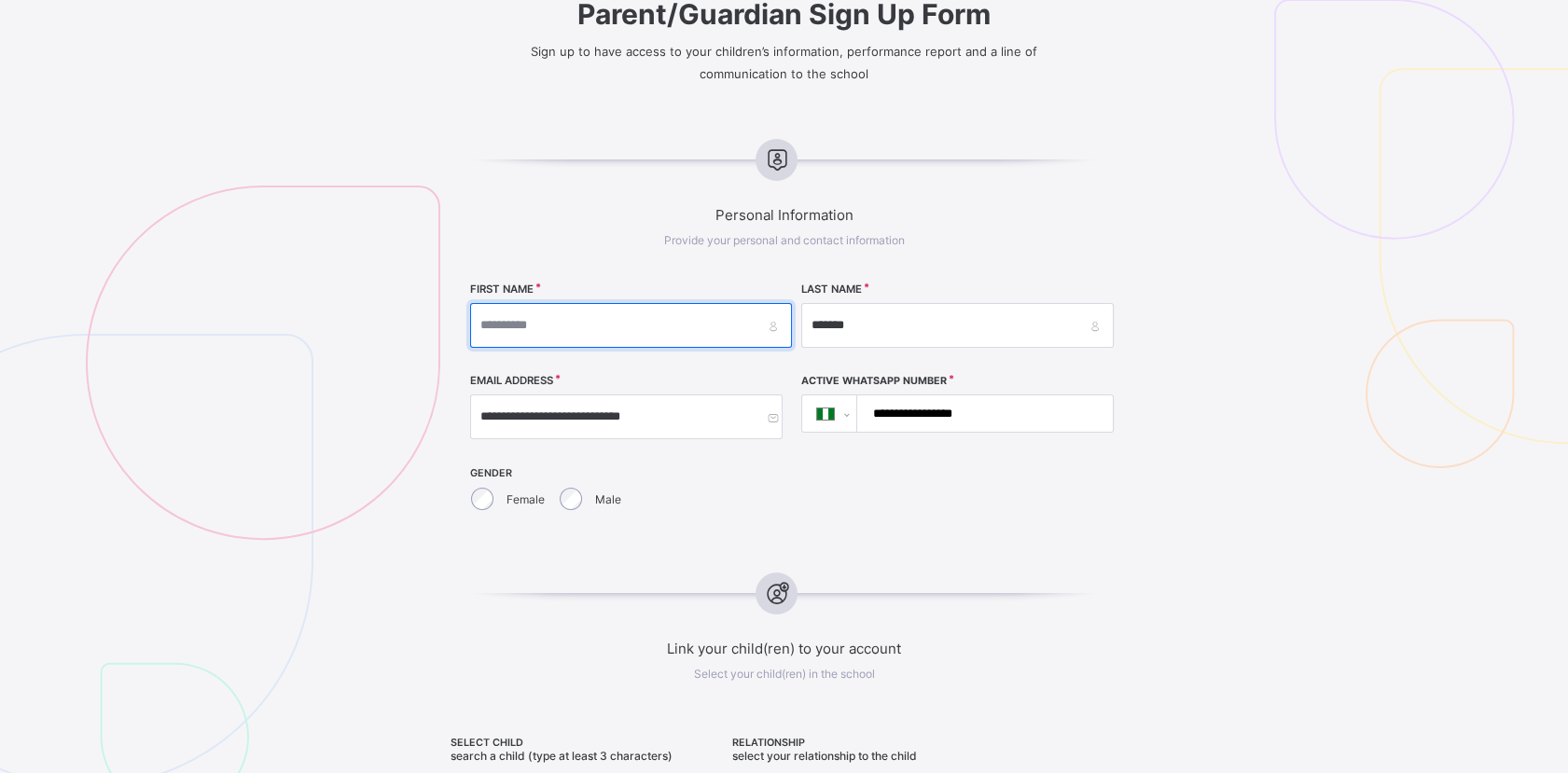 click at bounding box center (631, 325) 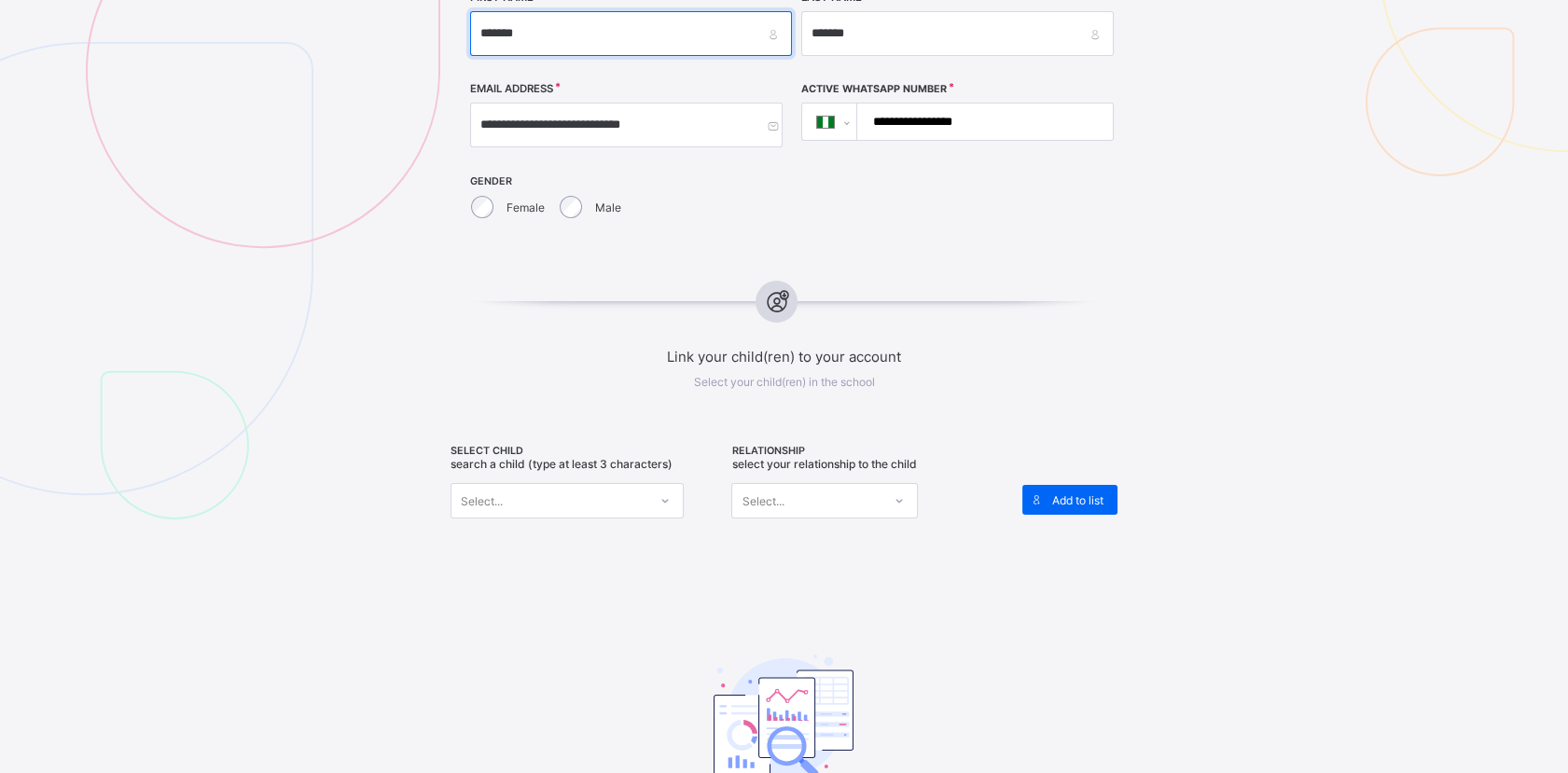 scroll, scrollTop: 534, scrollLeft: 0, axis: vertical 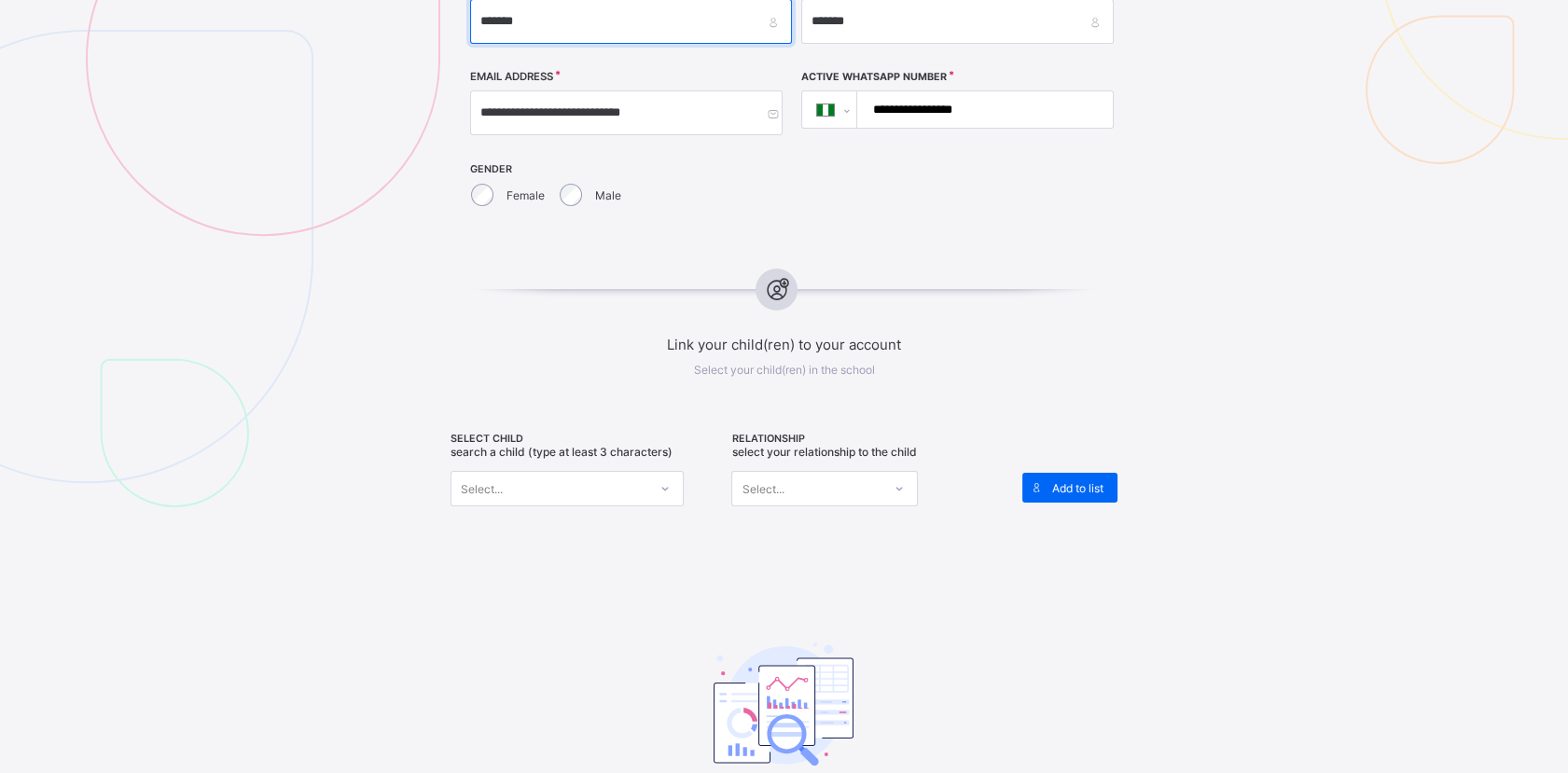 type on "*******" 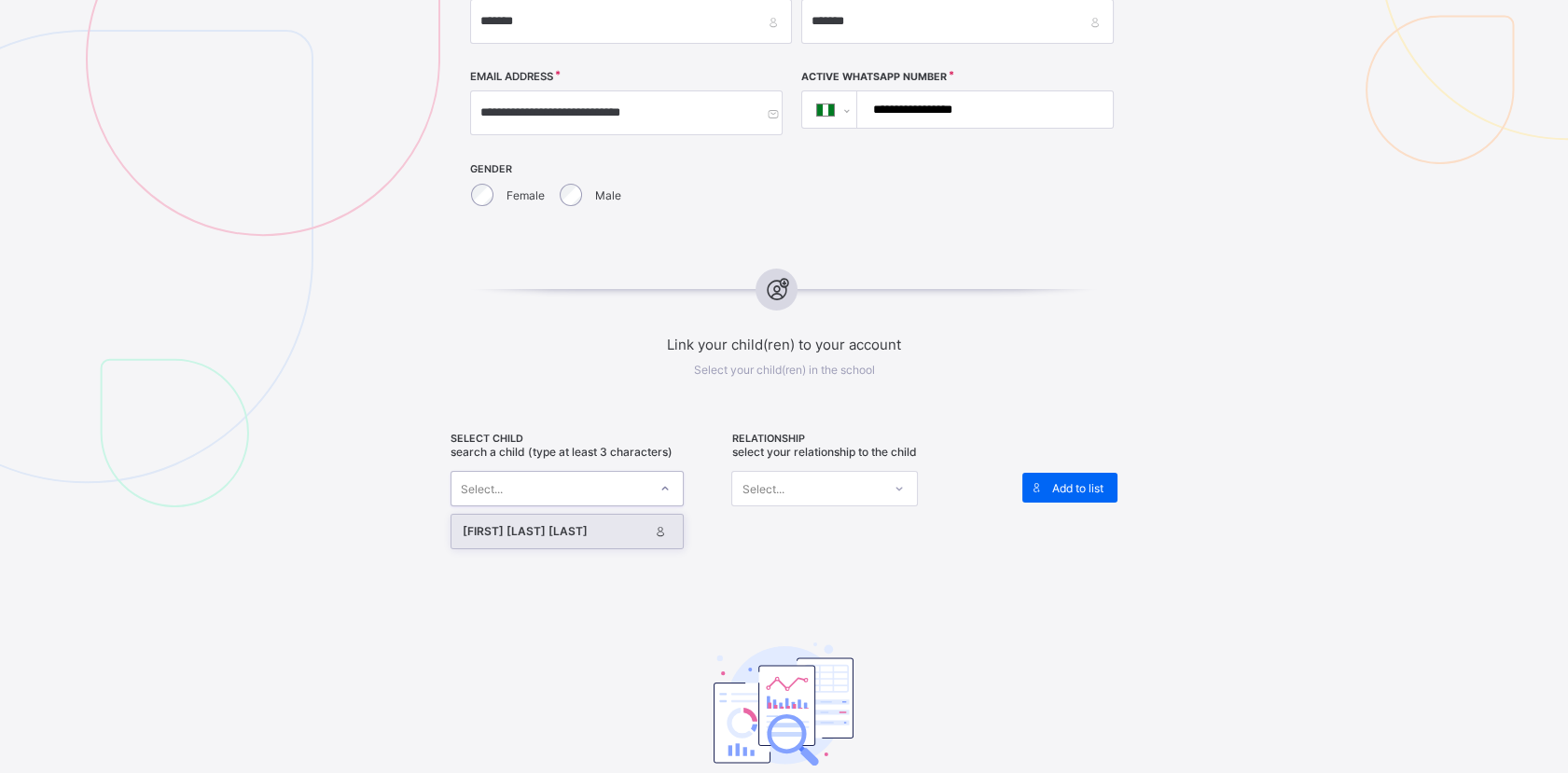 click on "Select..." at bounding box center [549, 489] 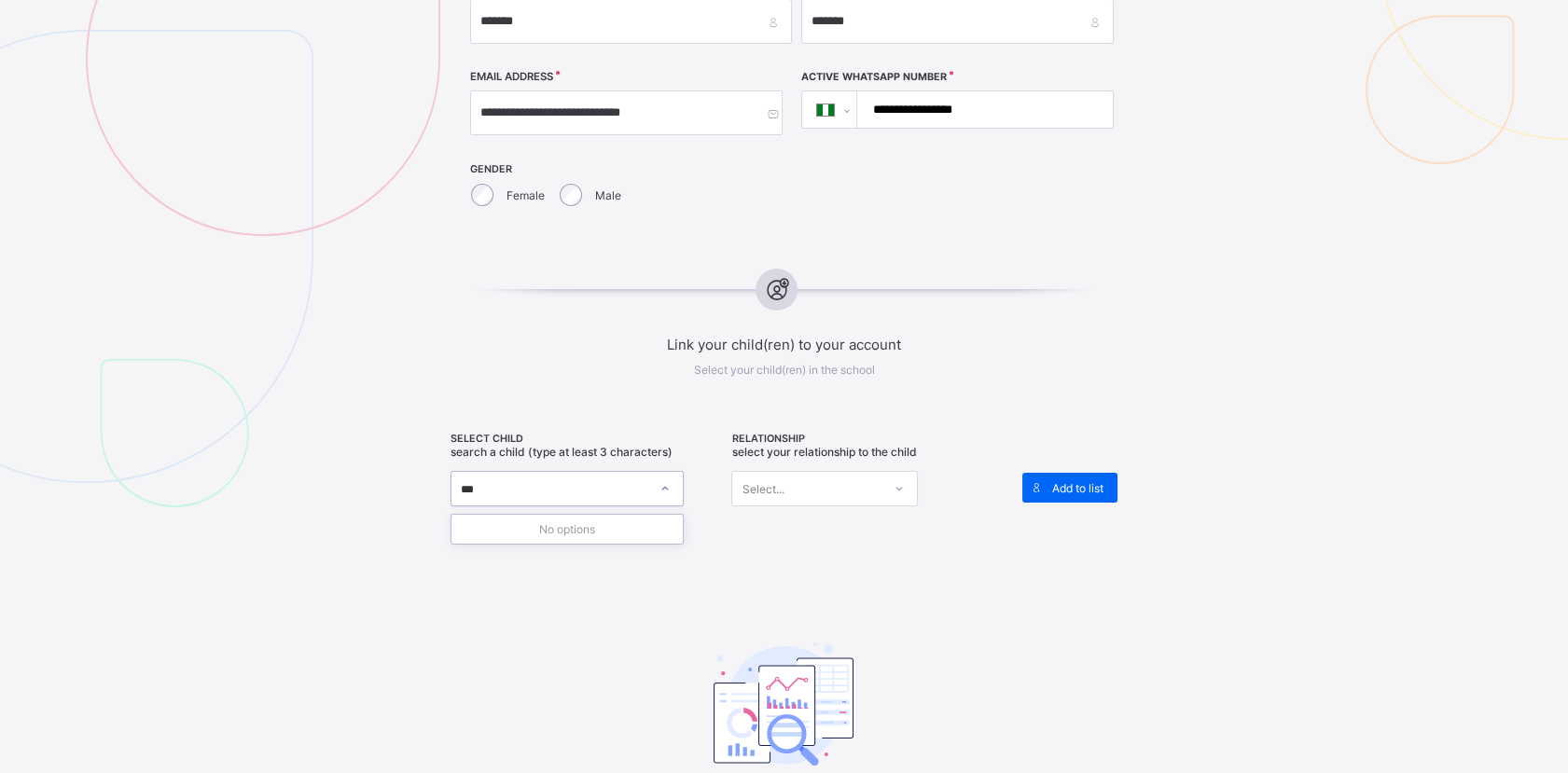 type on "****" 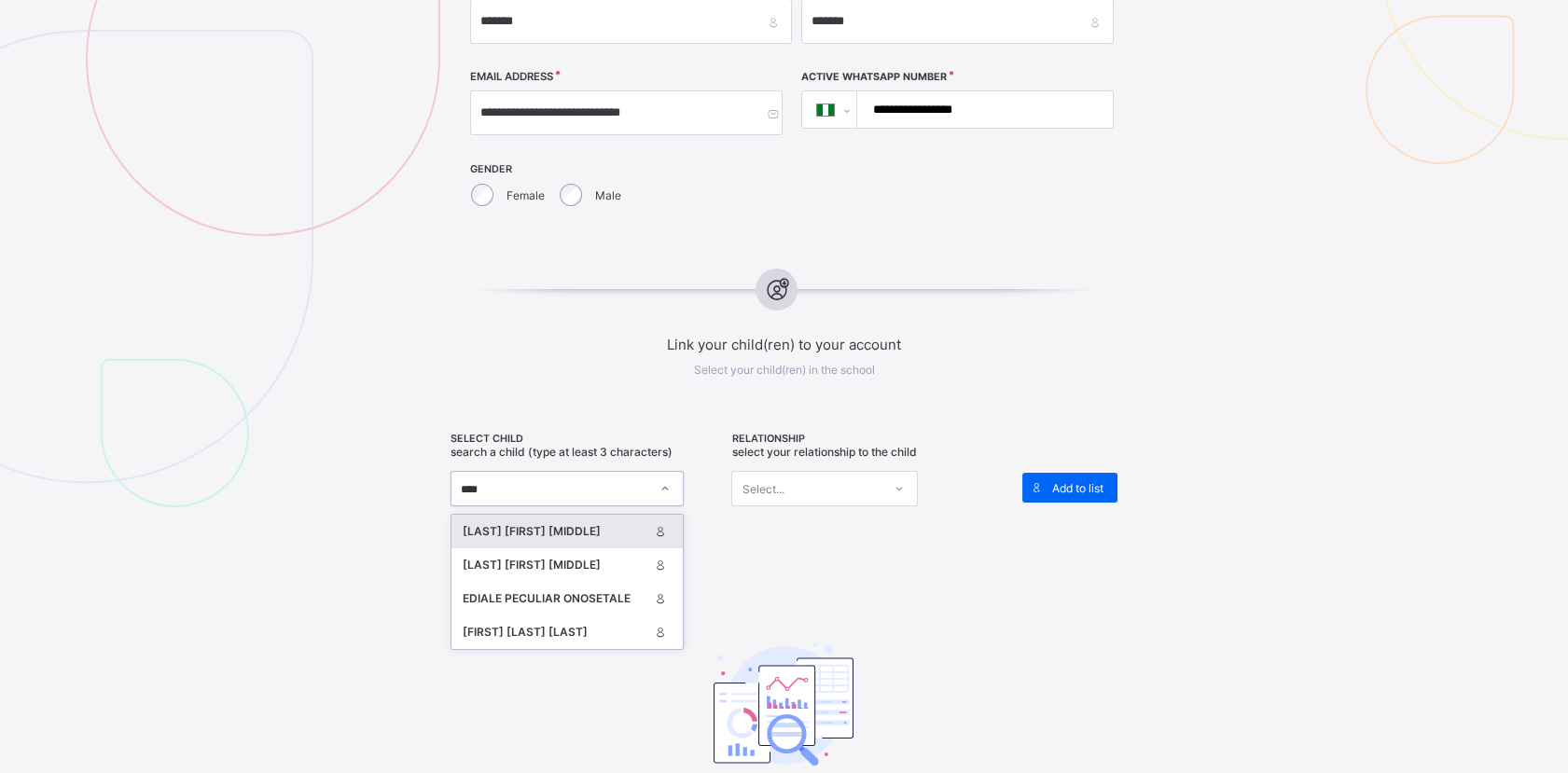 click on "[LAST_NAME] [LAST_NAME] [LAST_NAME]" at bounding box center [555, 531] 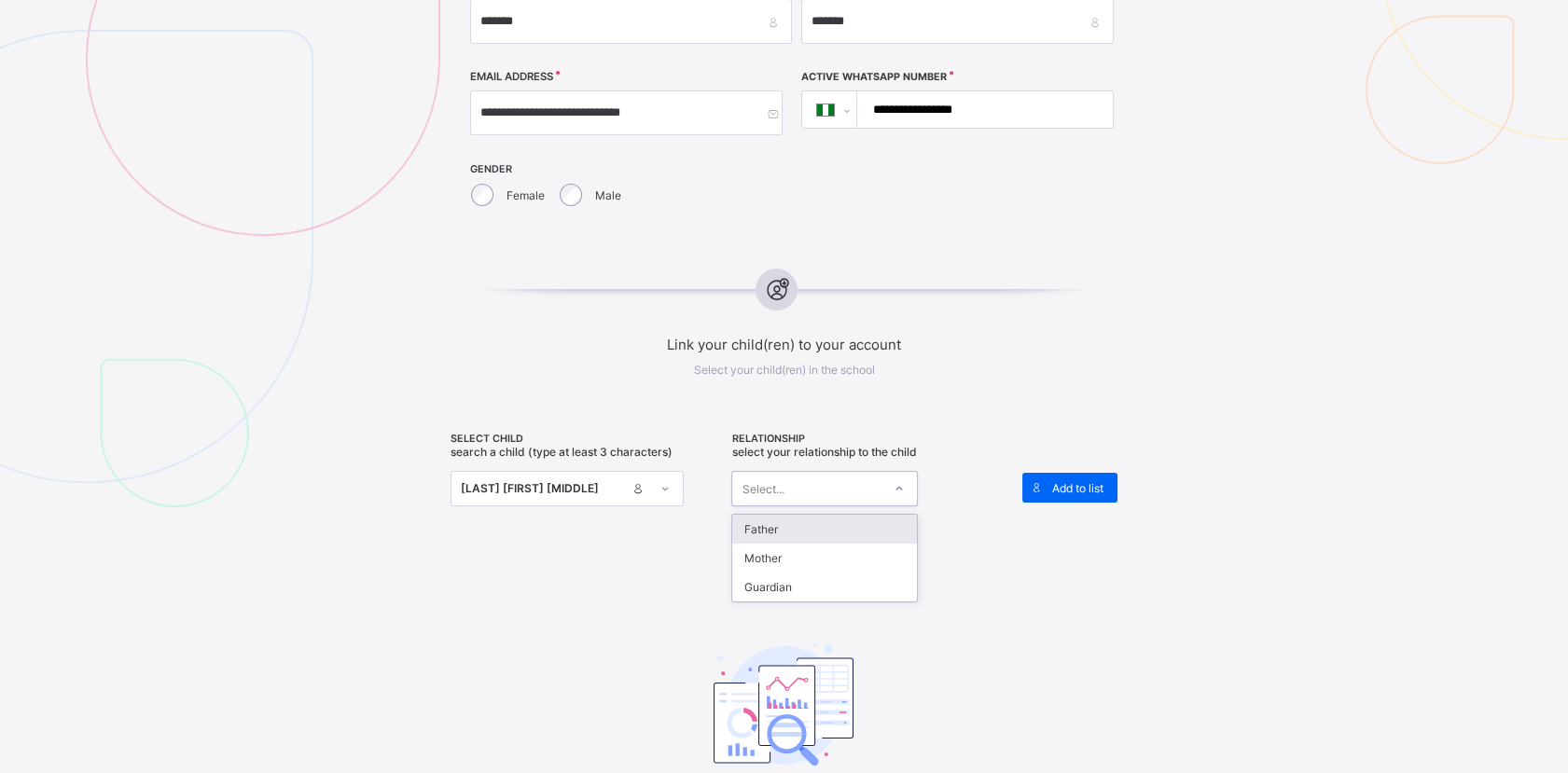 click on "Select..." at bounding box center [807, 489] 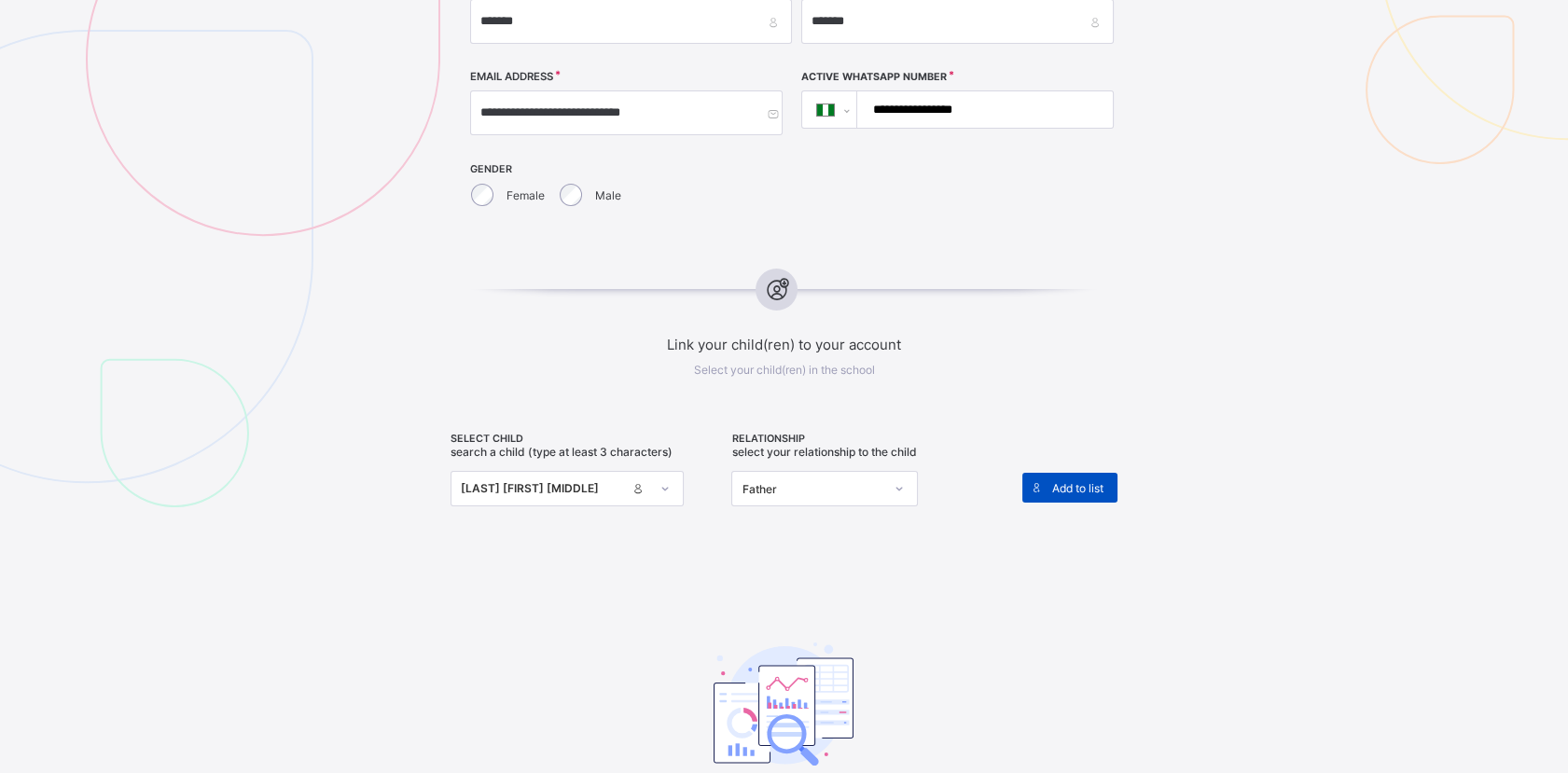 click on "Add to list" at bounding box center [1077, 488] 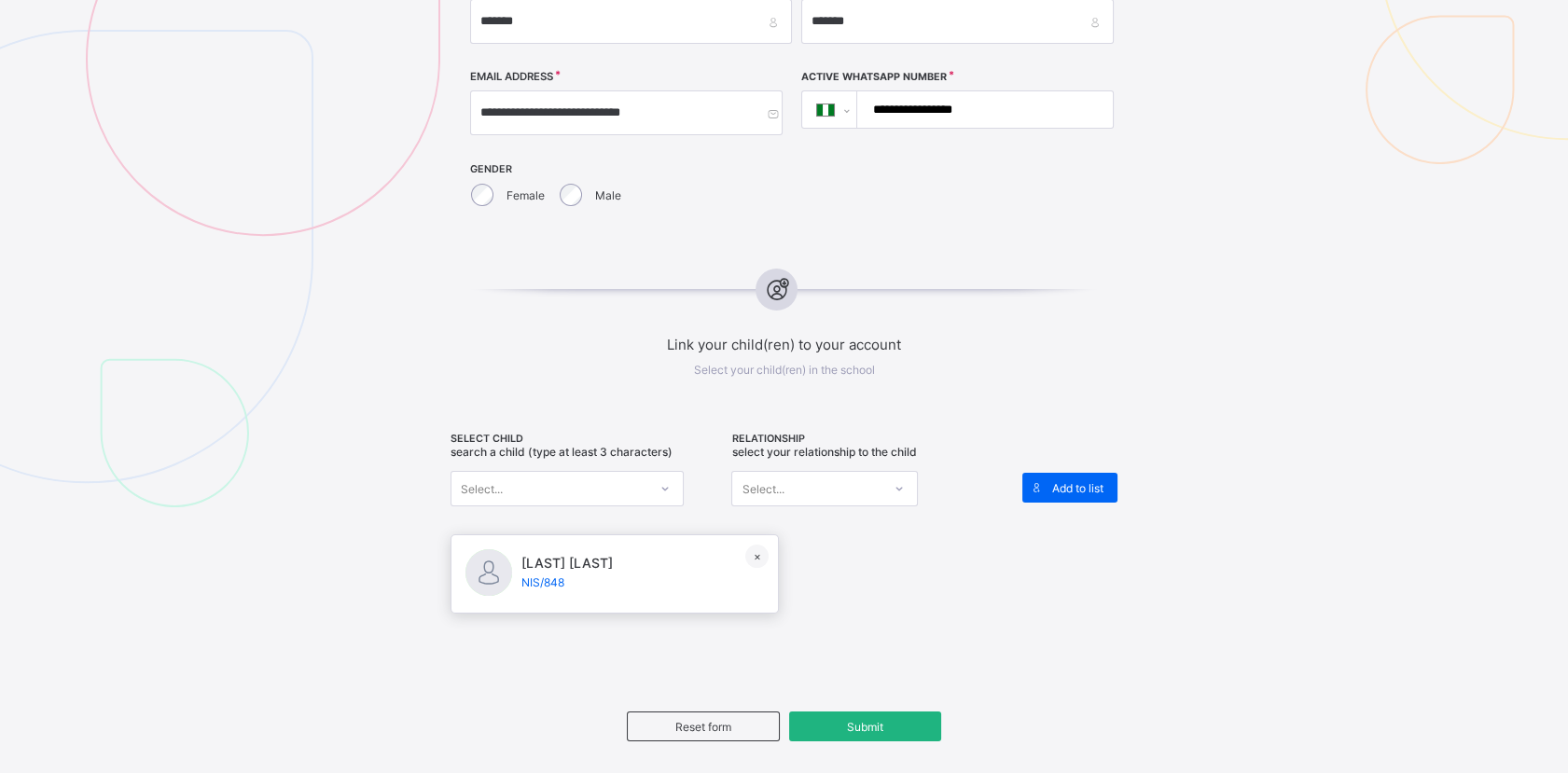click on "Submit" at bounding box center [865, 726] 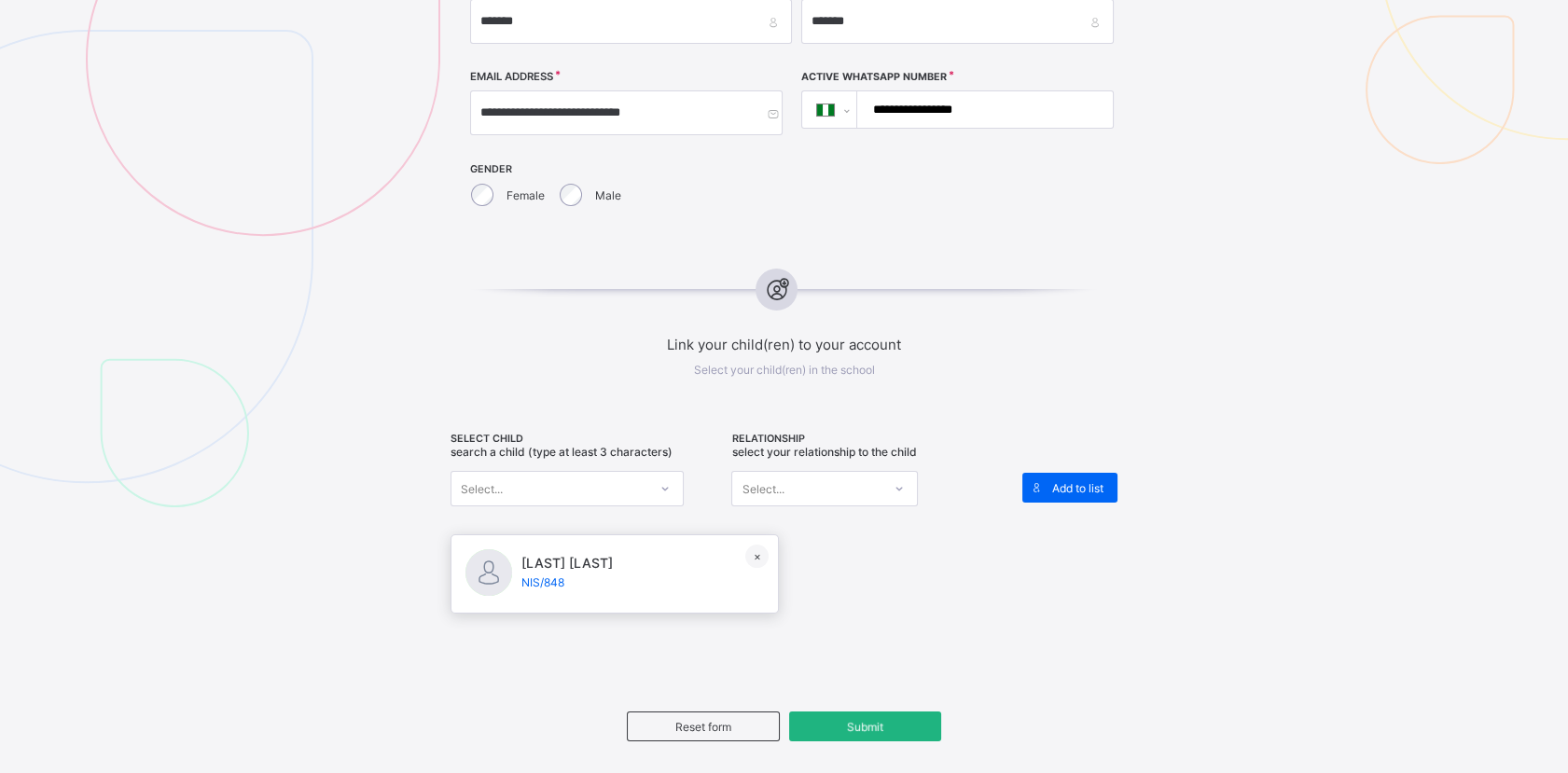 type 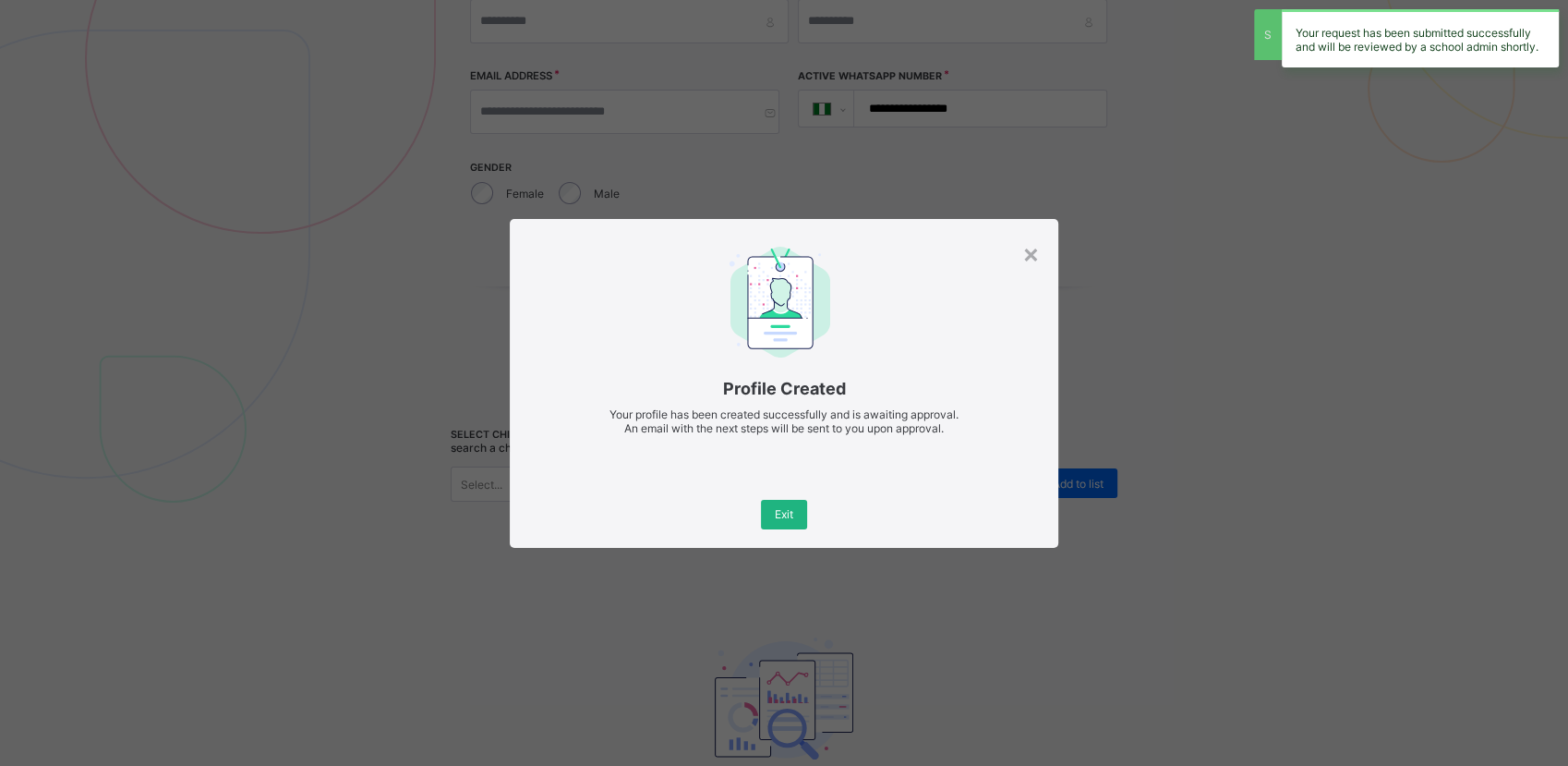 click on "Exit" at bounding box center [784, 514] 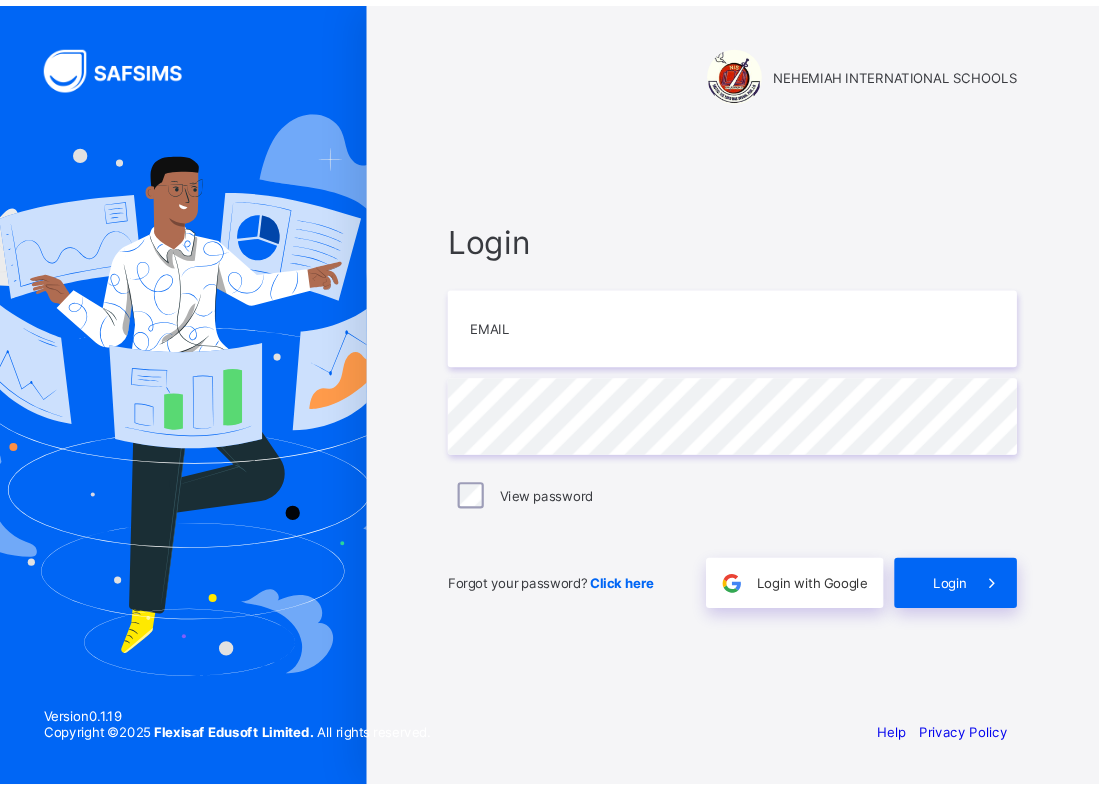 scroll, scrollTop: 0, scrollLeft: 0, axis: both 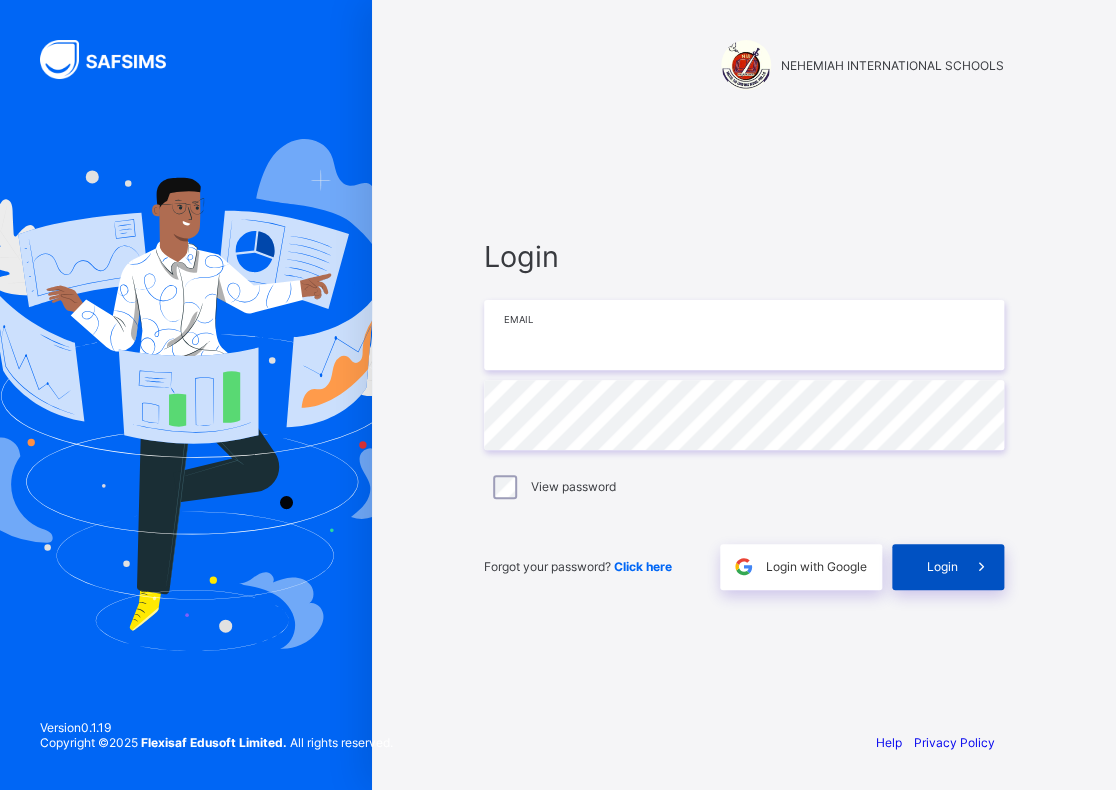 type on "**********" 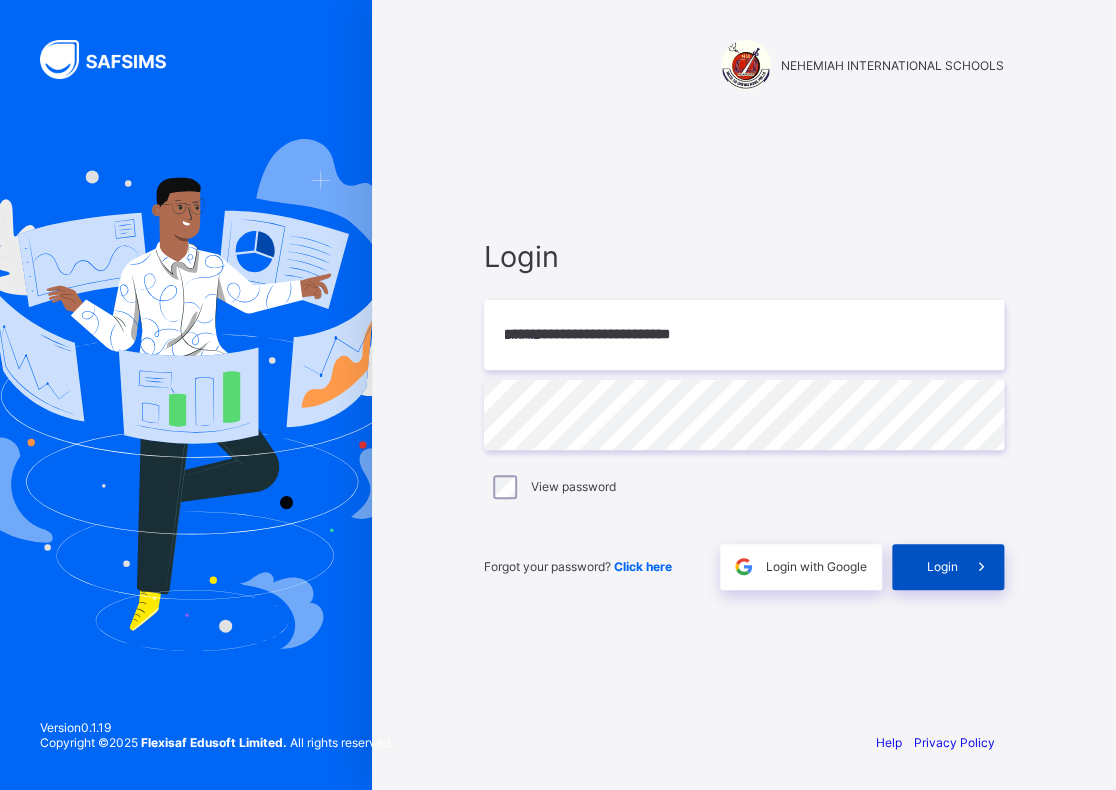 click on "Login" at bounding box center [942, 566] 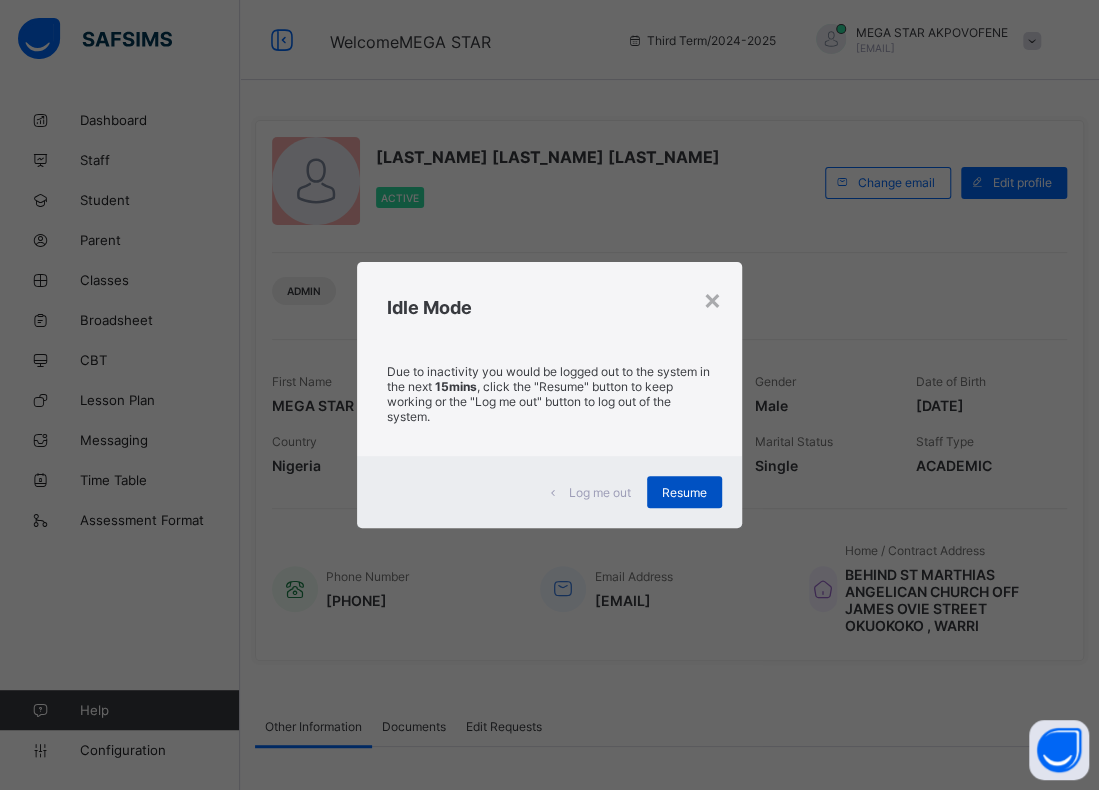 click on "Resume" at bounding box center [684, 492] 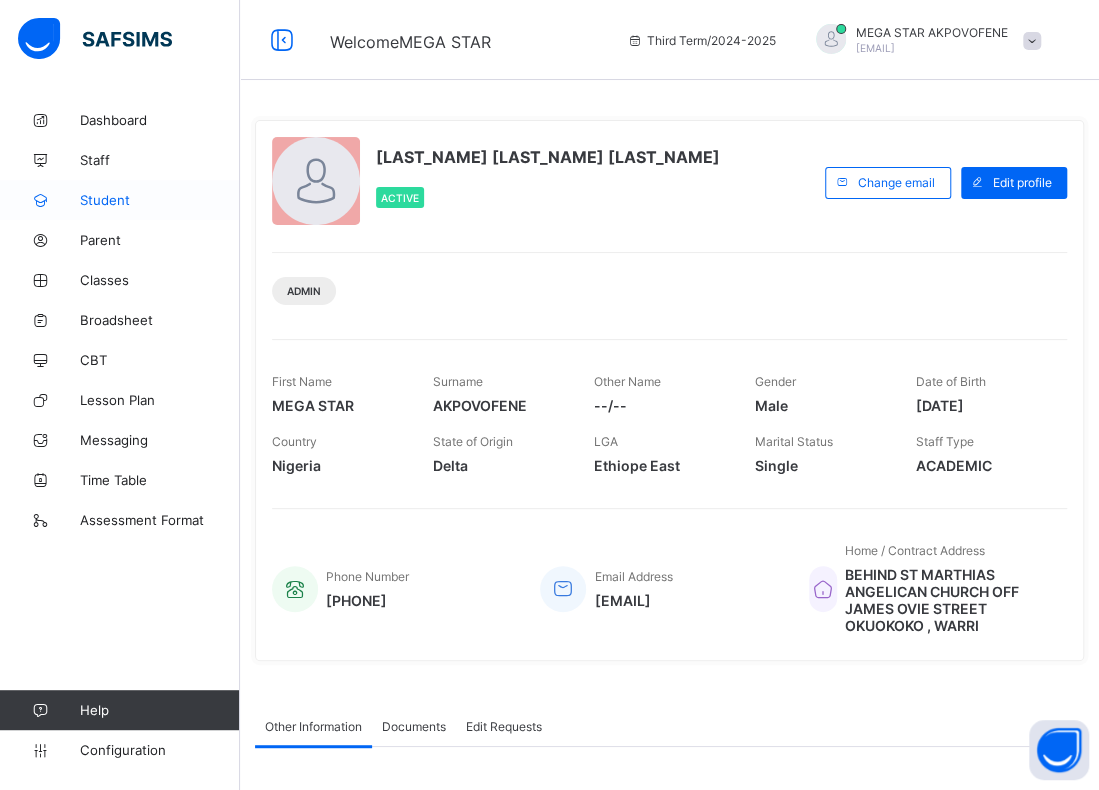 click on "Student" at bounding box center [160, 200] 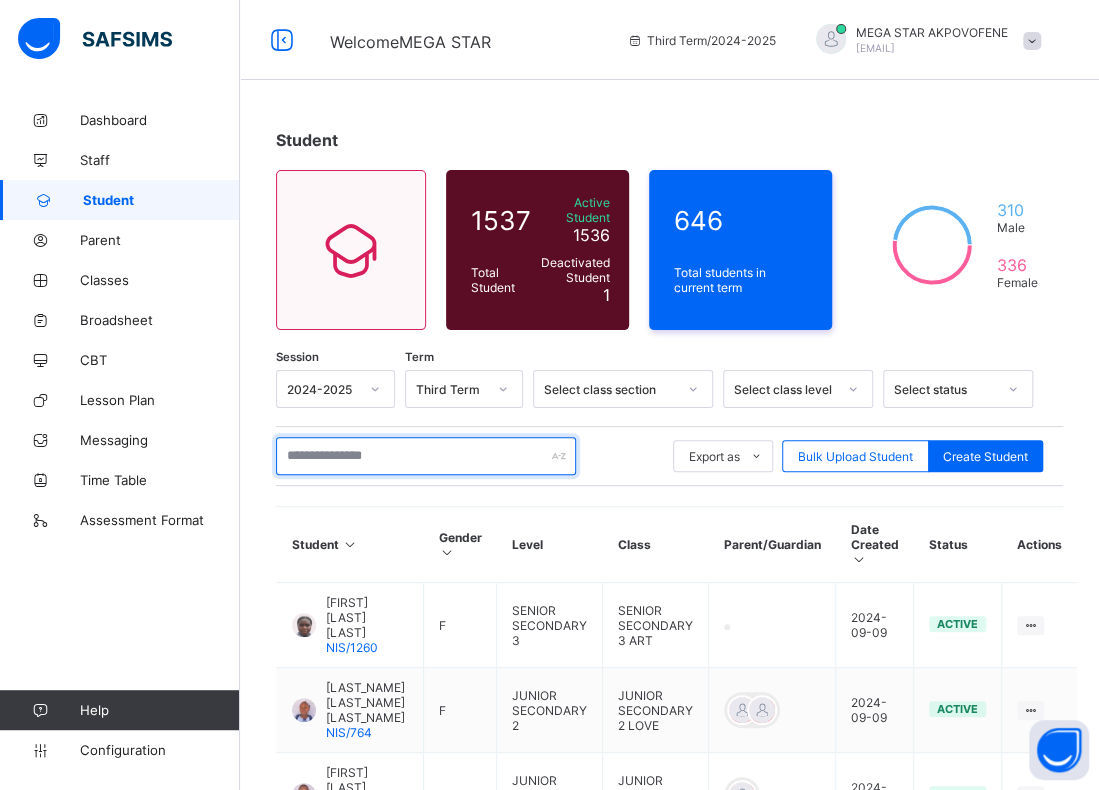 click at bounding box center (426, 456) 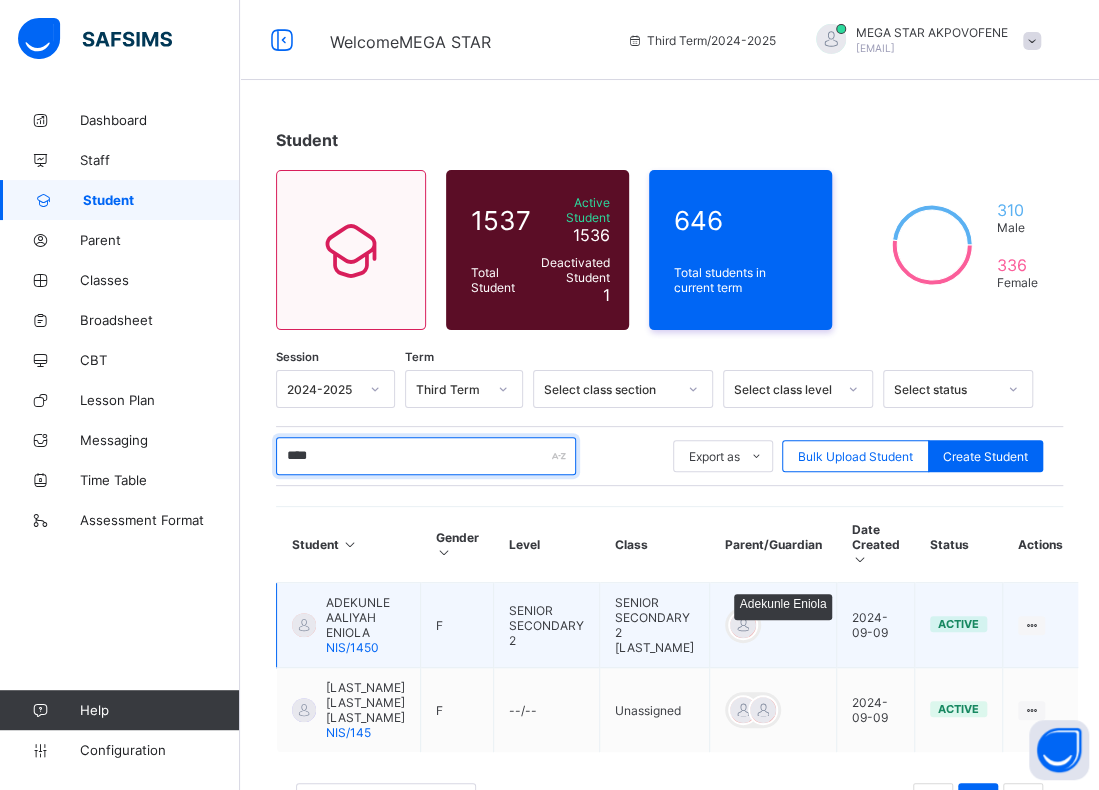 type on "****" 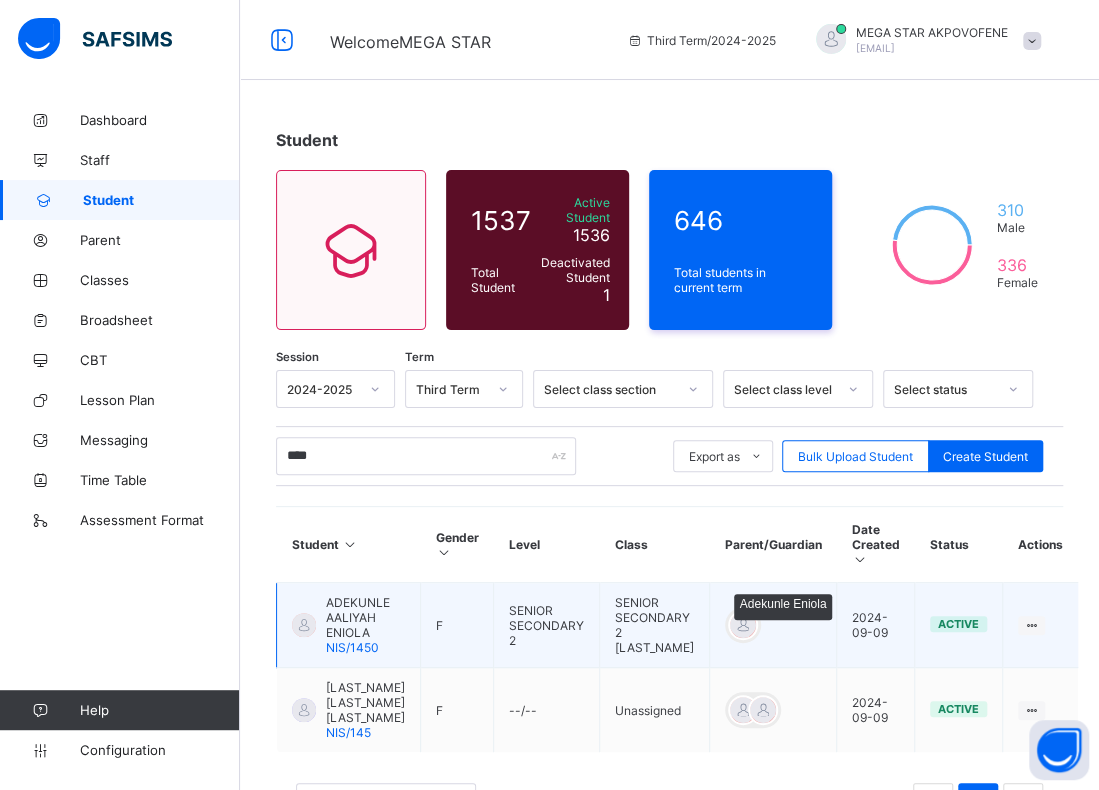 click at bounding box center (743, 625) 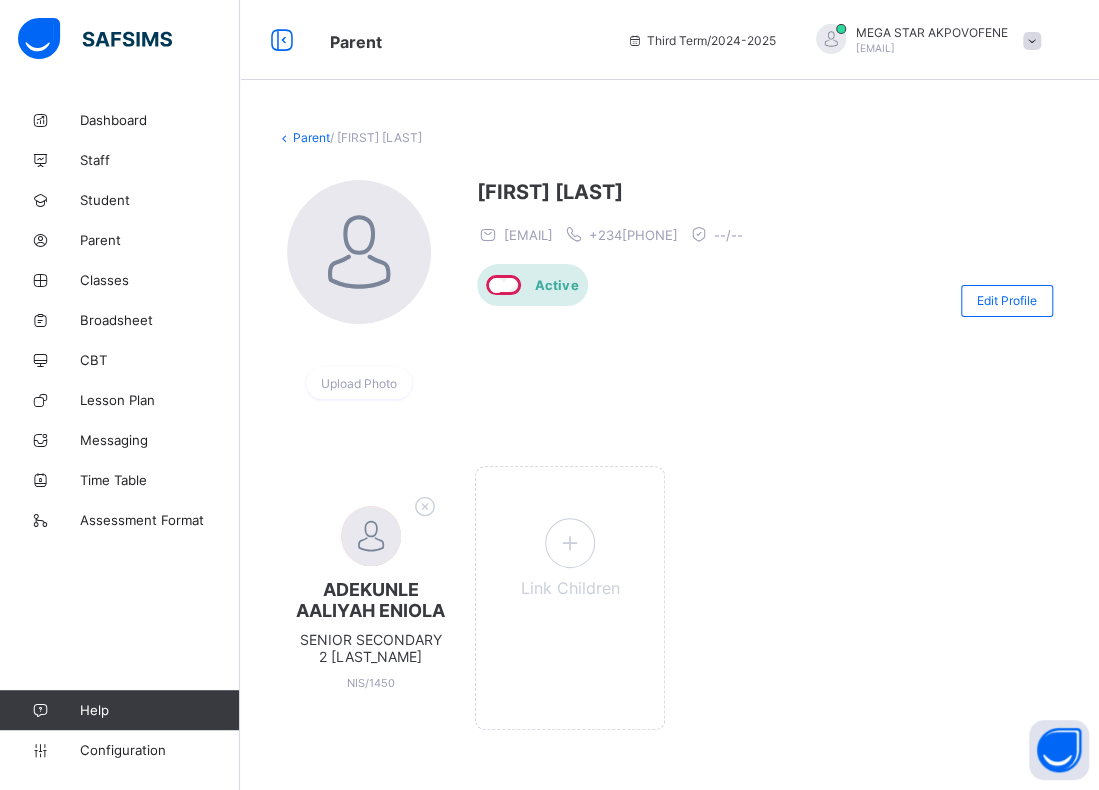 drag, startPoint x: 822, startPoint y: 230, endPoint x: 747, endPoint y: 237, distance: 75.32596 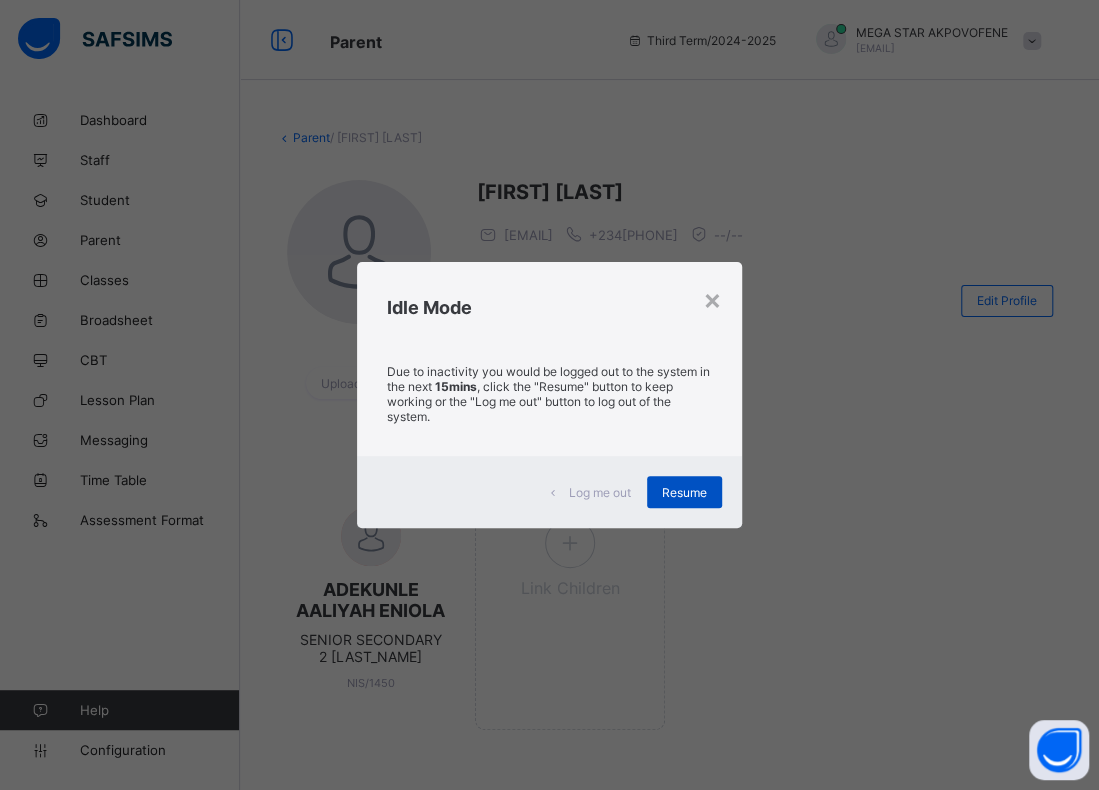 click on "Resume" at bounding box center [684, 492] 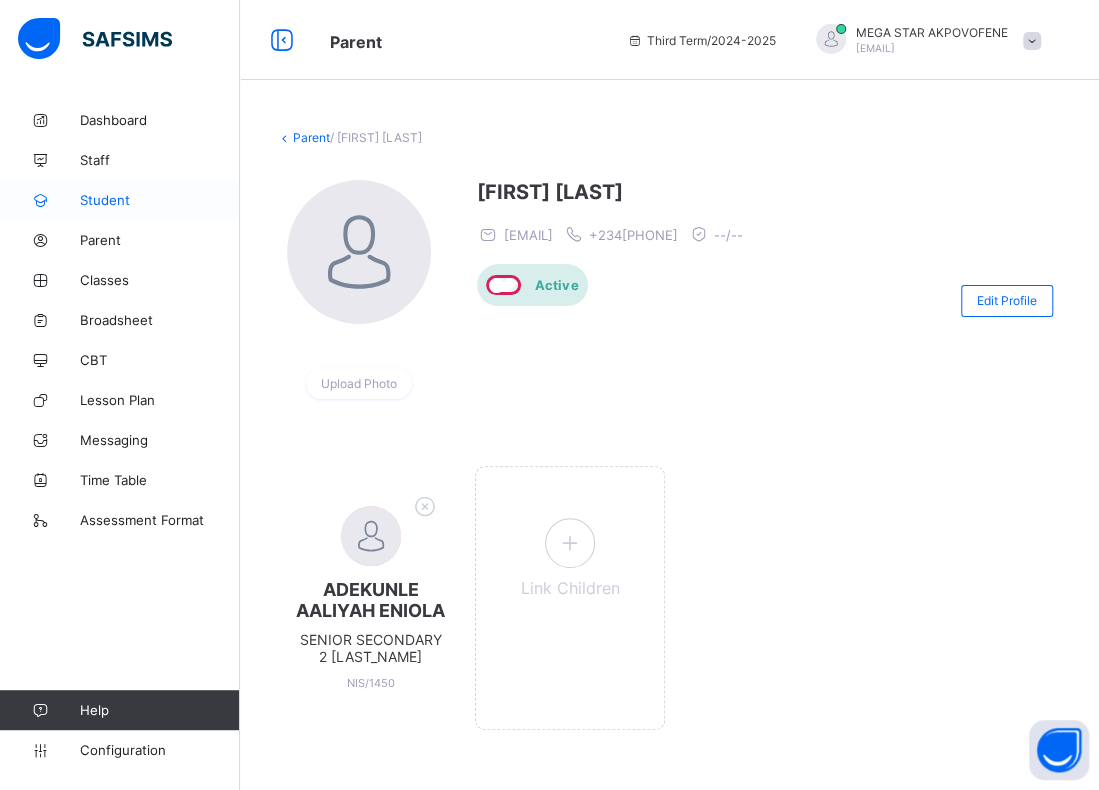 click on "Student" at bounding box center [160, 200] 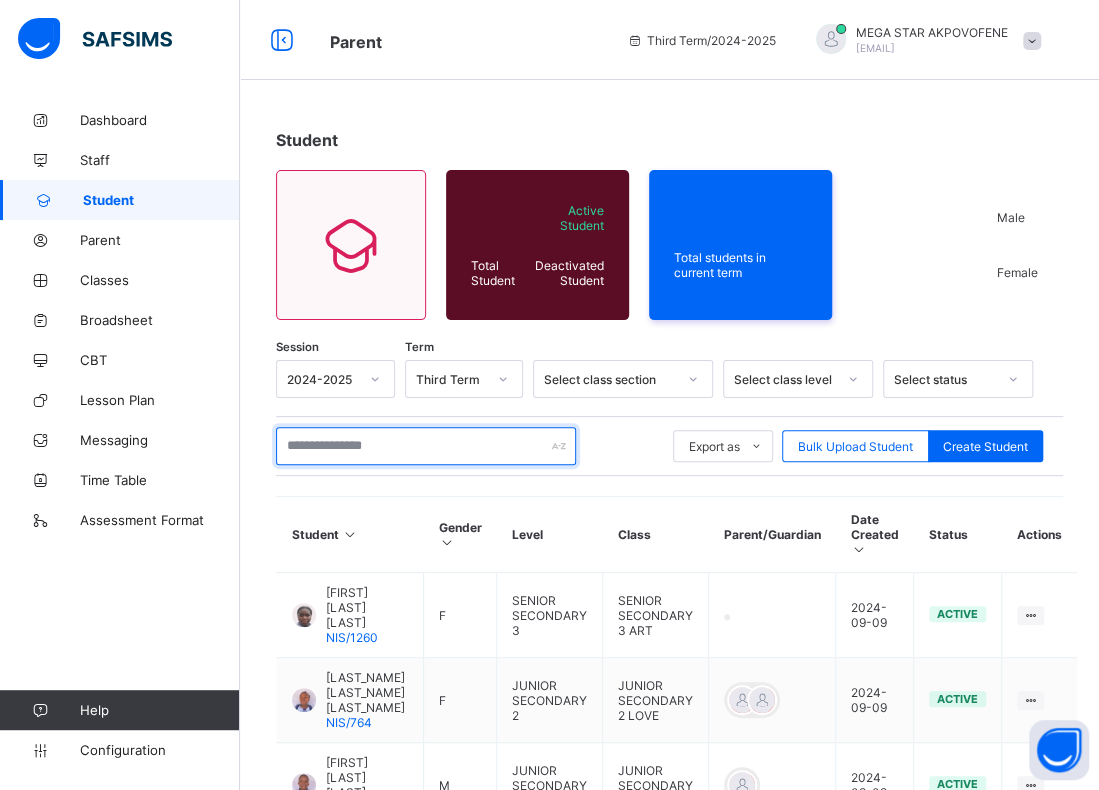 click at bounding box center [426, 446] 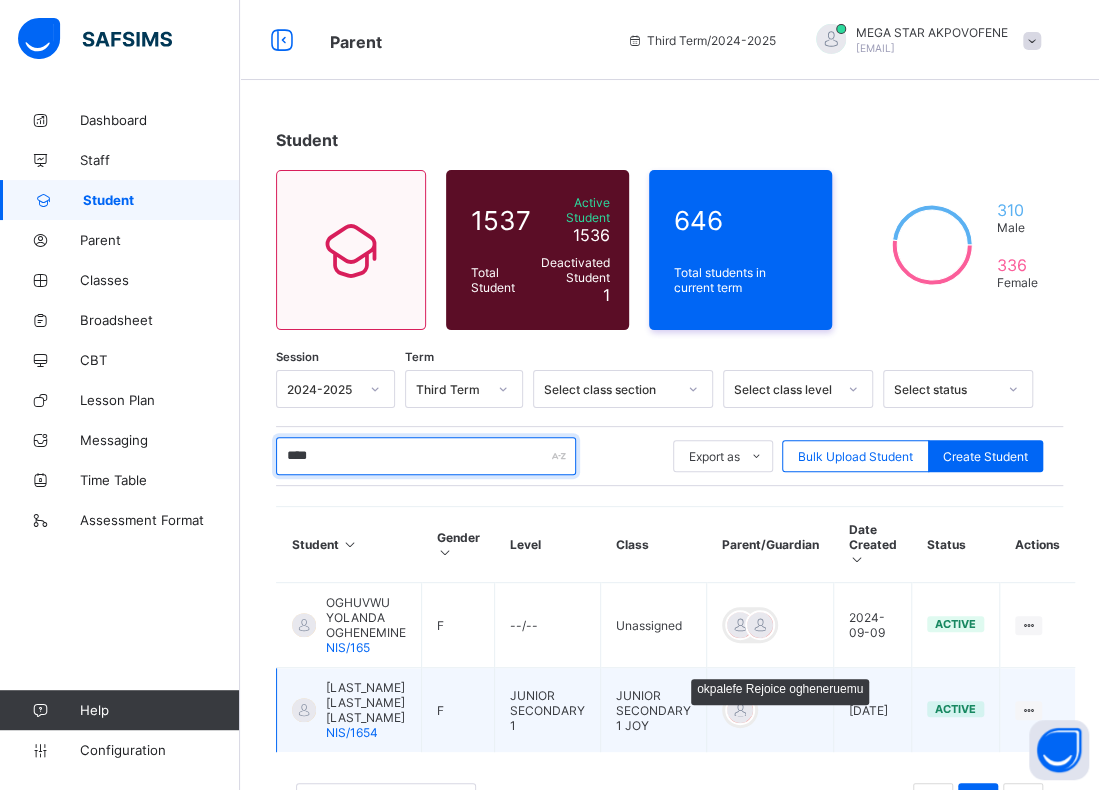 type on "****" 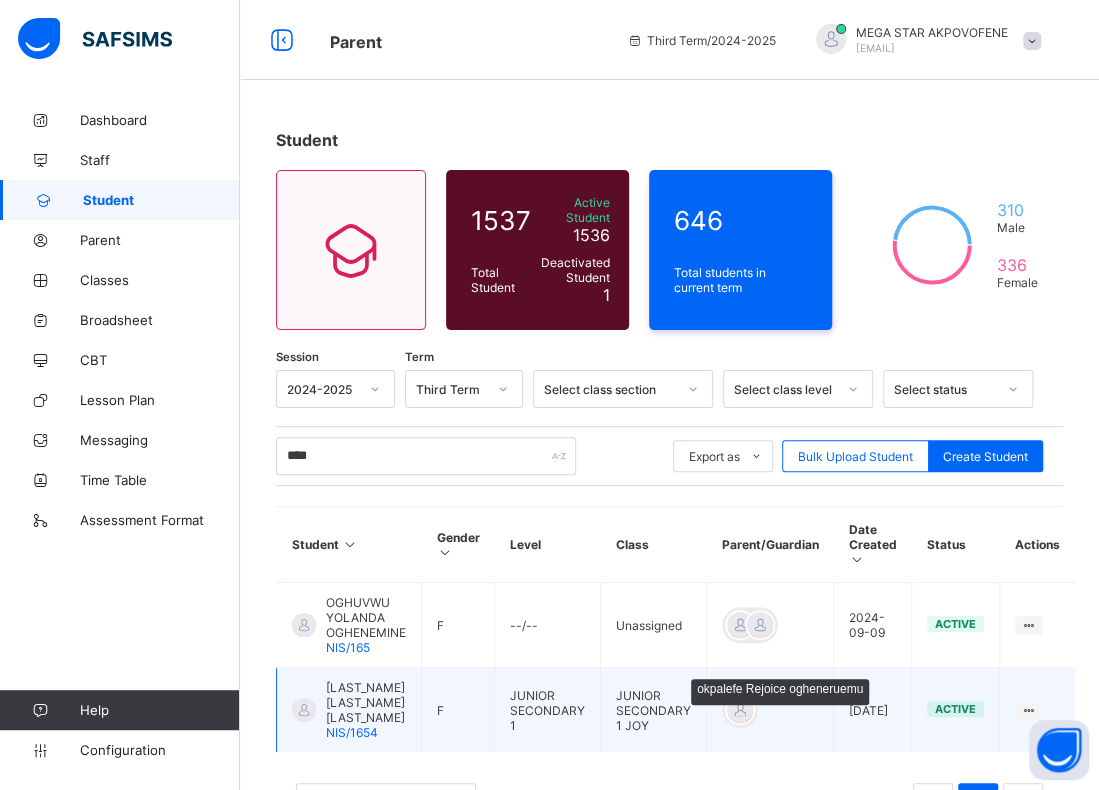 click at bounding box center (740, 710) 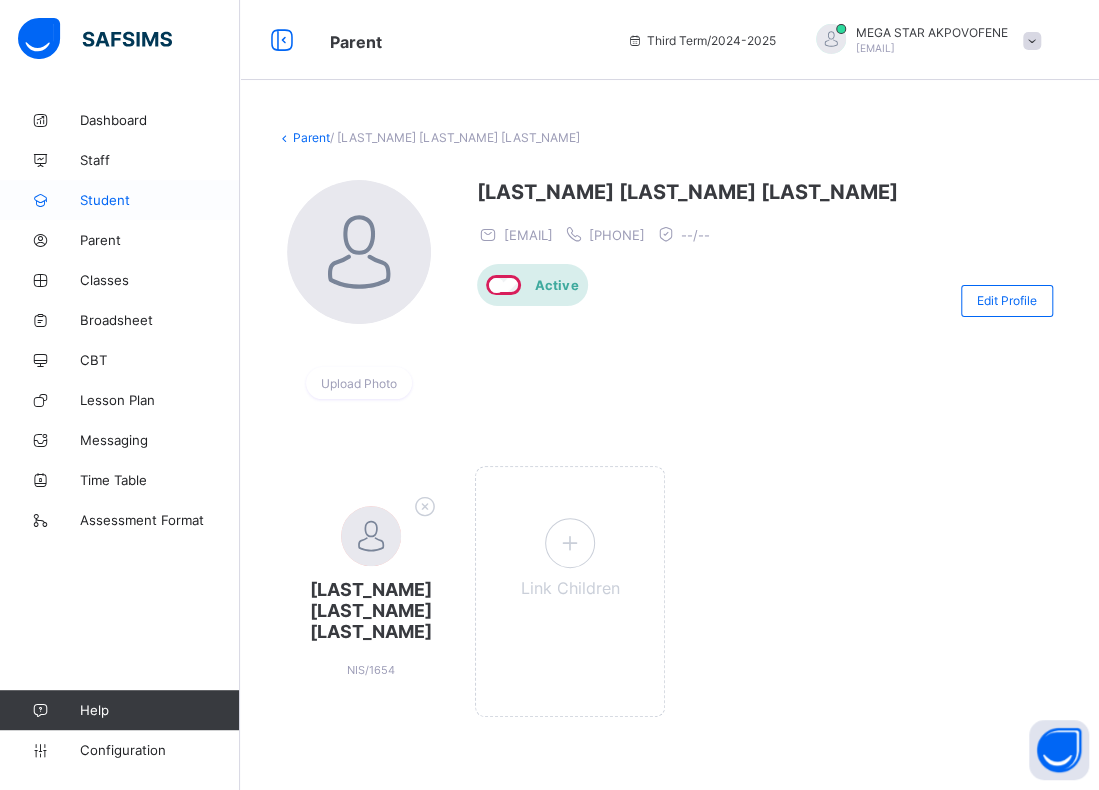 click on "Student" at bounding box center (160, 200) 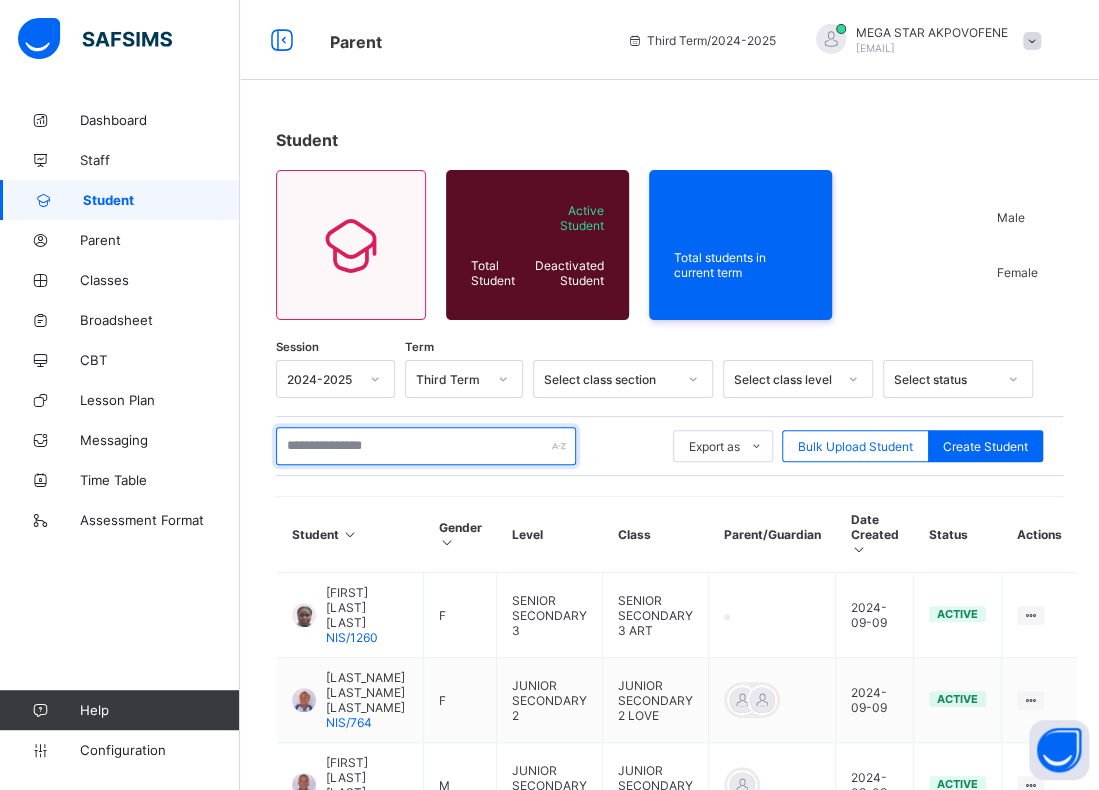 click at bounding box center (426, 446) 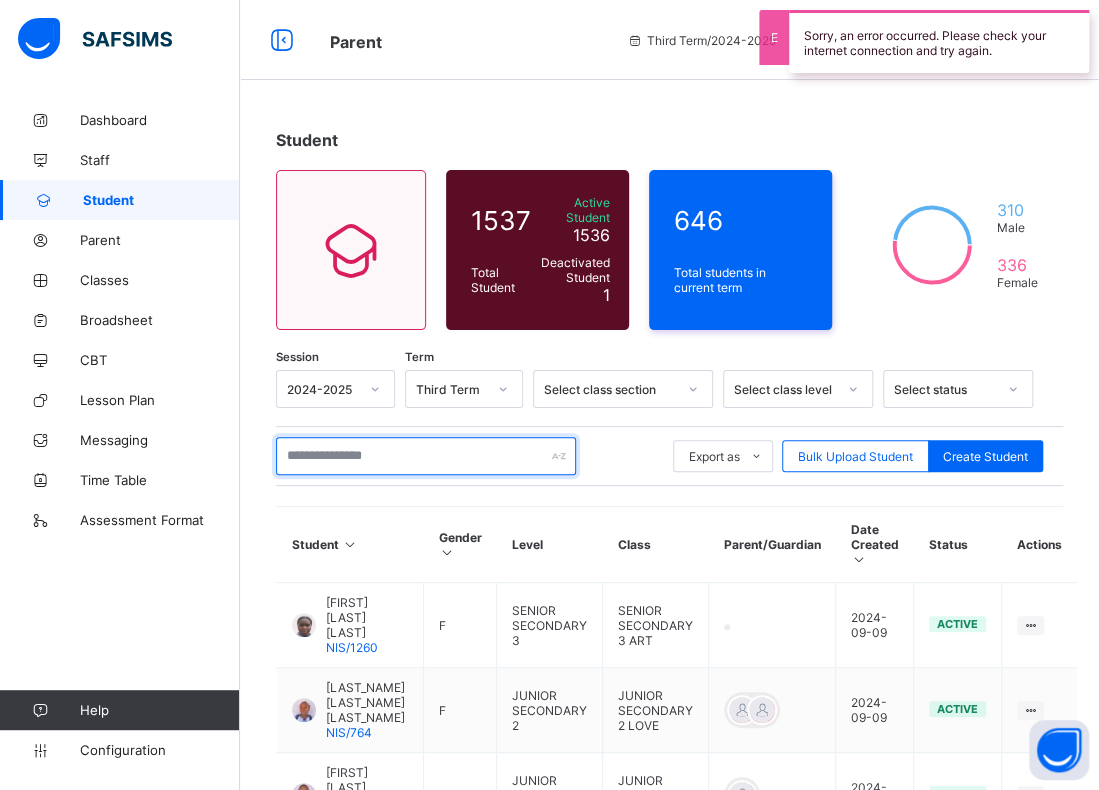 paste on "**********" 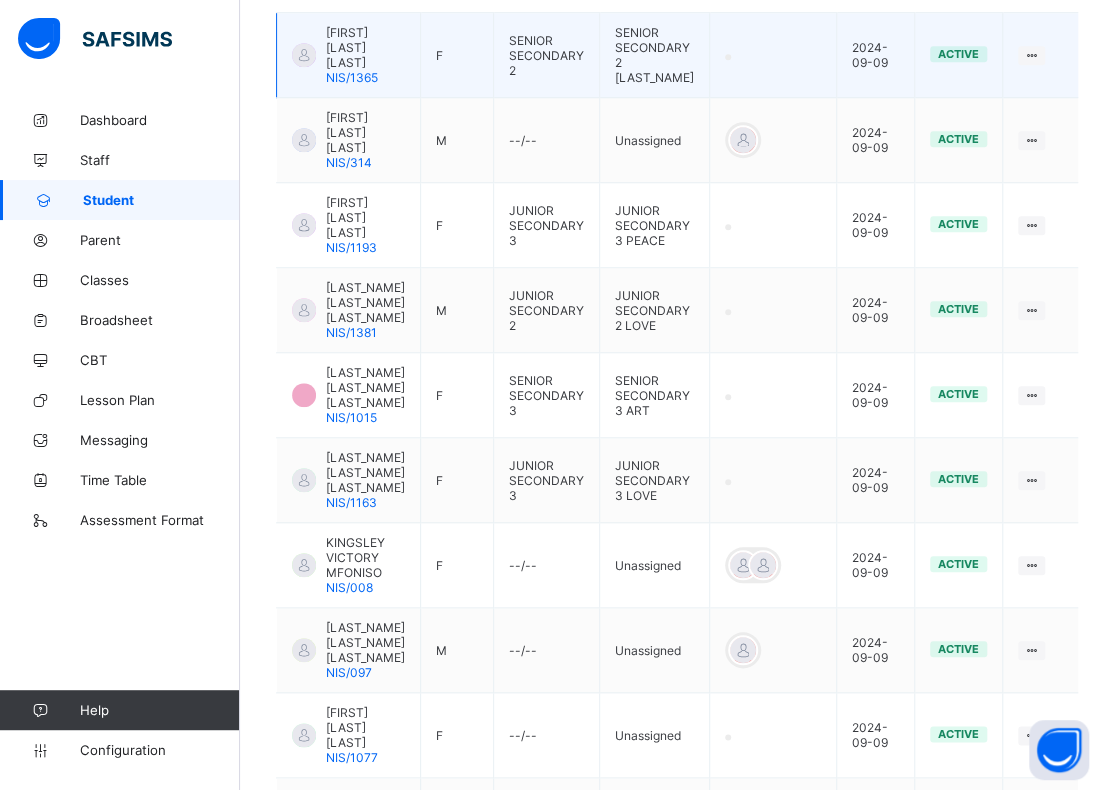 scroll, scrollTop: 592, scrollLeft: 0, axis: vertical 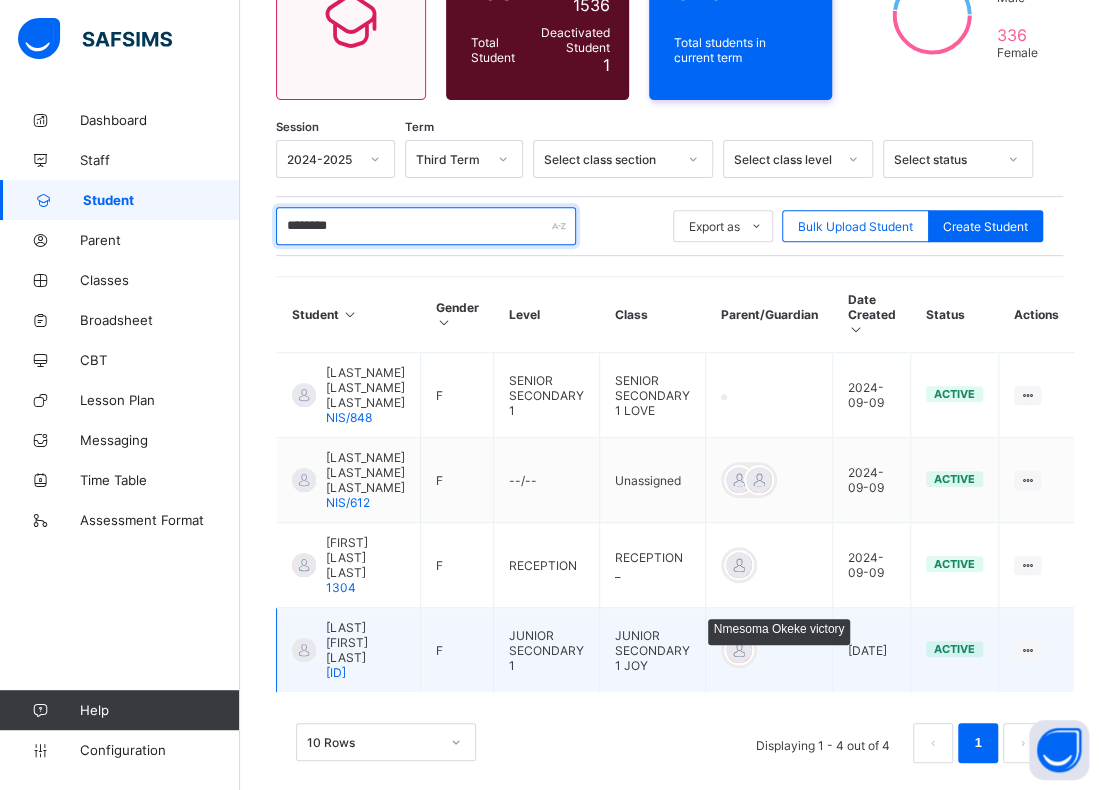 type on "*******" 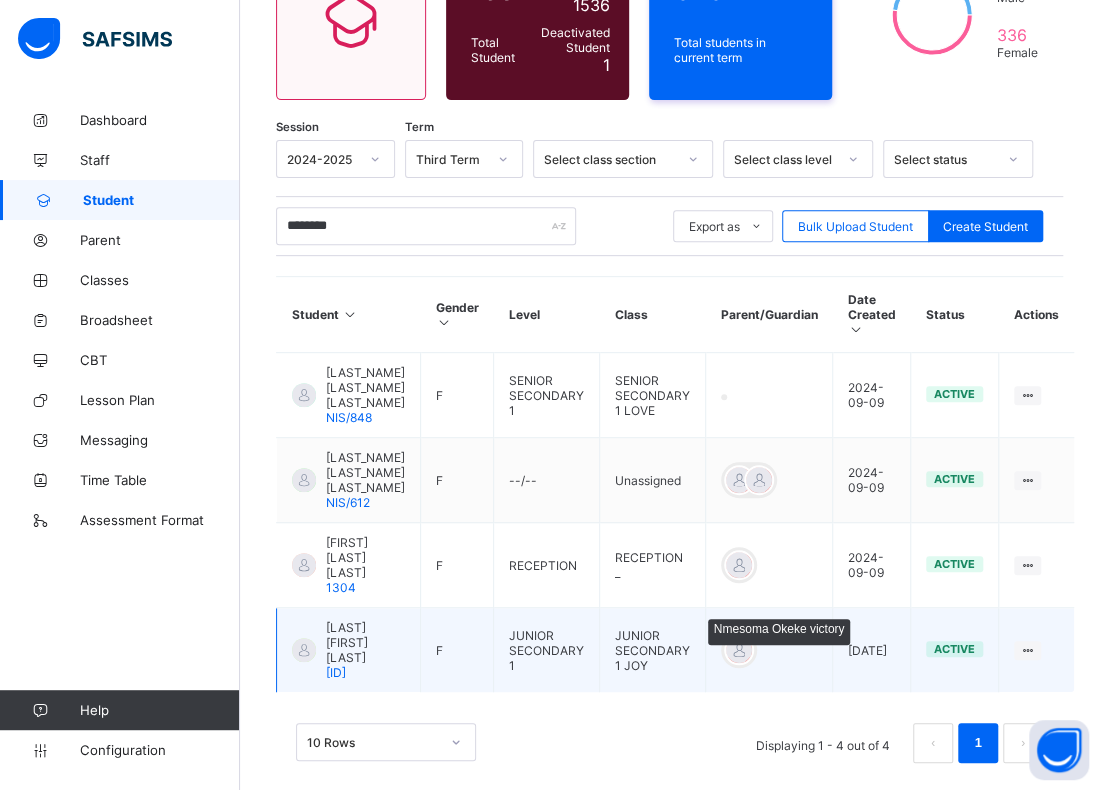 click at bounding box center (739, 650) 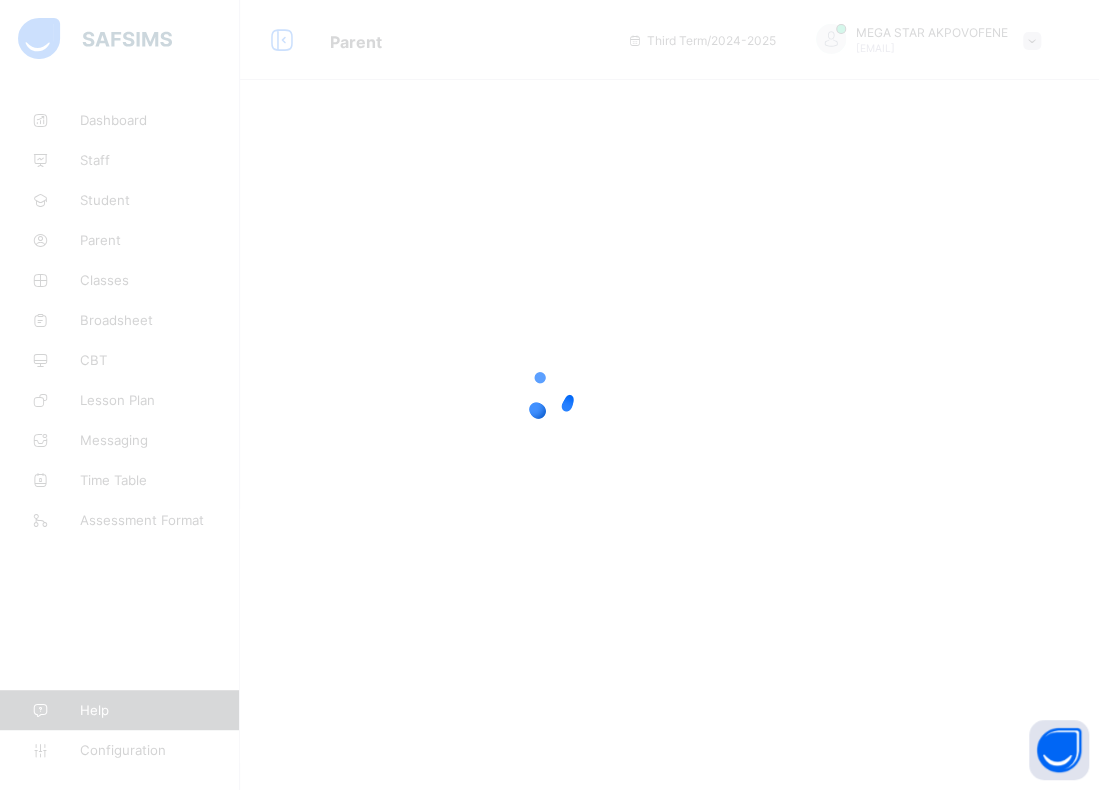 scroll, scrollTop: 0, scrollLeft: 0, axis: both 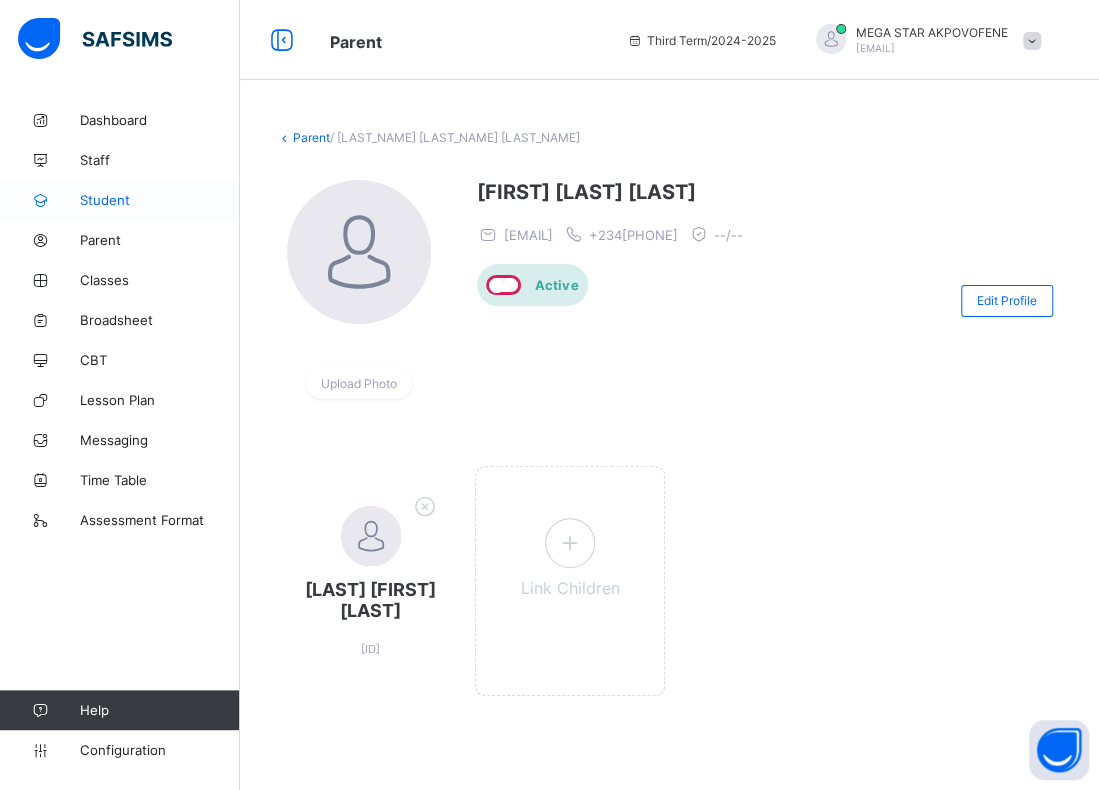 click on "Student" at bounding box center [160, 200] 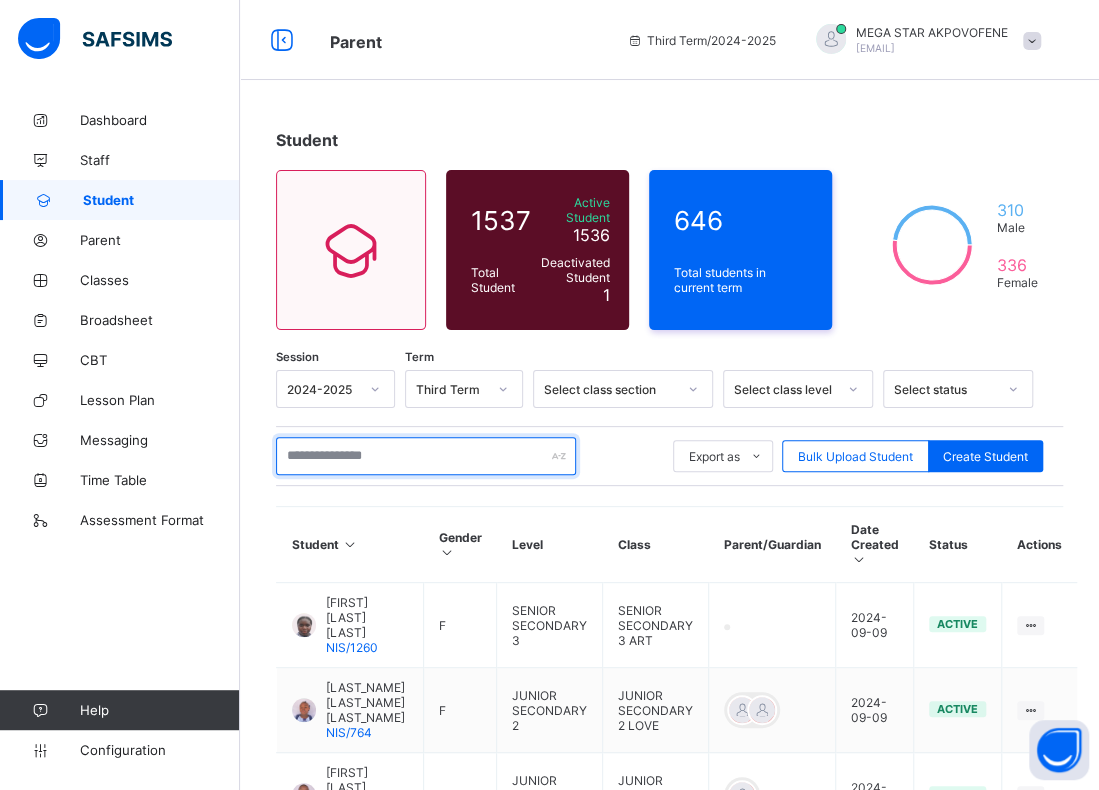 click at bounding box center [426, 456] 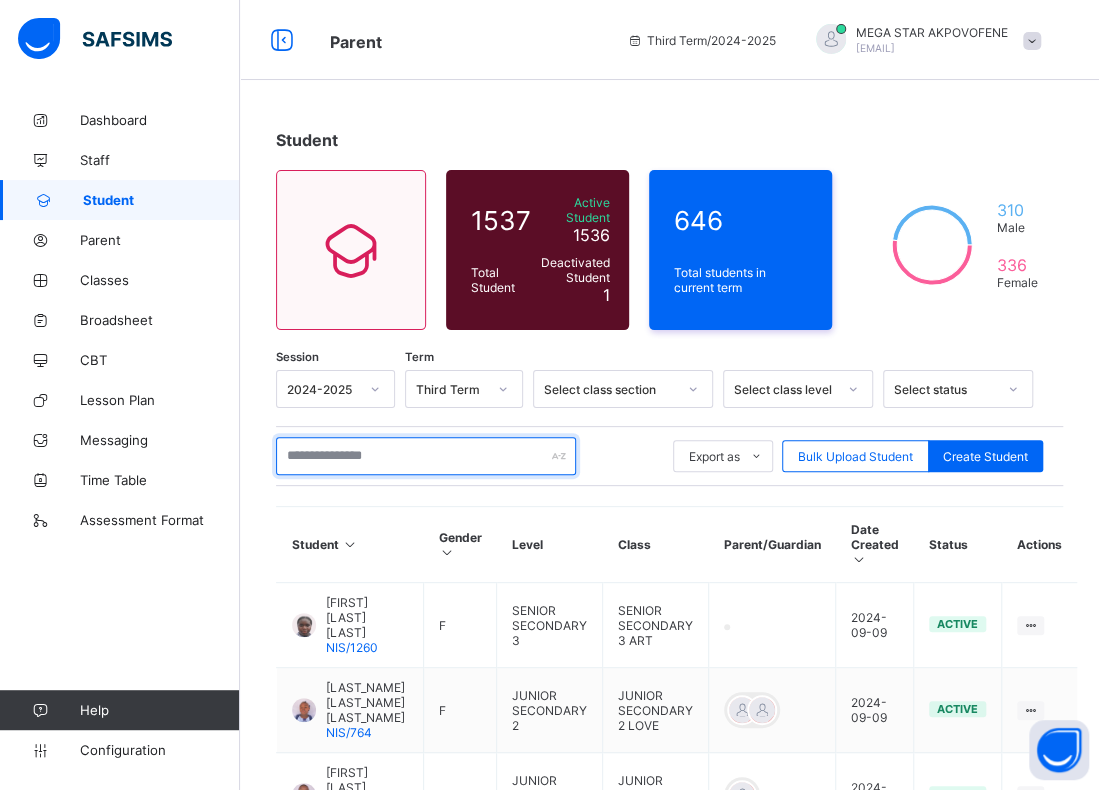 paste on "**********" 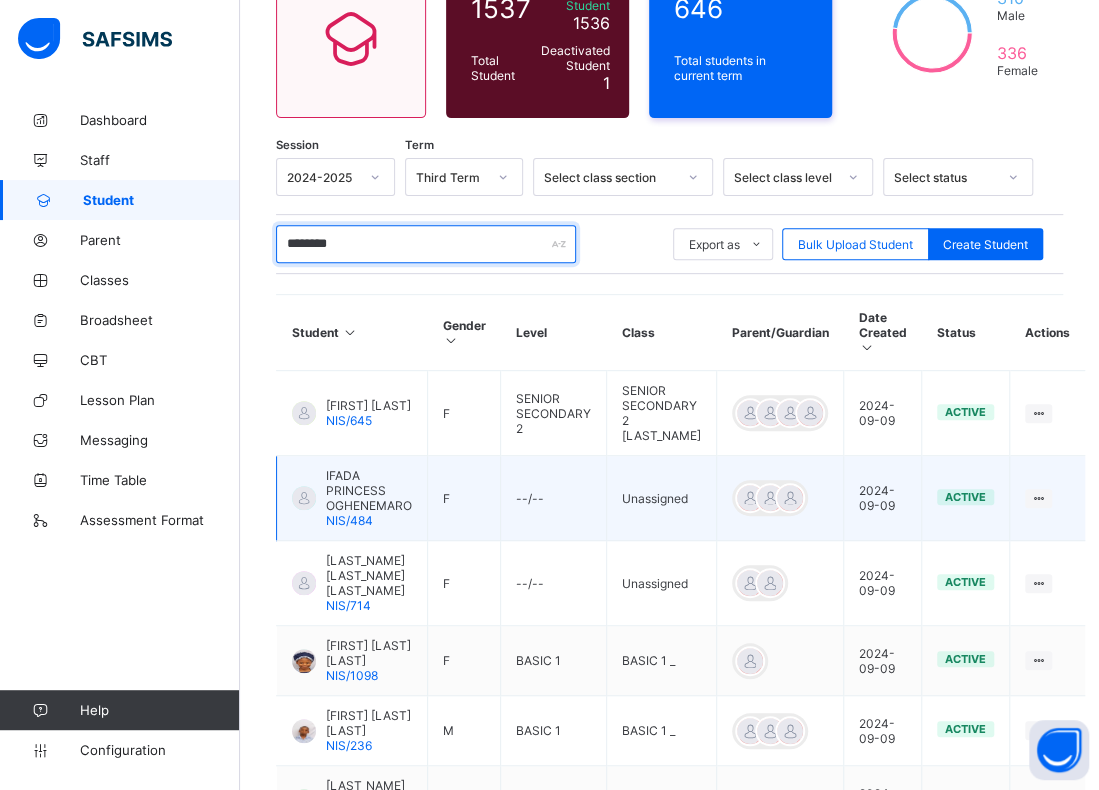 scroll, scrollTop: 98, scrollLeft: 0, axis: vertical 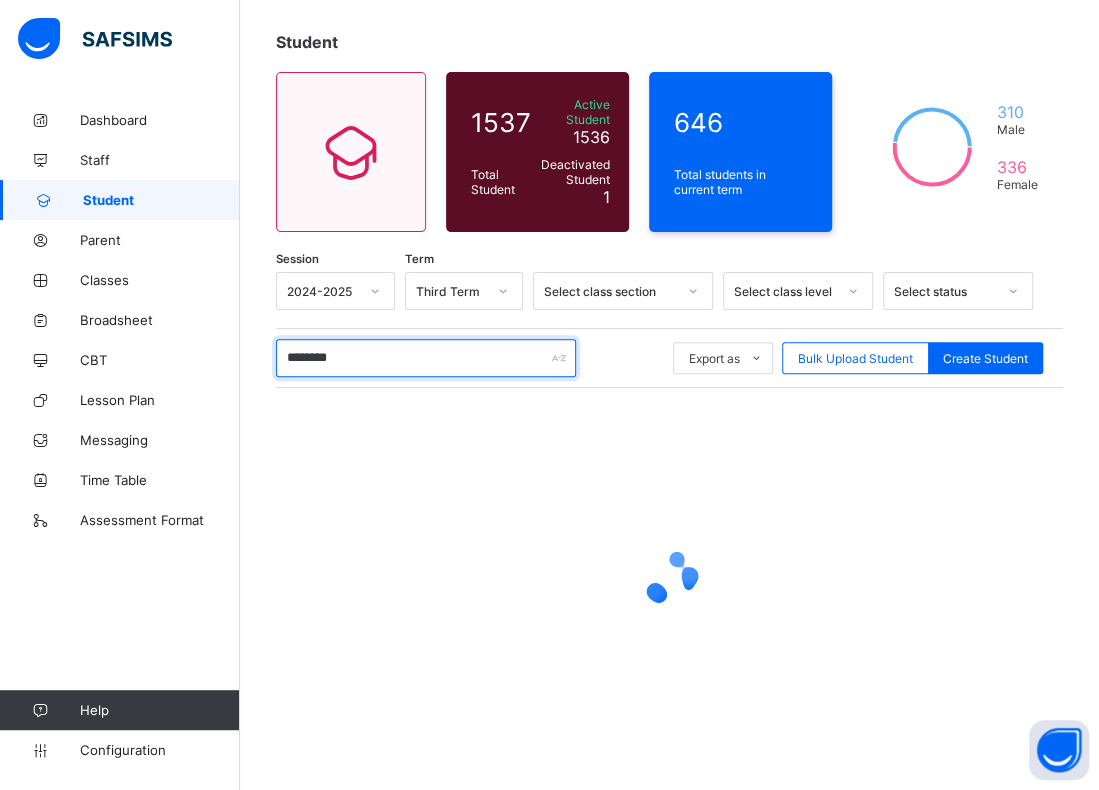 drag, startPoint x: 393, startPoint y: 345, endPoint x: 368, endPoint y: 345, distance: 25 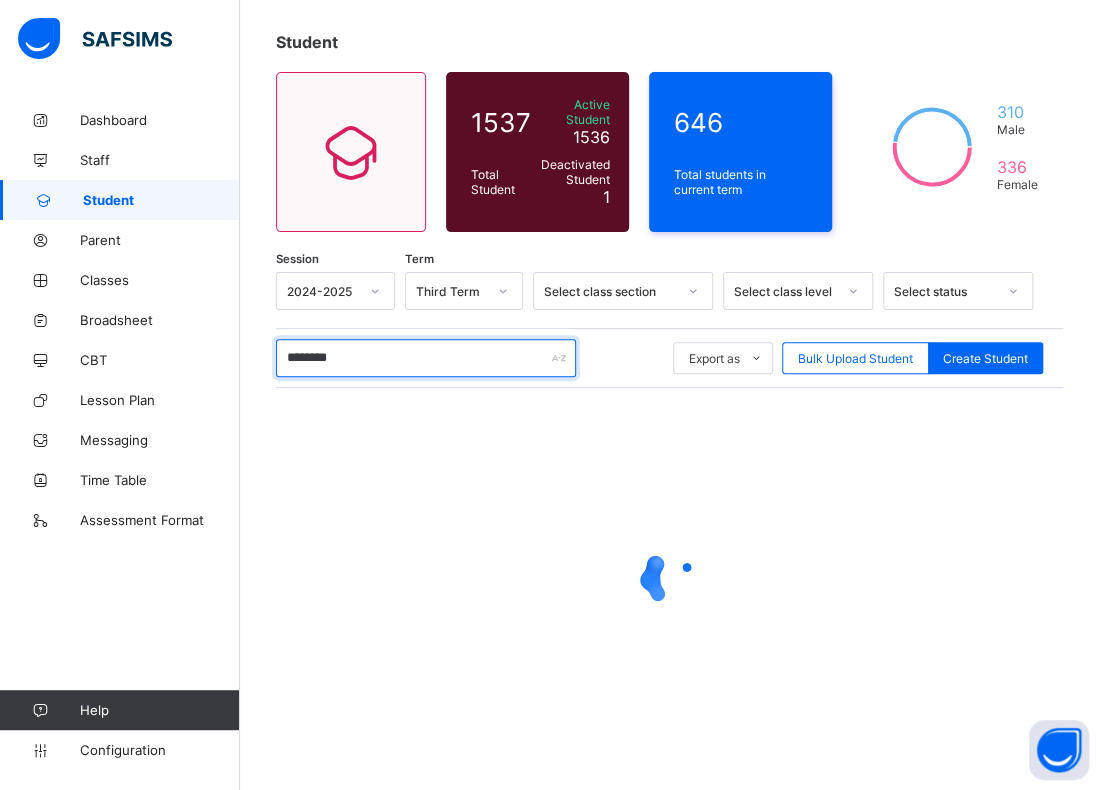 click on "Student 1537 Total Student Active Student 1536 Deactivated Student 1 646 Total students in current term 310   Male  336   Female Session 2024-2025 Term Third Term Select class section Select class level Select status ******** Export as Pdf Report Excel Report Excel Report  (LMS)   Bulk Upload Student Create Student × Delete Student This action would delete        from the system.  Are you sure you want to carry on? Cancel Yes, Delete Student × Assign Class    Select a class to assign student to Select class Select... Cancel Assign Class × How likely are you to recommend SAFSIMS to other schools? 0 1 2 3 4 5 6 7 8 9 10 Not at all likely Extremely likely Submit Close" at bounding box center (669, 400) 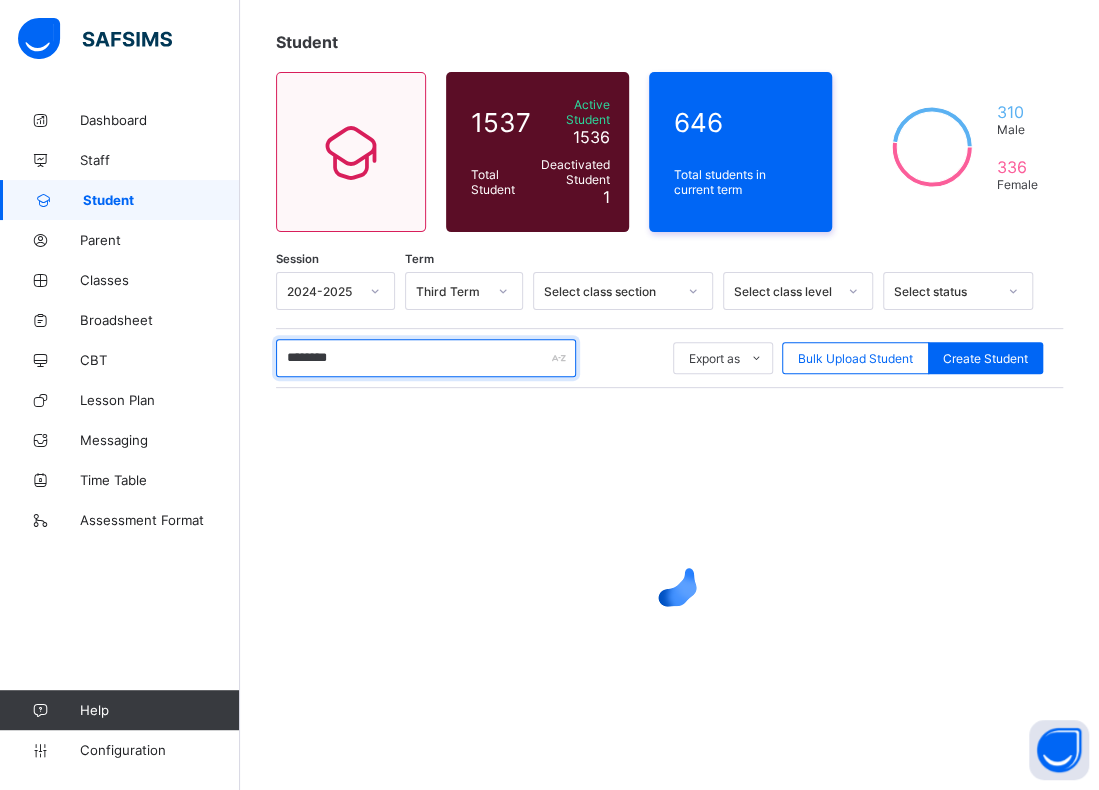 type on "**********" 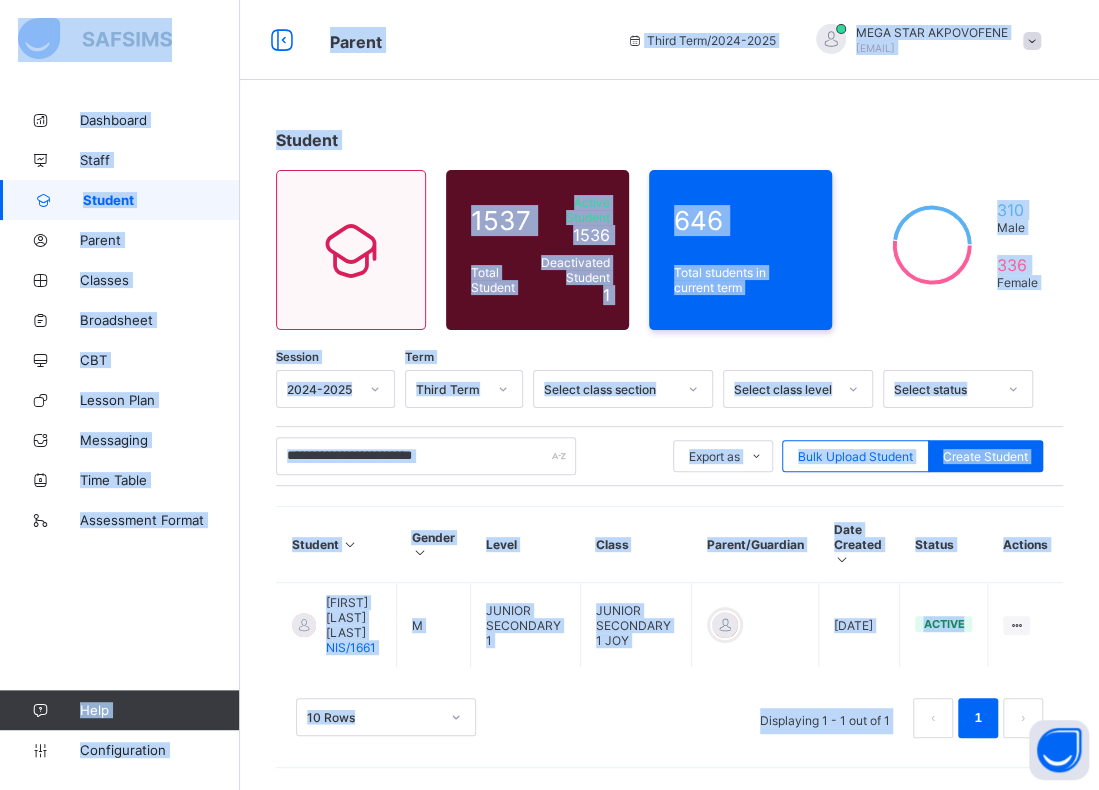 scroll, scrollTop: 0, scrollLeft: 0, axis: both 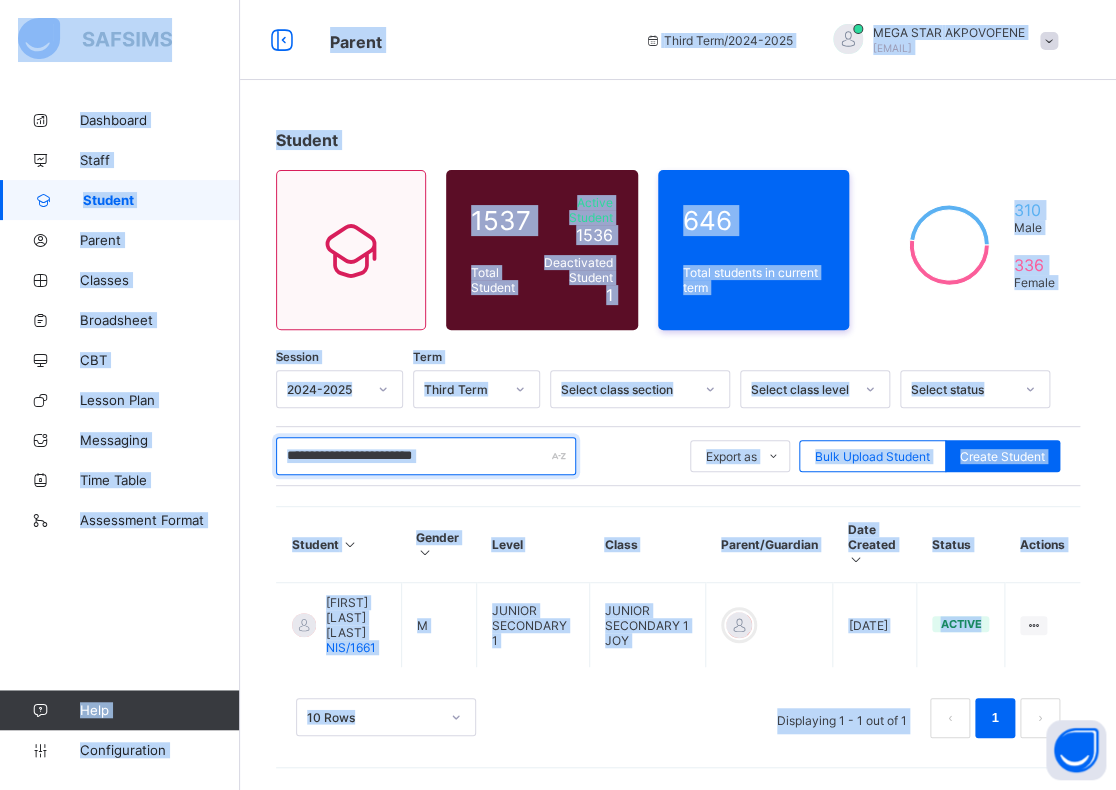 click on "**********" at bounding box center (426, 456) 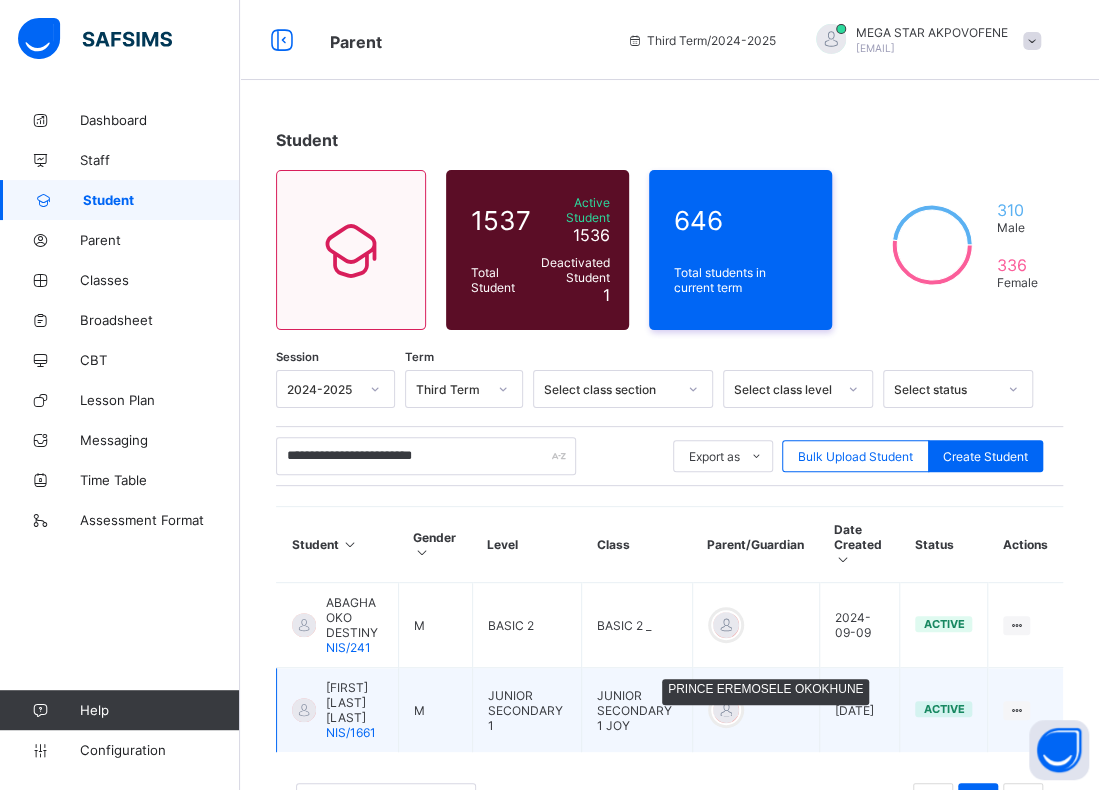 click at bounding box center [726, 710] 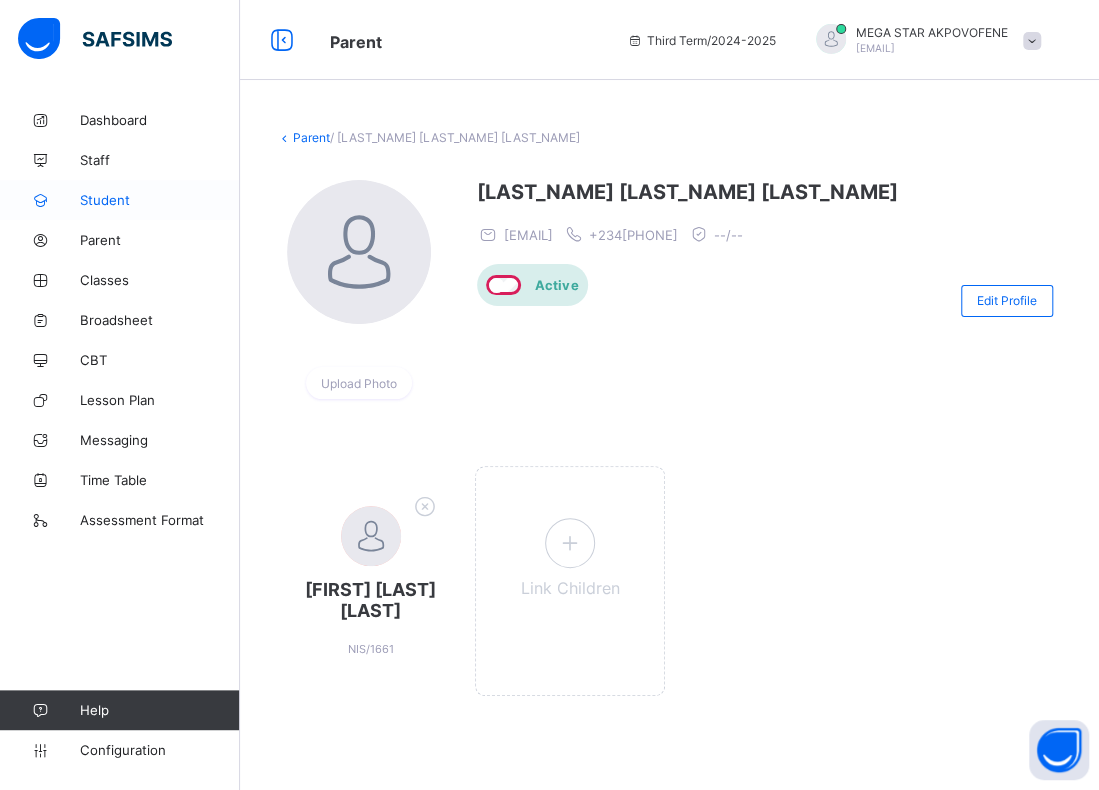 click on "Student" at bounding box center [120, 200] 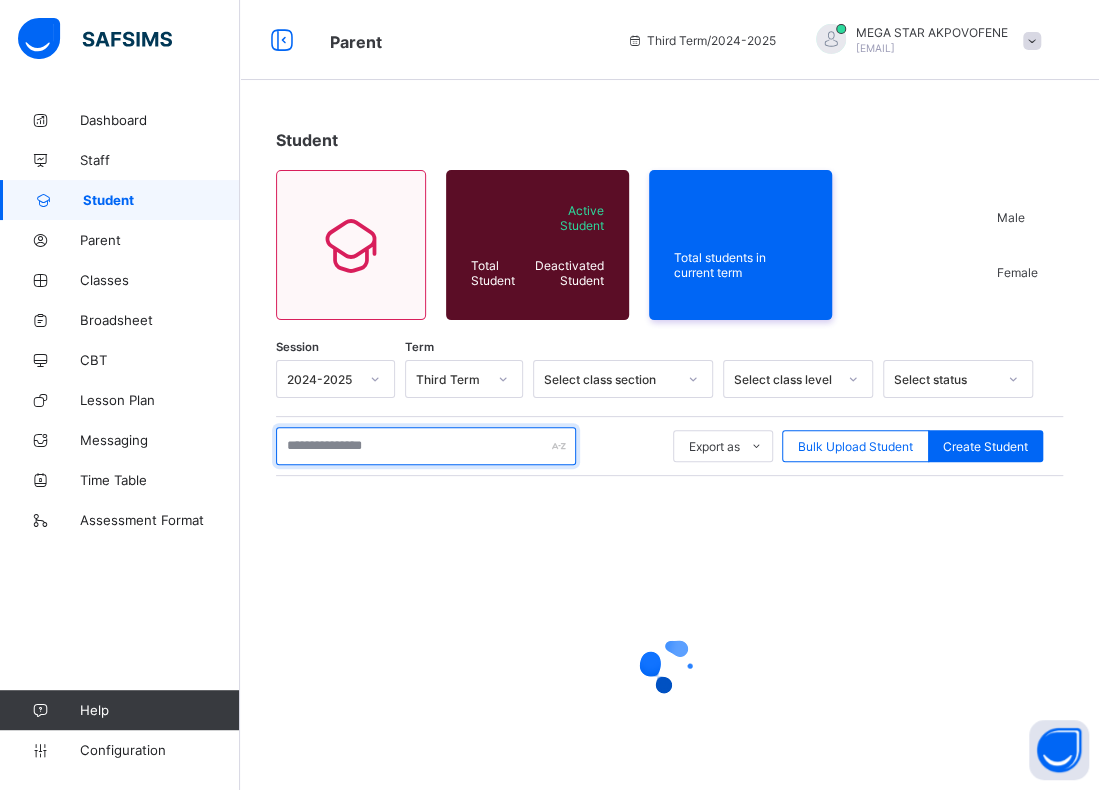 click at bounding box center (426, 446) 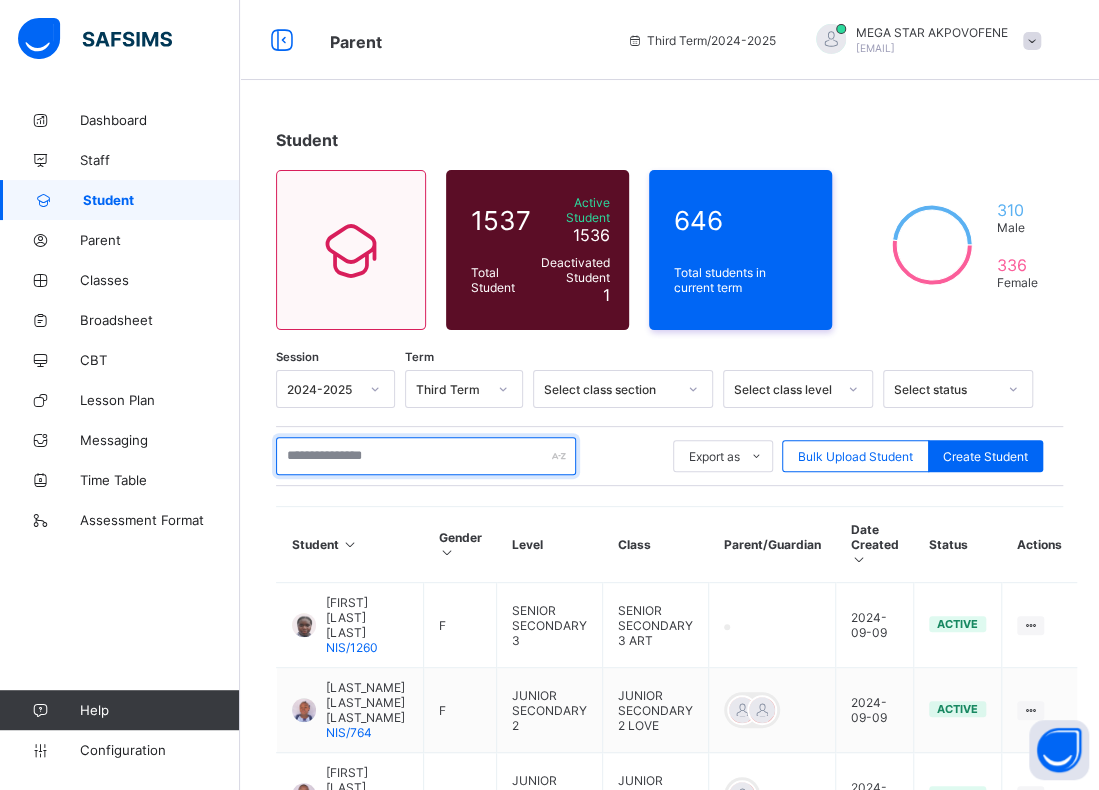 paste on "*******" 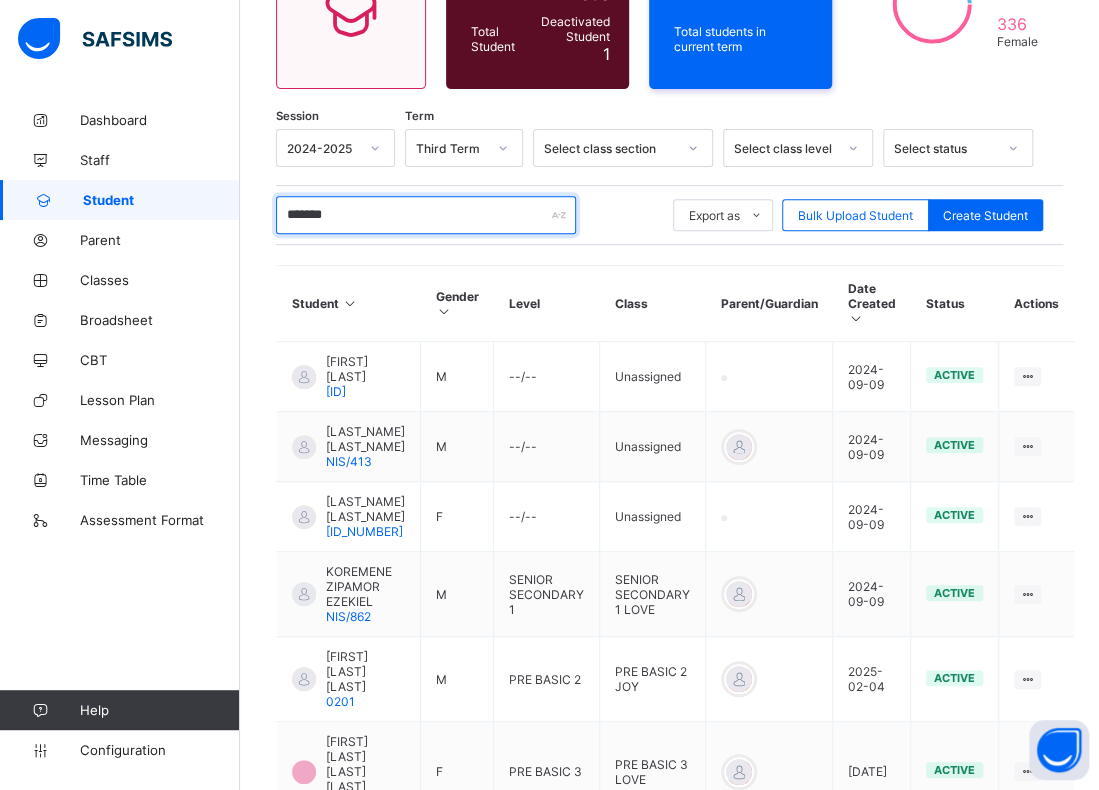 scroll, scrollTop: 263, scrollLeft: 0, axis: vertical 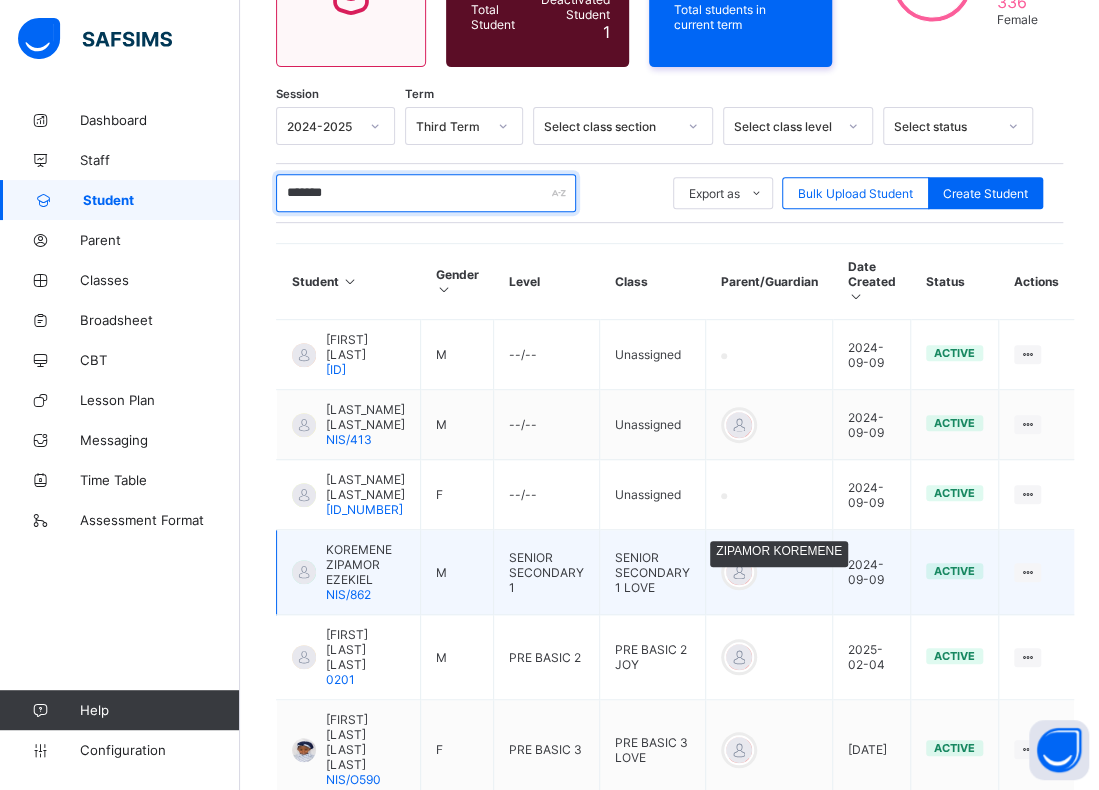type on "*******" 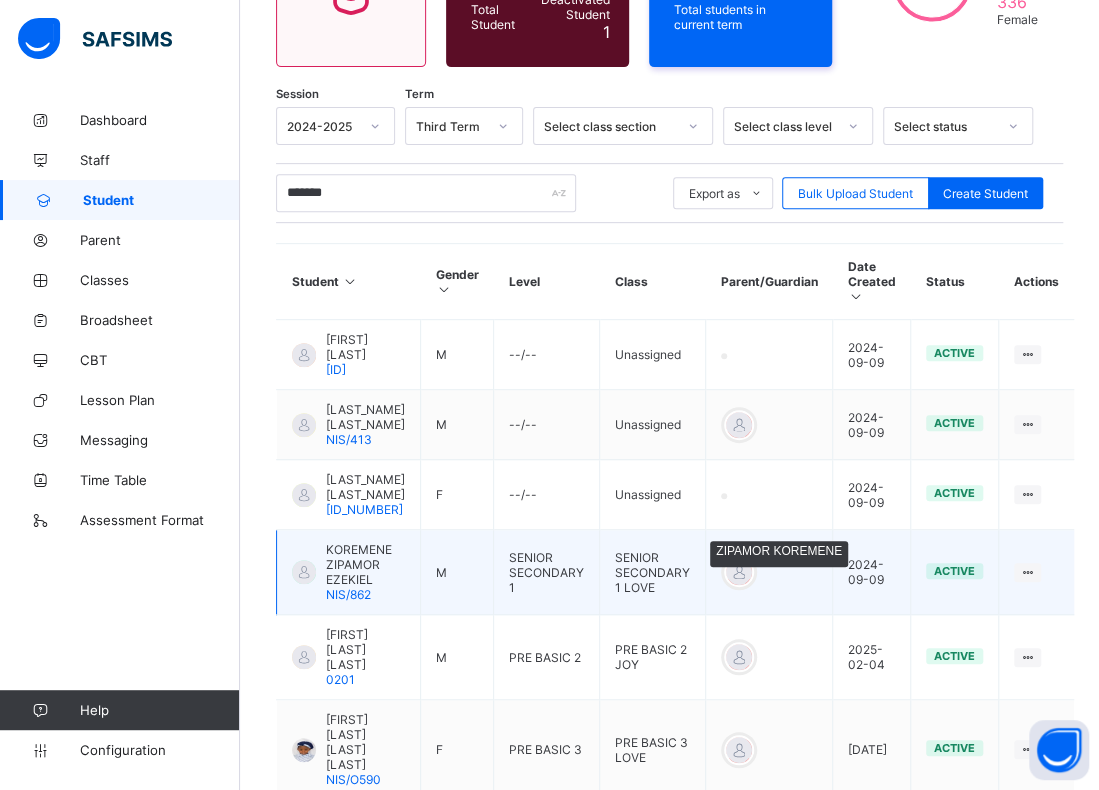 click at bounding box center [739, 572] 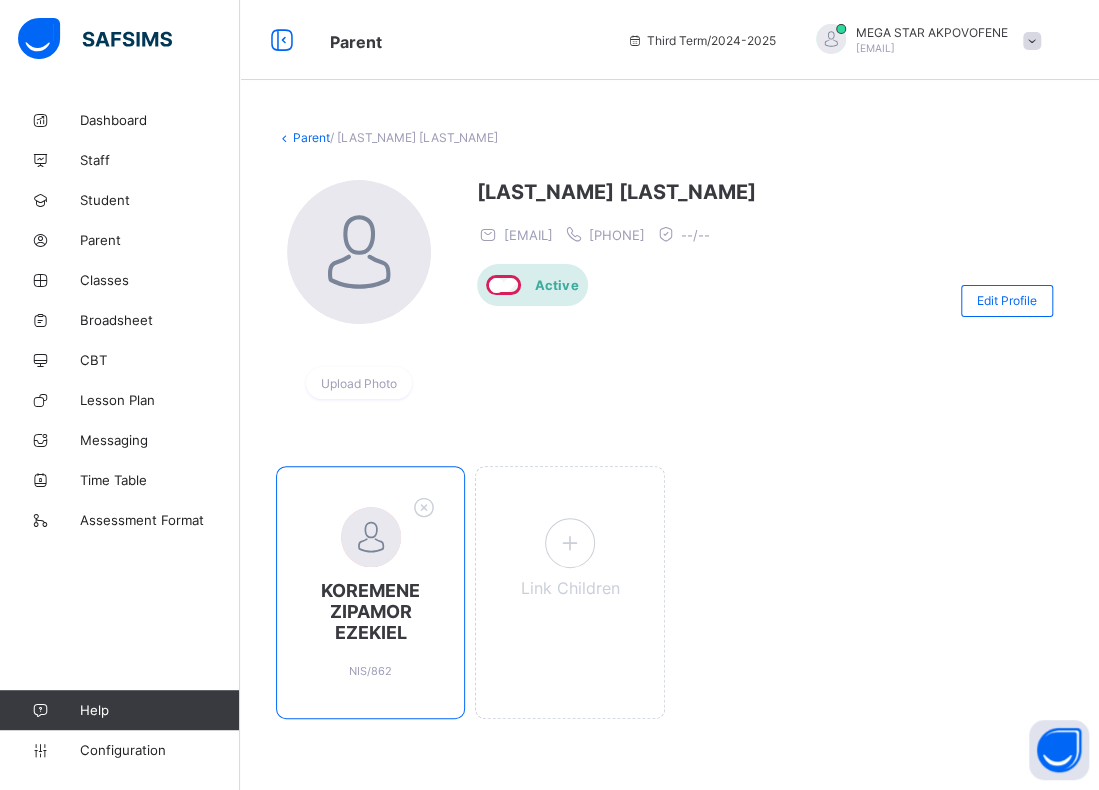 click on "KOREMENE ZIPAMOR EZEKIEL" at bounding box center [370, 611] 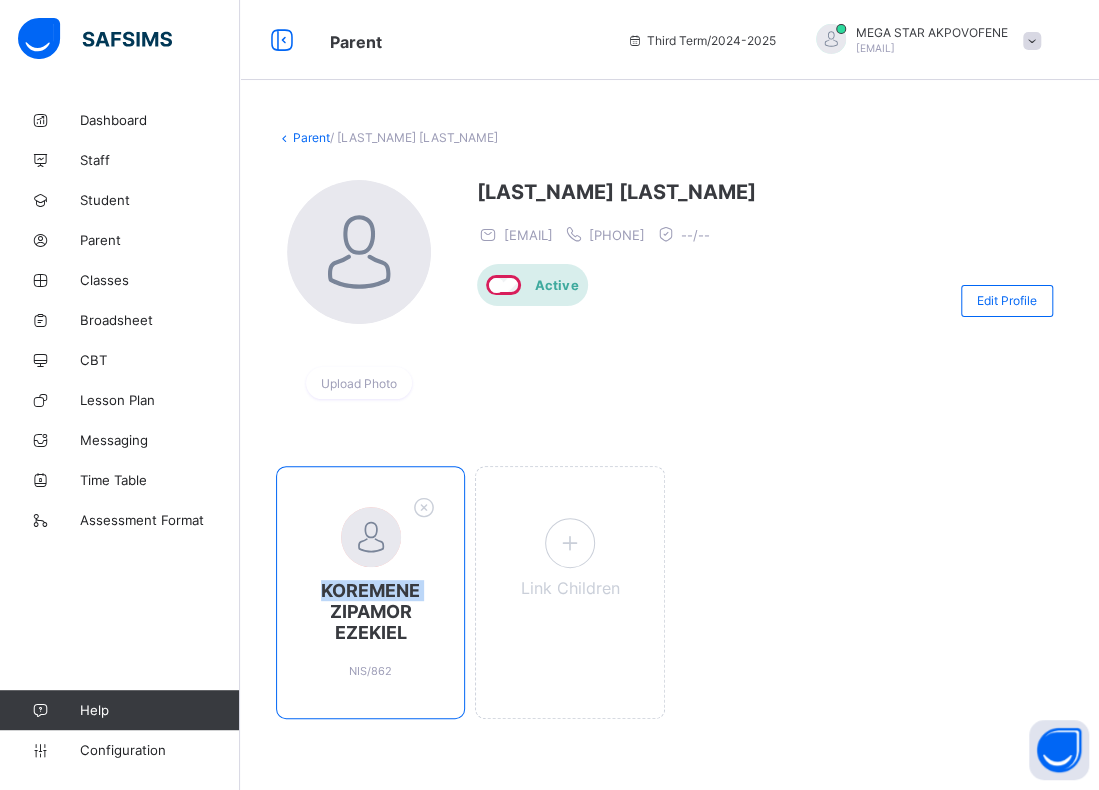 click on "KOREMENE ZIPAMOR EZEKIEL" at bounding box center [370, 611] 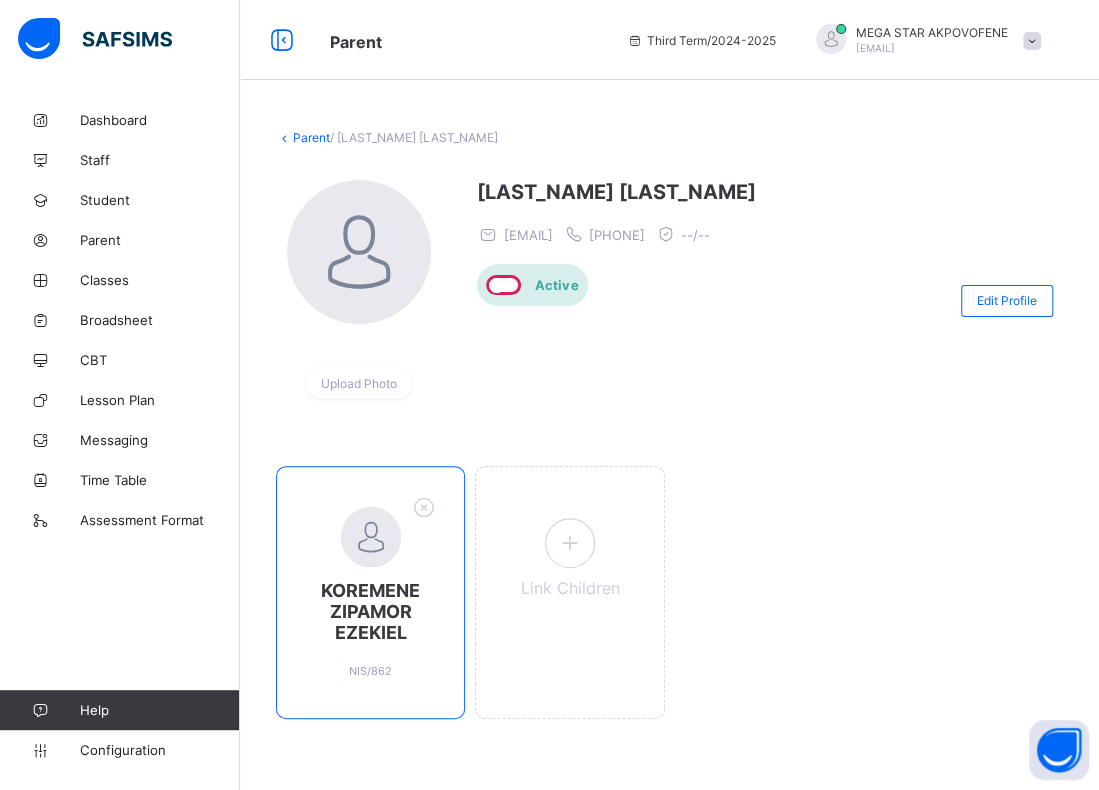 drag, startPoint x: 365, startPoint y: 593, endPoint x: 369, endPoint y: 537, distance: 56.142673 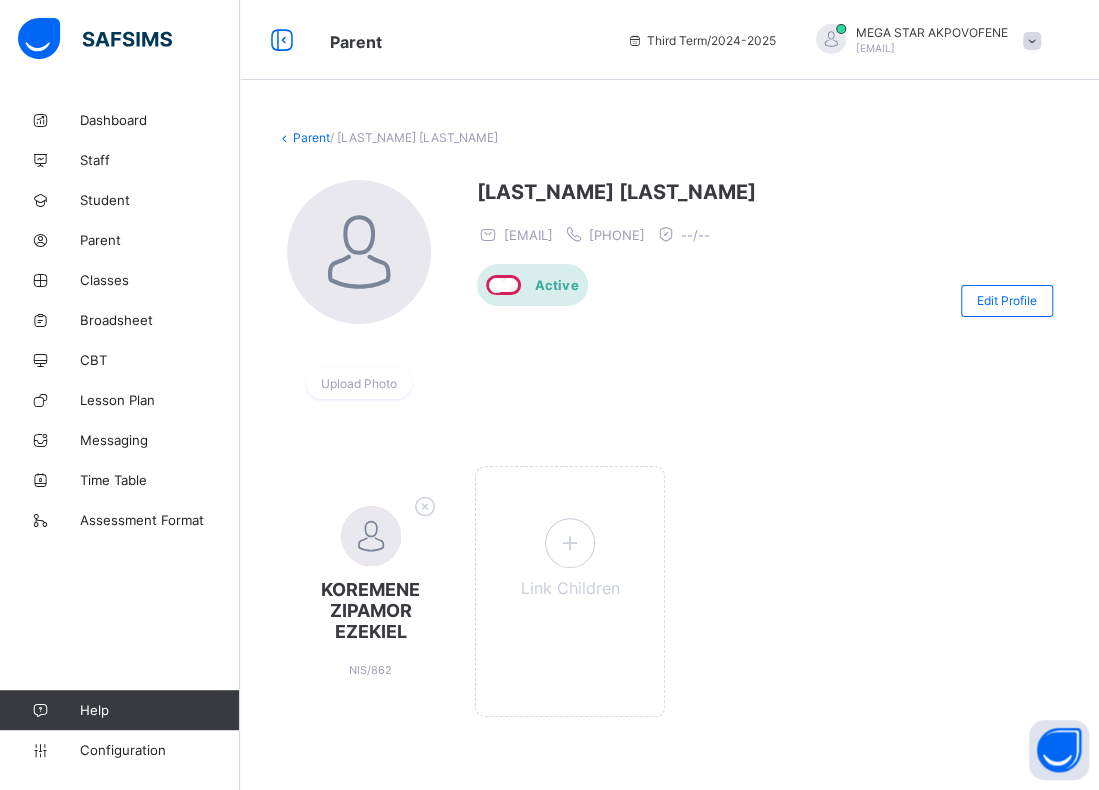 click on "Parent" at bounding box center (311, 137) 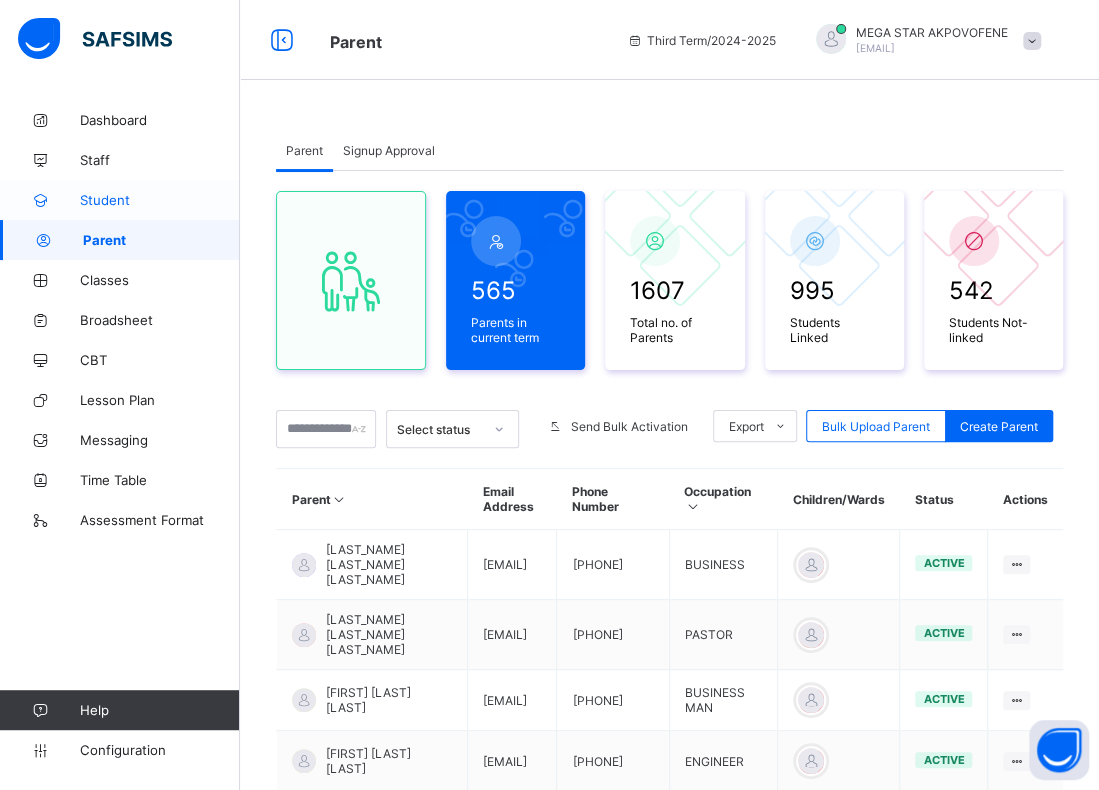 click on "Student" at bounding box center [120, 200] 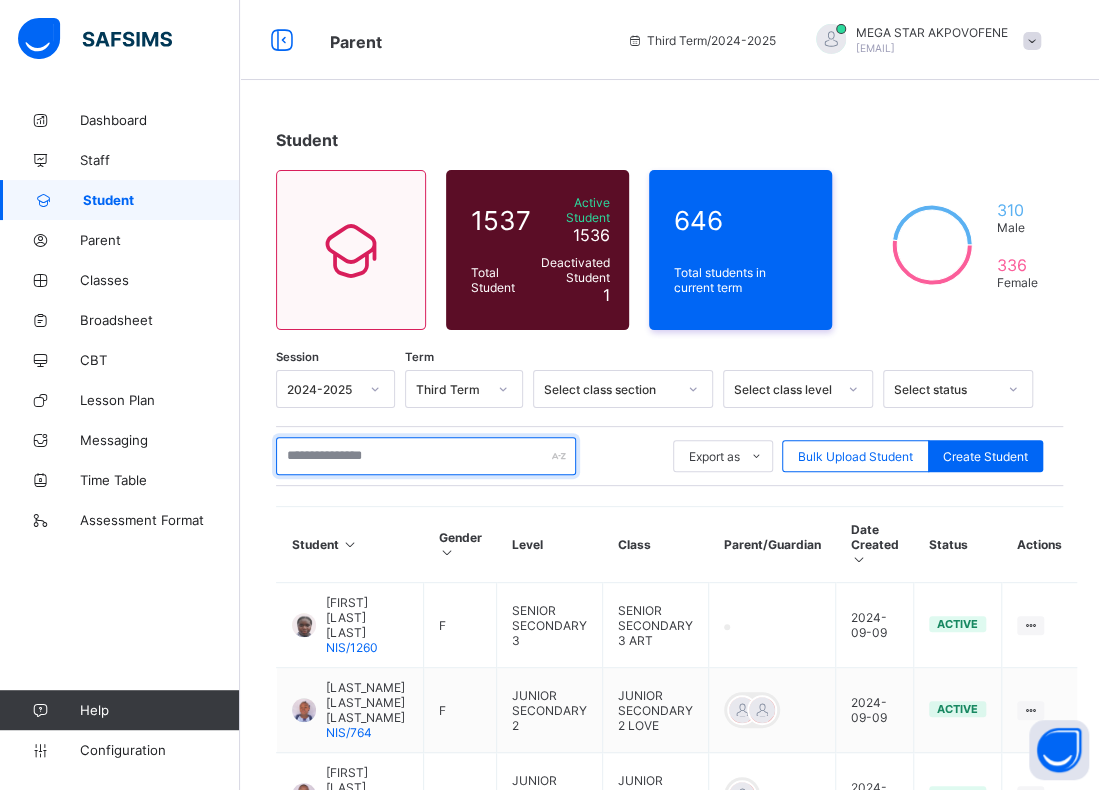 click at bounding box center (426, 456) 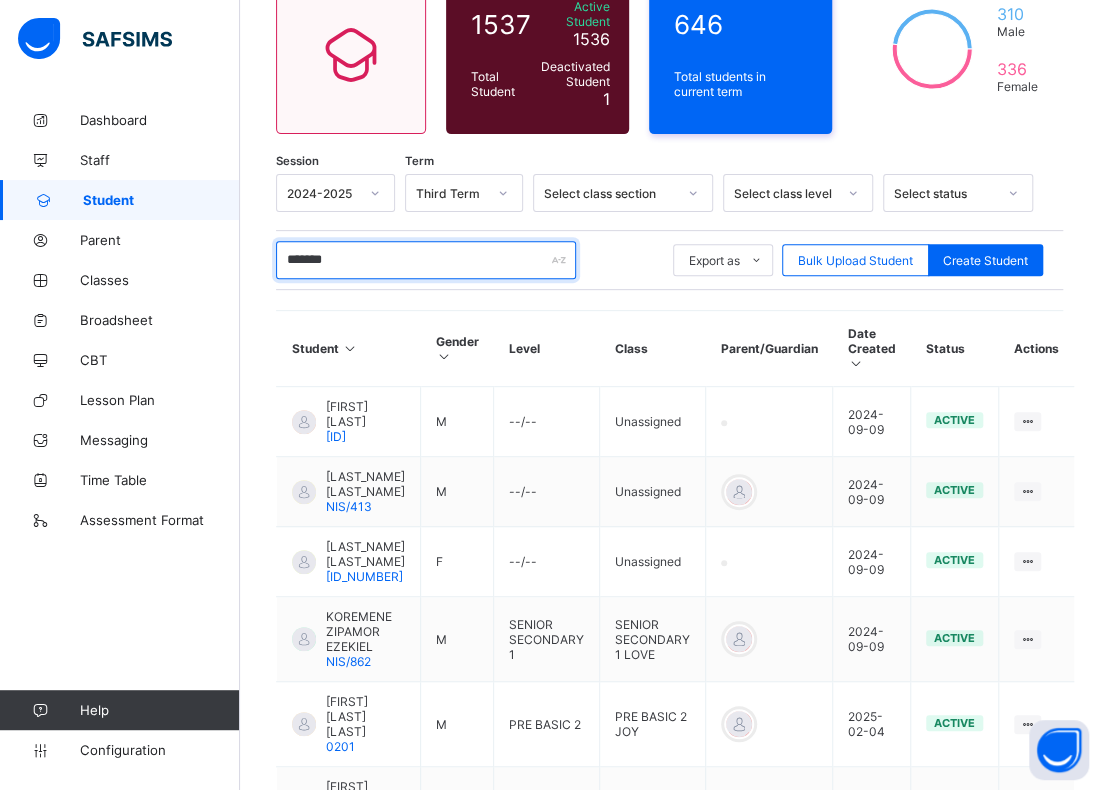 scroll, scrollTop: 200, scrollLeft: 0, axis: vertical 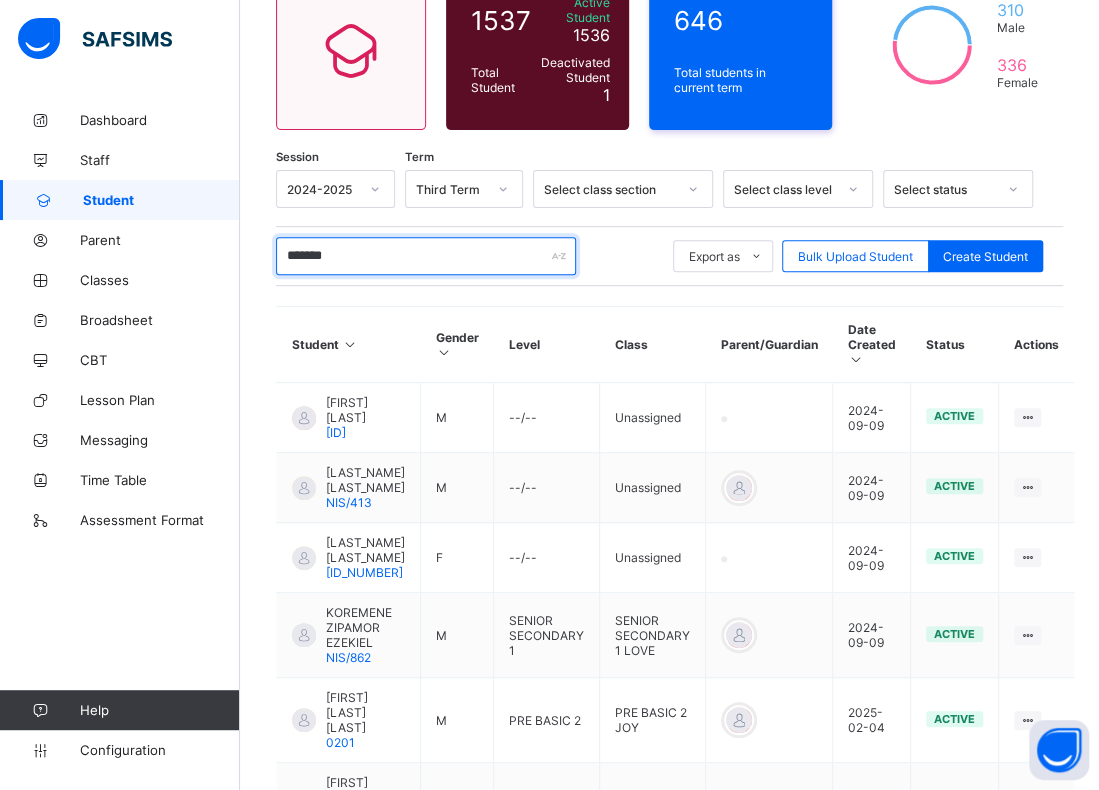 type on "*******" 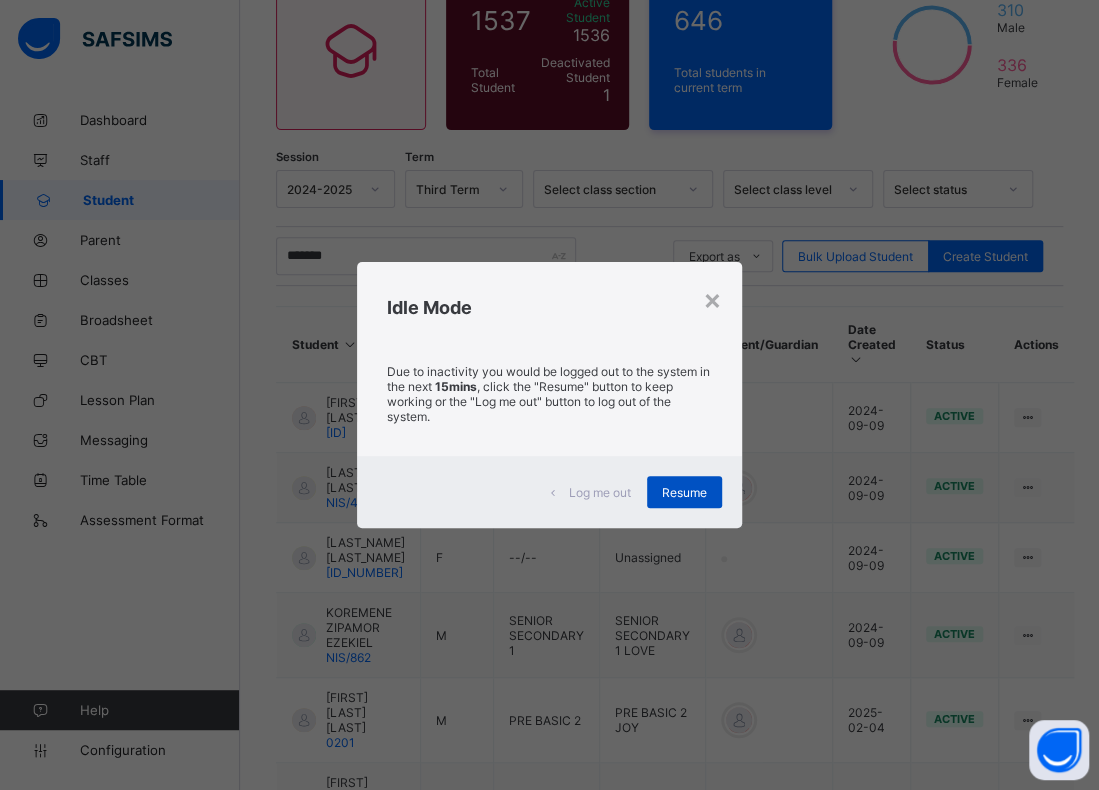 click on "Resume" at bounding box center (684, 492) 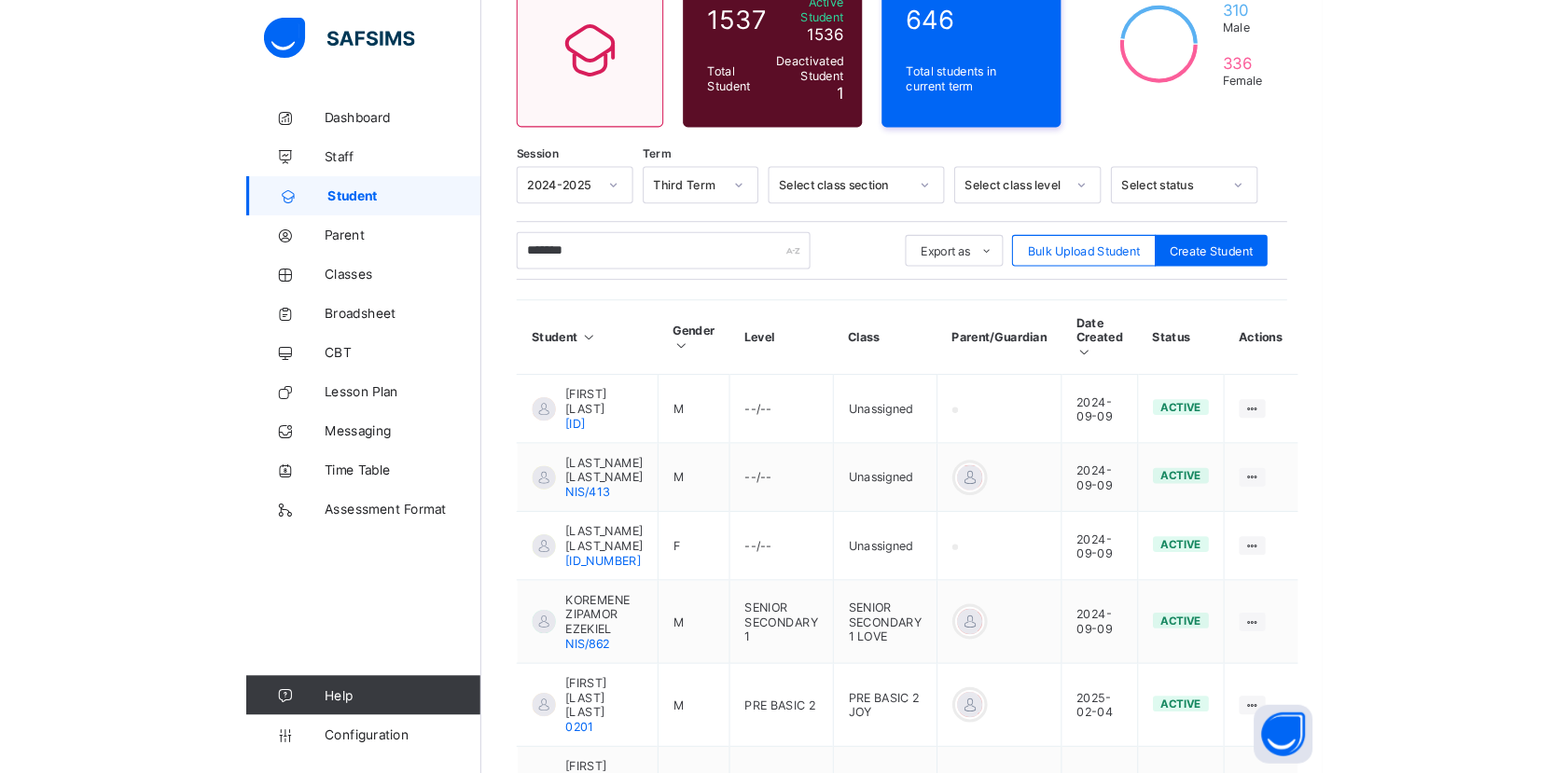 scroll, scrollTop: 0, scrollLeft: 0, axis: both 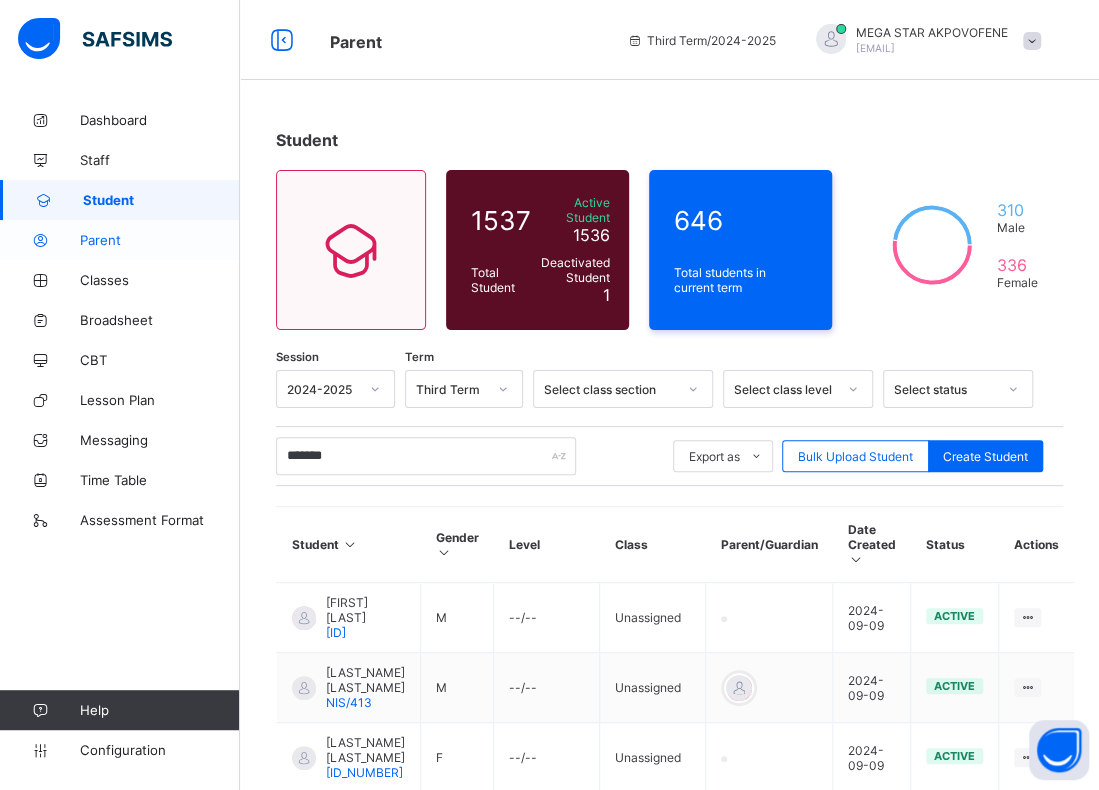 click on "Parent" at bounding box center [160, 240] 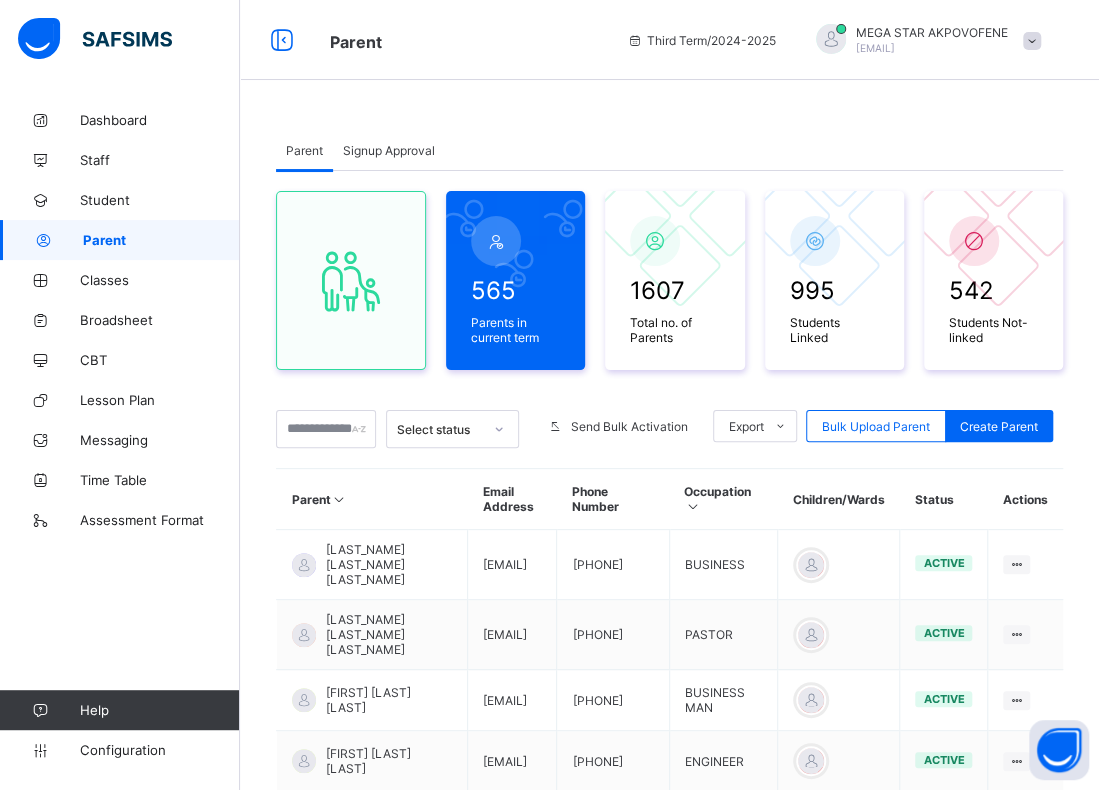 click on "Signup Approval" at bounding box center (389, 150) 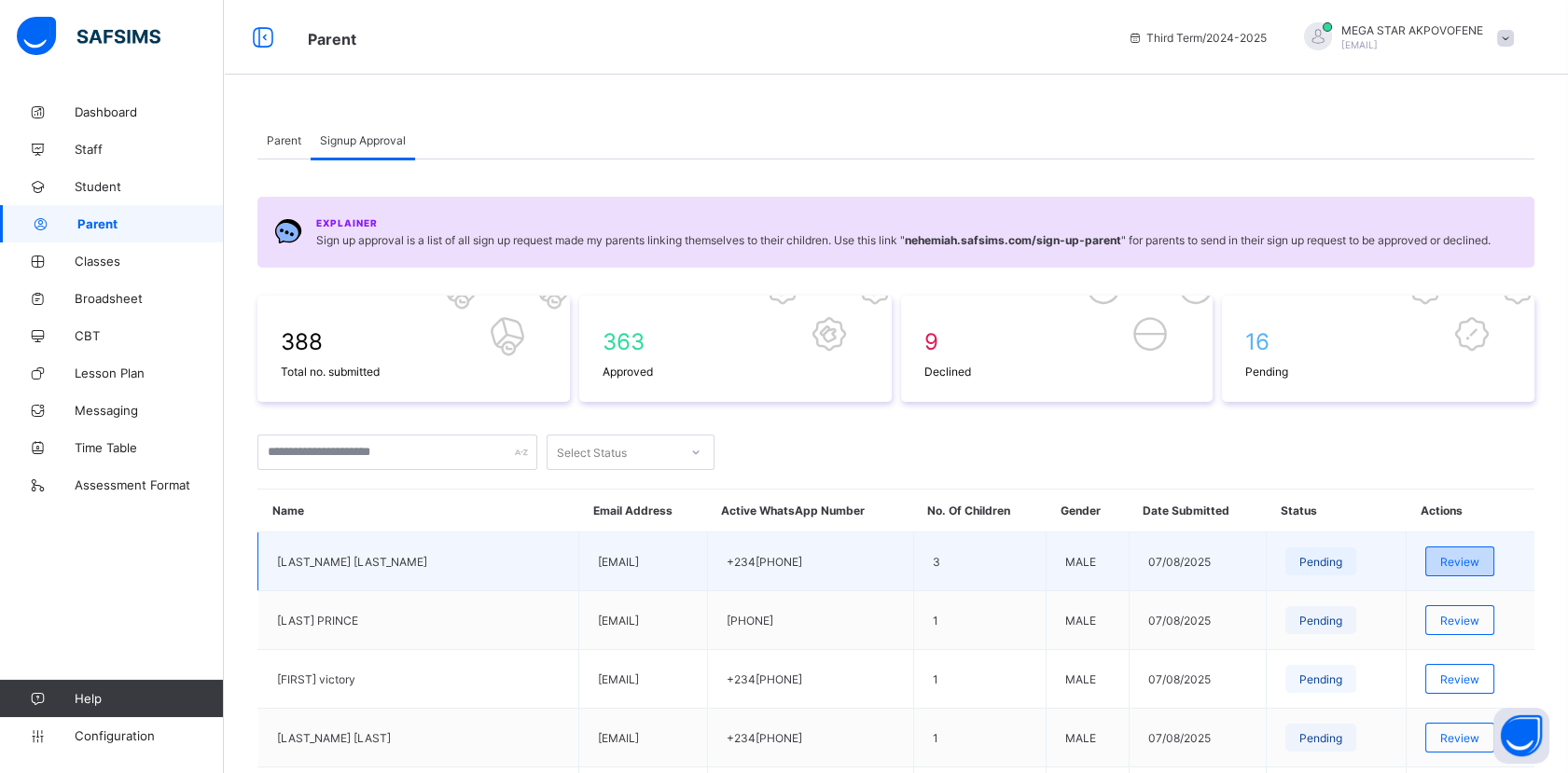 click on "Review" at bounding box center (1460, 561) 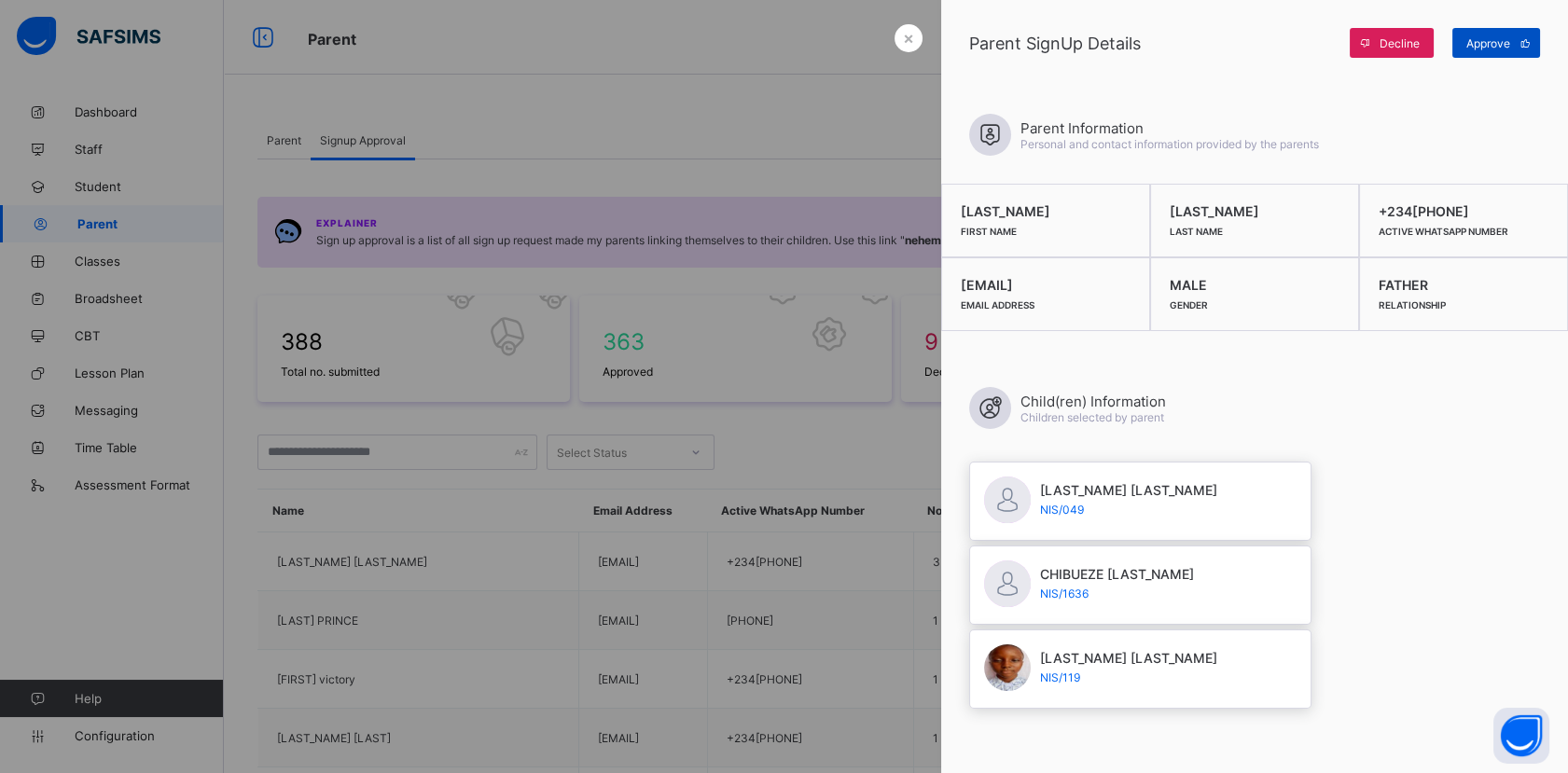 click on "Approve" at bounding box center (1488, 43) 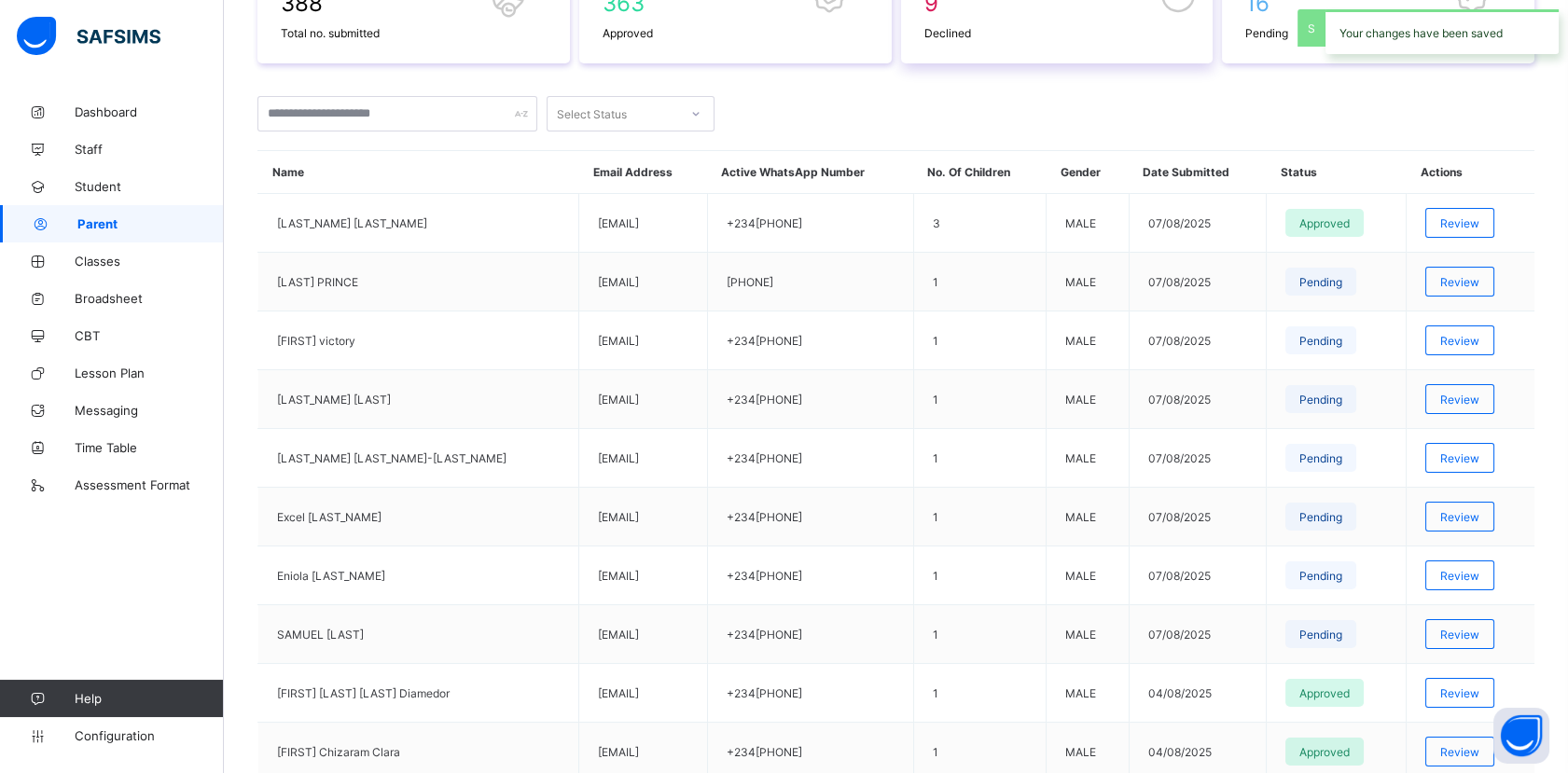 scroll, scrollTop: 346, scrollLeft: 0, axis: vertical 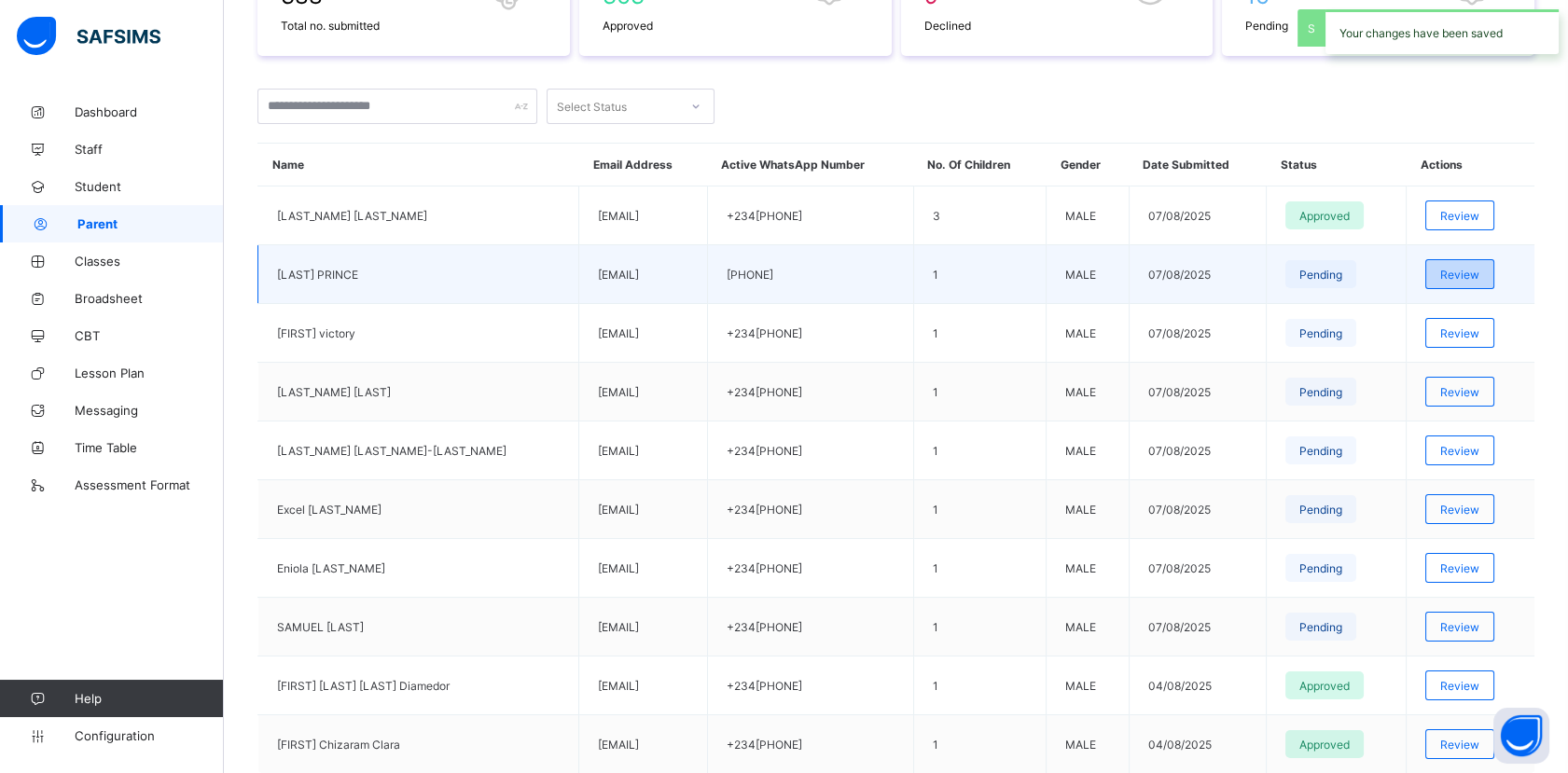click on "Review" at bounding box center (1460, 274) 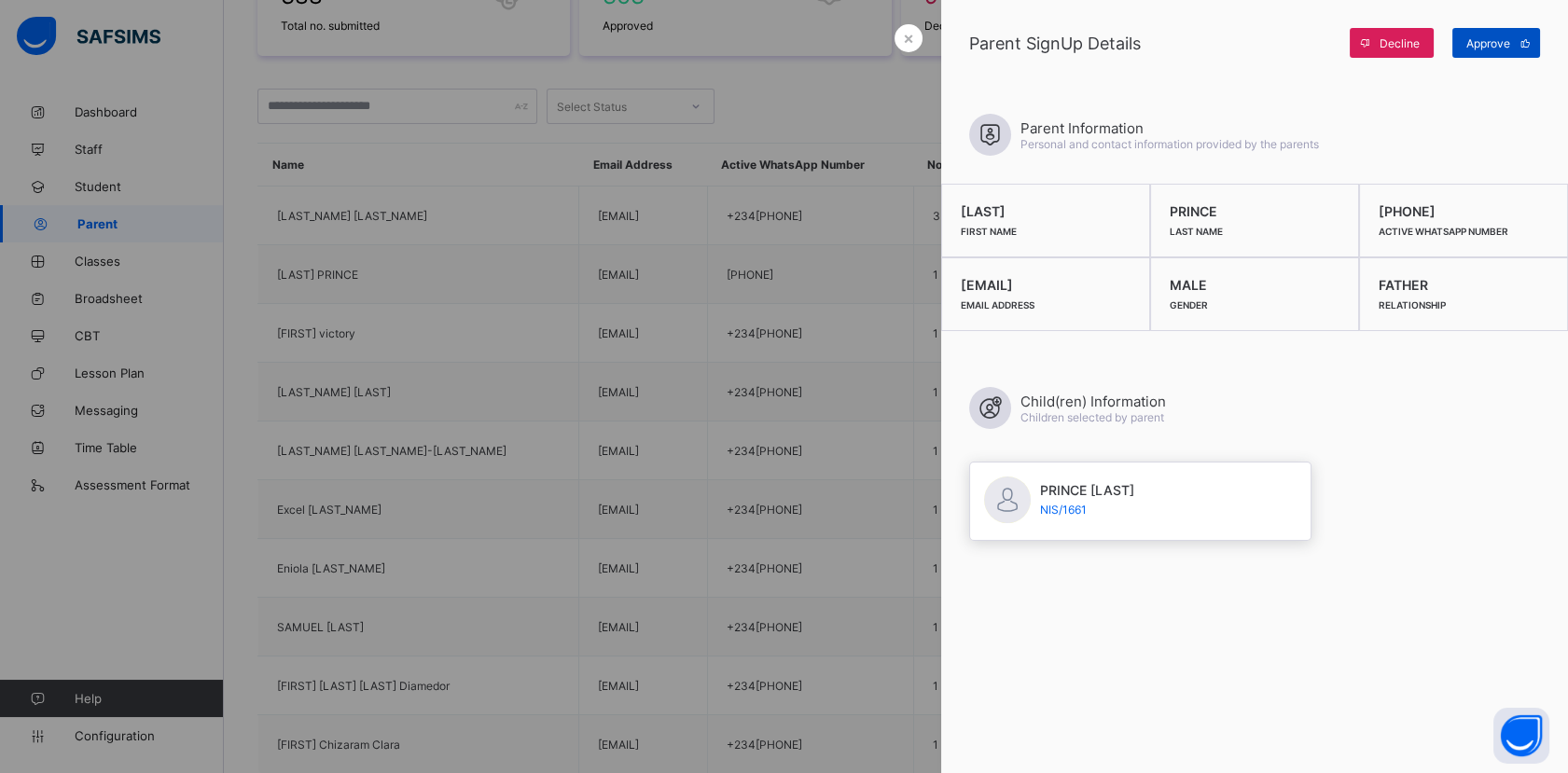 click on "Approve" at bounding box center [1496, 43] 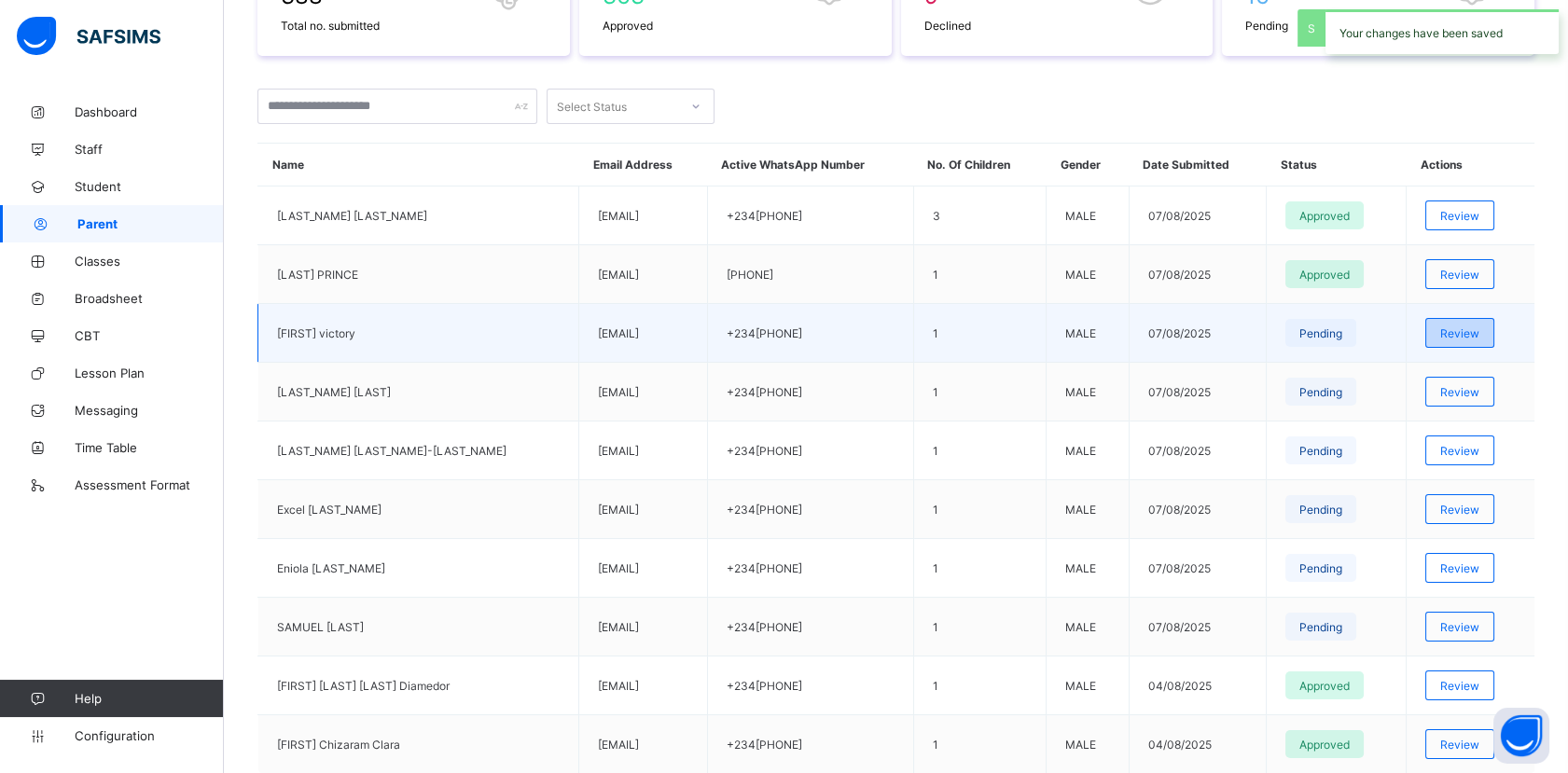click on "Review" at bounding box center (1460, 333) 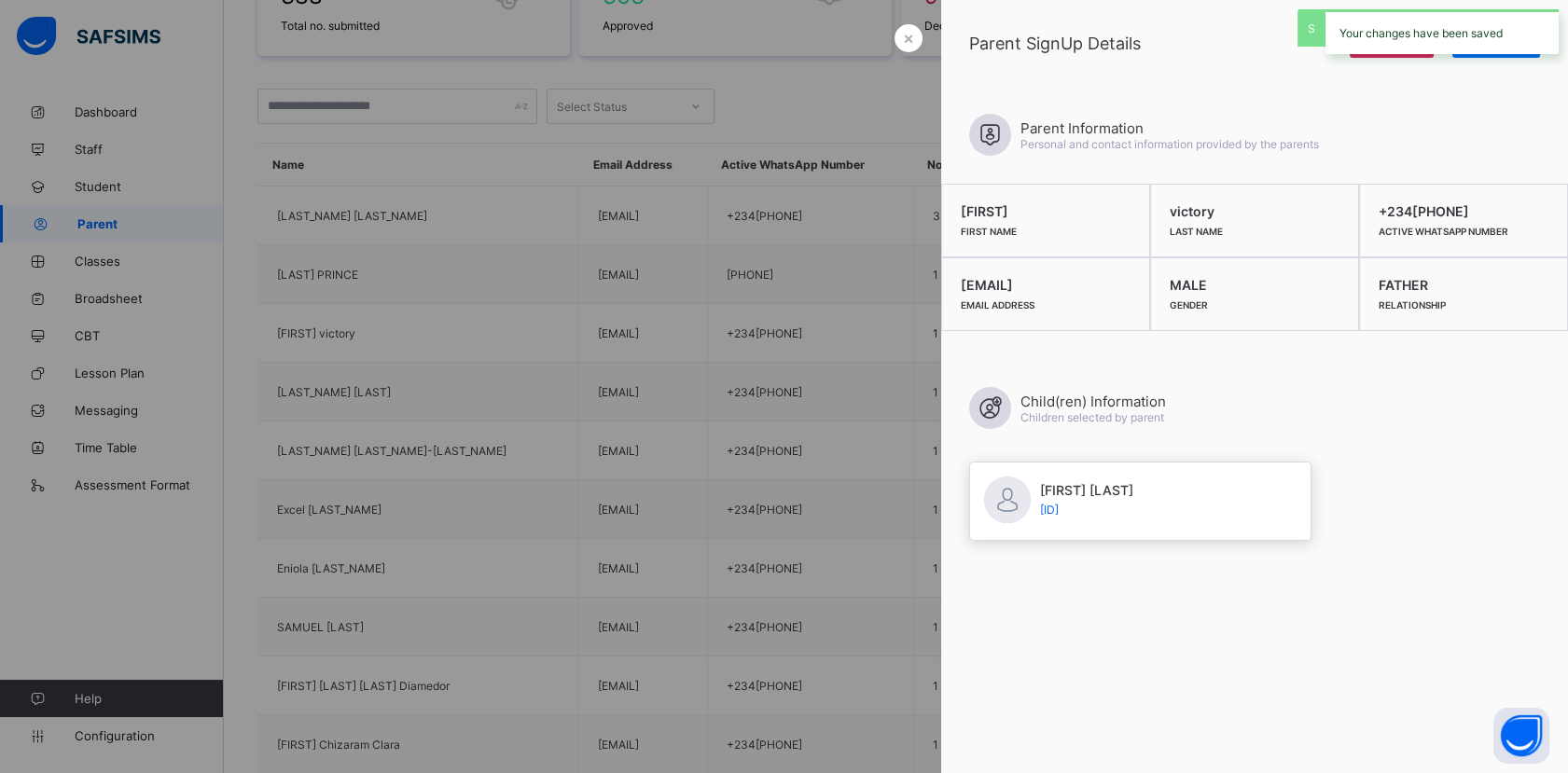 click on "Your changes have been saved" at bounding box center (1442, 32) 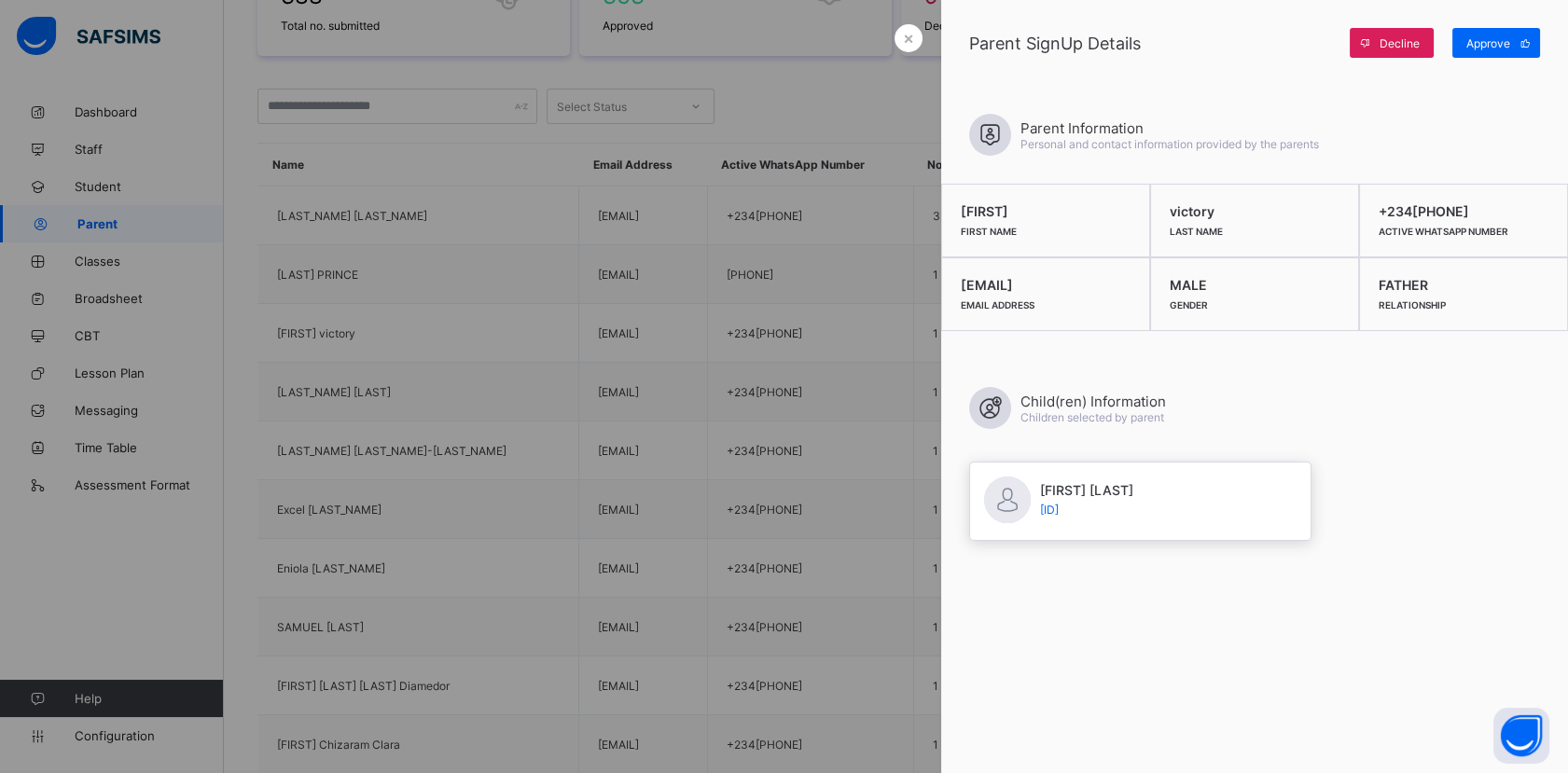 click on "Approve" at bounding box center (1488, 43) 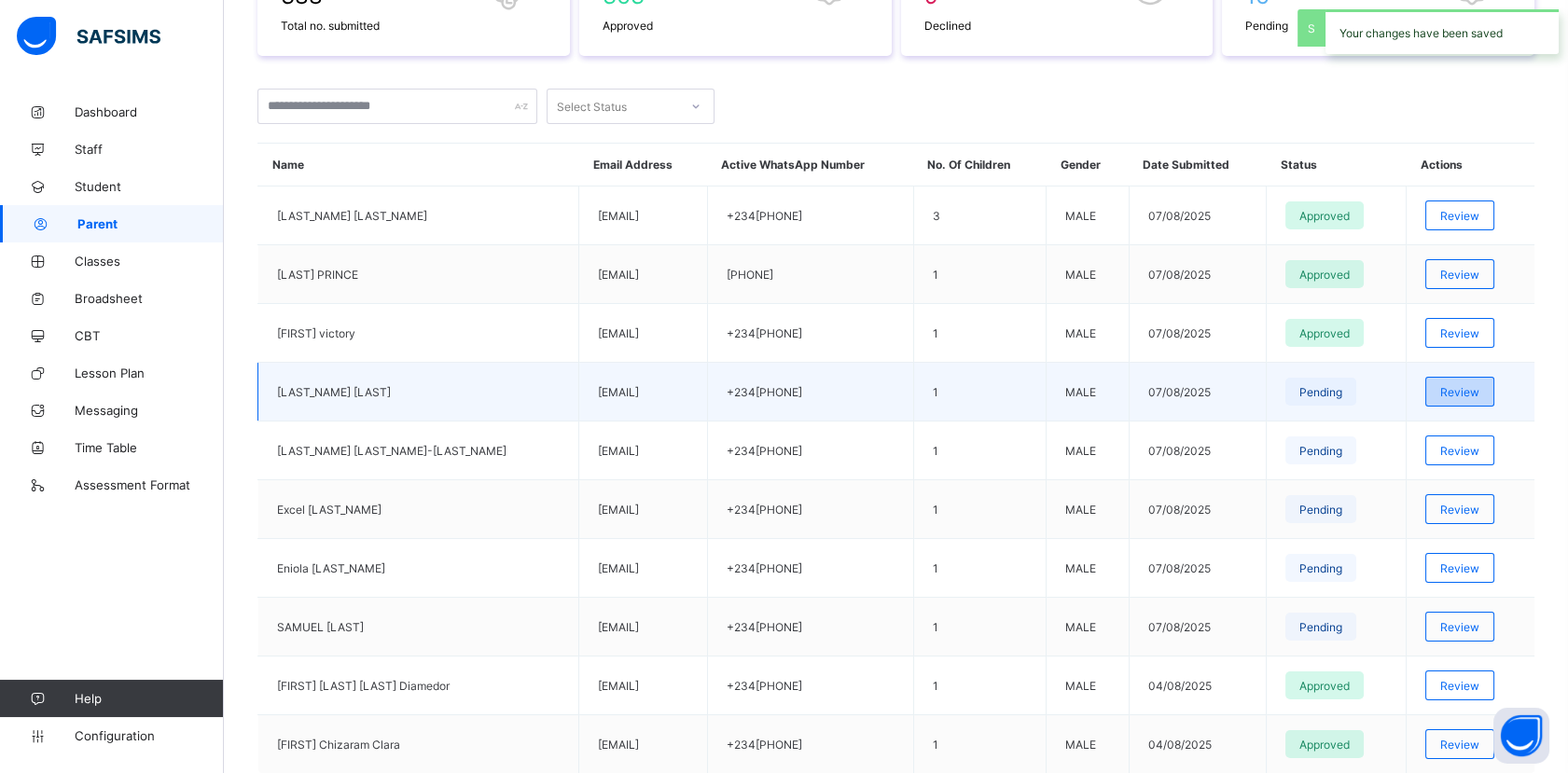 click on "Review" at bounding box center (1460, 392) 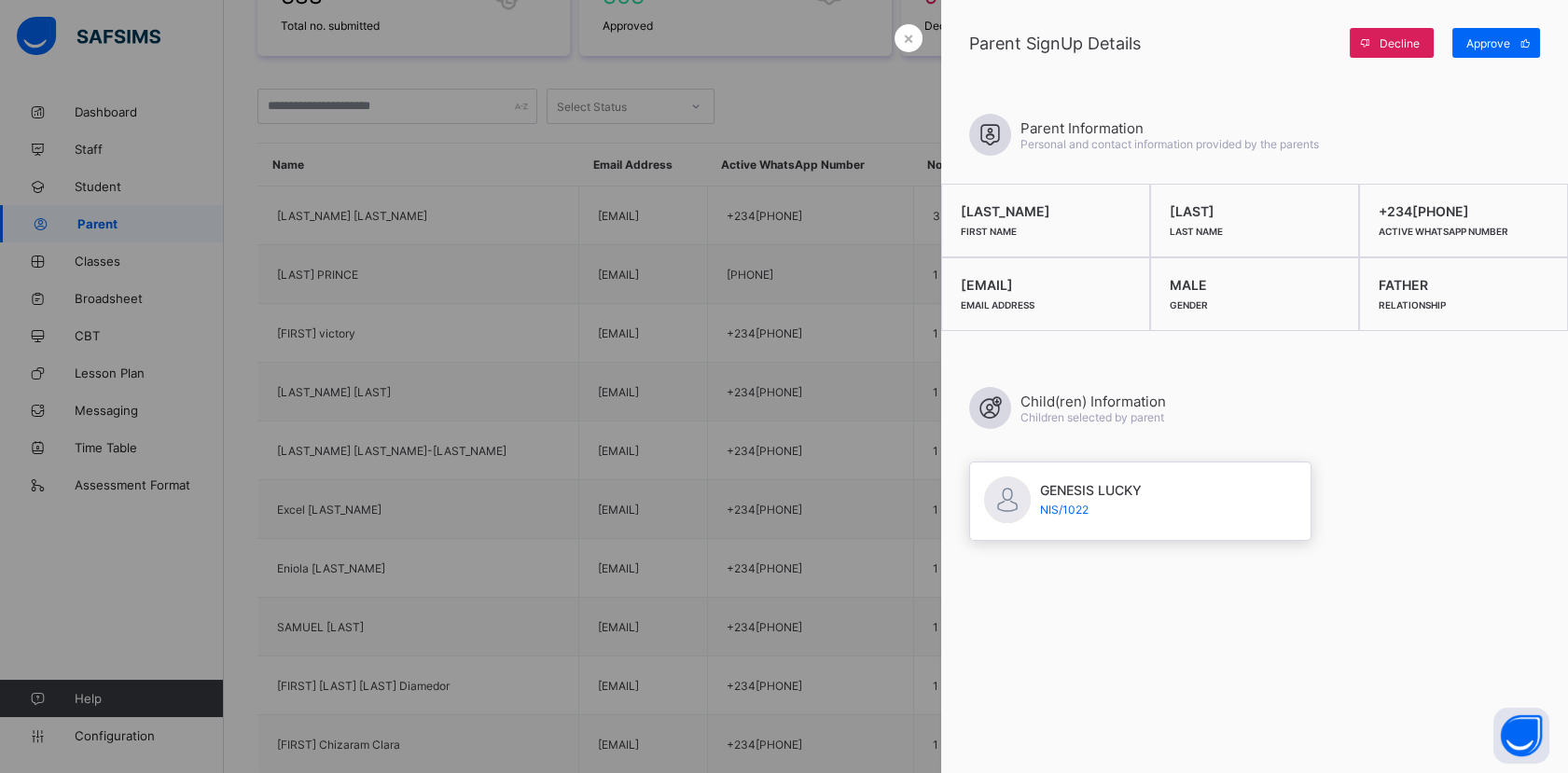 click on "Approve" at bounding box center (1496, 43) 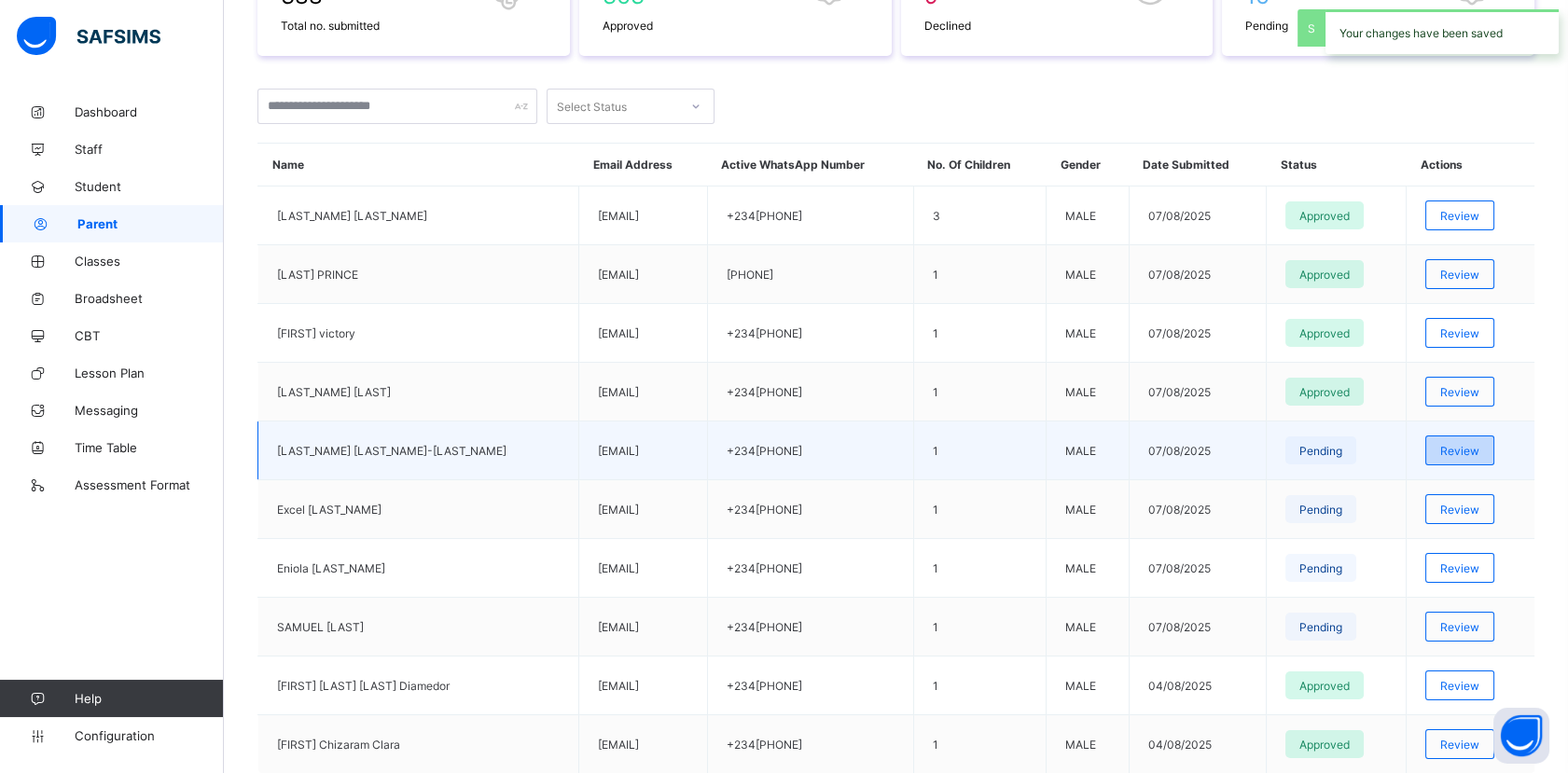 click on "Review" at bounding box center [1460, 450] 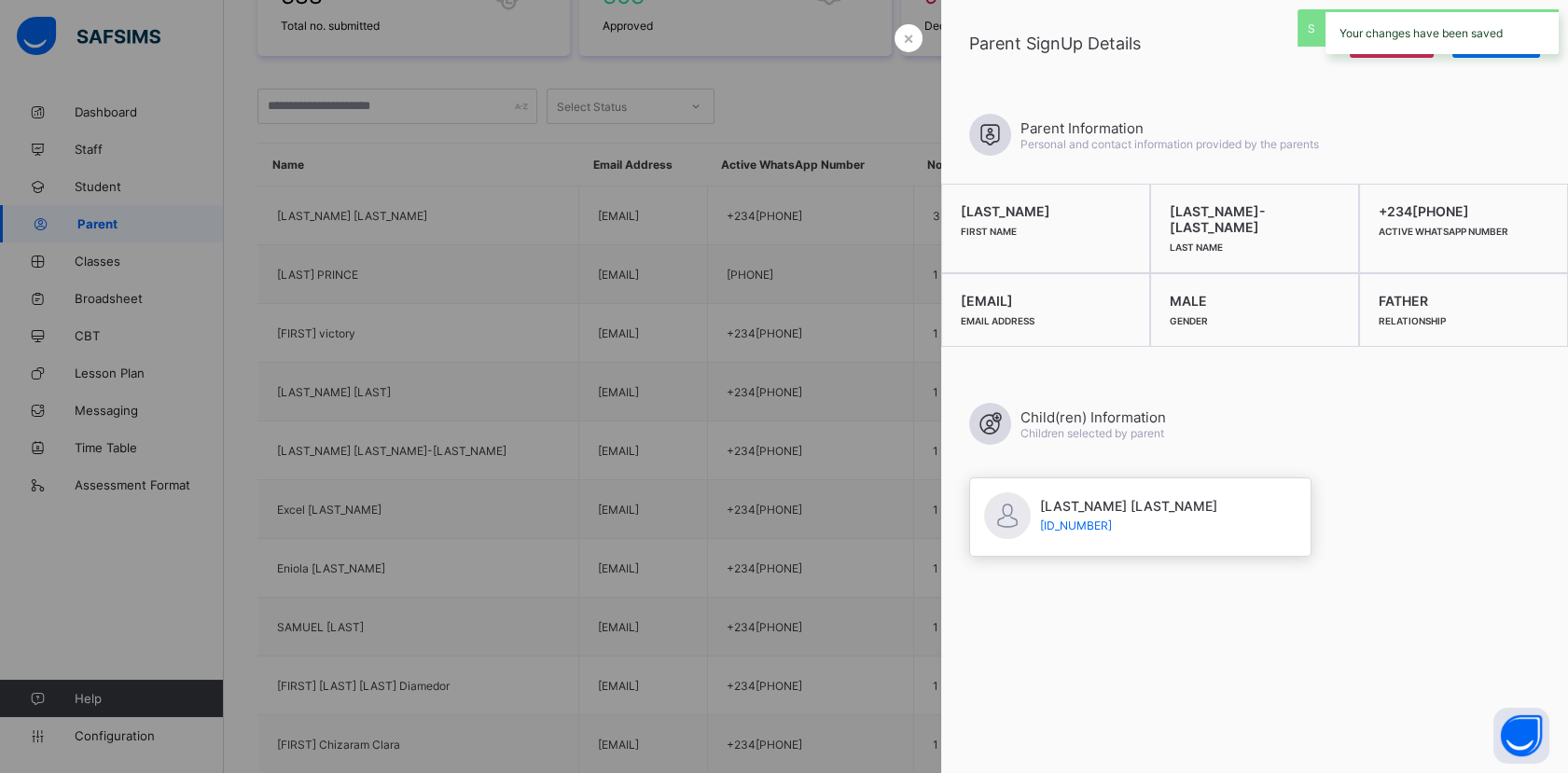 click on "Your changes have been saved" at bounding box center [1442, 32] 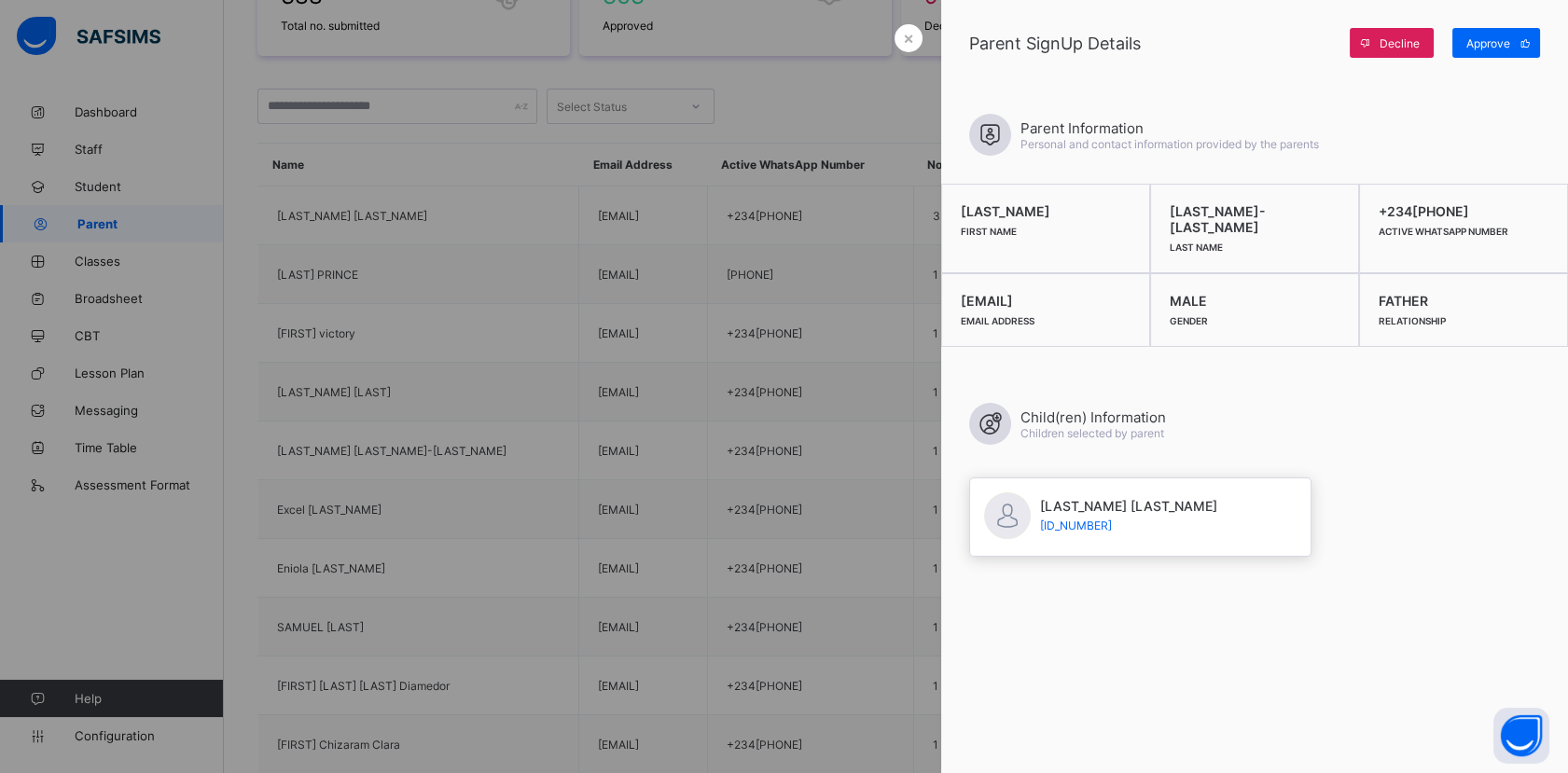 click on "Approve" at bounding box center [1496, 43] 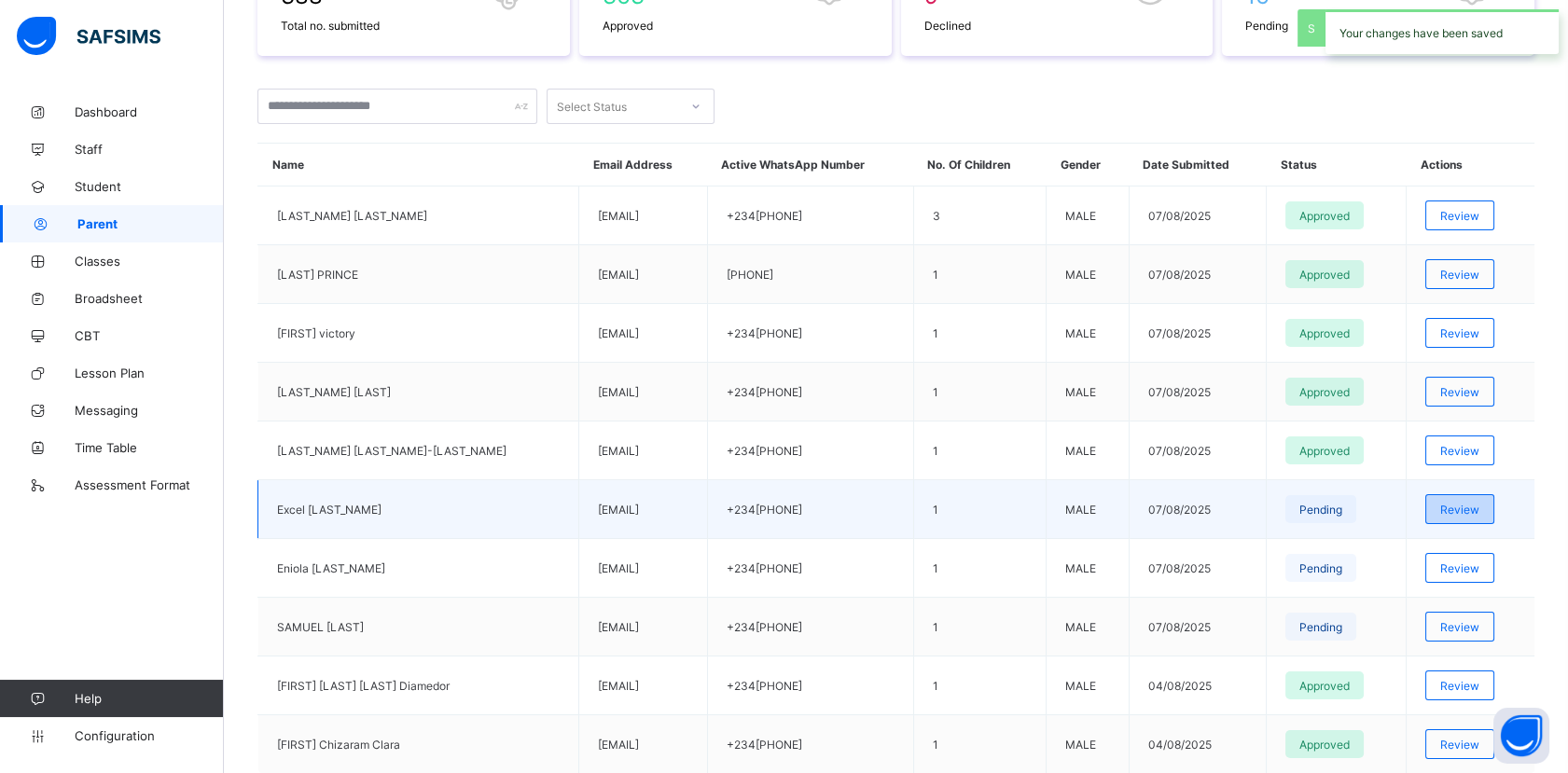 click on "Review" at bounding box center [1460, 509] 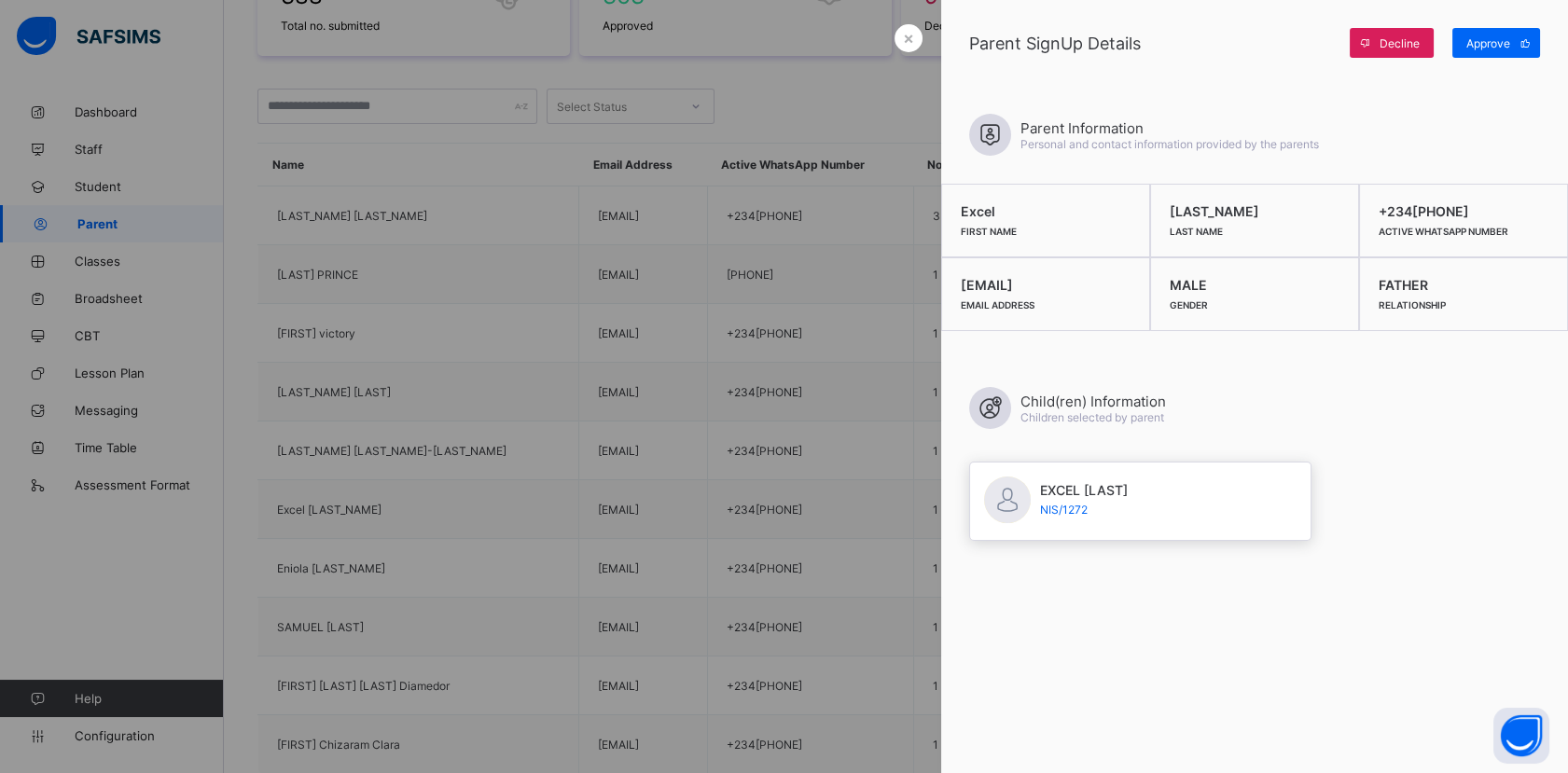 click on "Approve" at bounding box center (1496, 43) 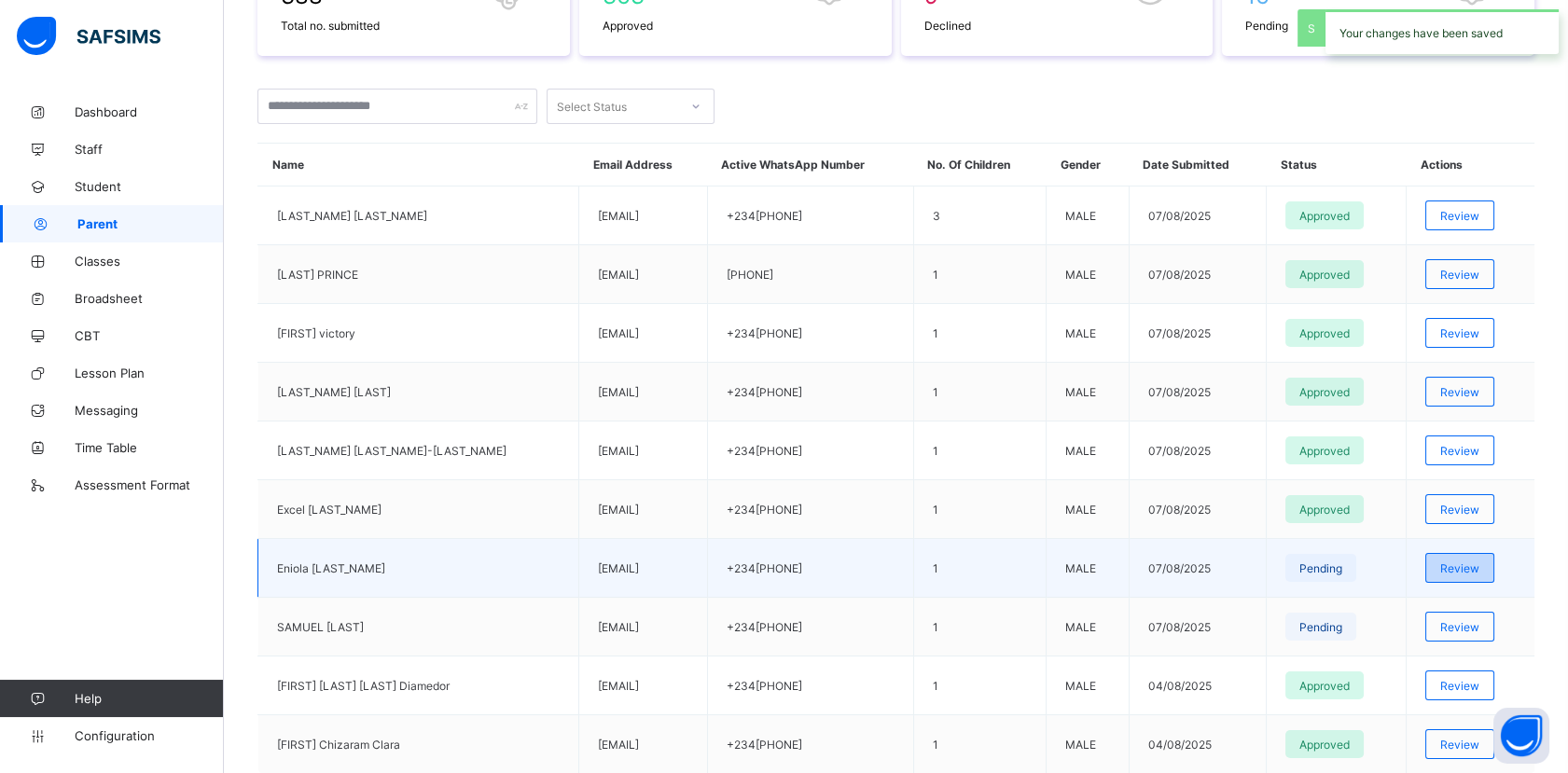 click on "Review" at bounding box center [1460, 568] 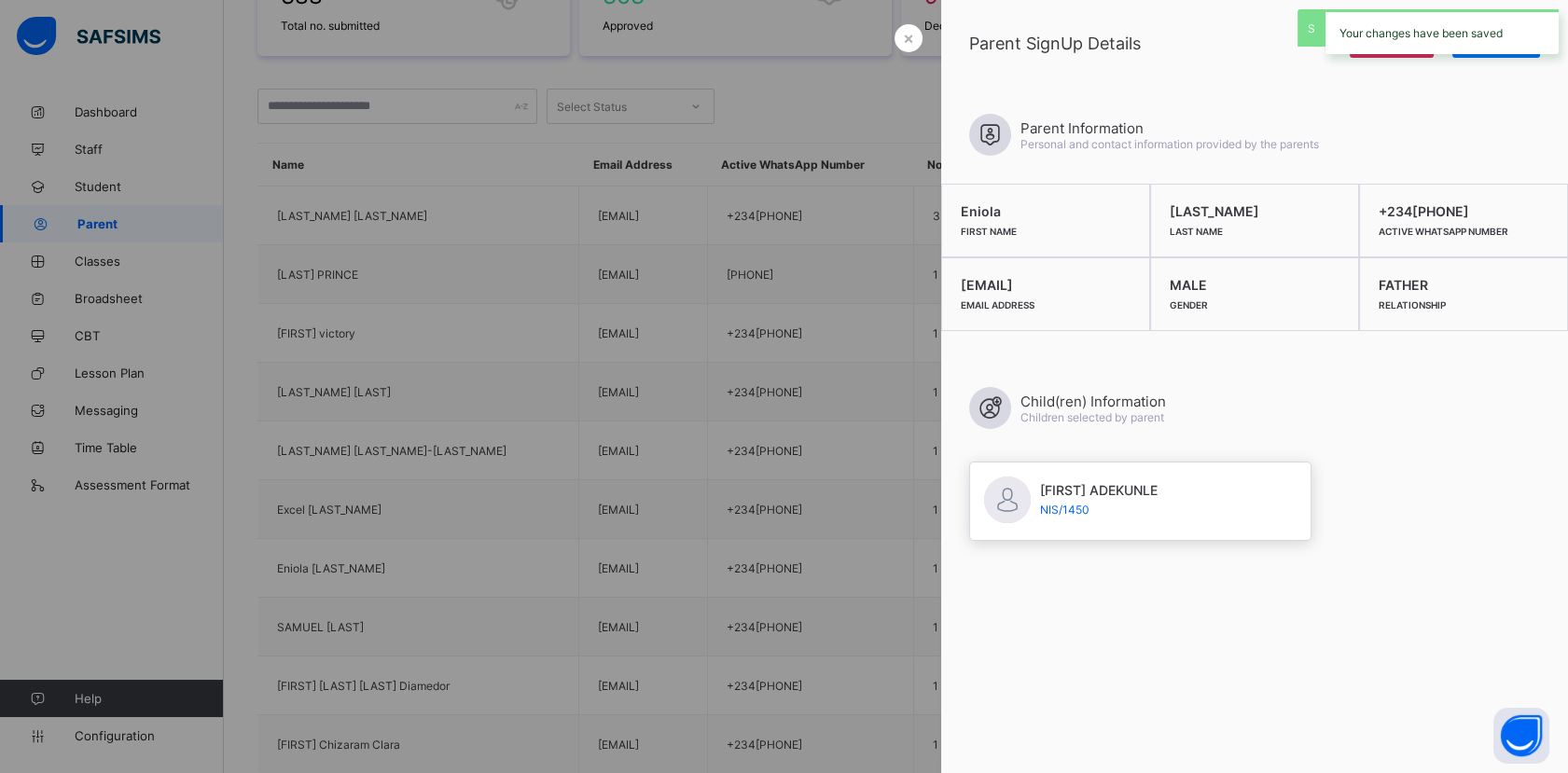 click on "Your changes have been saved" at bounding box center (1442, 32) 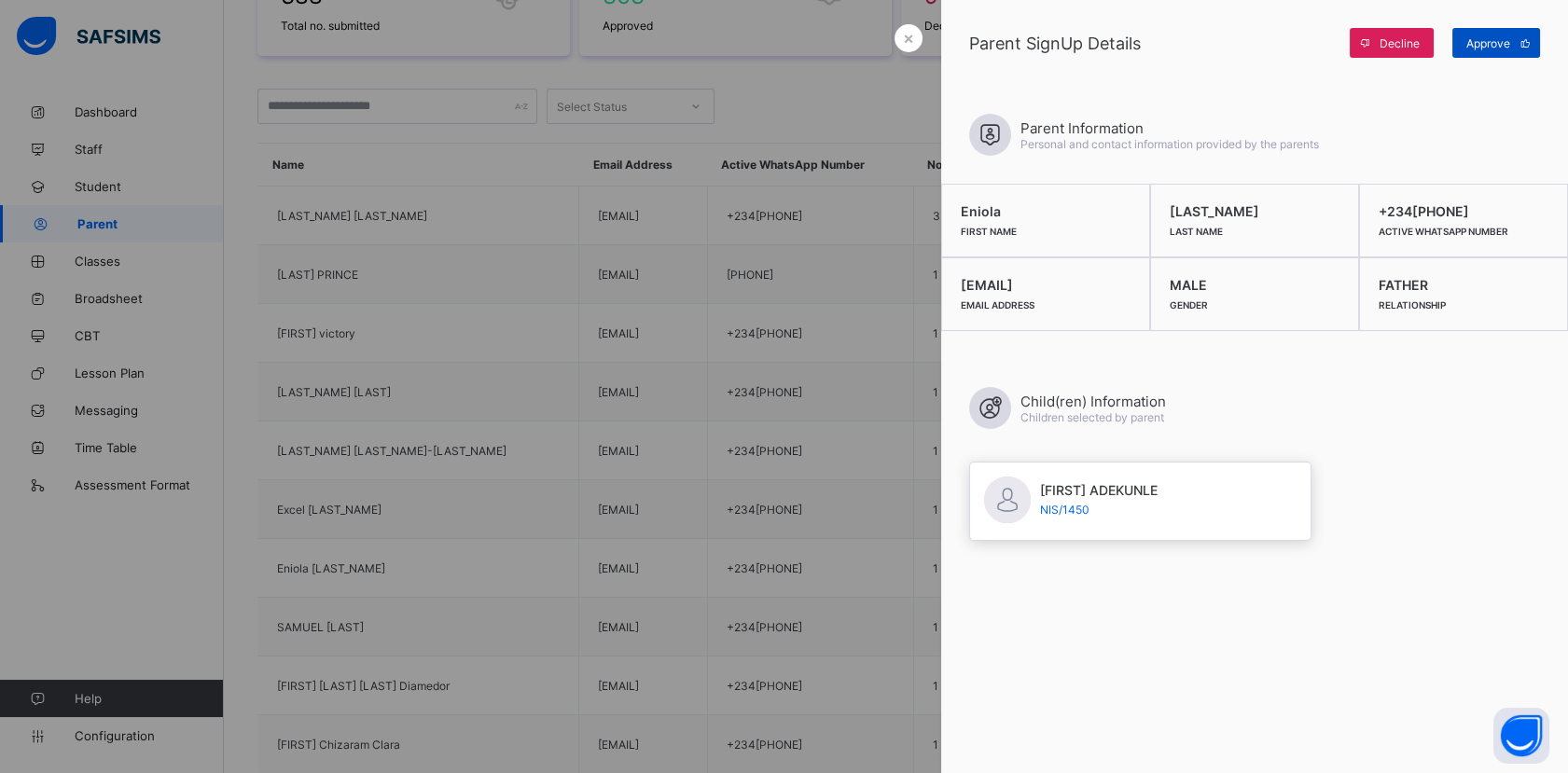 click on "Approve" at bounding box center (1496, 43) 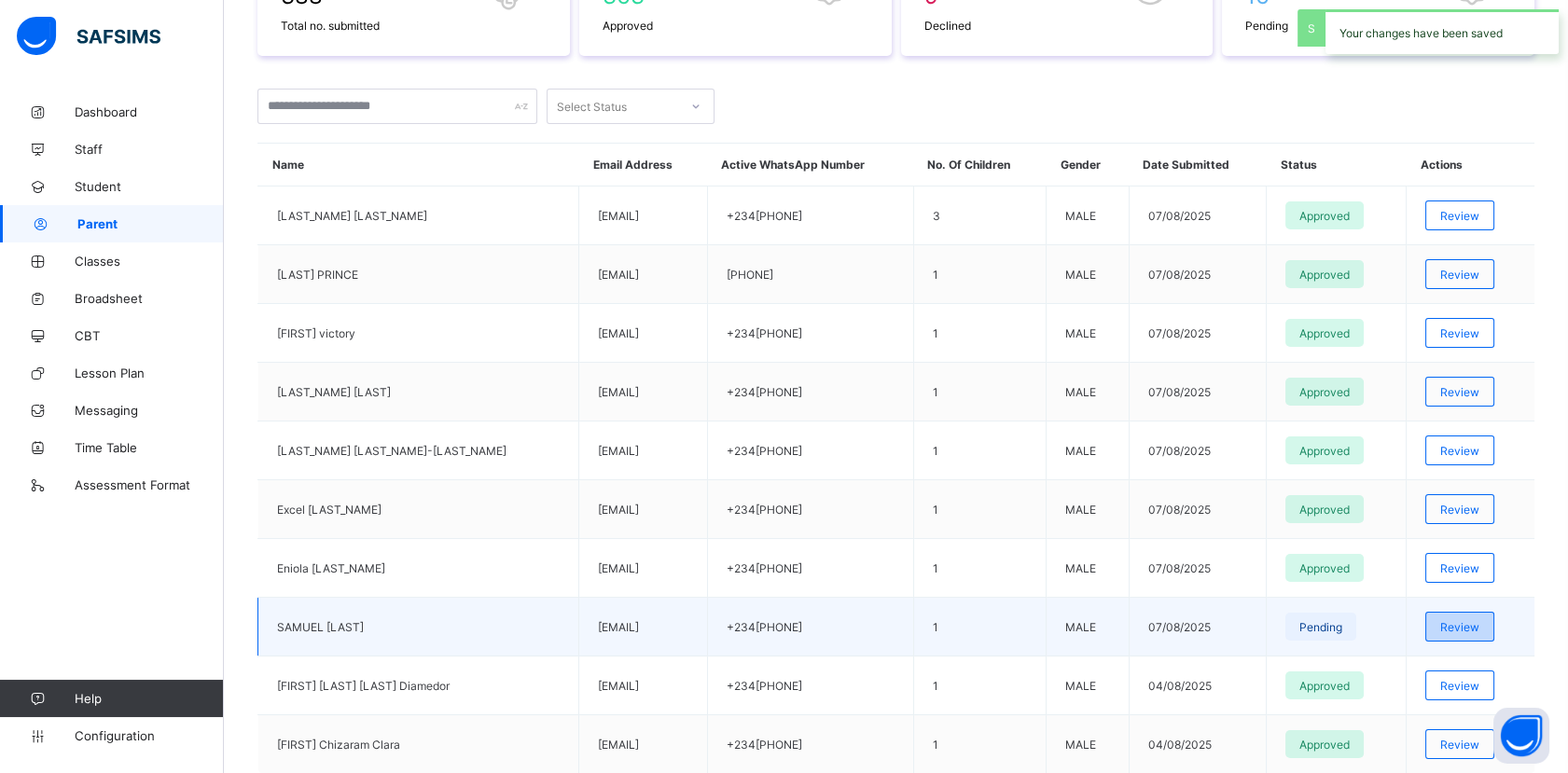 click on "Review" at bounding box center (1460, 627) 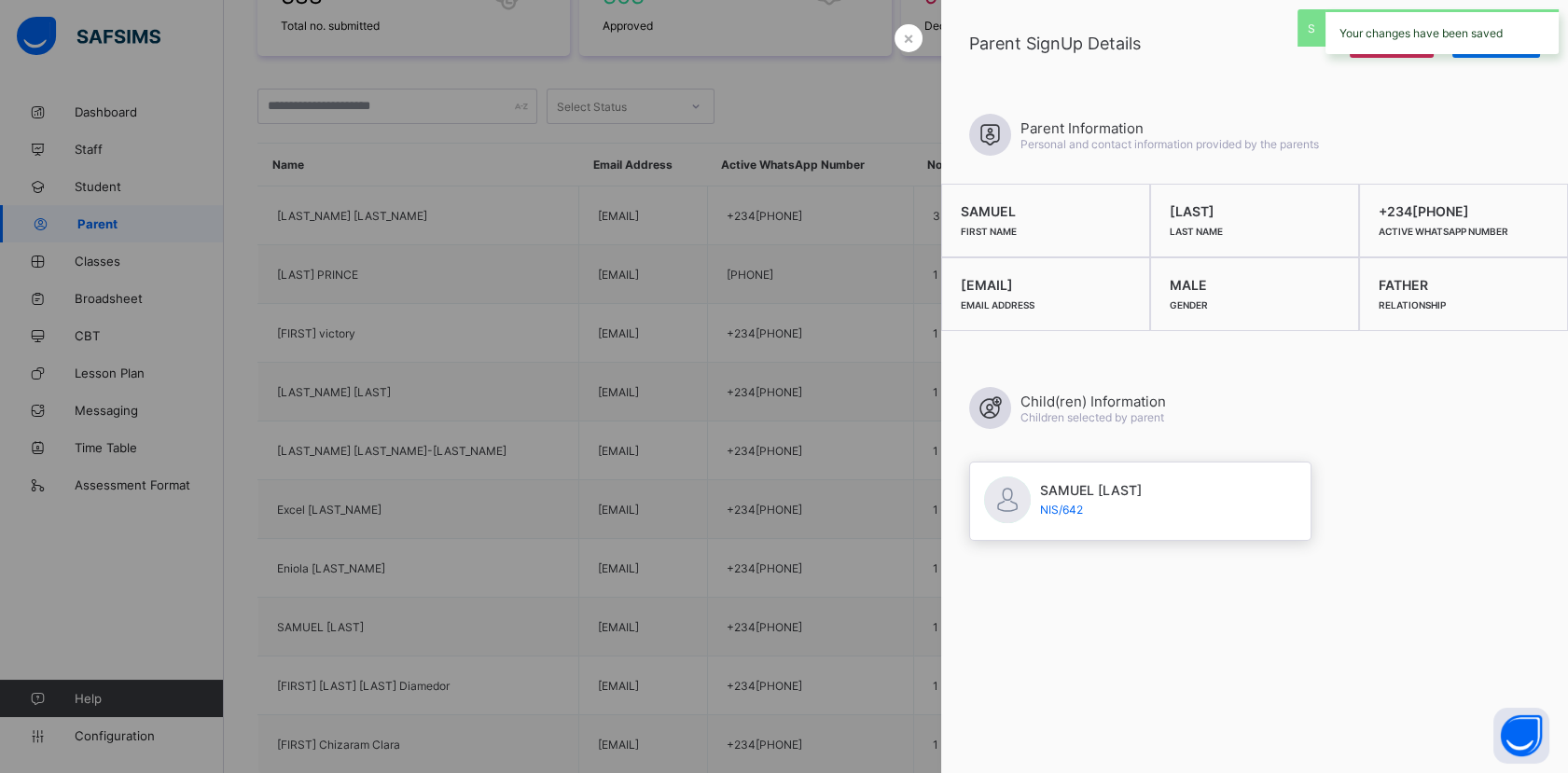click on "Your changes have been saved" at bounding box center [1442, 32] 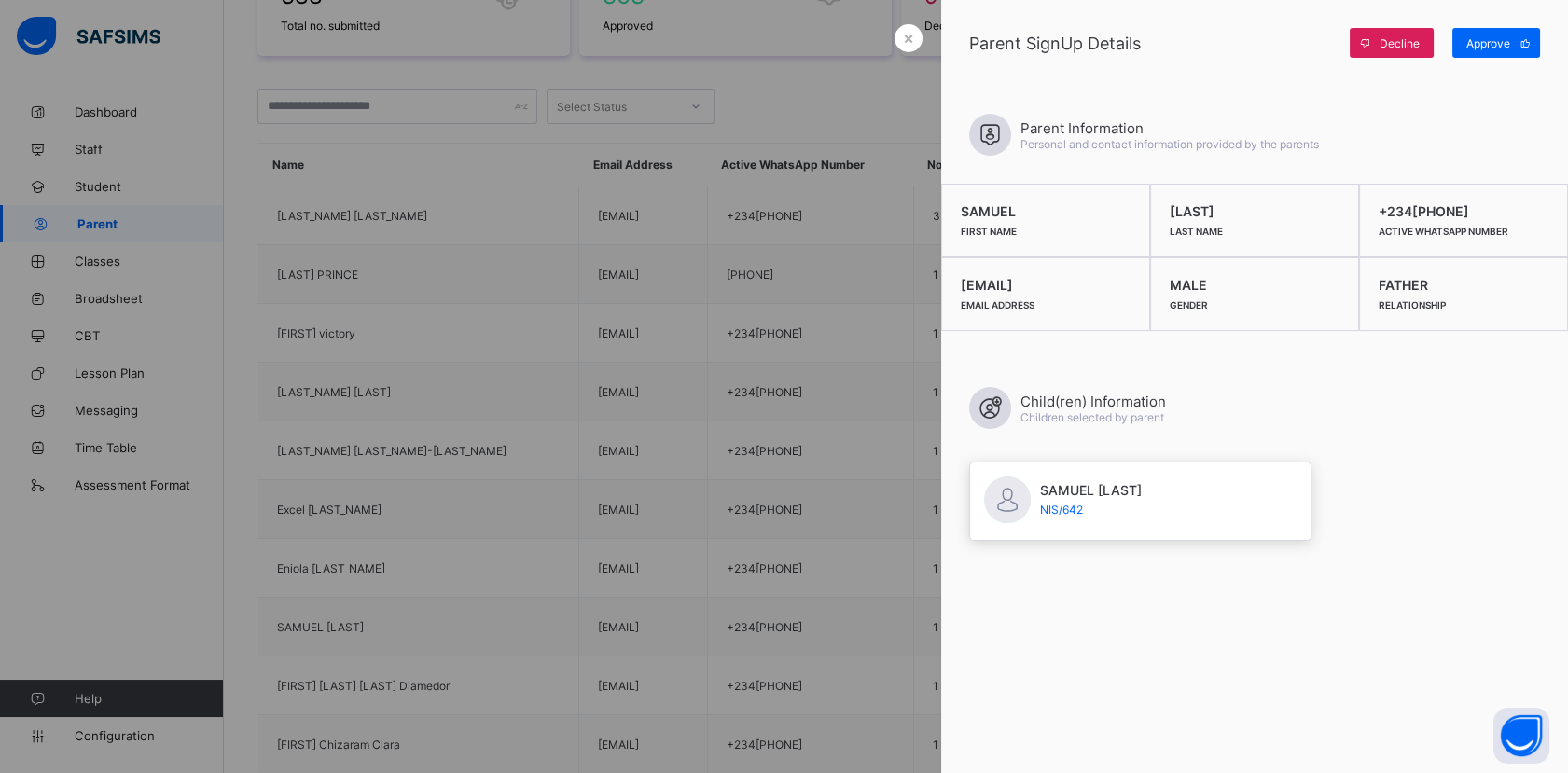 click on "Approve" at bounding box center (1496, 43) 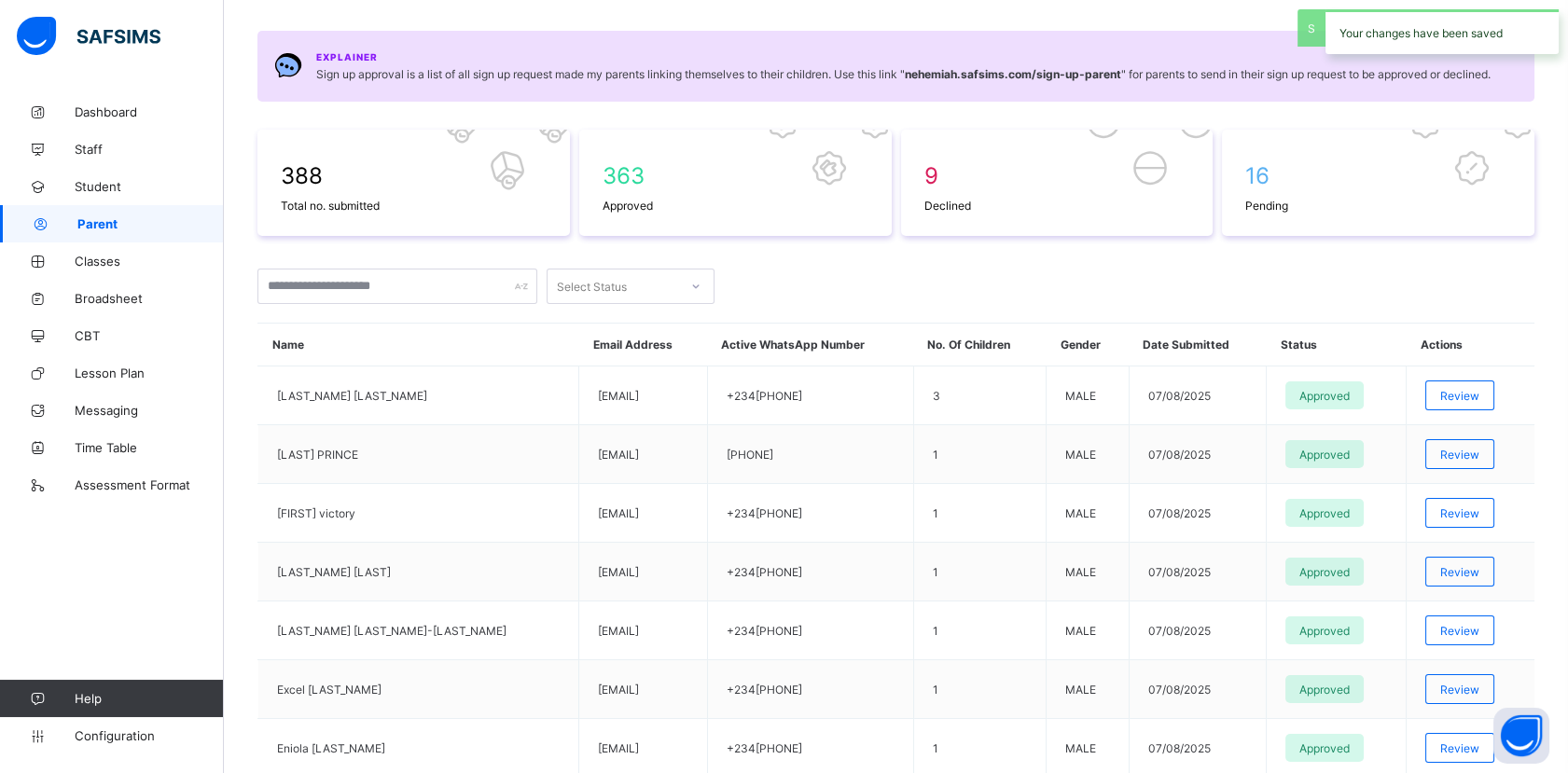 scroll, scrollTop: 7, scrollLeft: 0, axis: vertical 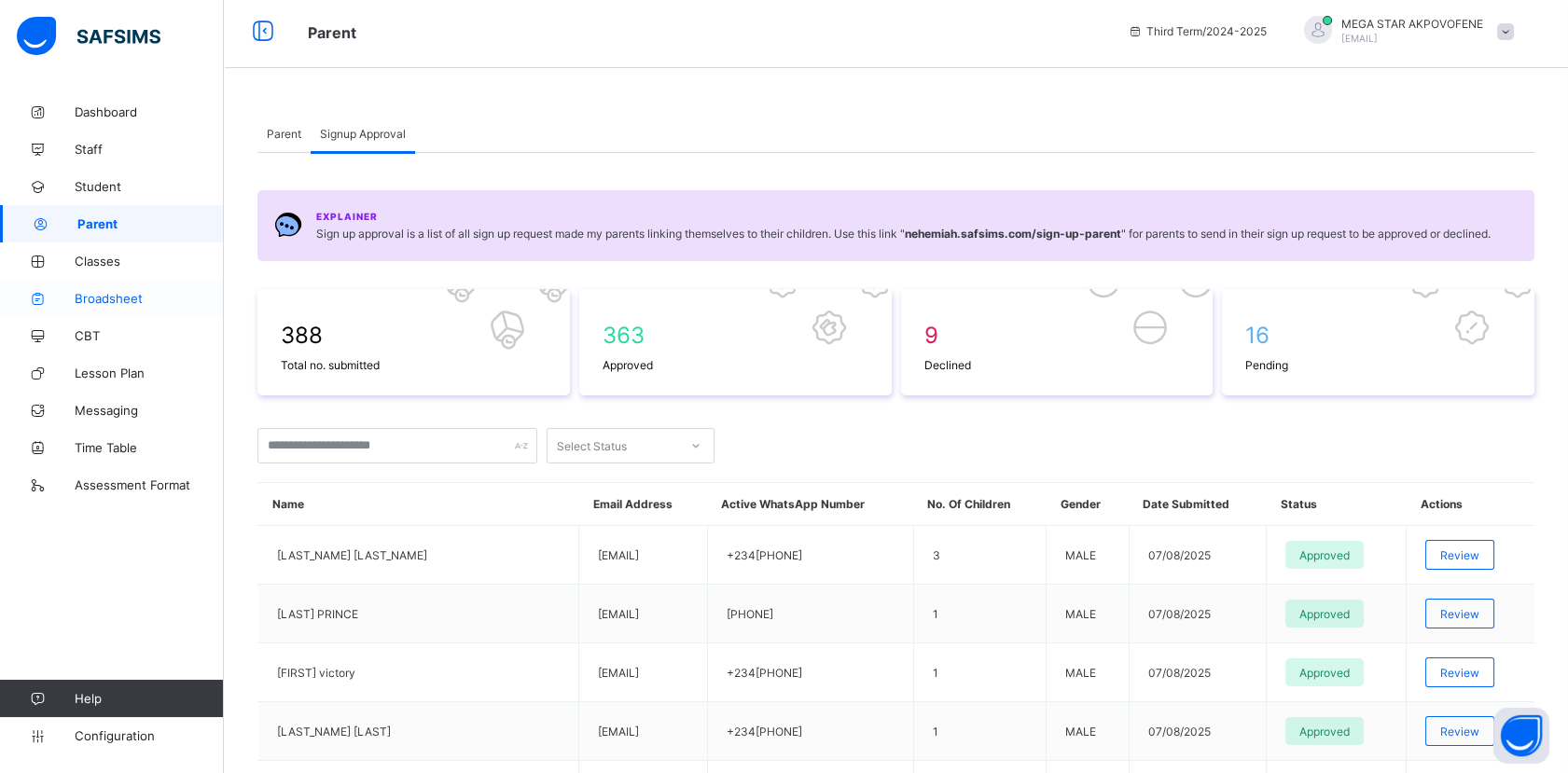 click on "Broadsheet" at bounding box center [149, 298] 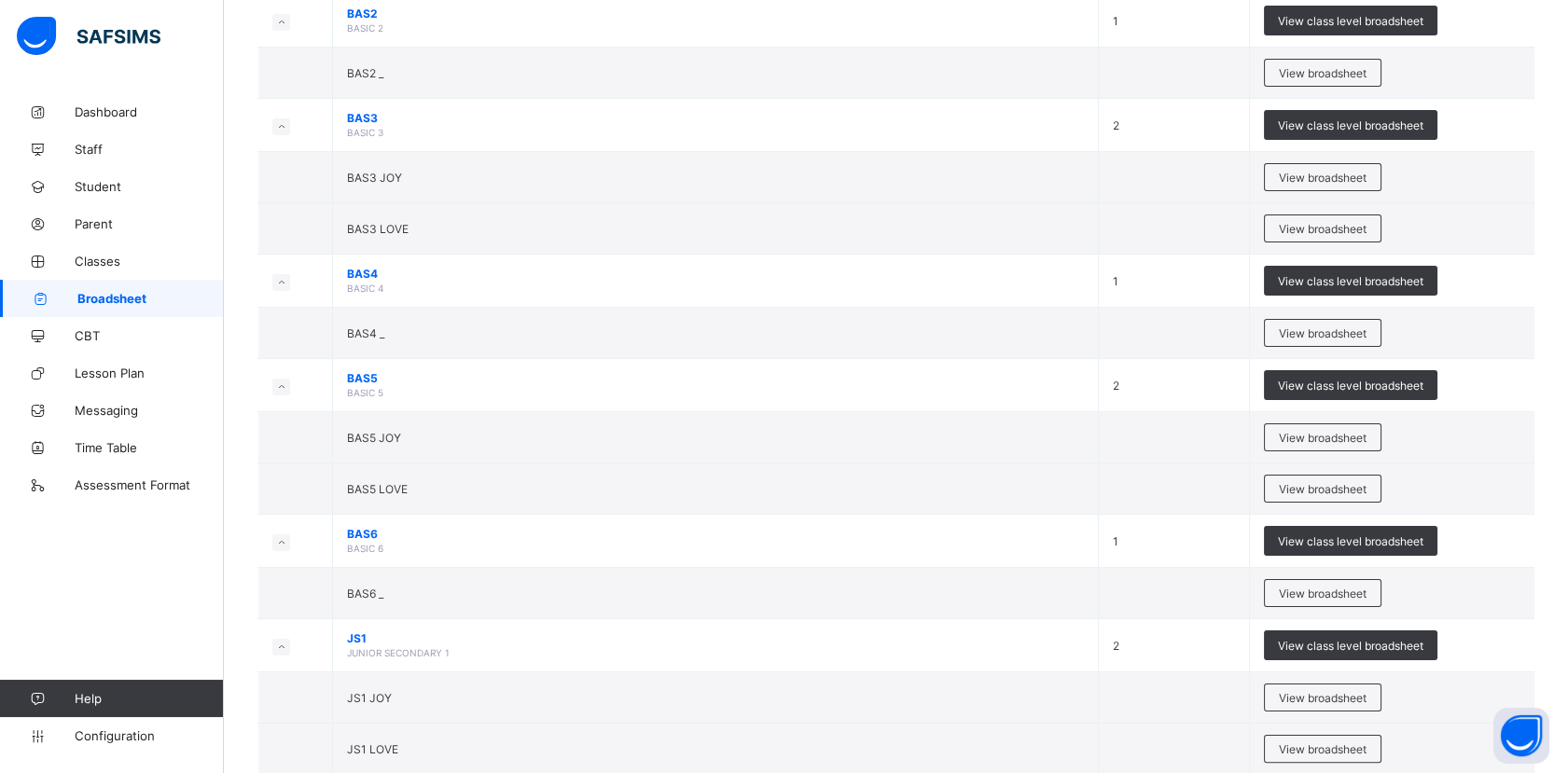 scroll, scrollTop: 1008, scrollLeft: 0, axis: vertical 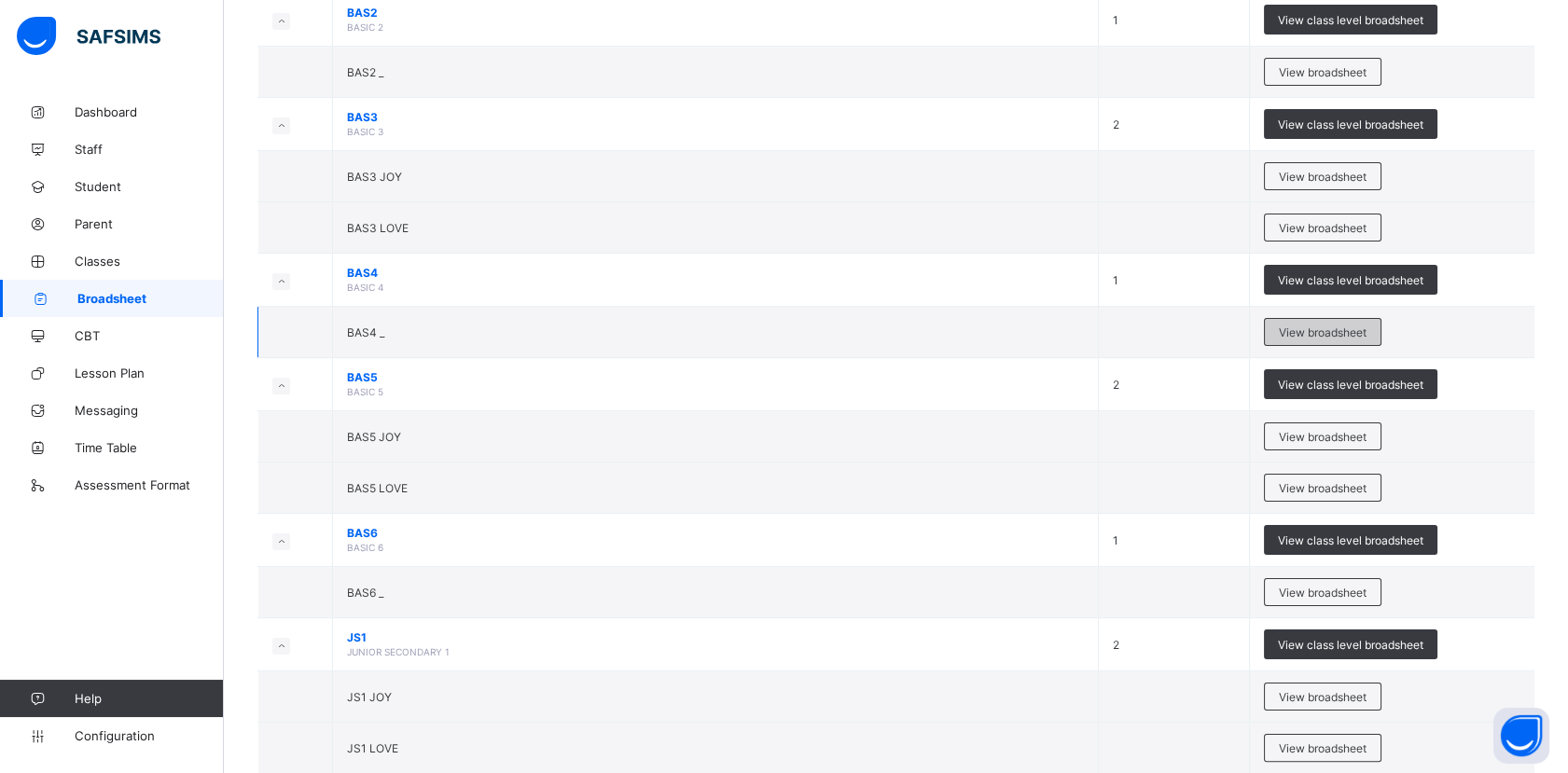 click on "View broadsheet" at bounding box center [1323, 332] 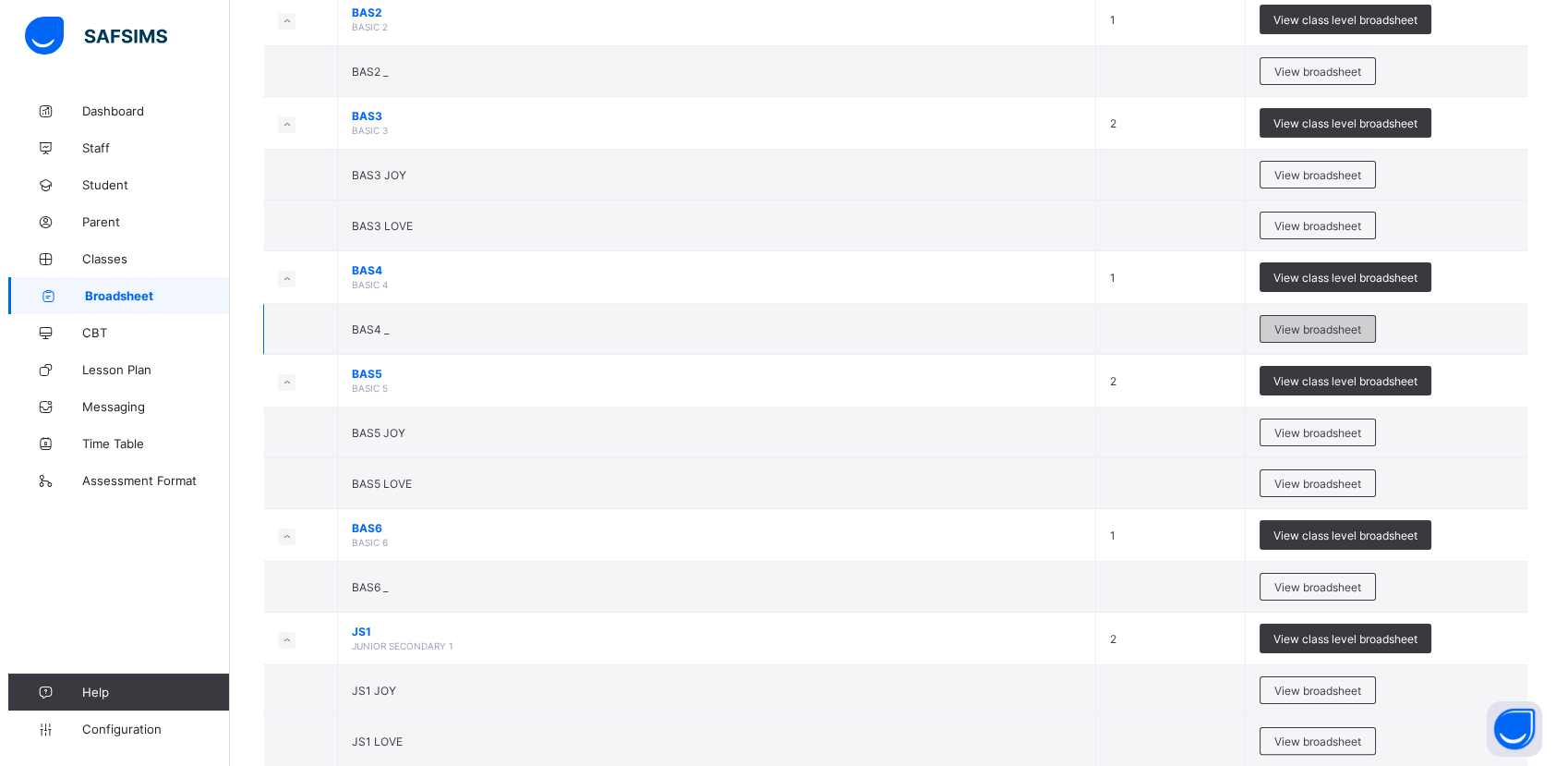 scroll, scrollTop: 0, scrollLeft: 0, axis: both 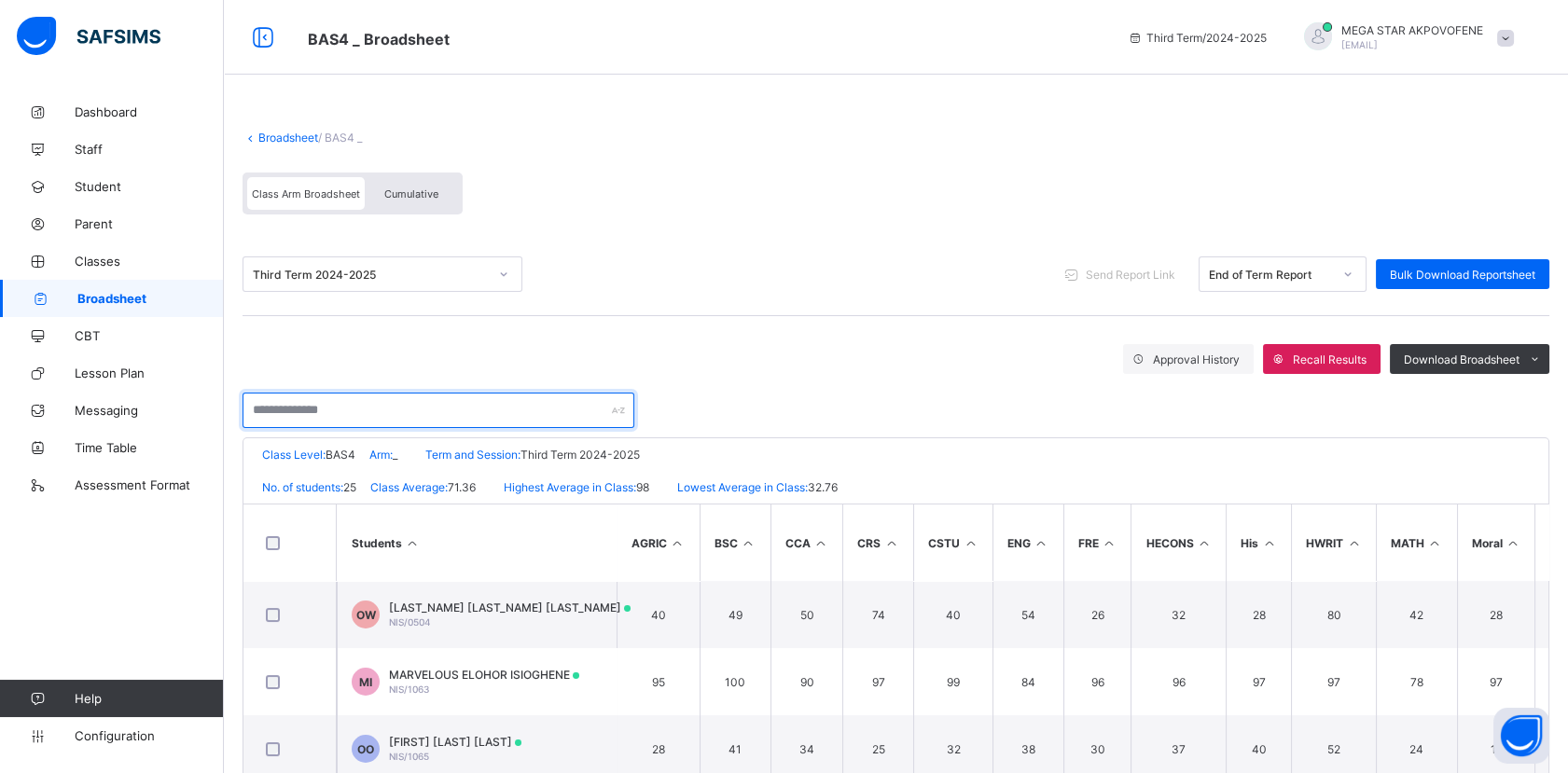 click at bounding box center (438, 410) 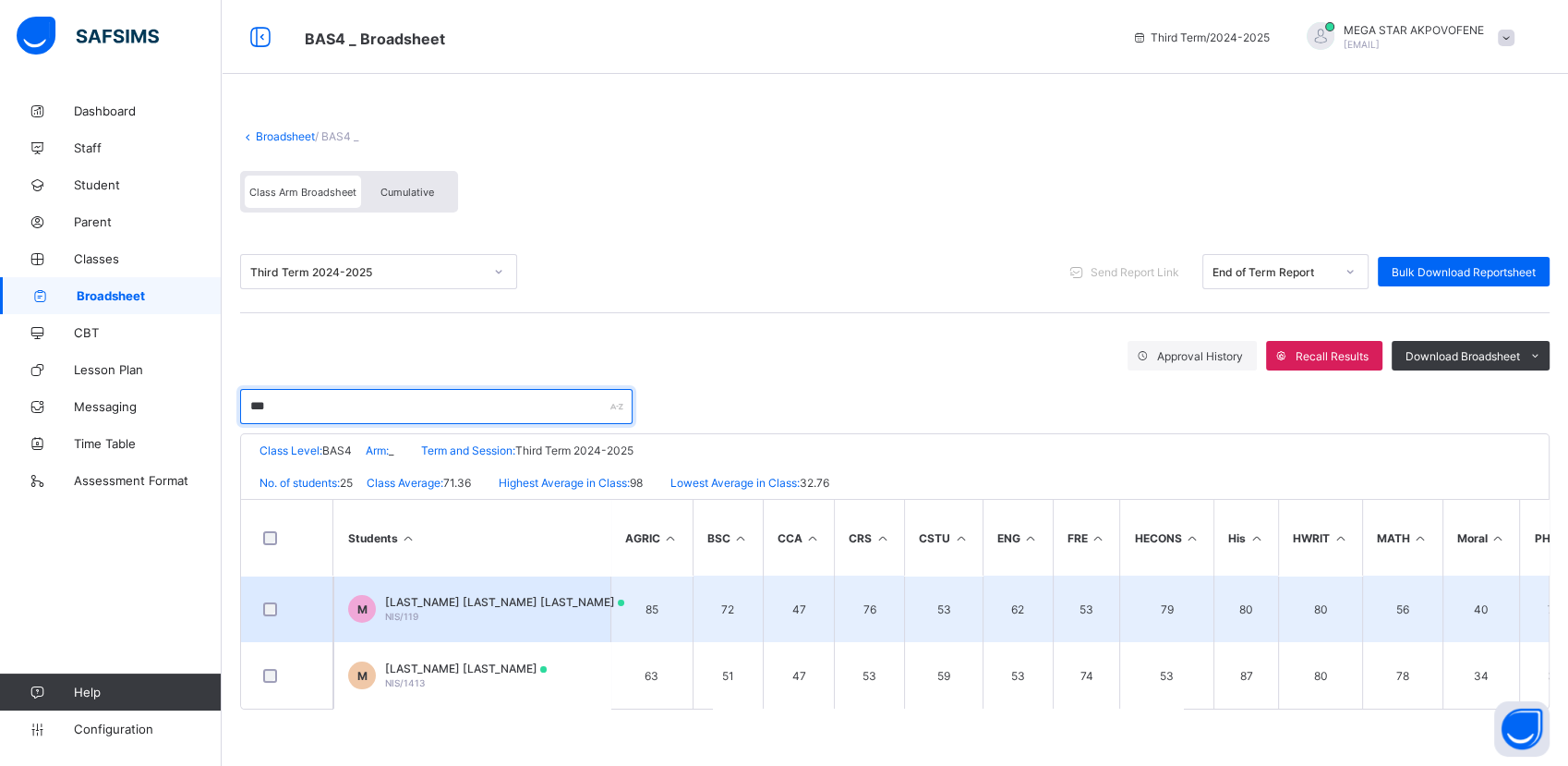 type on "***" 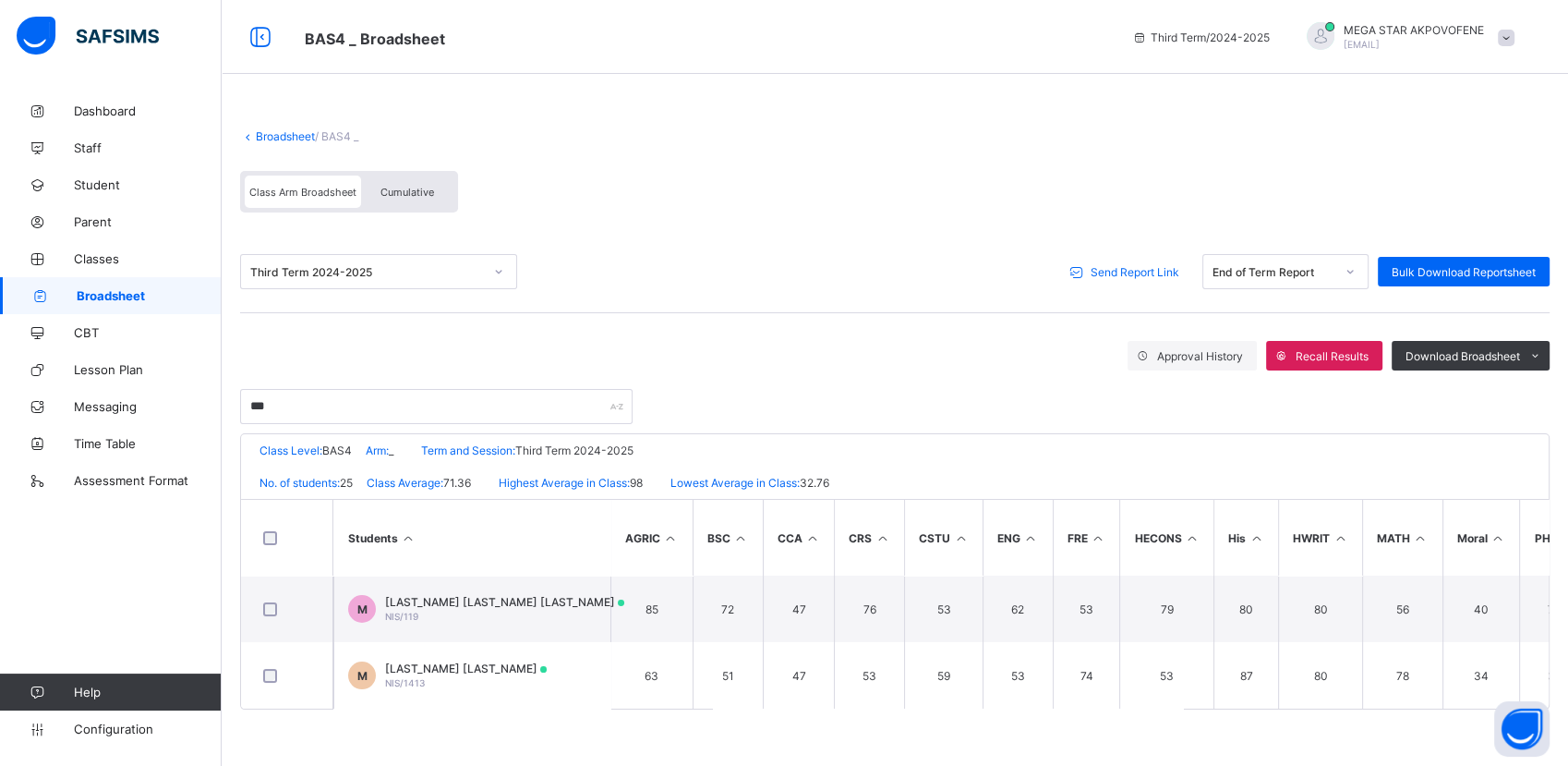 click on "Send Report Link" at bounding box center (1135, 272) 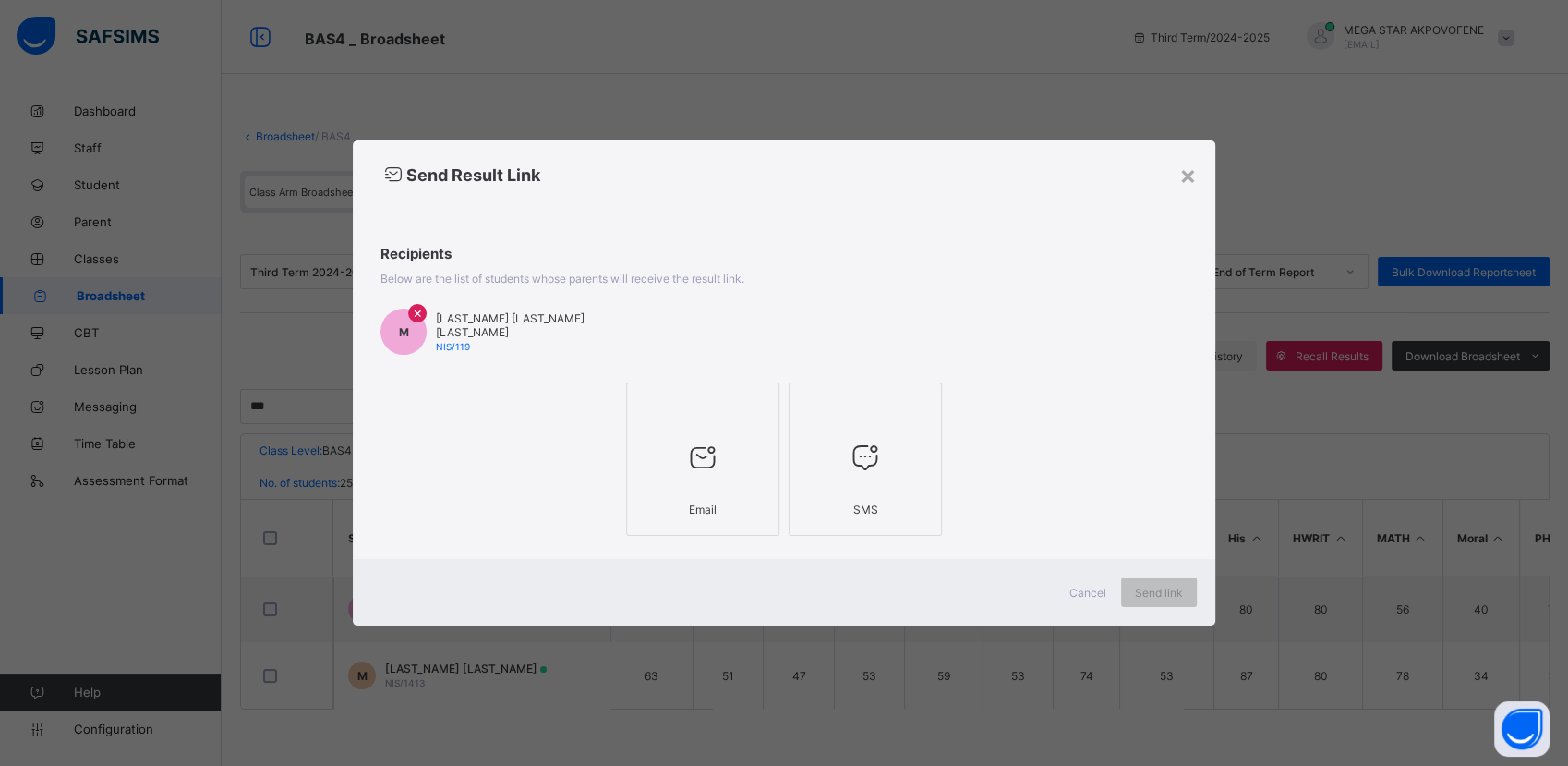 click at bounding box center (703, 456) 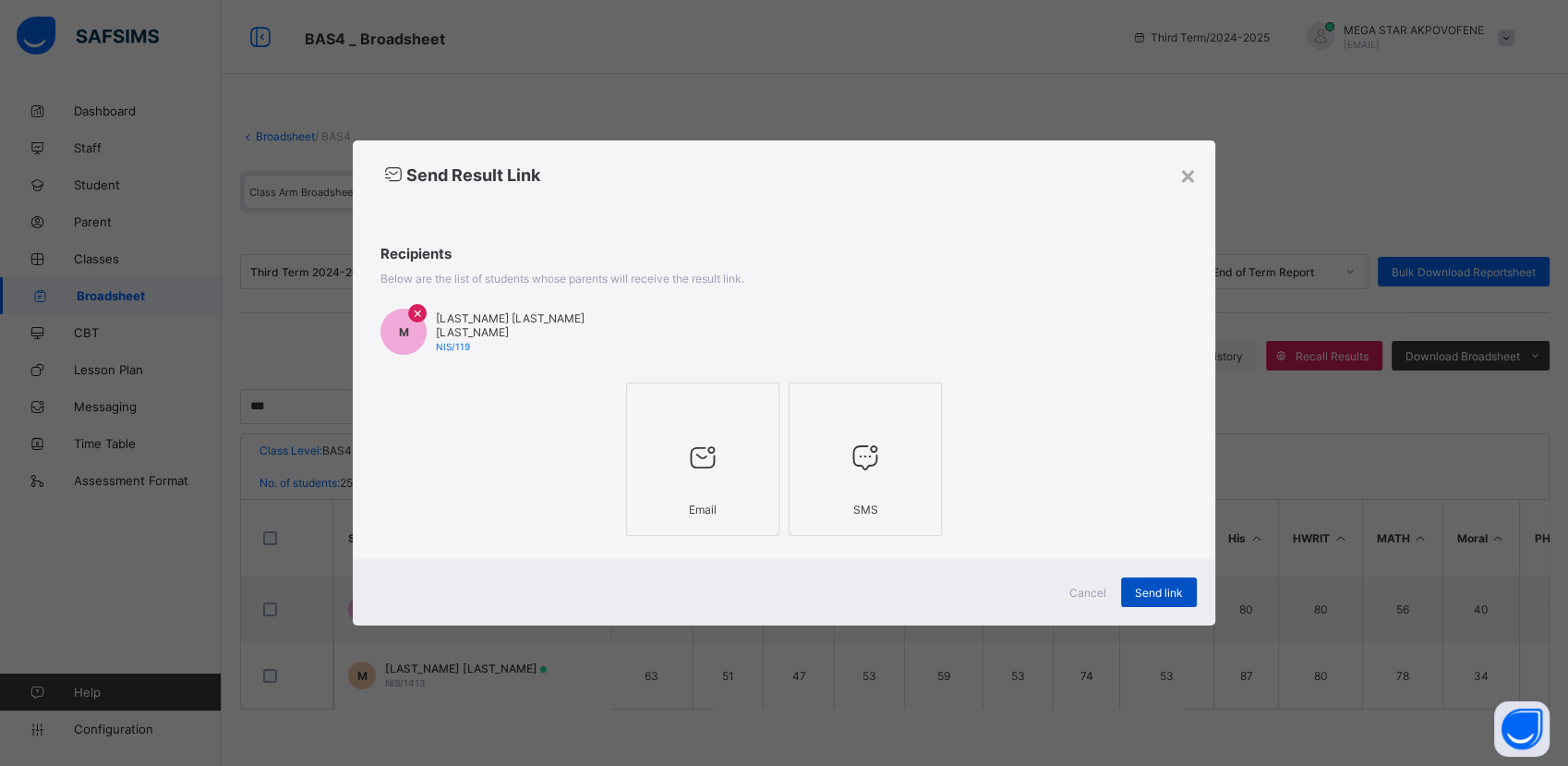click on "Send link" at bounding box center [1159, 592] 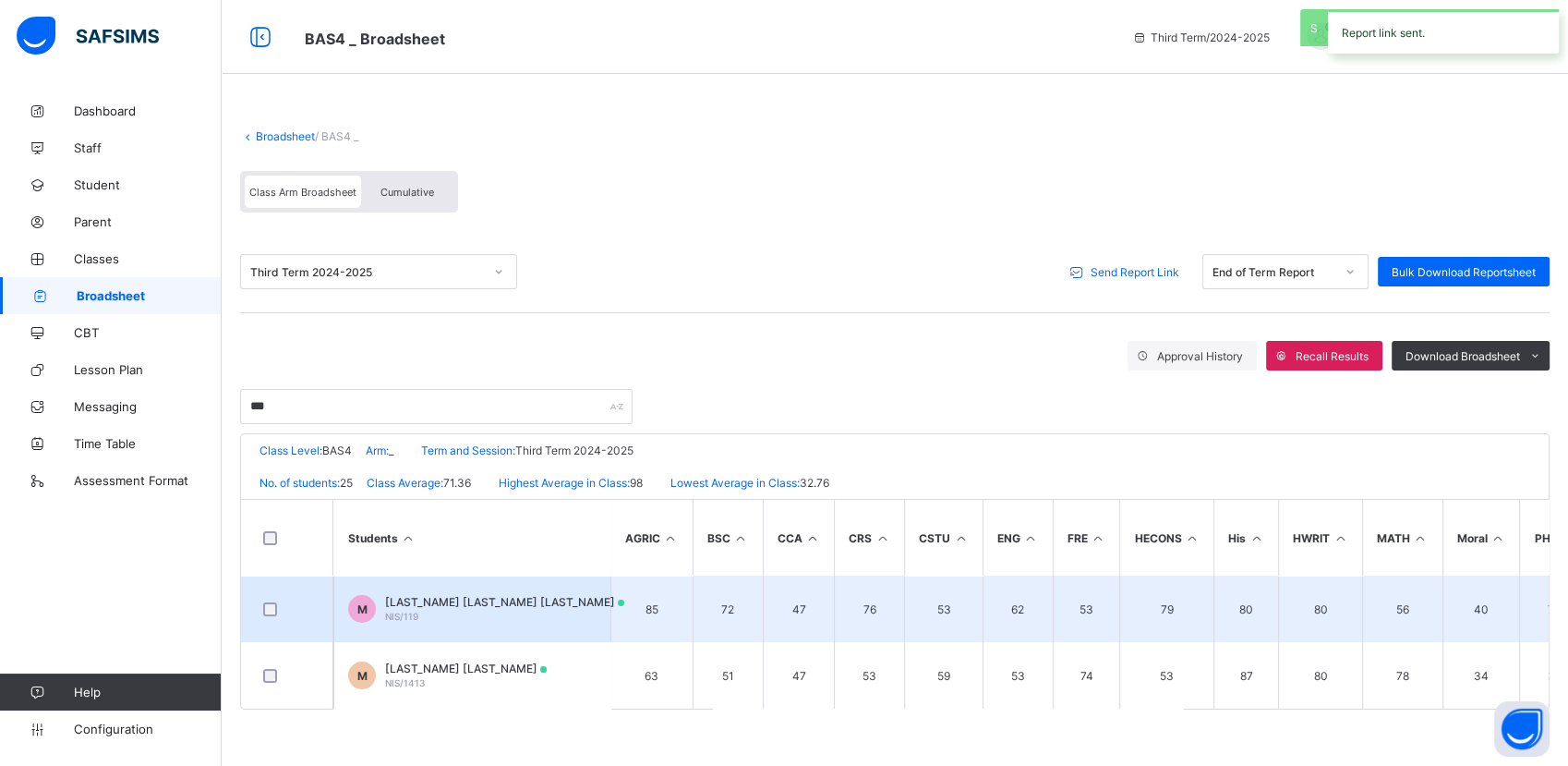 click on "[LAST_NAME] [LAST_NAME] [LAST_NAME]" at bounding box center [504, 602] 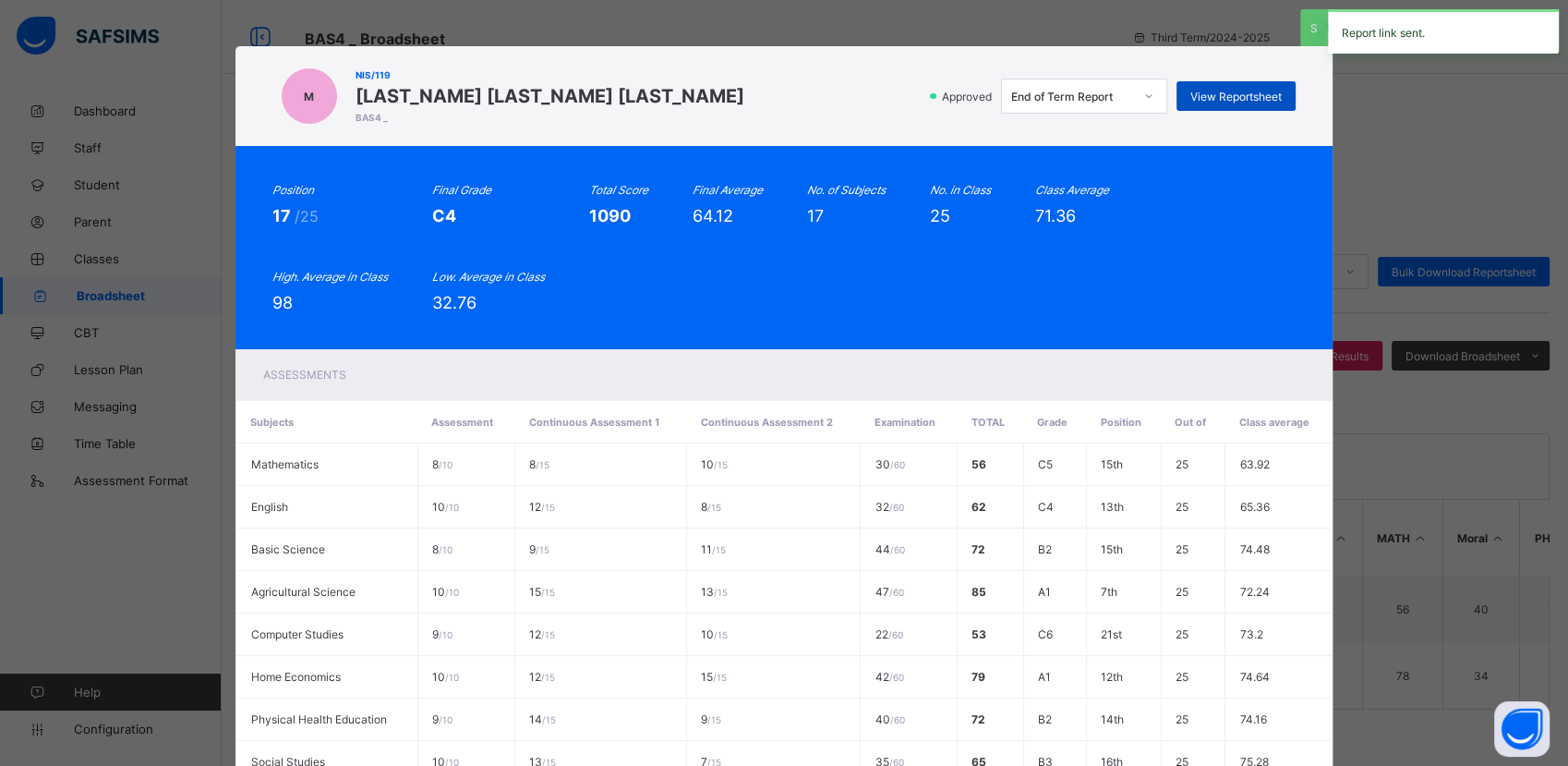 click on "View Reportsheet" at bounding box center [1236, 96] 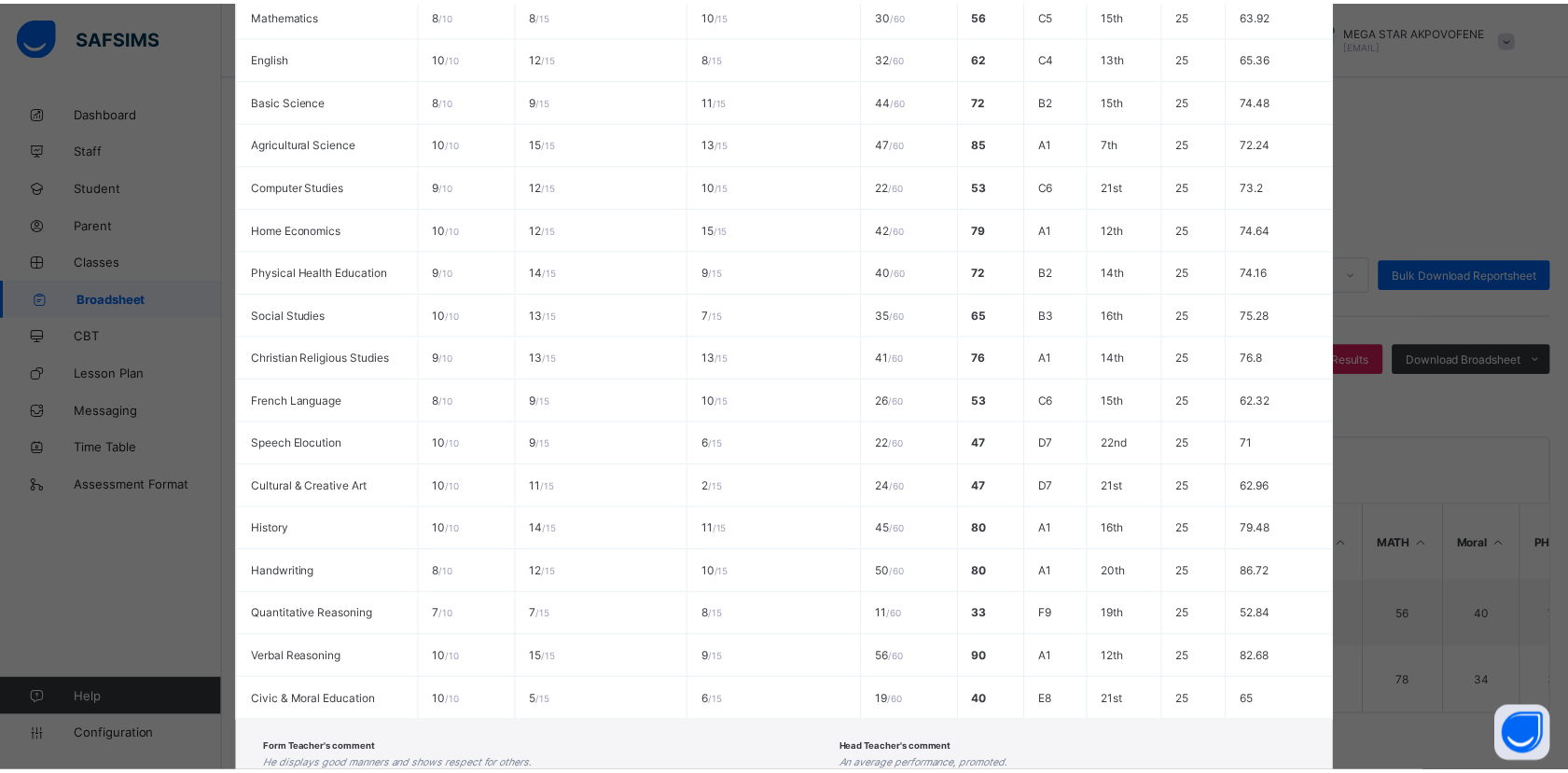 scroll, scrollTop: 571, scrollLeft: 0, axis: vertical 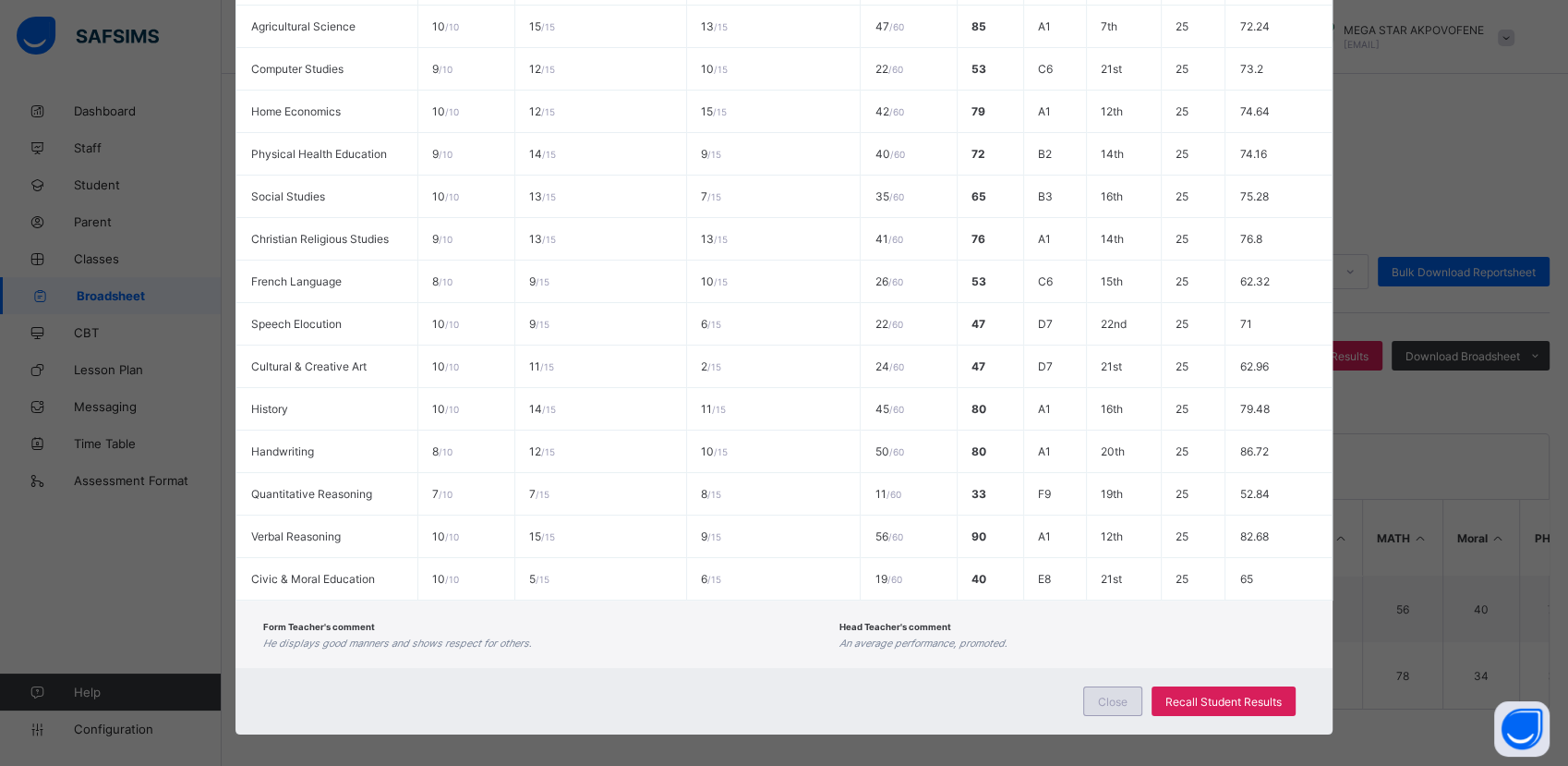 click on "Close" at bounding box center (1113, 701) 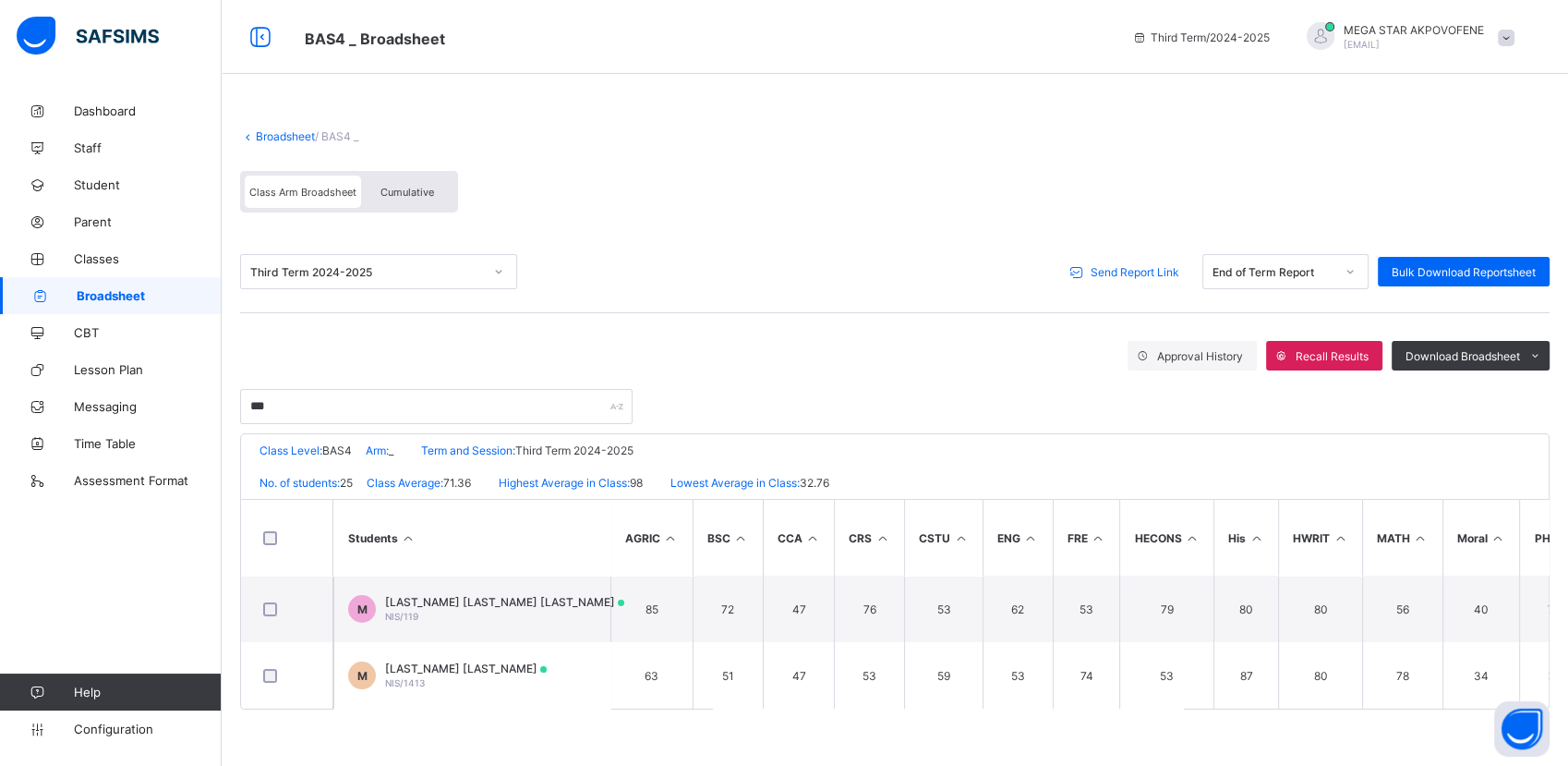 click on "Broadsheet" at bounding box center (285, 136) 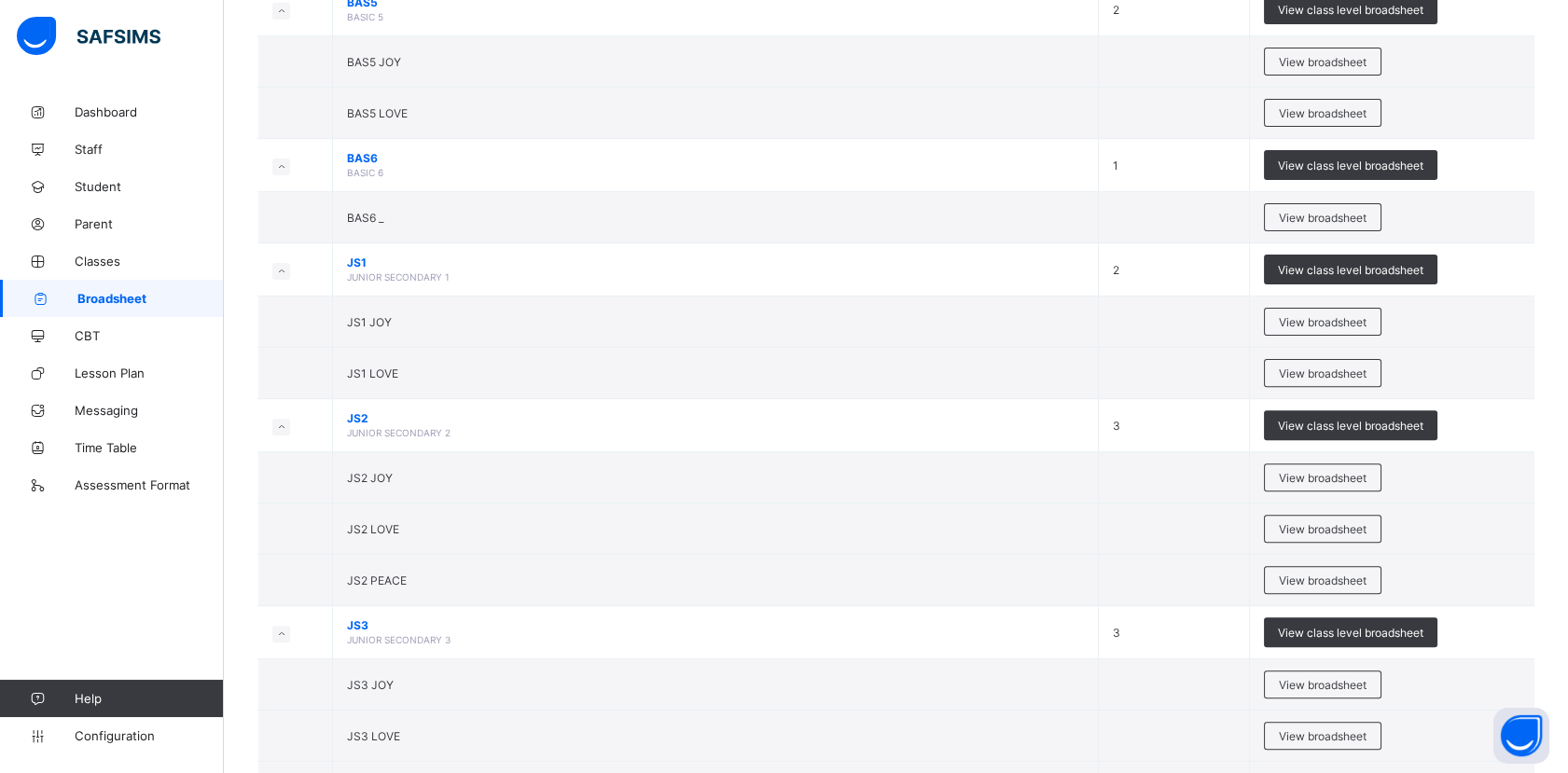 scroll, scrollTop: 1385, scrollLeft: 0, axis: vertical 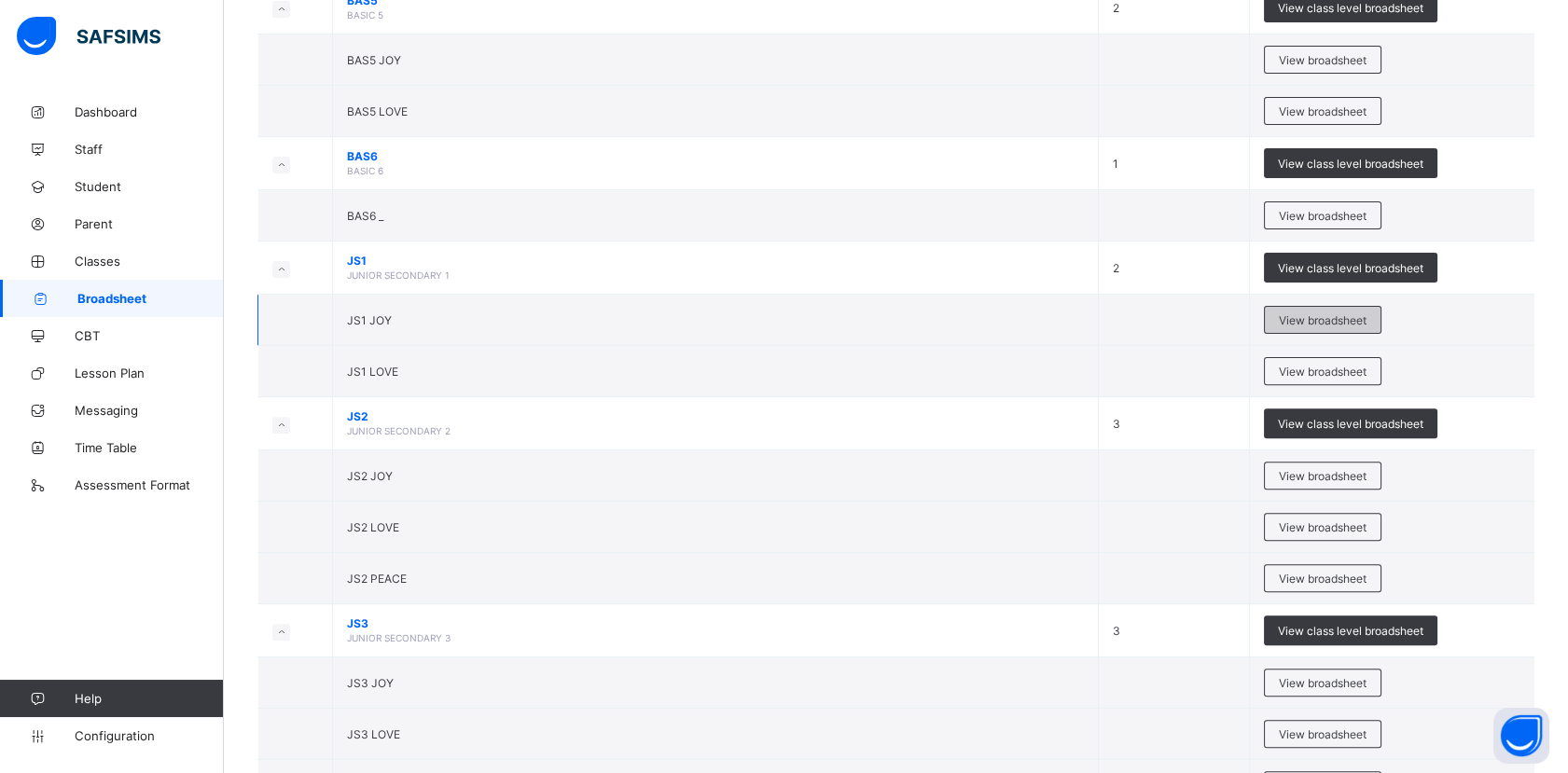 click on "View broadsheet" at bounding box center [1323, 320] 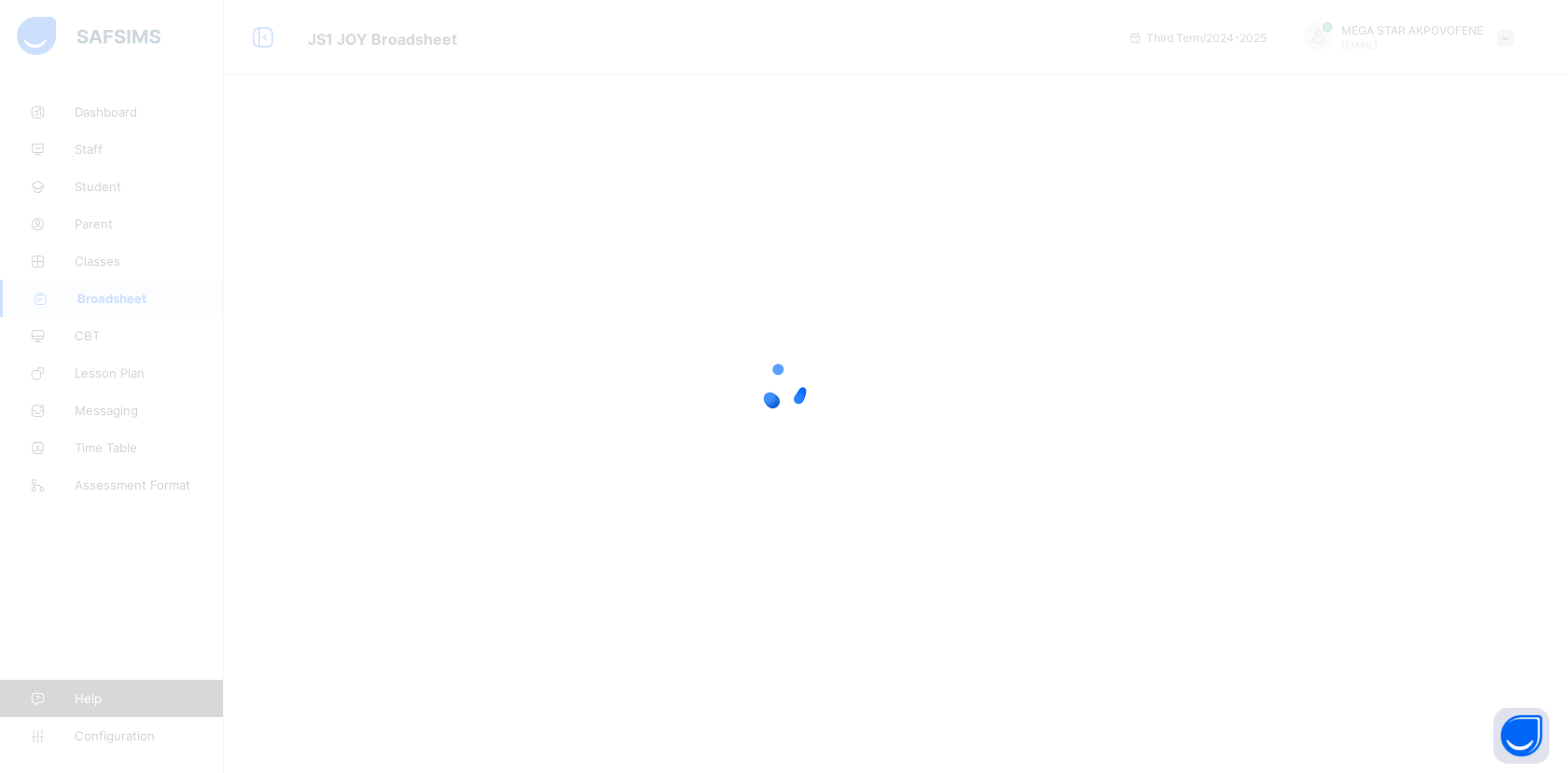 scroll, scrollTop: 0, scrollLeft: 0, axis: both 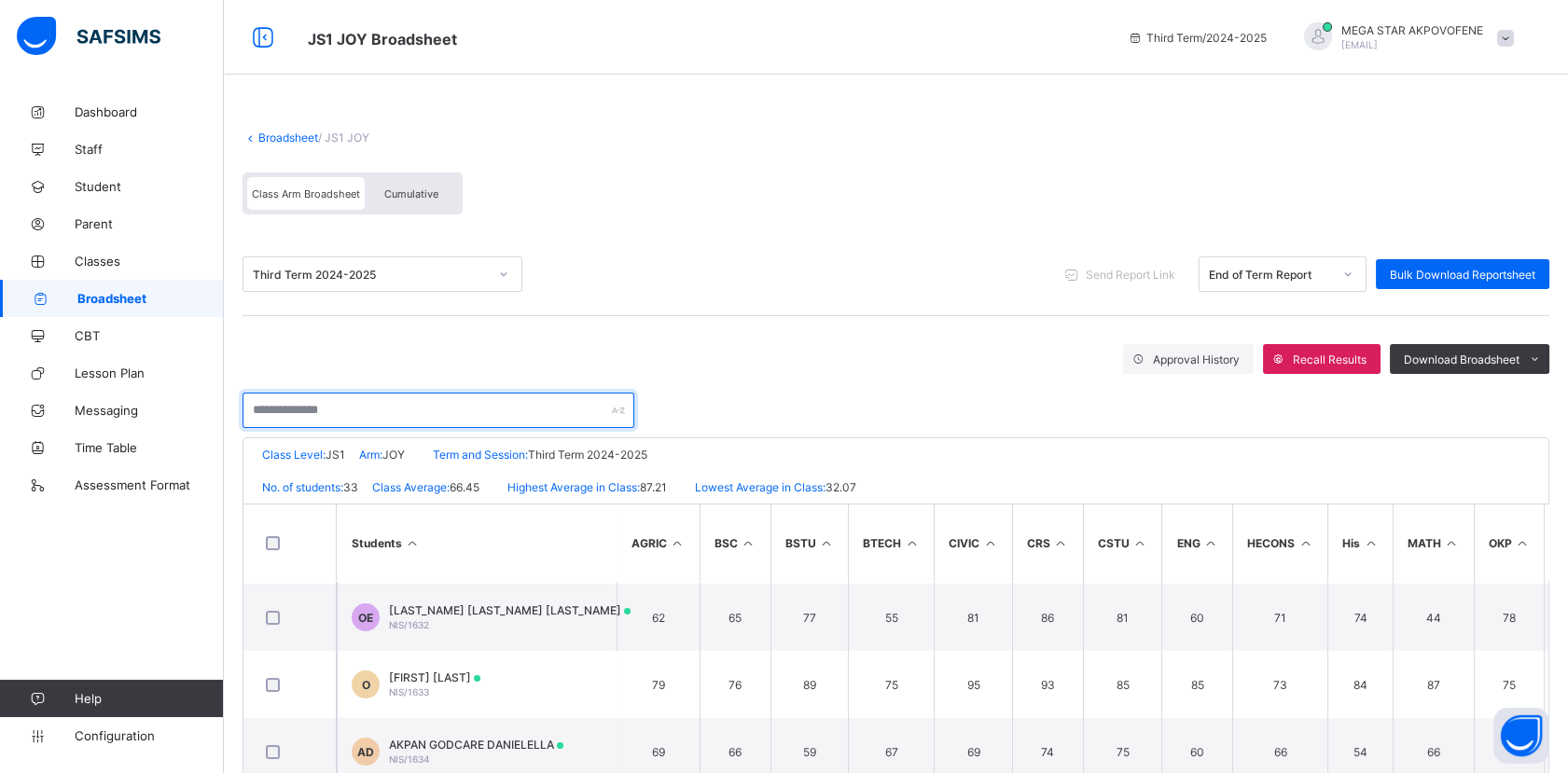 click at bounding box center (438, 410) 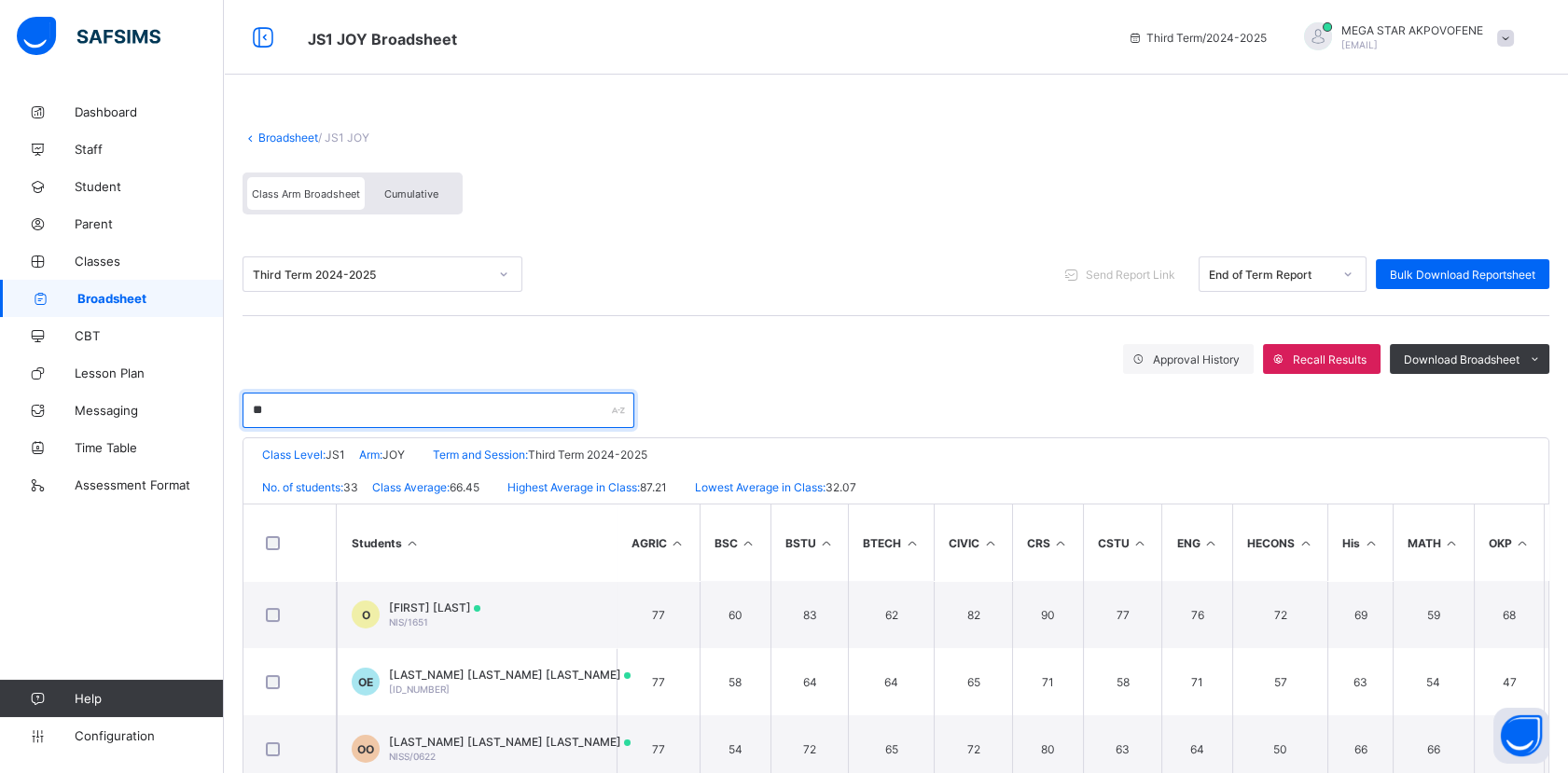 scroll, scrollTop: 0, scrollLeft: 0, axis: both 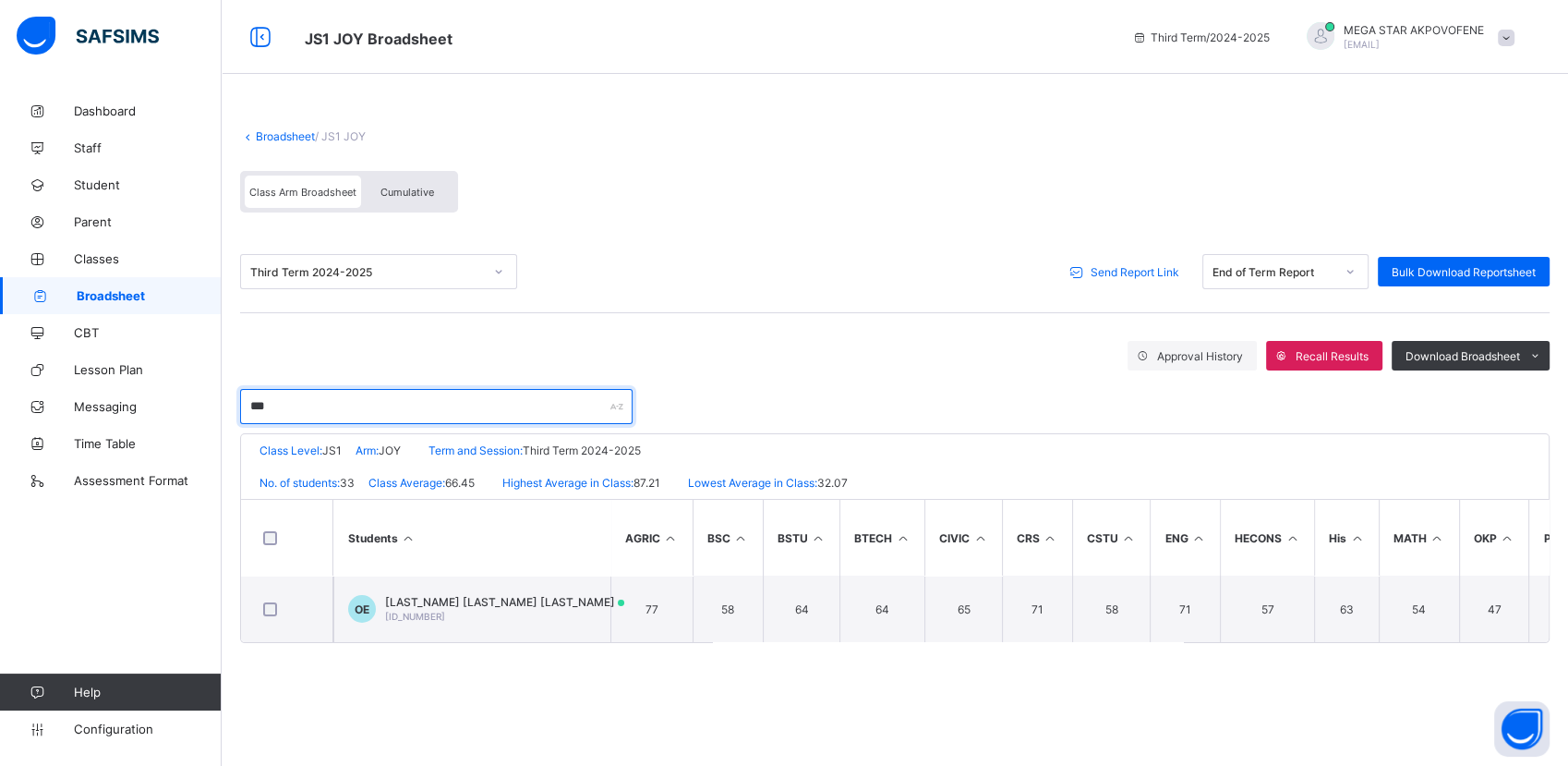 click on "***" at bounding box center [436, 407] 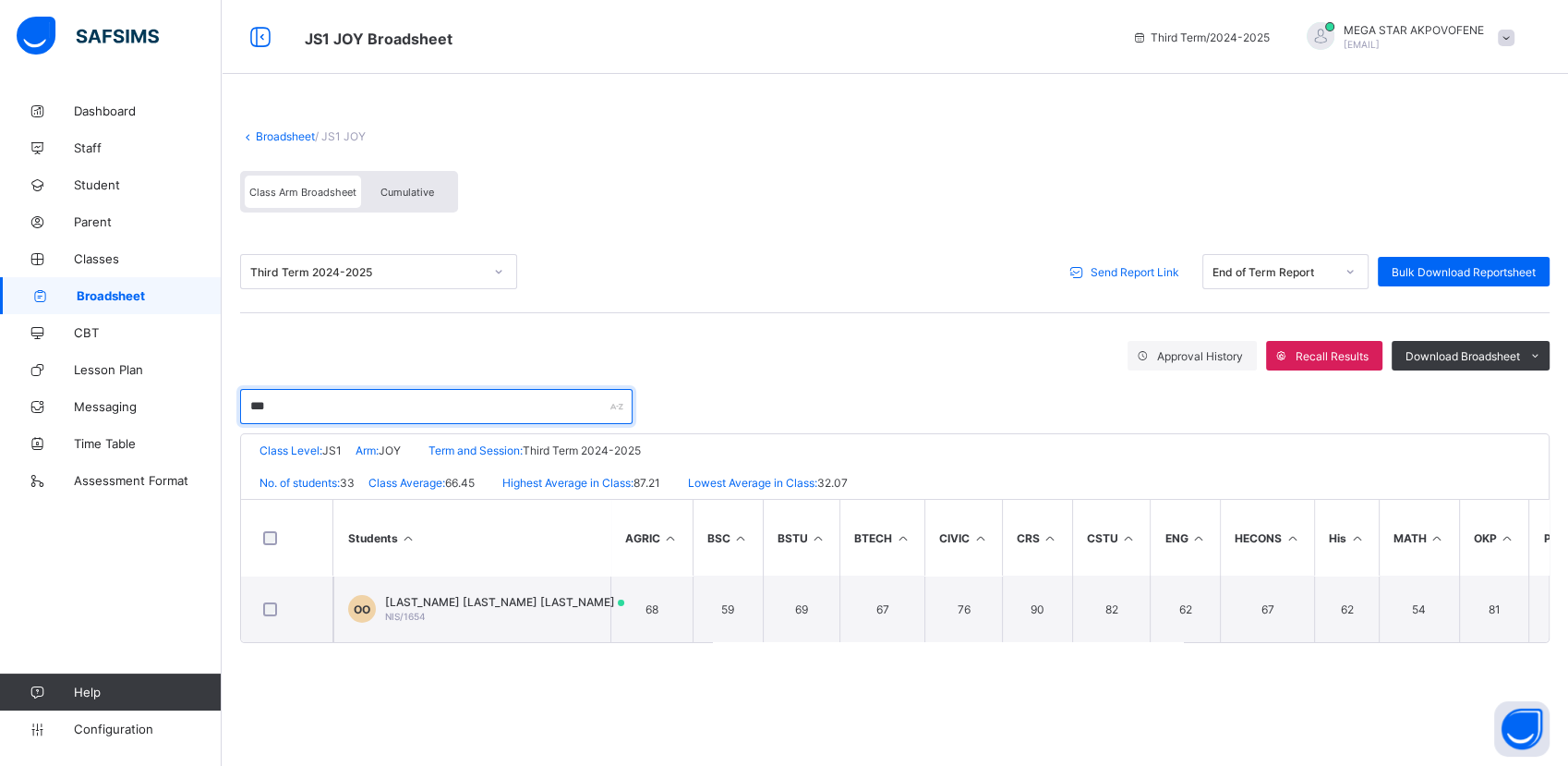 click on "***" at bounding box center (436, 407) 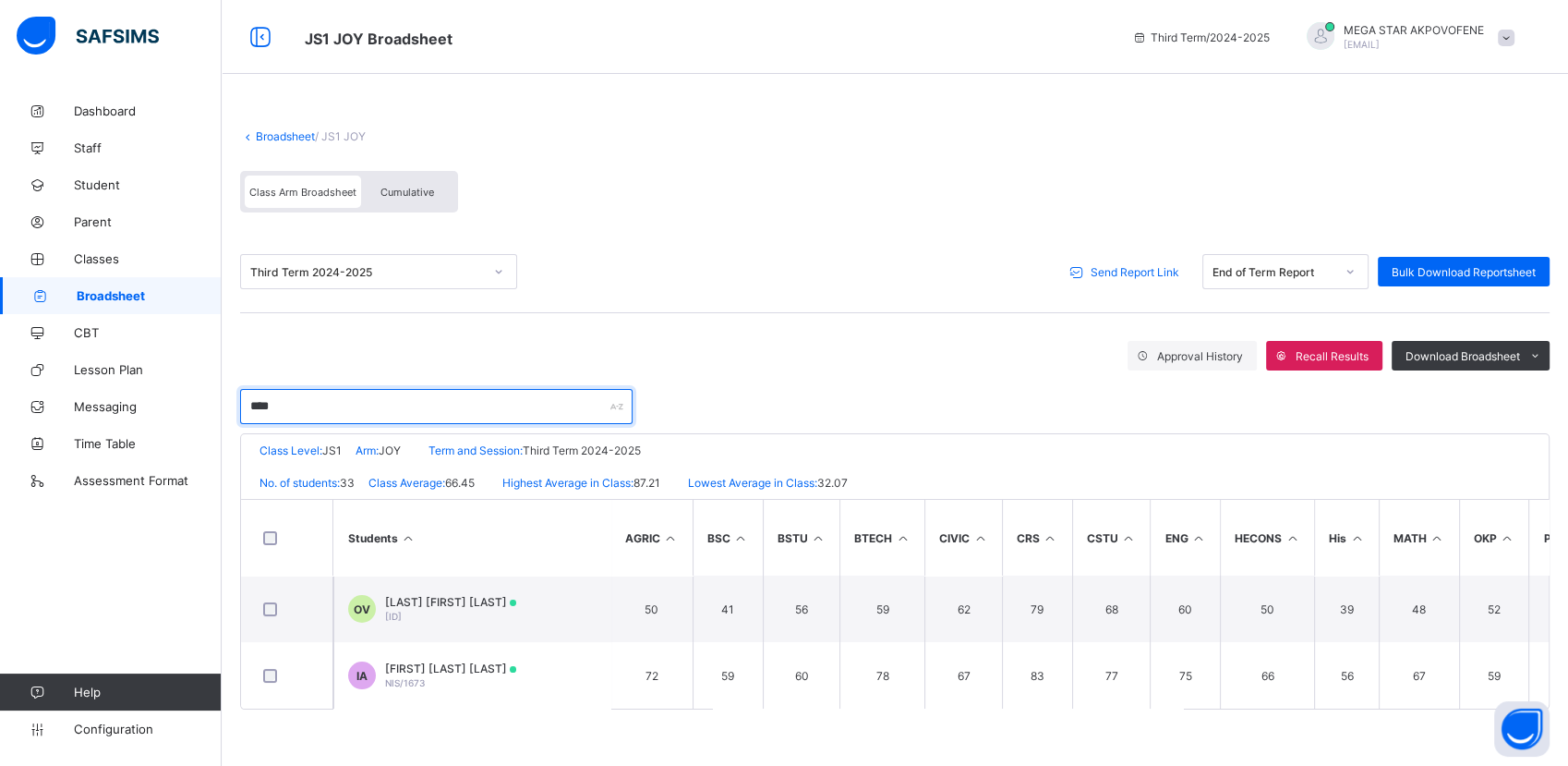 click on "****" at bounding box center [436, 407] 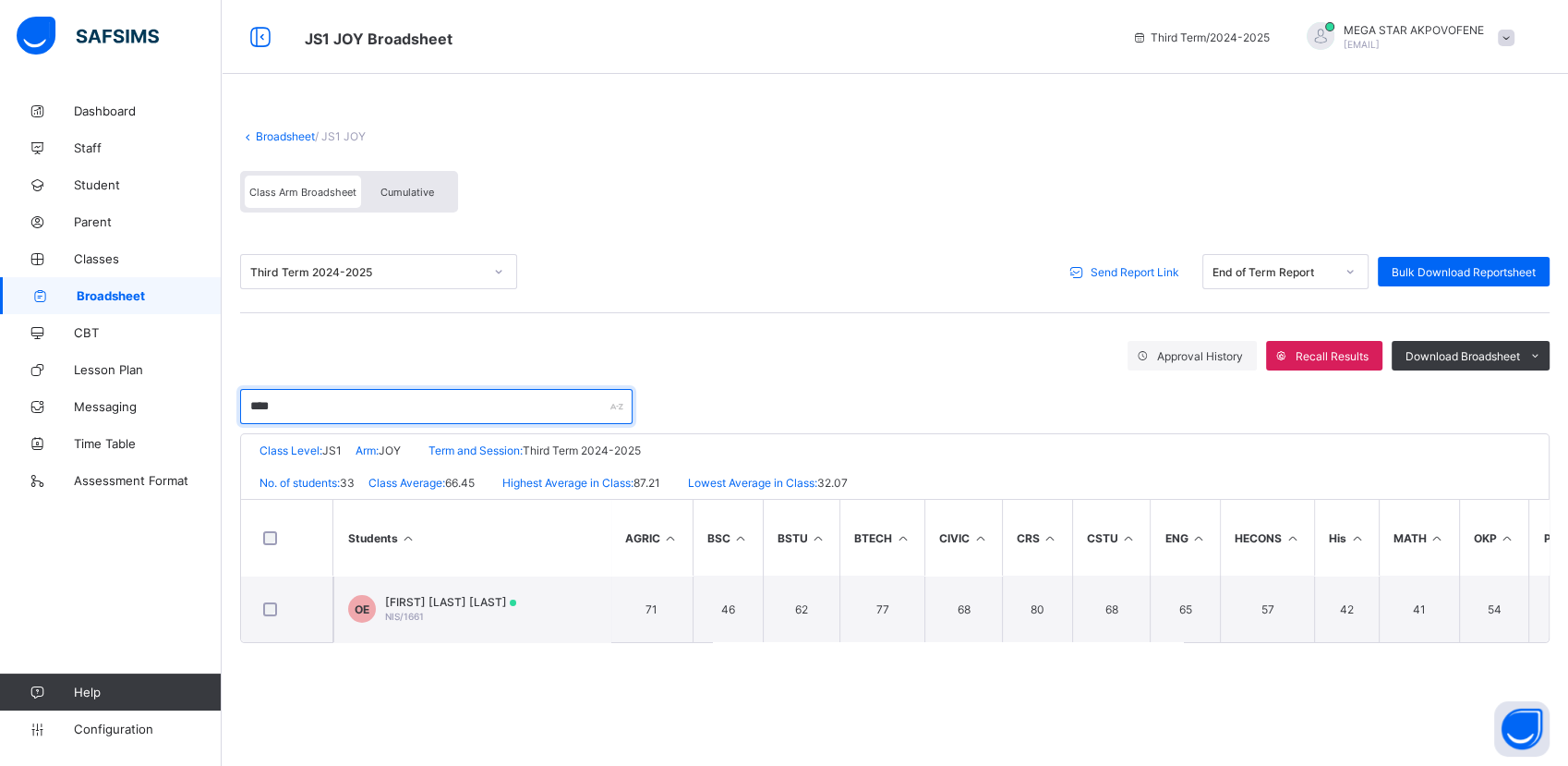 type on "****" 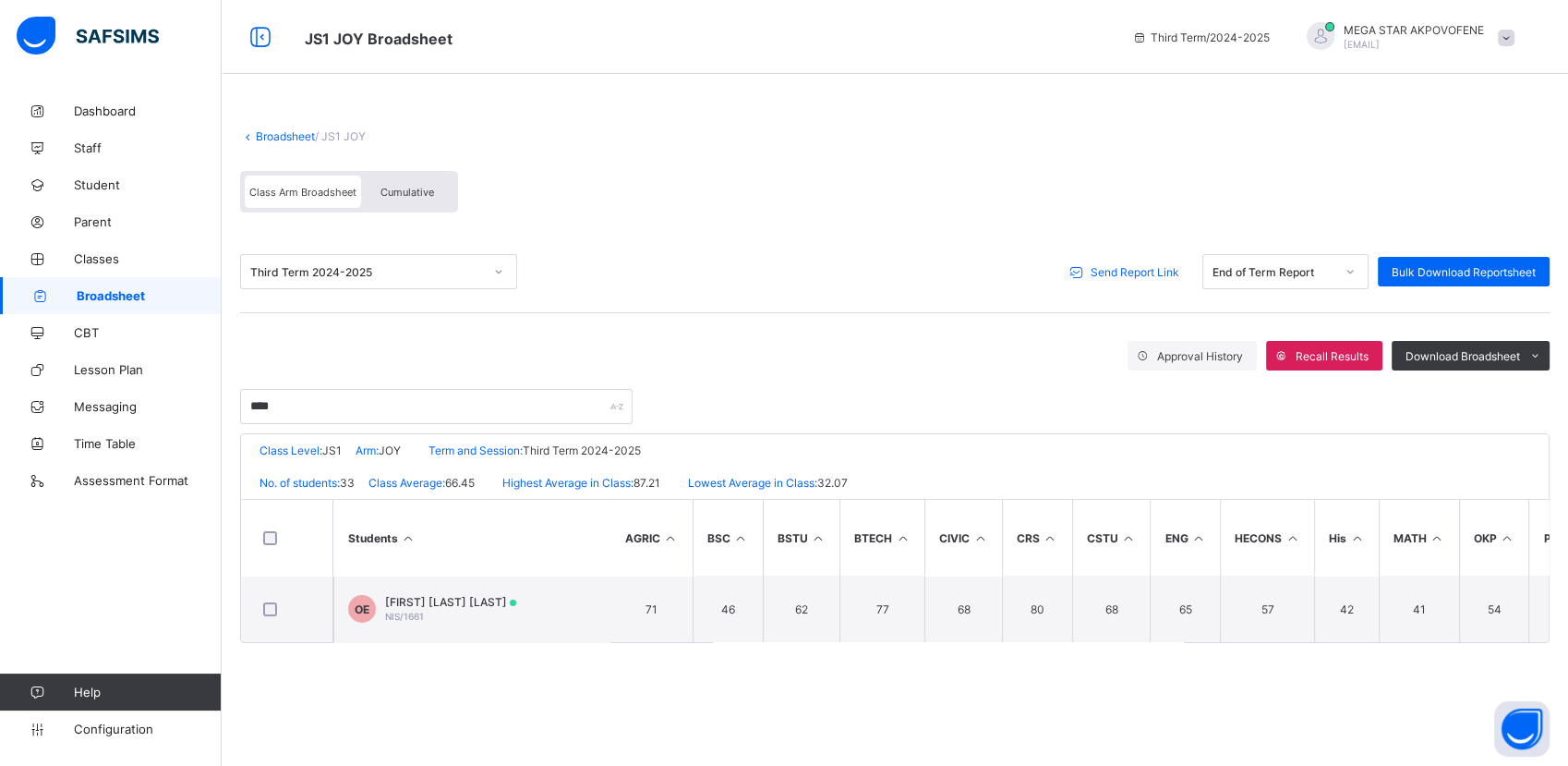 click on "Send Report Link" at bounding box center [1135, 272] 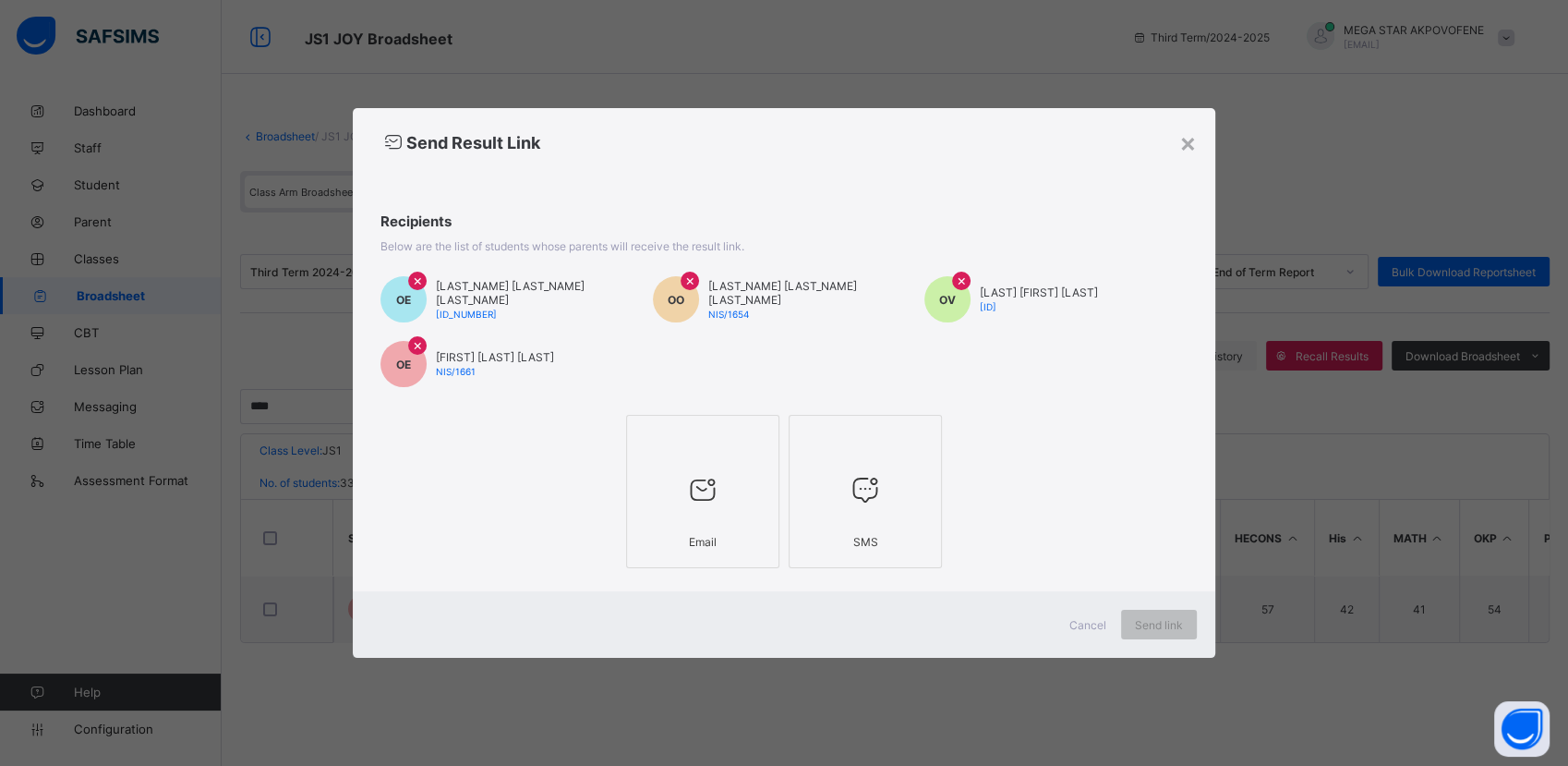 click at bounding box center (703, 489) 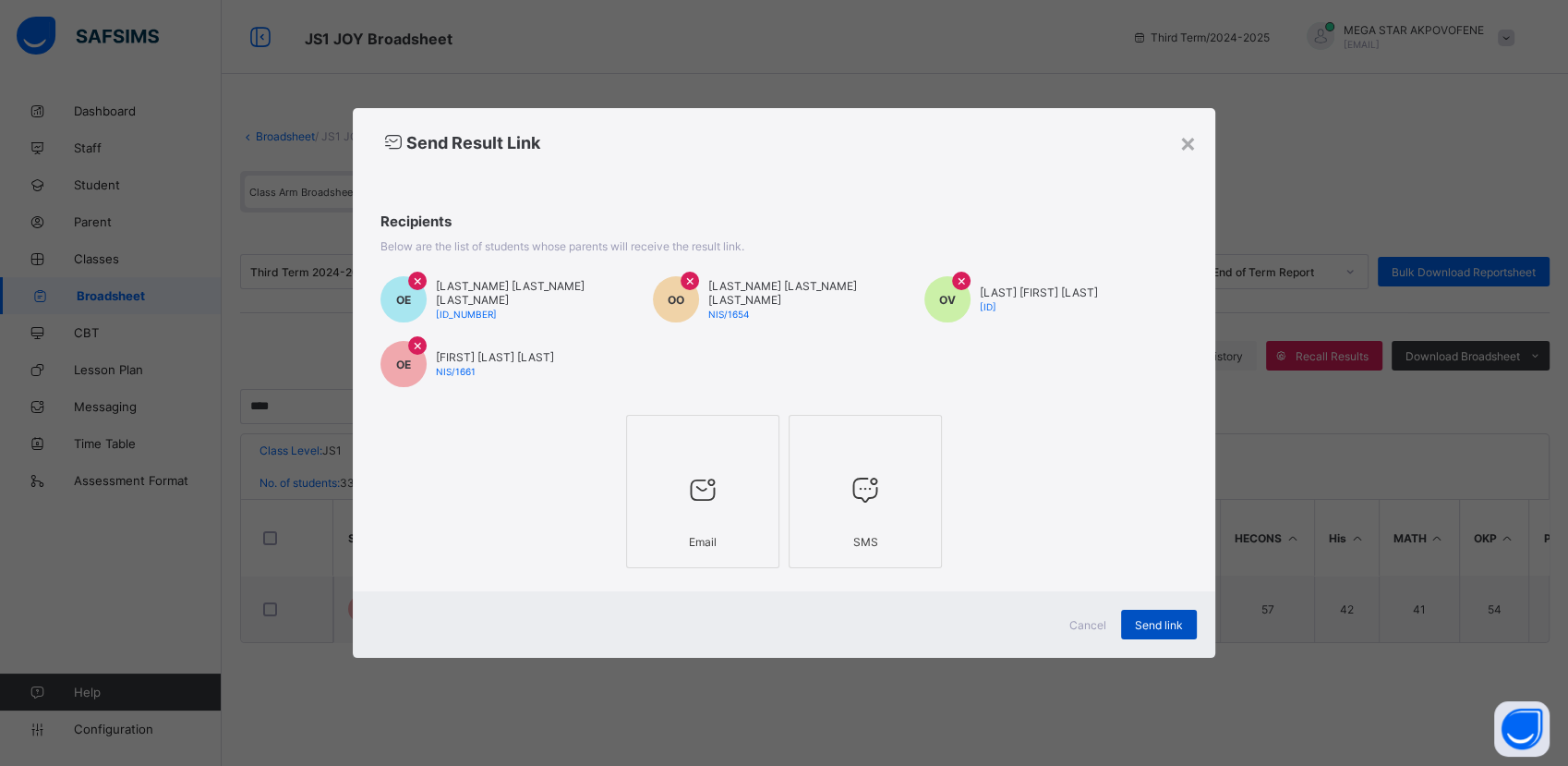 click on "Send link" at bounding box center (1159, 625) 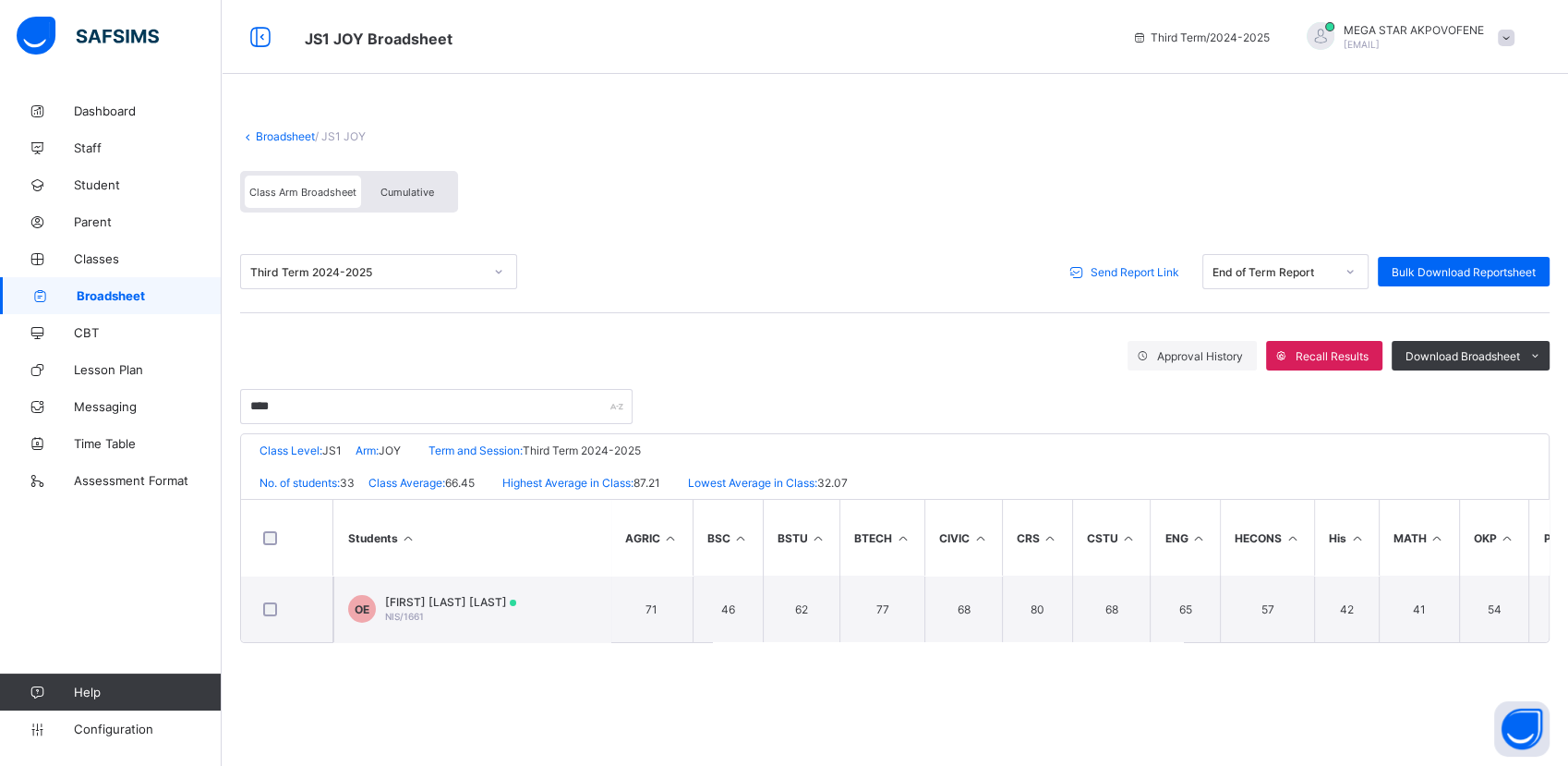 click on "Broadsheet" at bounding box center (285, 136) 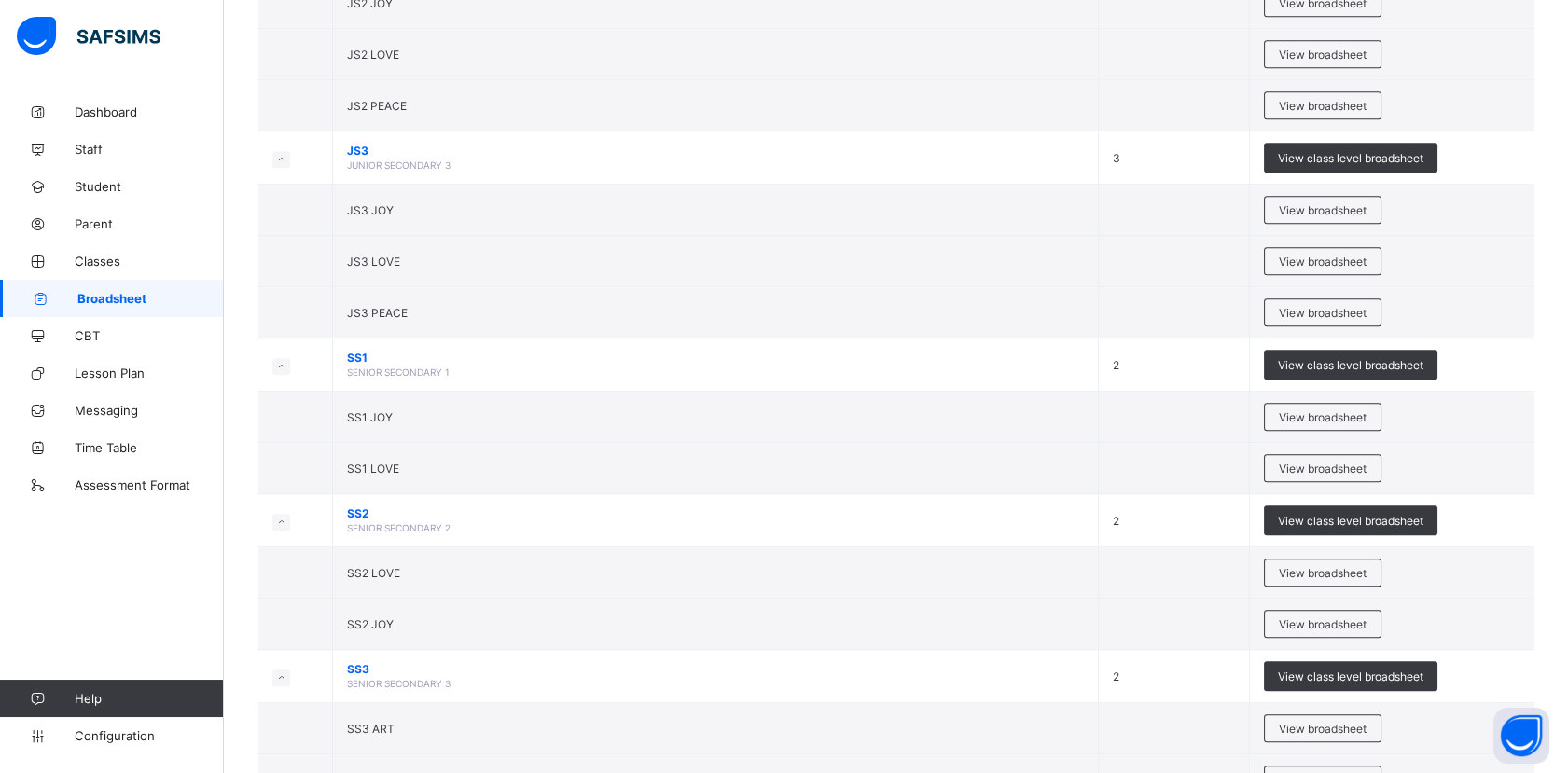 scroll, scrollTop: 1930, scrollLeft: 0, axis: vertical 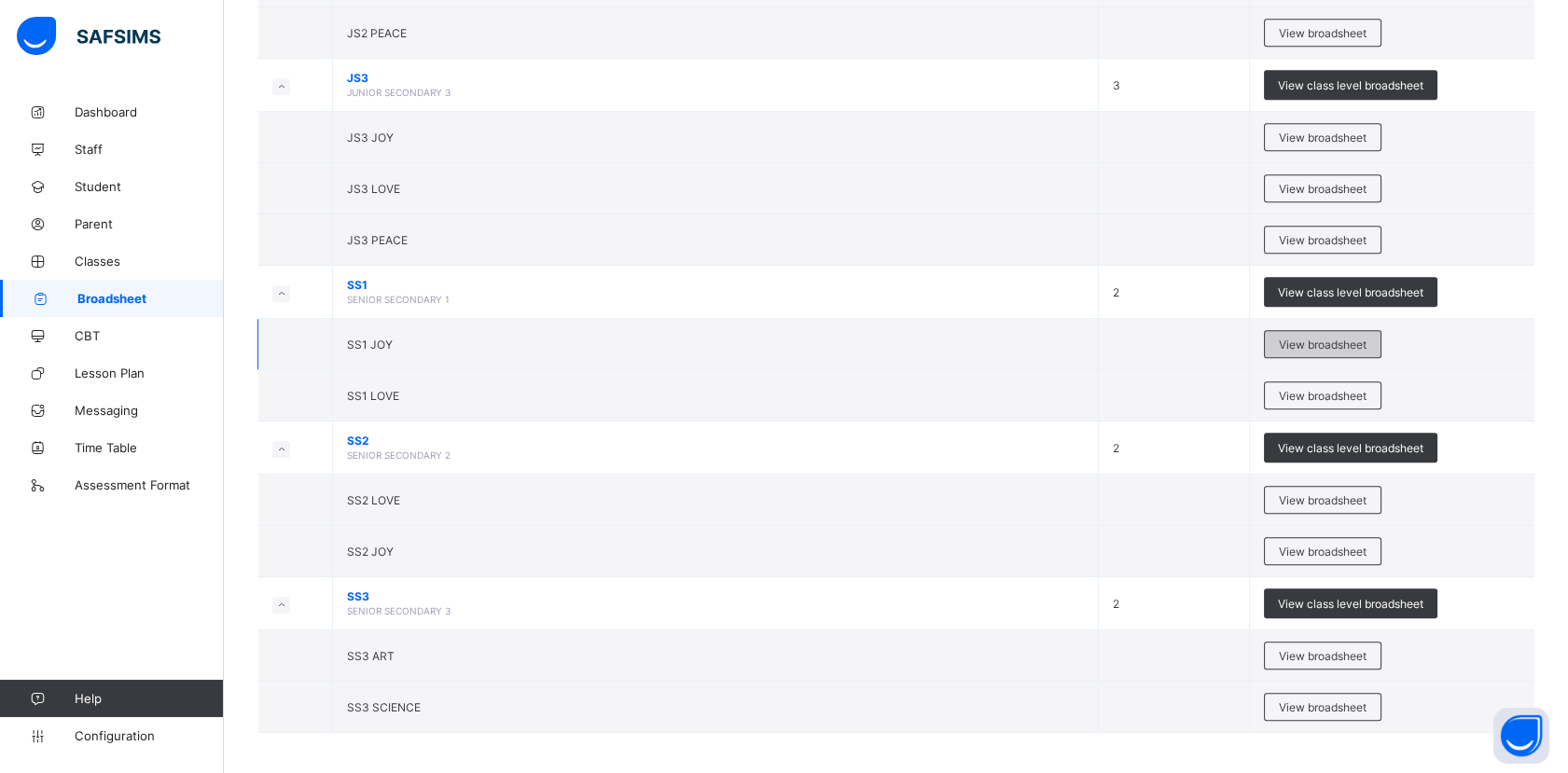 click on "View broadsheet" at bounding box center [1323, 344] 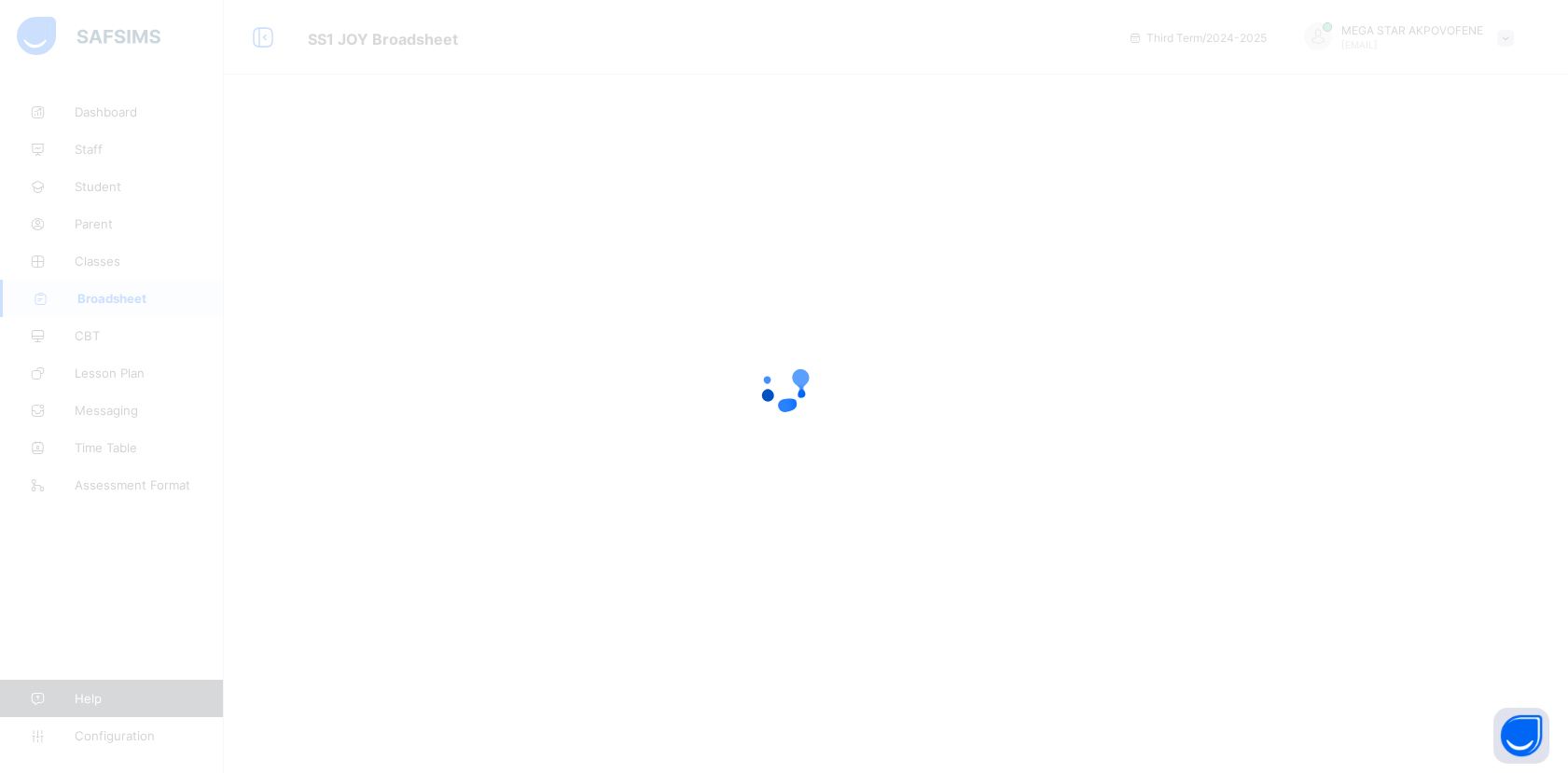scroll, scrollTop: 0, scrollLeft: 0, axis: both 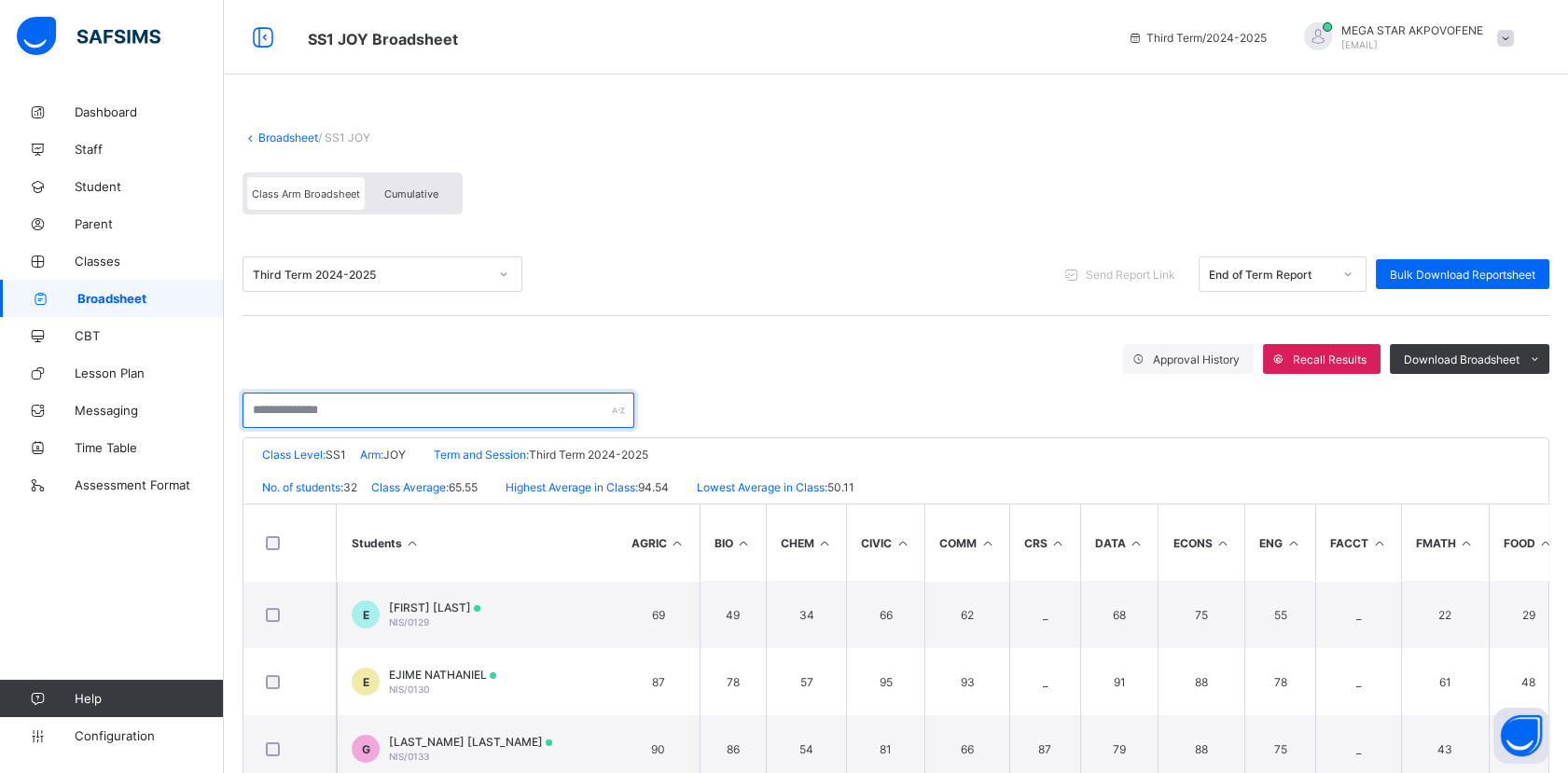 click at bounding box center [438, 410] 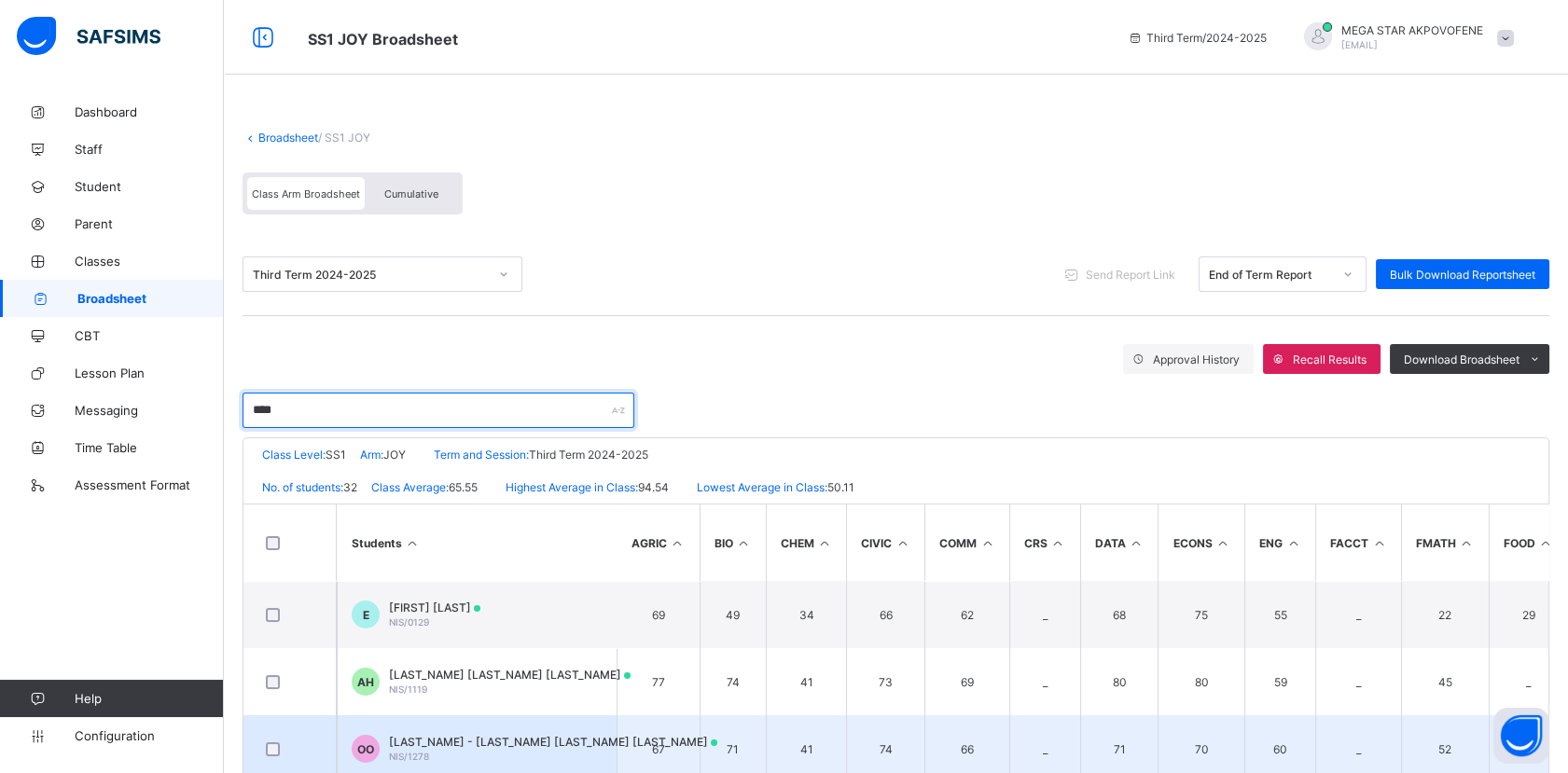 type on "****" 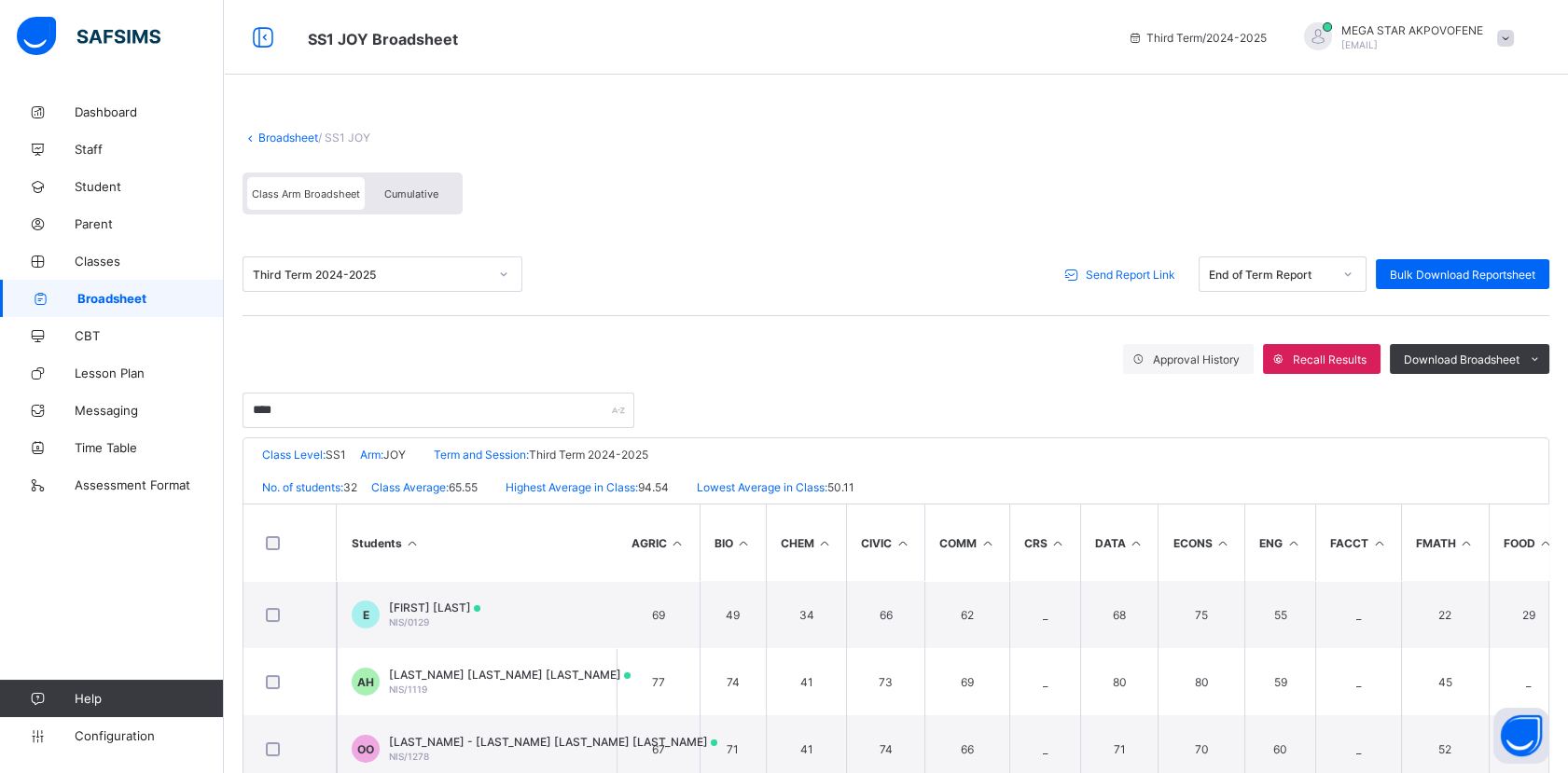 click on "Send Report Link" at bounding box center (1131, 274) 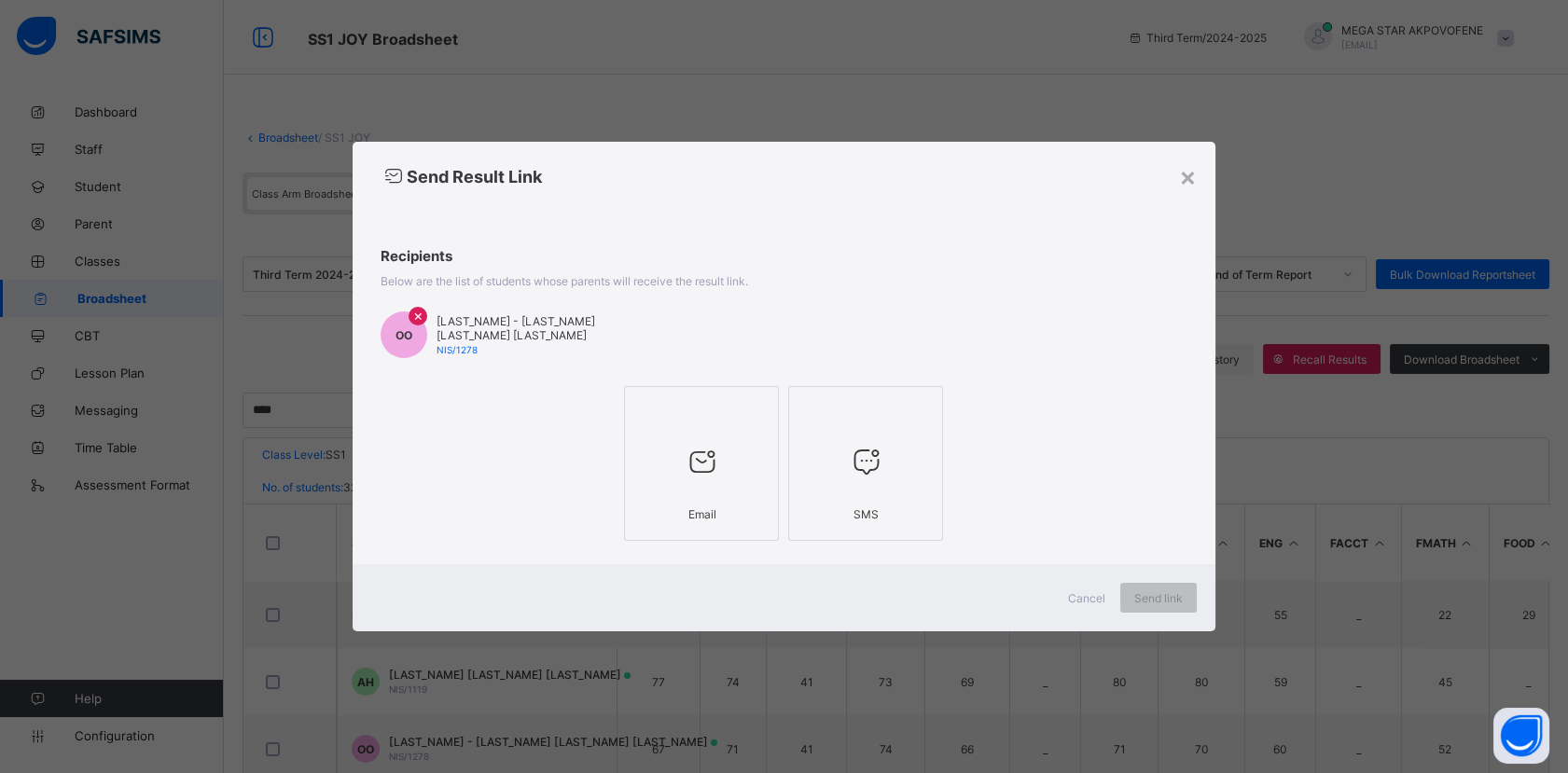 click at bounding box center (701, 462) 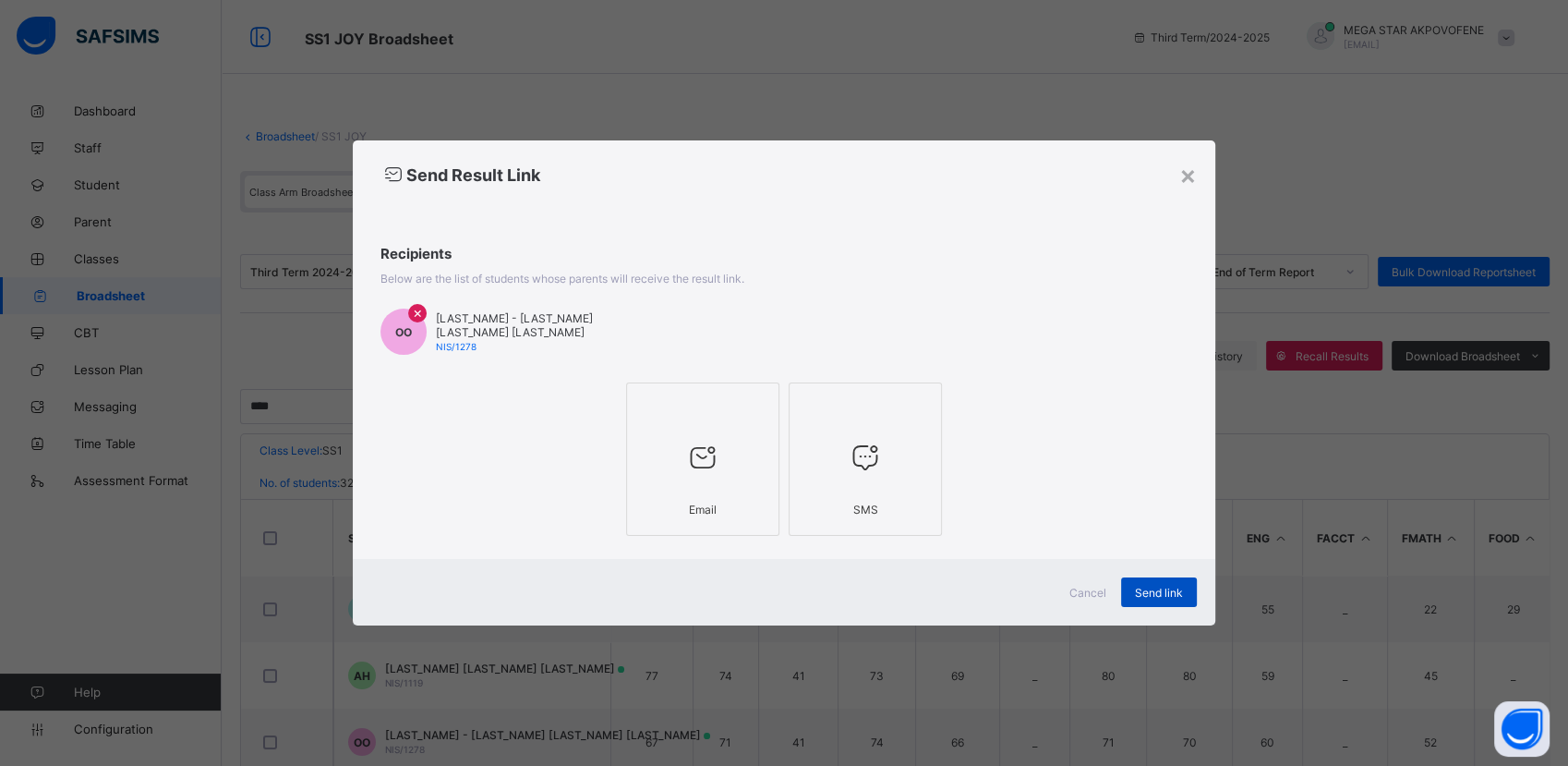 click on "Send link" at bounding box center [1159, 592] 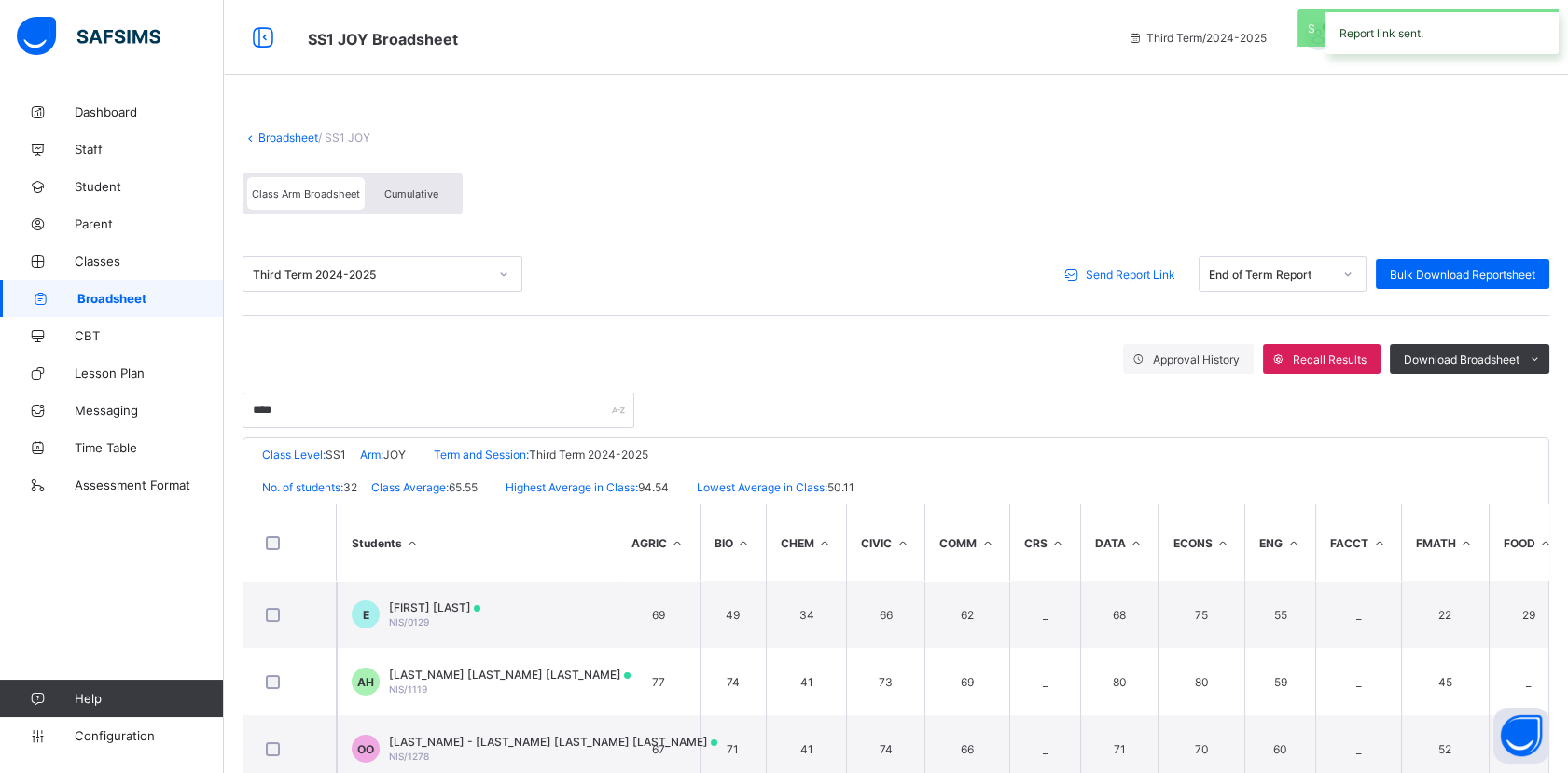 click on "Broadsheet" at bounding box center [288, 137] 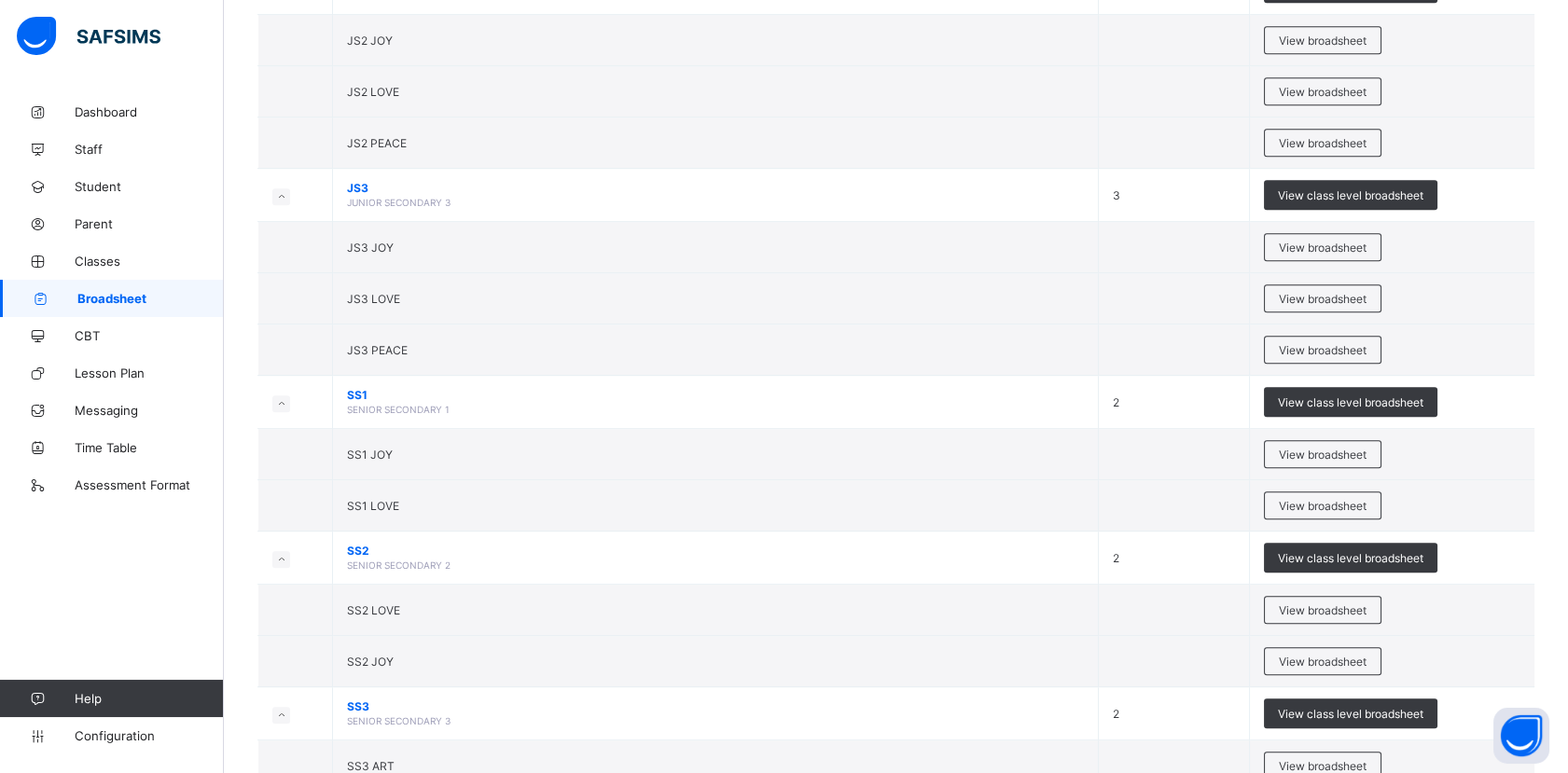 scroll, scrollTop: 1930, scrollLeft: 0, axis: vertical 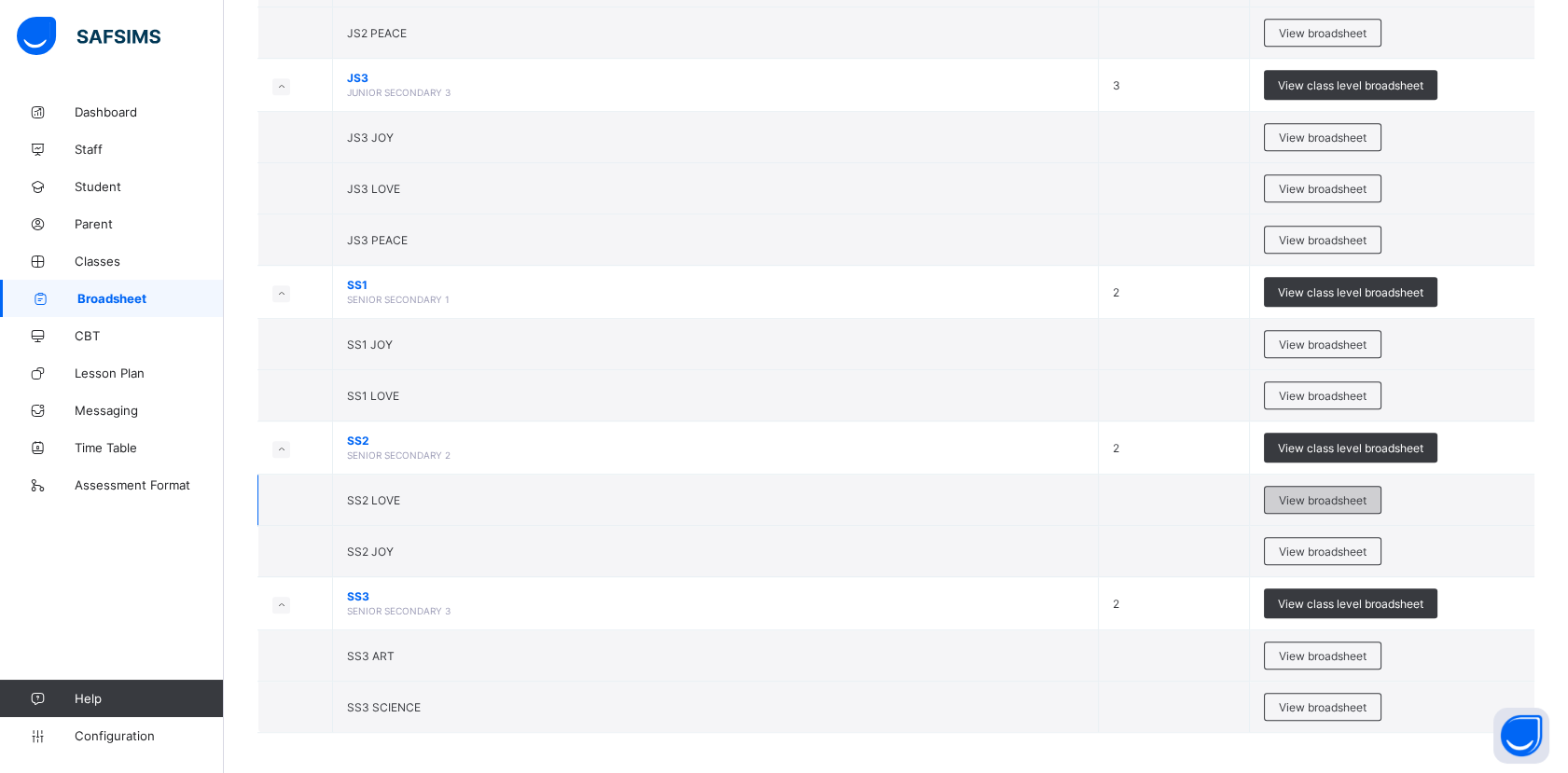 click on "View broadsheet" at bounding box center (1323, 500) 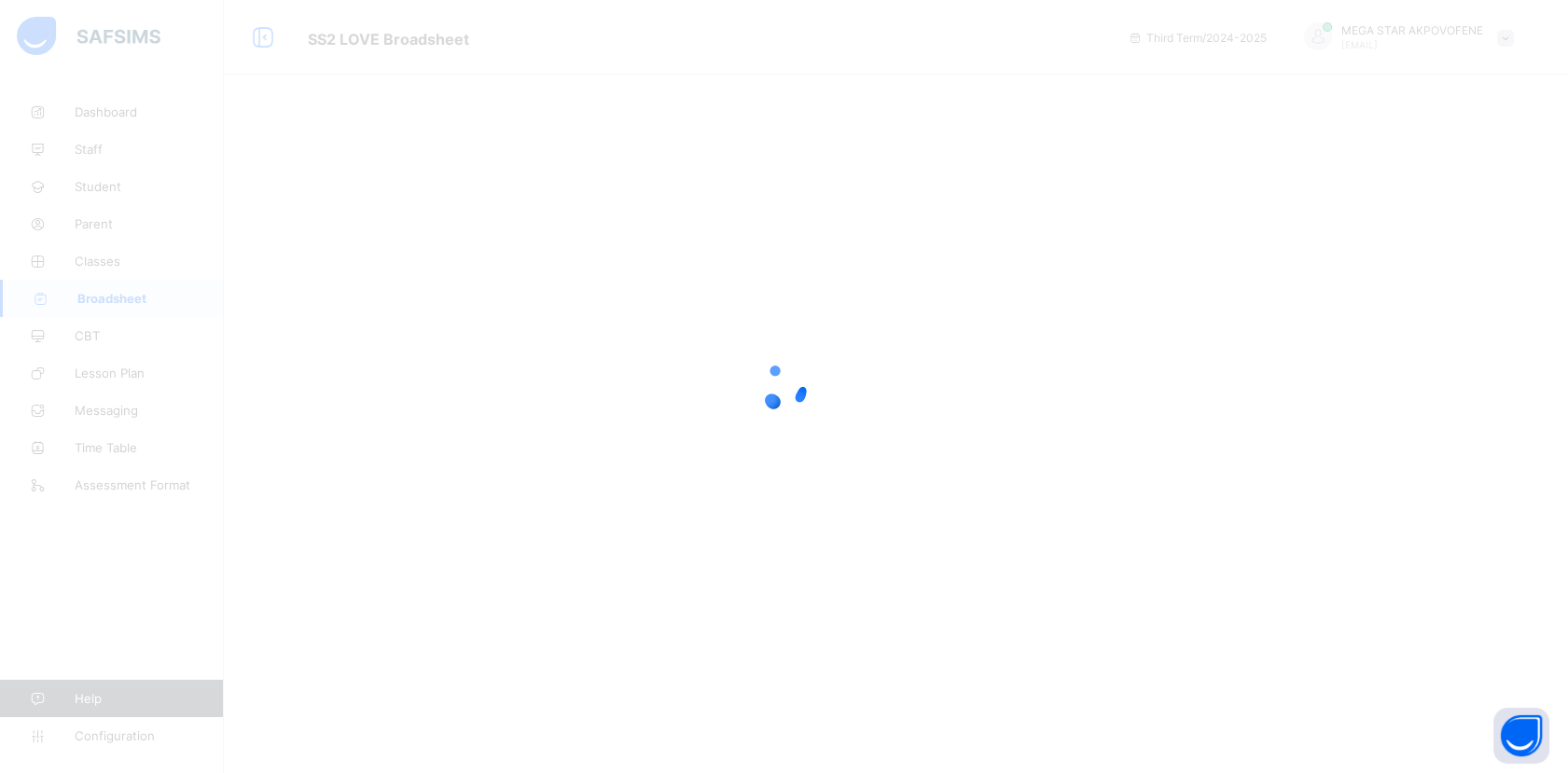 scroll, scrollTop: 0, scrollLeft: 0, axis: both 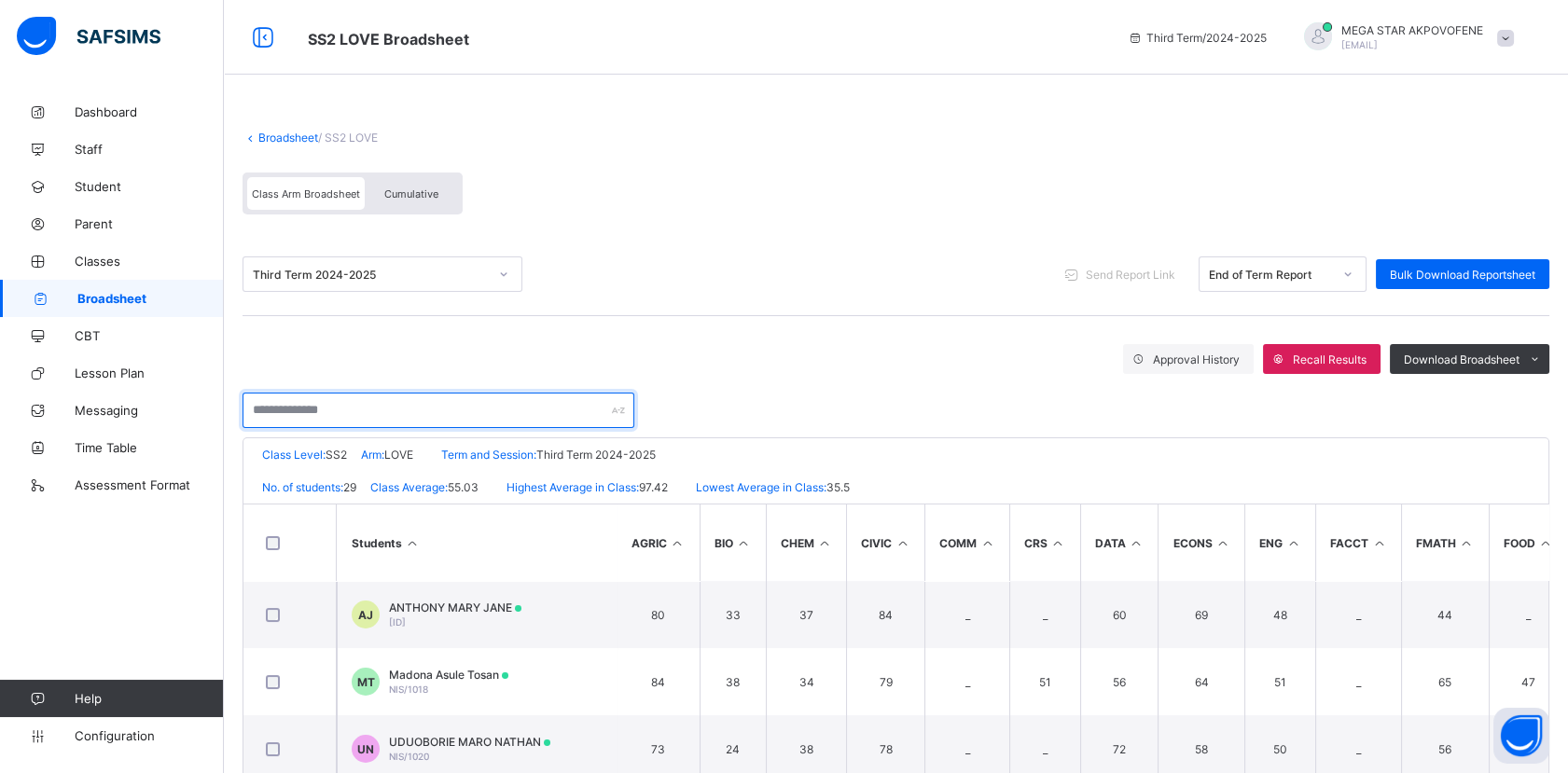 click at bounding box center (438, 410) 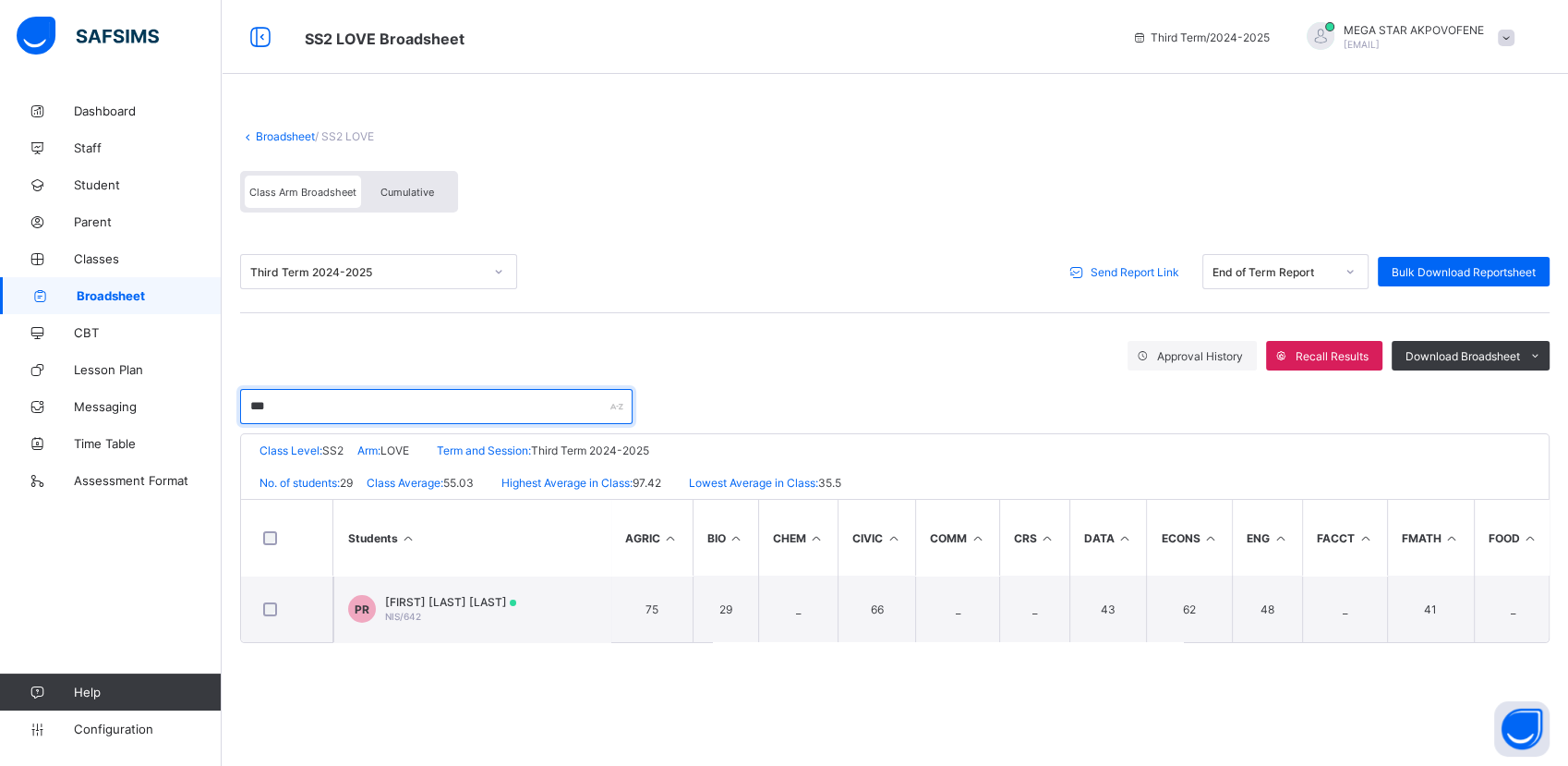 click on "***" at bounding box center [436, 407] 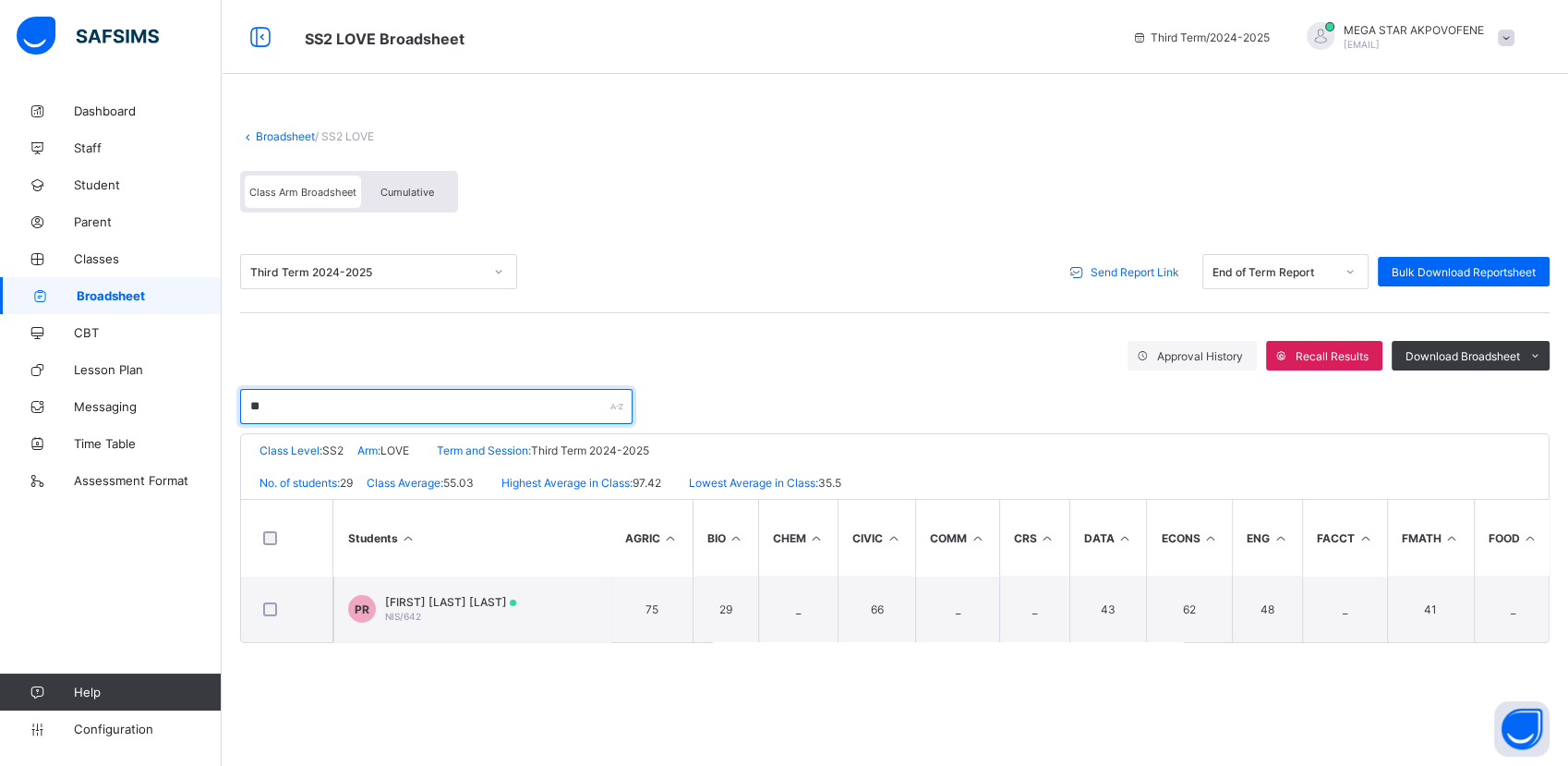 type on "*" 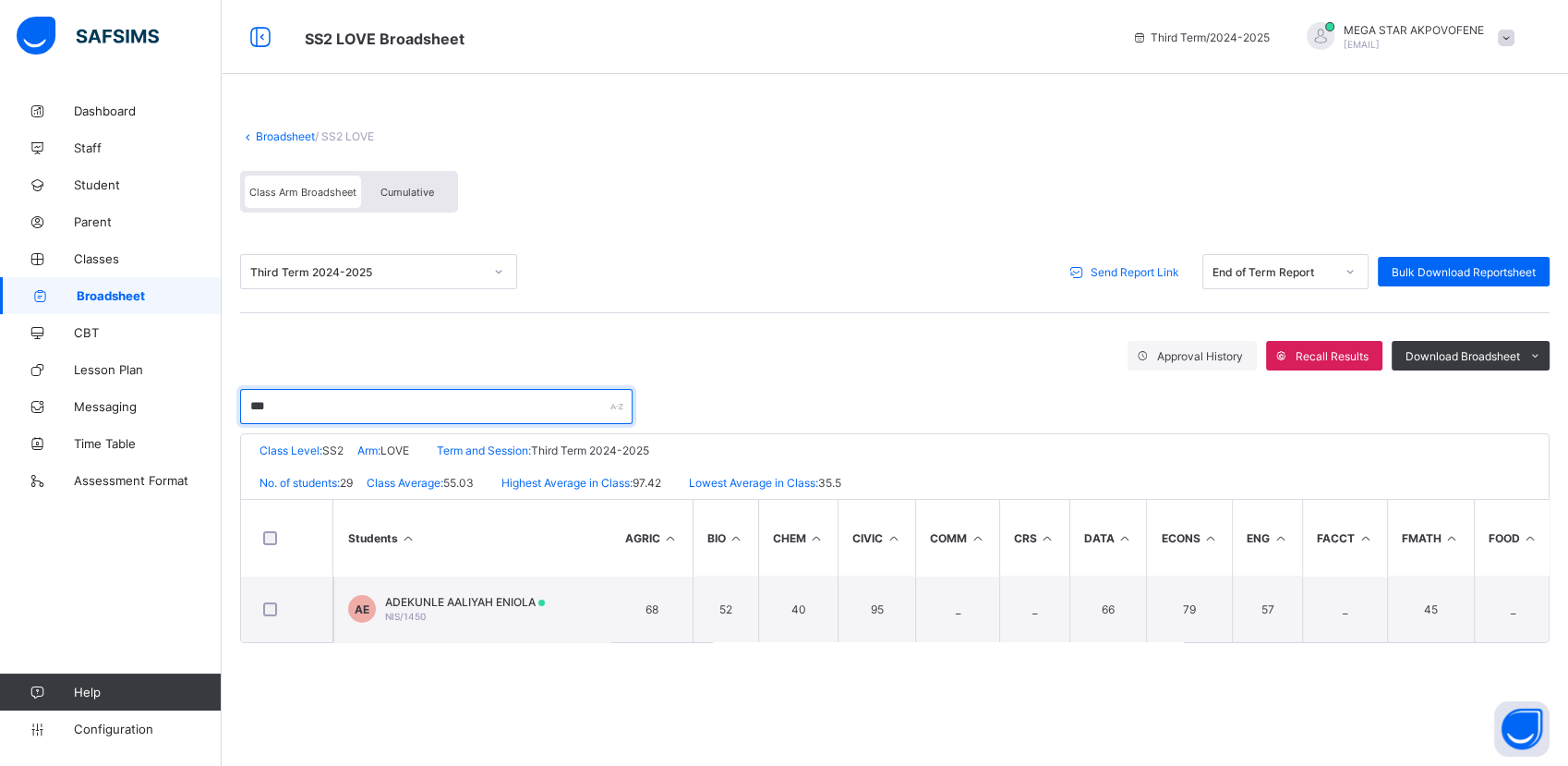 click on "***" at bounding box center [436, 407] 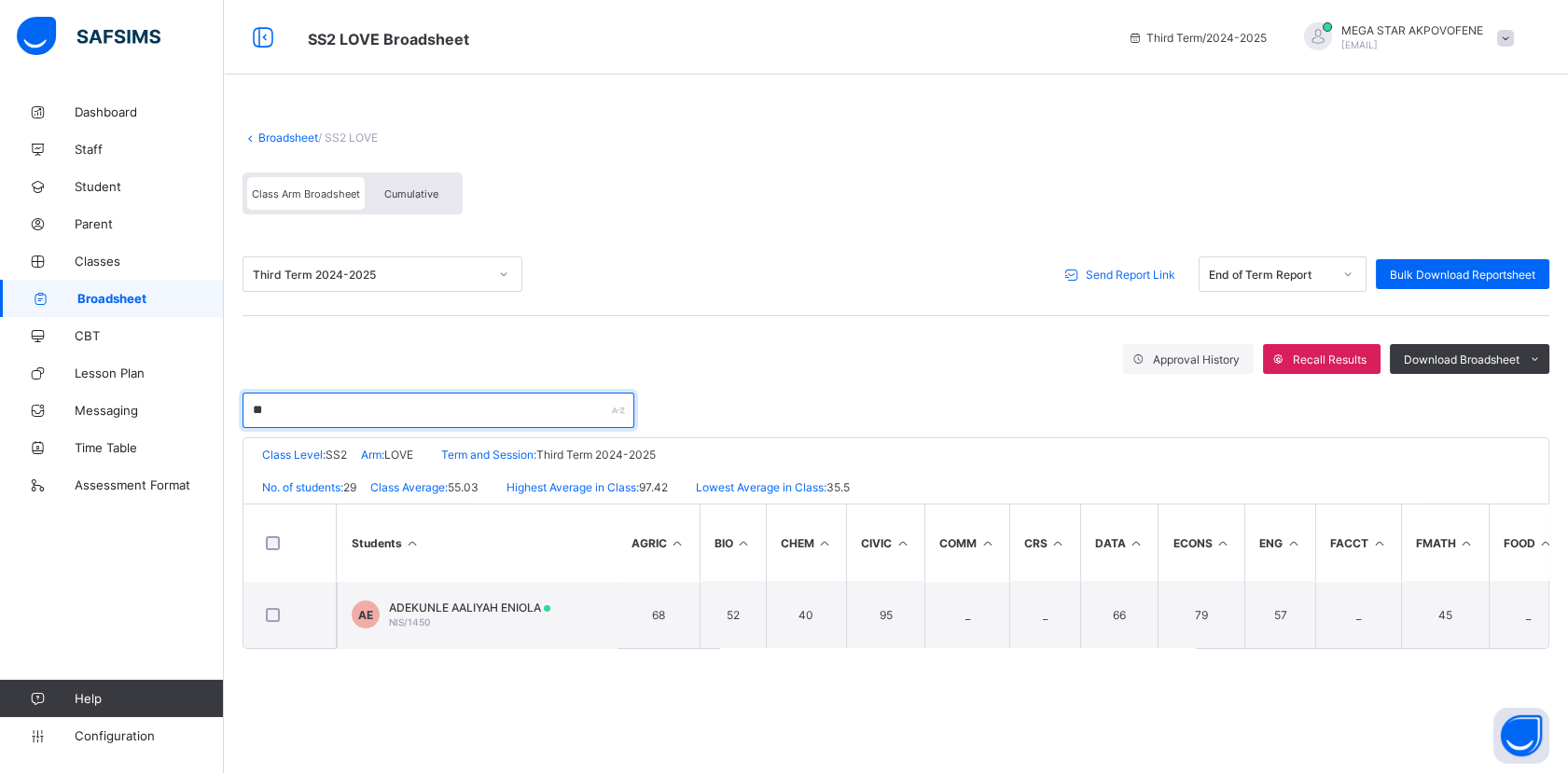 type on "*" 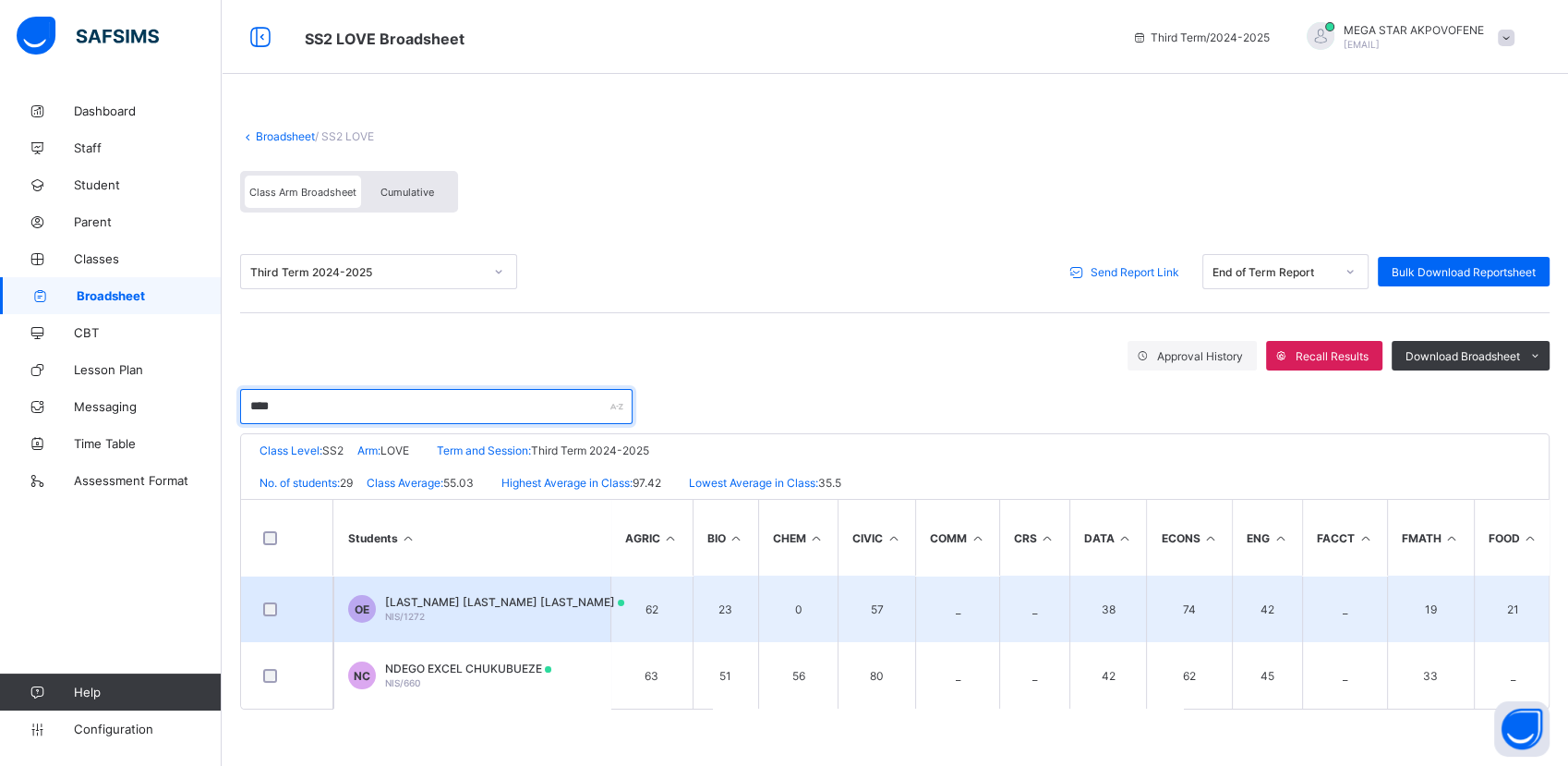 type on "****" 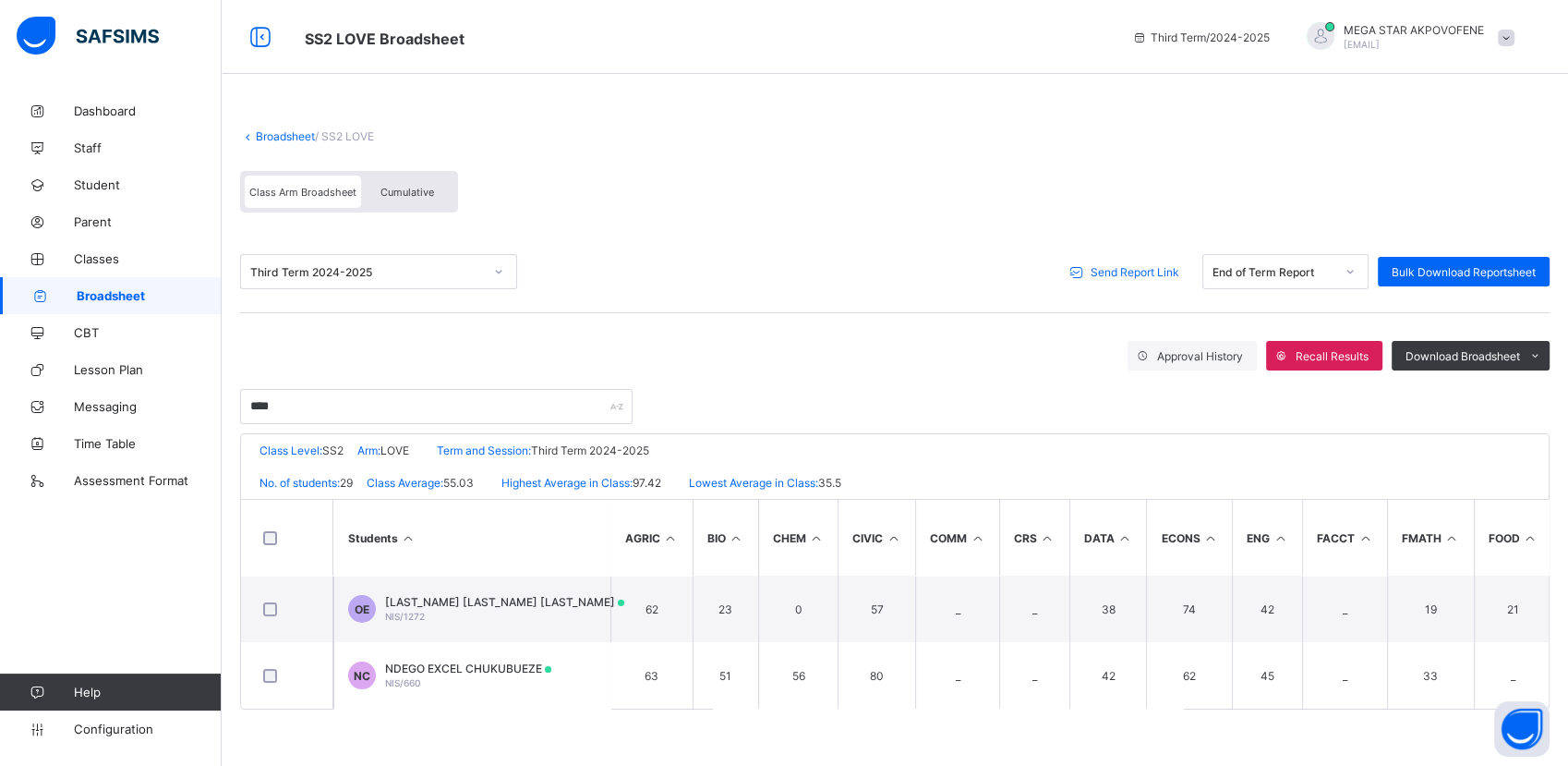 click on "Send Report Link" at bounding box center [1135, 272] 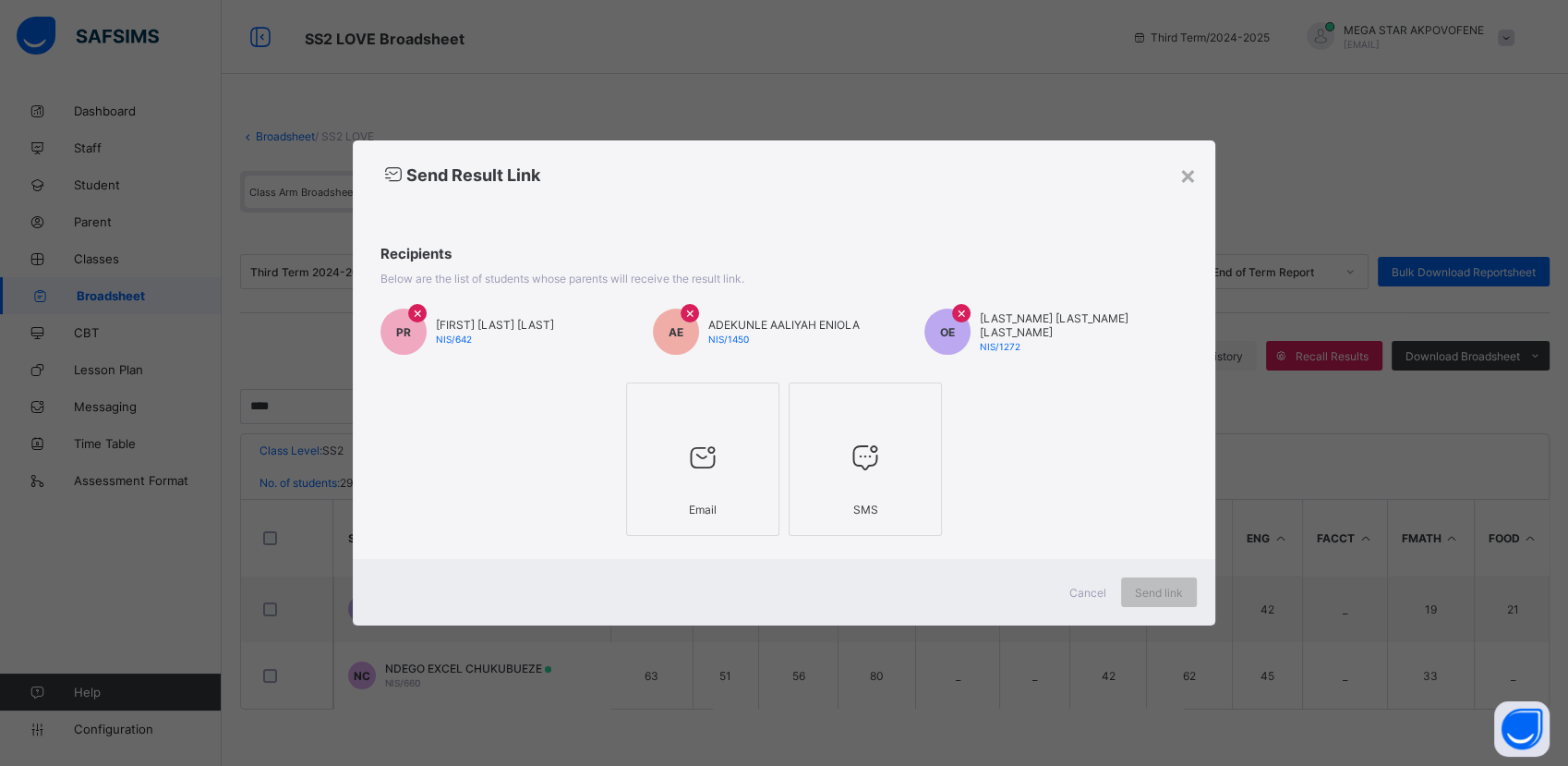 click at bounding box center [703, 456] 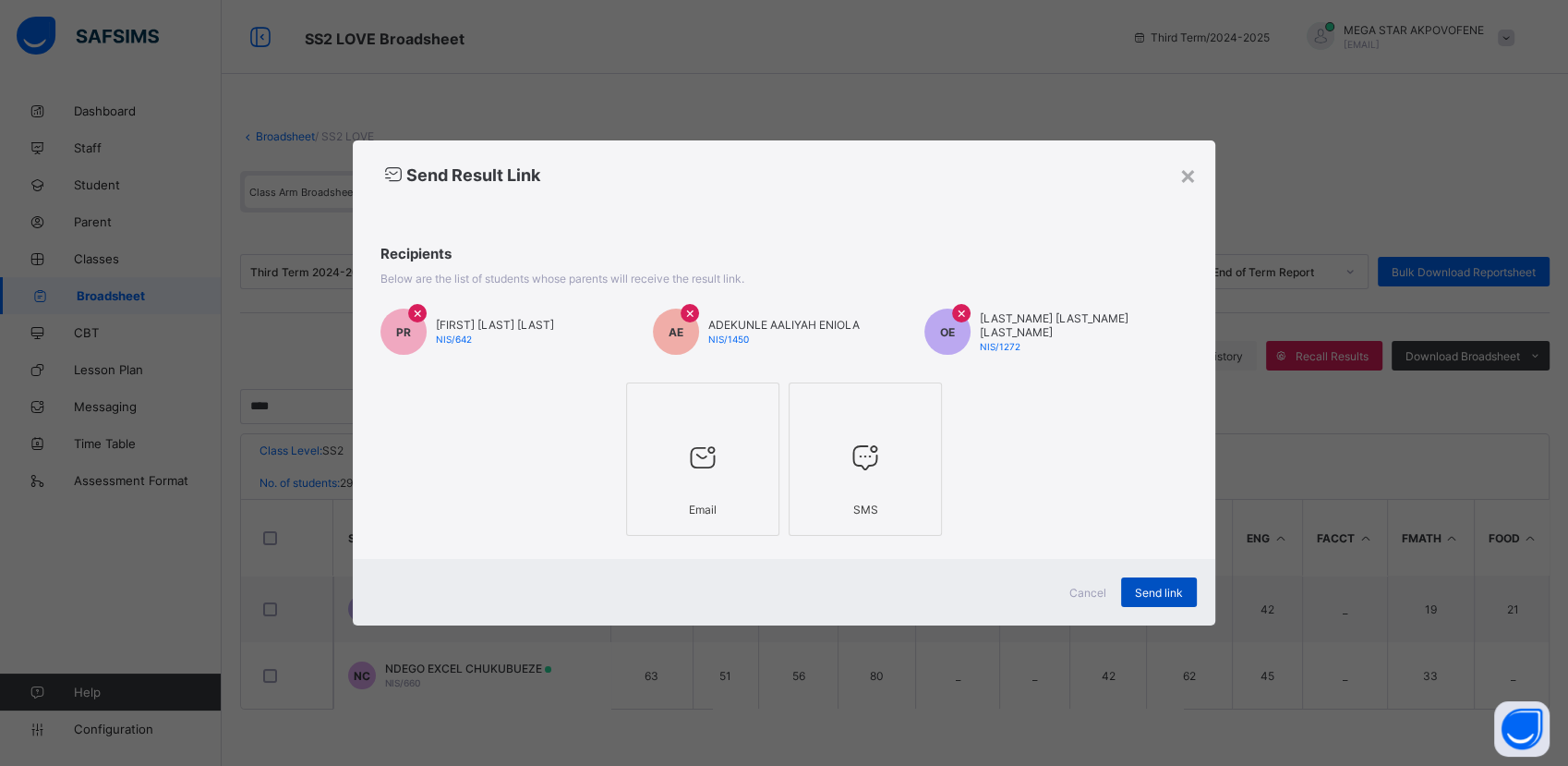 click on "Send link" at bounding box center (1159, 592) 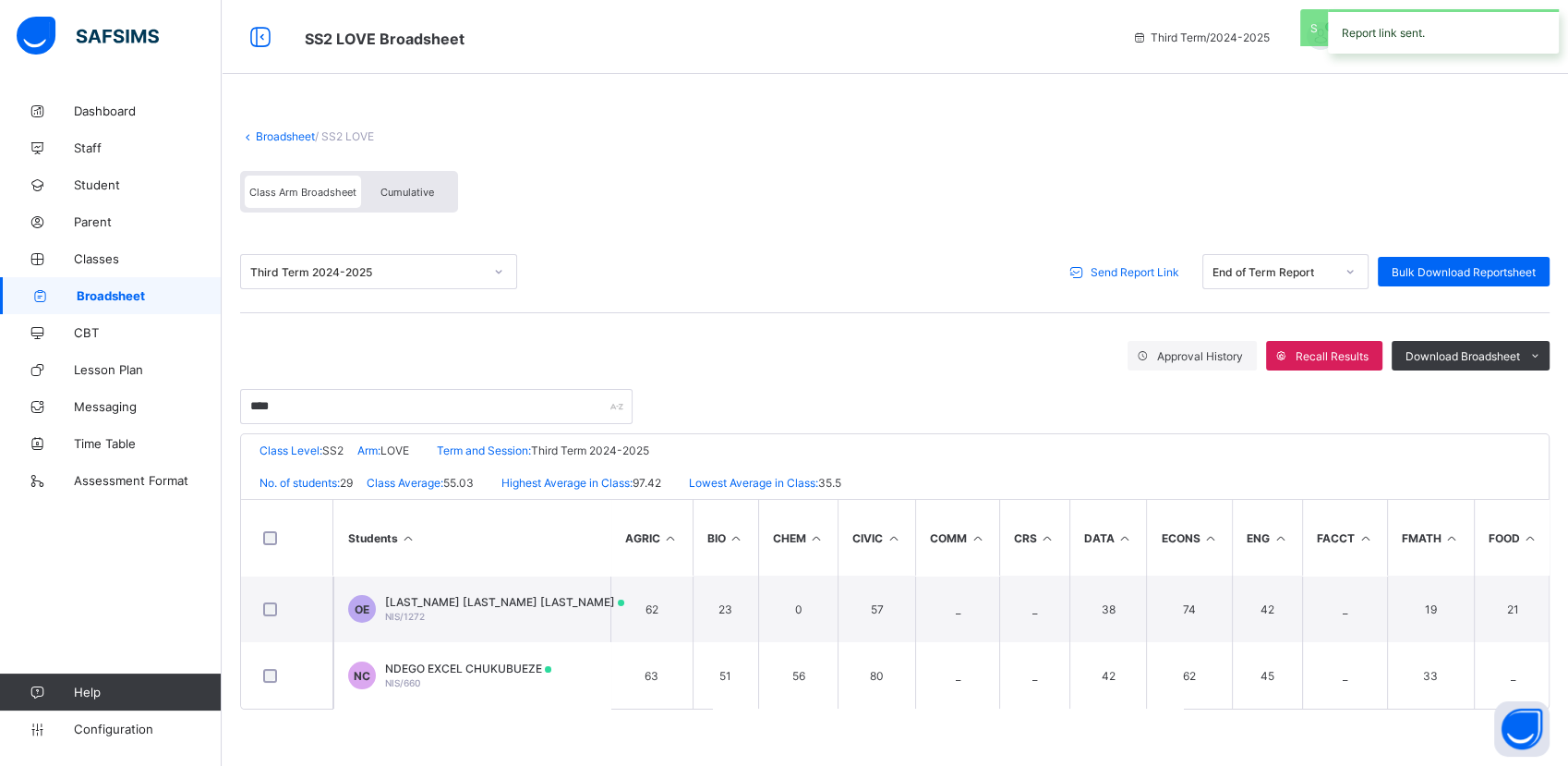 click on "Broadsheet" at bounding box center [285, 136] 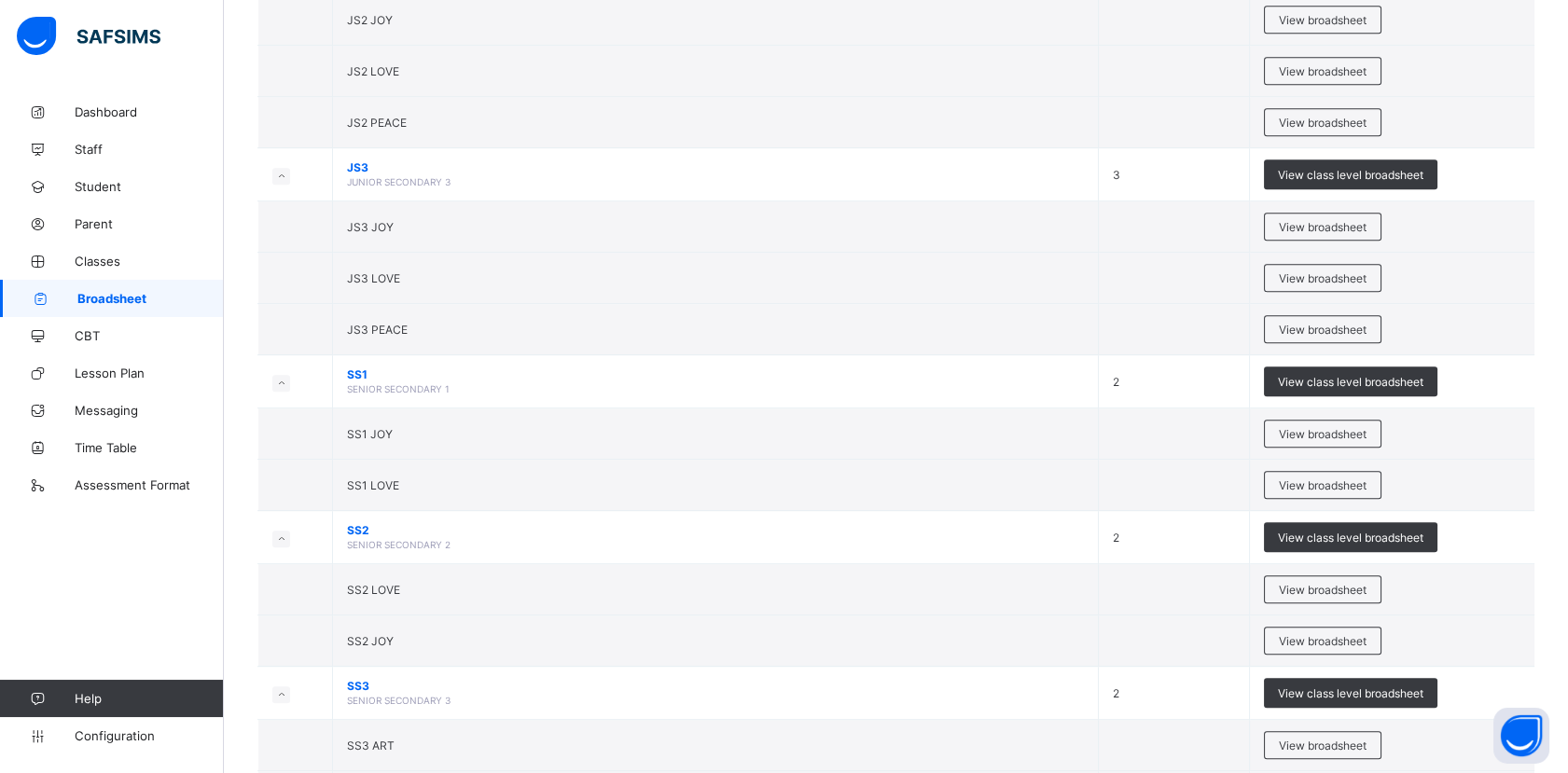 scroll, scrollTop: 1845, scrollLeft: 0, axis: vertical 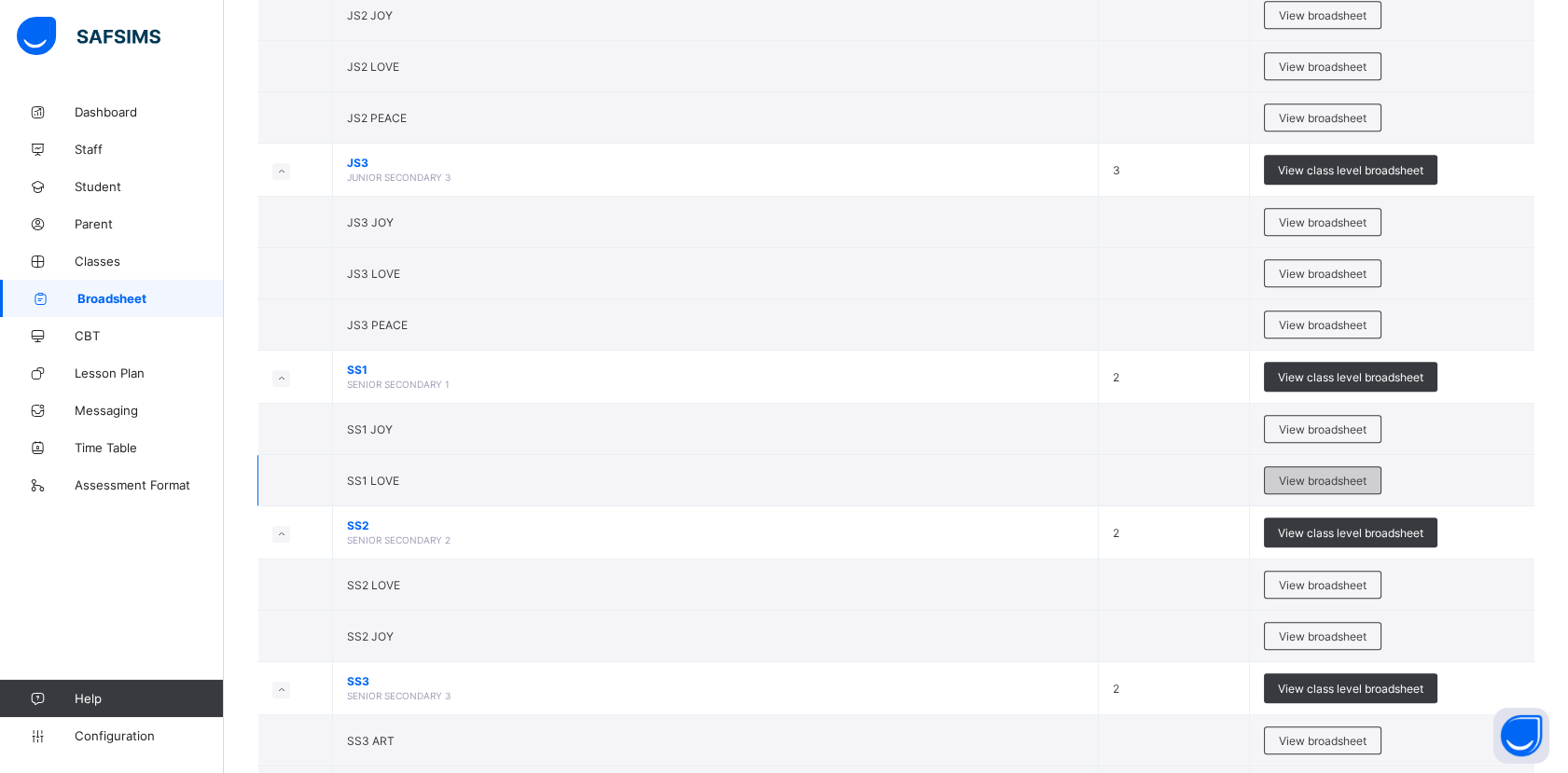 click on "View broadsheet" at bounding box center [1323, 480] 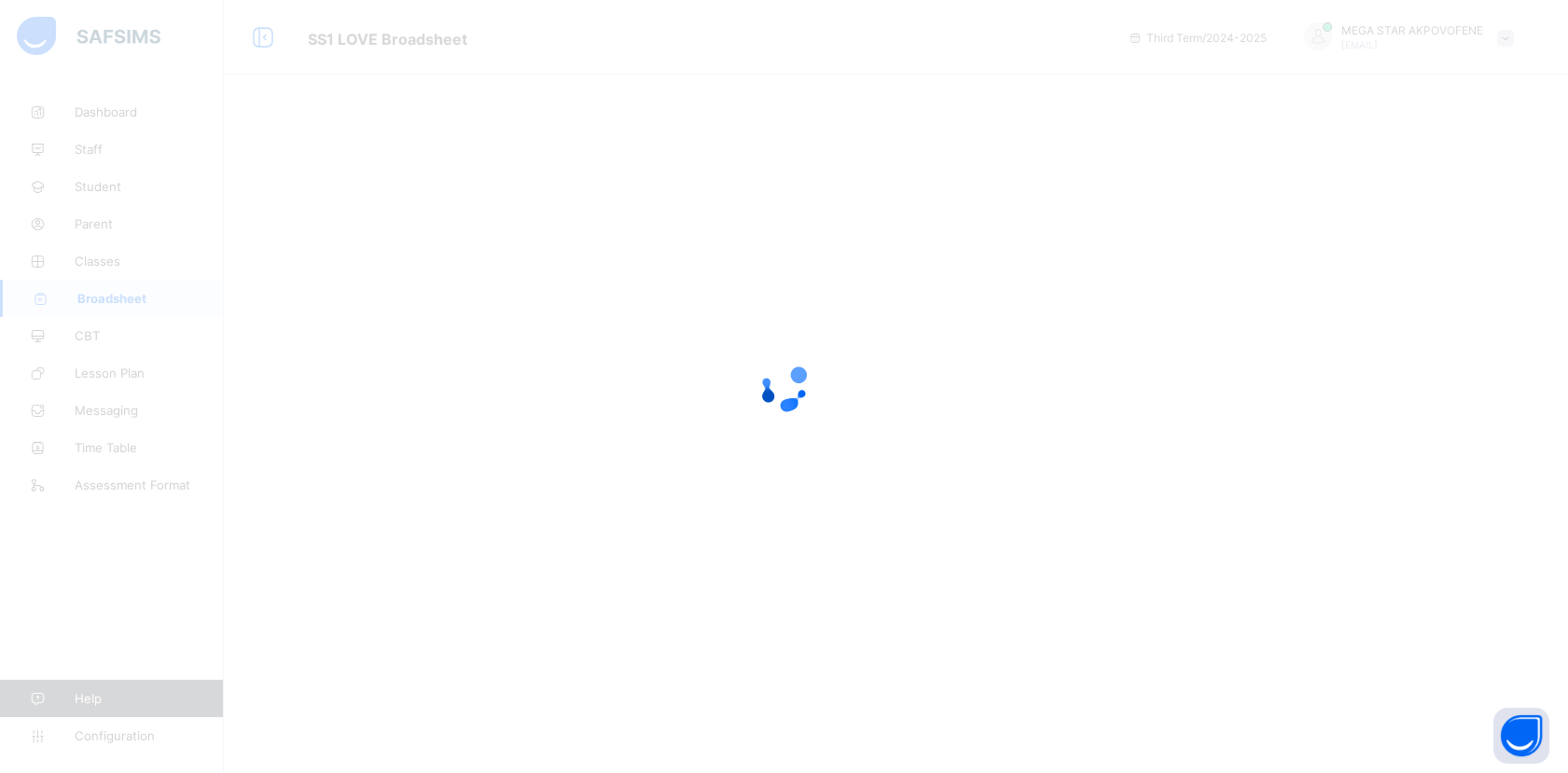 scroll, scrollTop: 0, scrollLeft: 0, axis: both 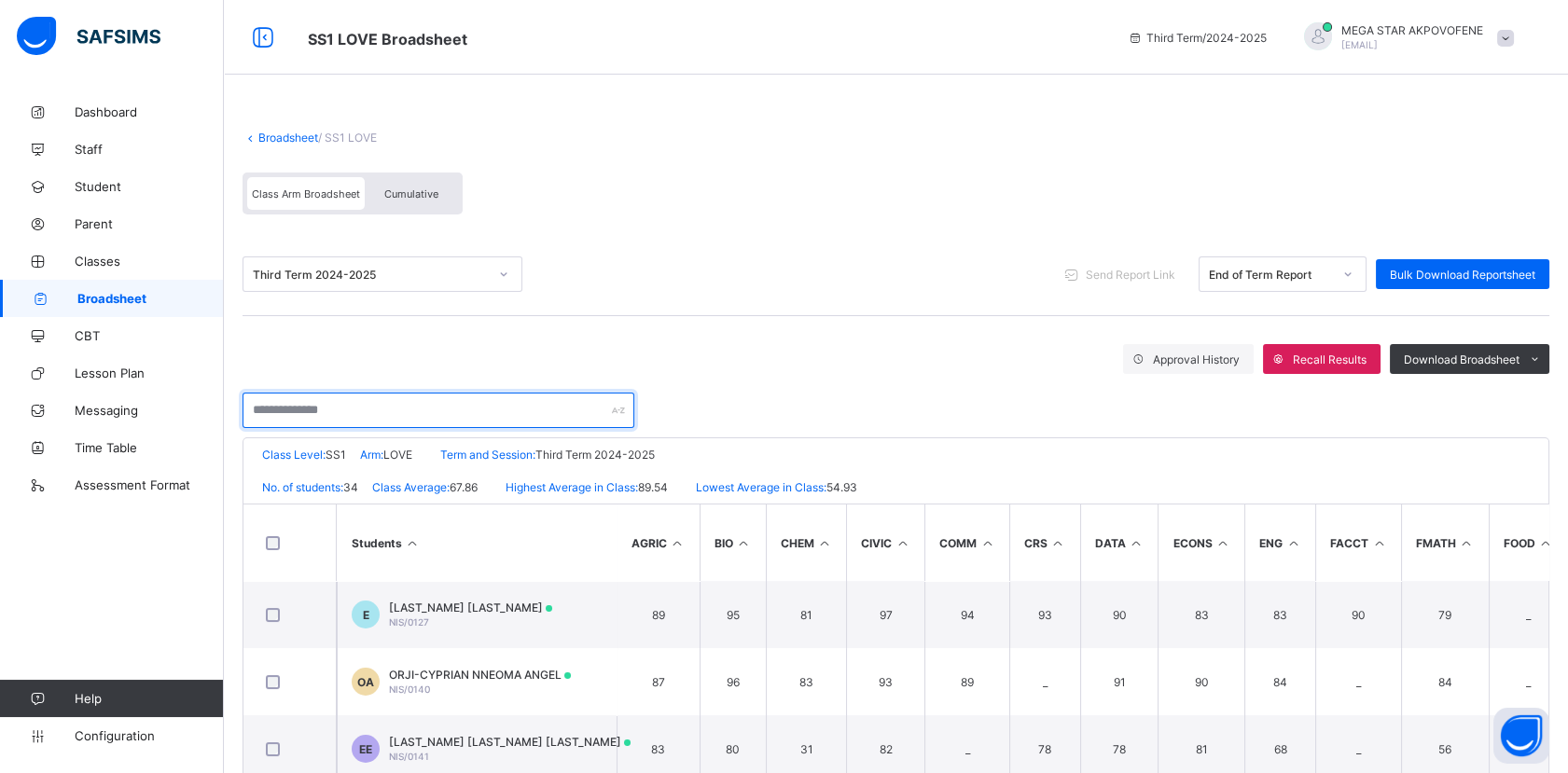 click at bounding box center [438, 410] 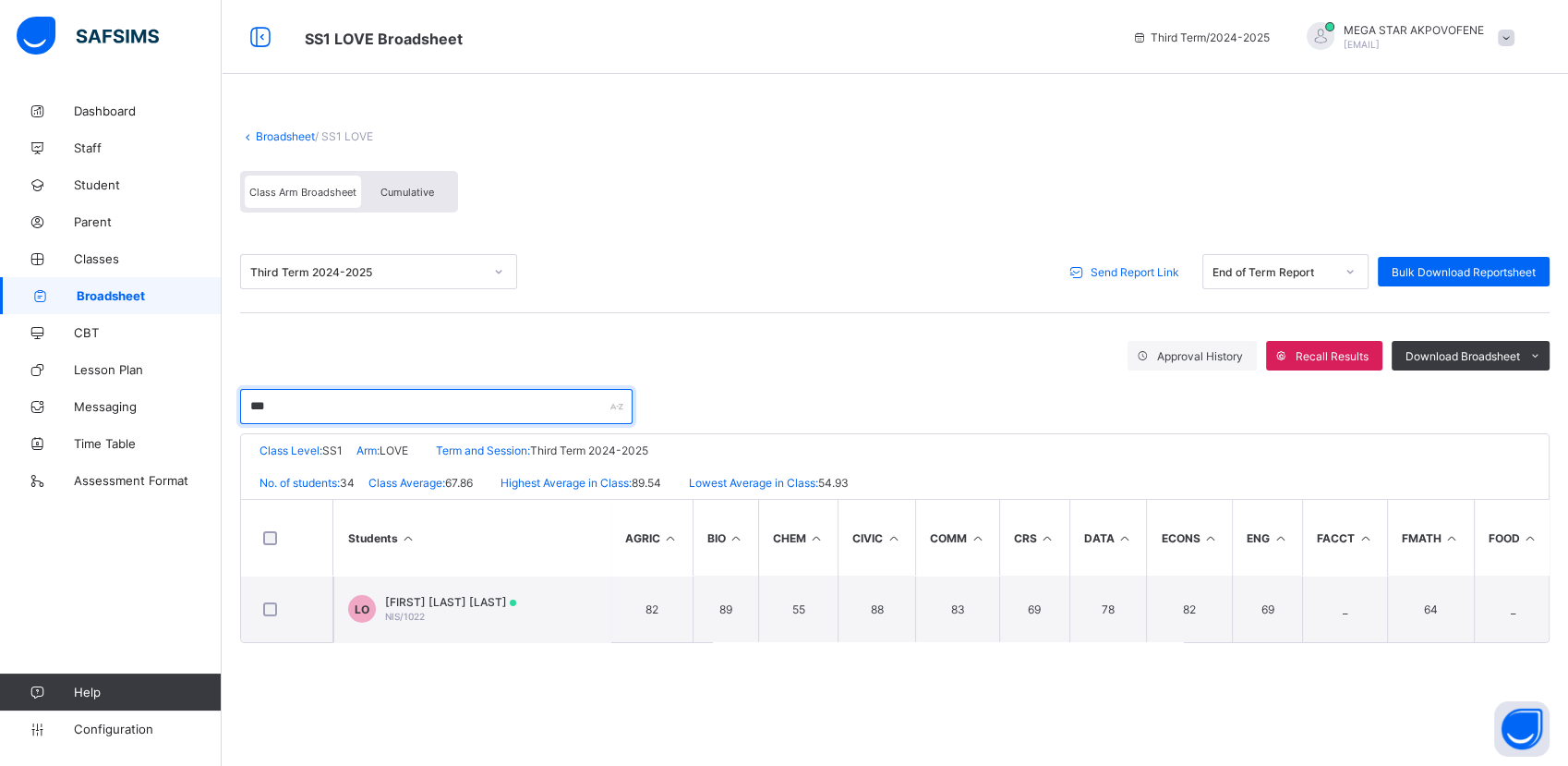 click on "***" at bounding box center [436, 407] 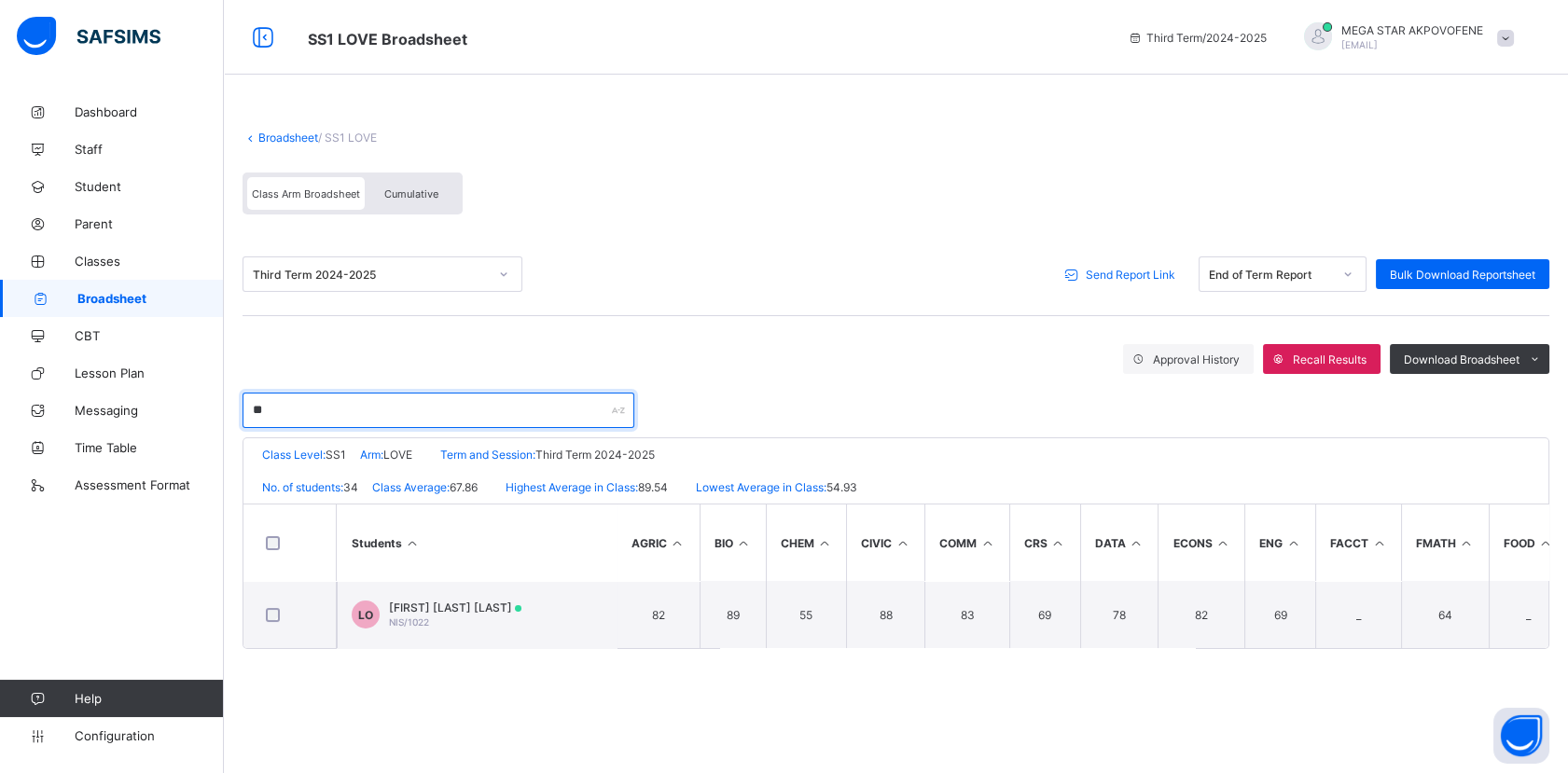 type on "*" 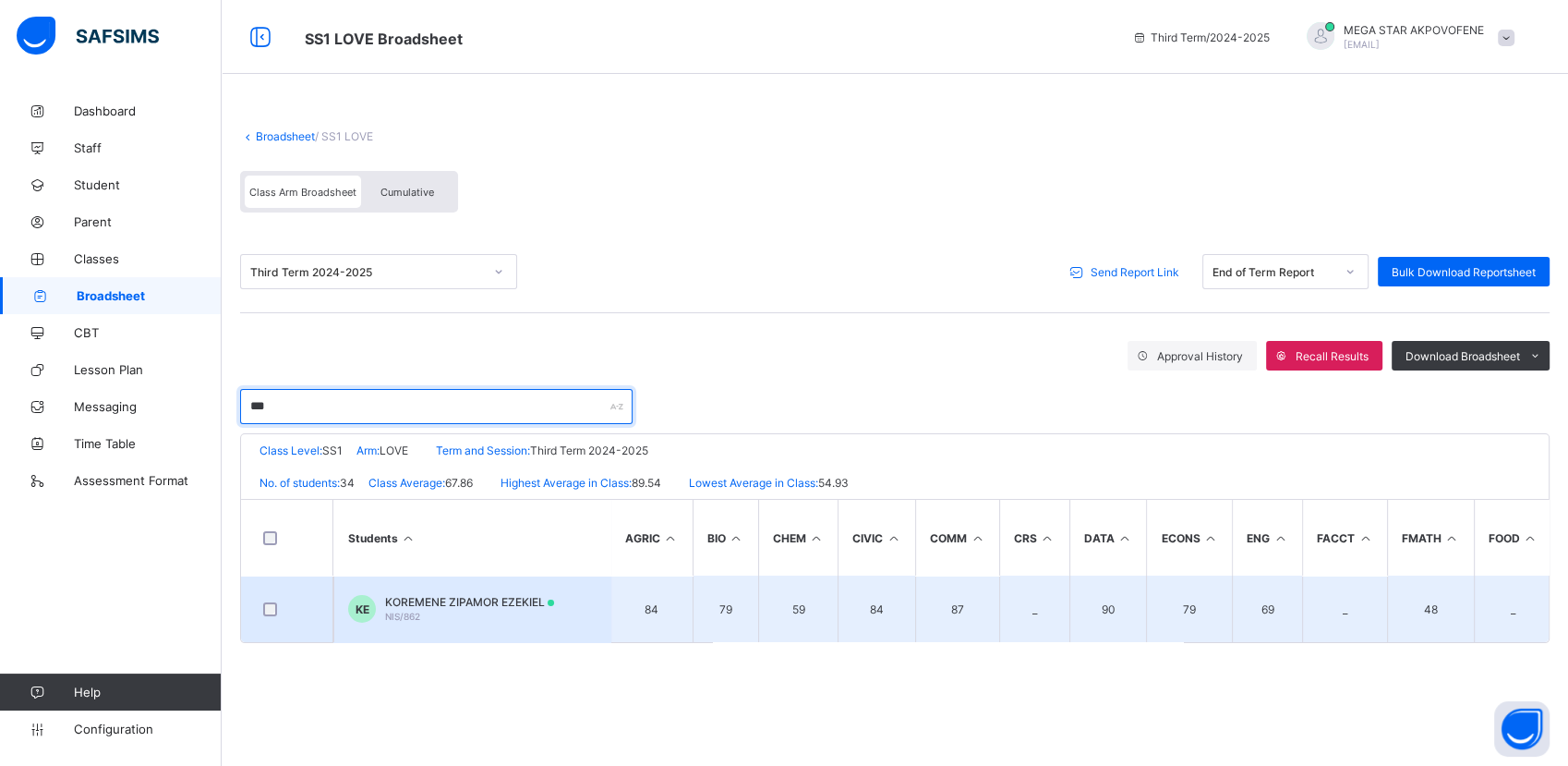 type on "***" 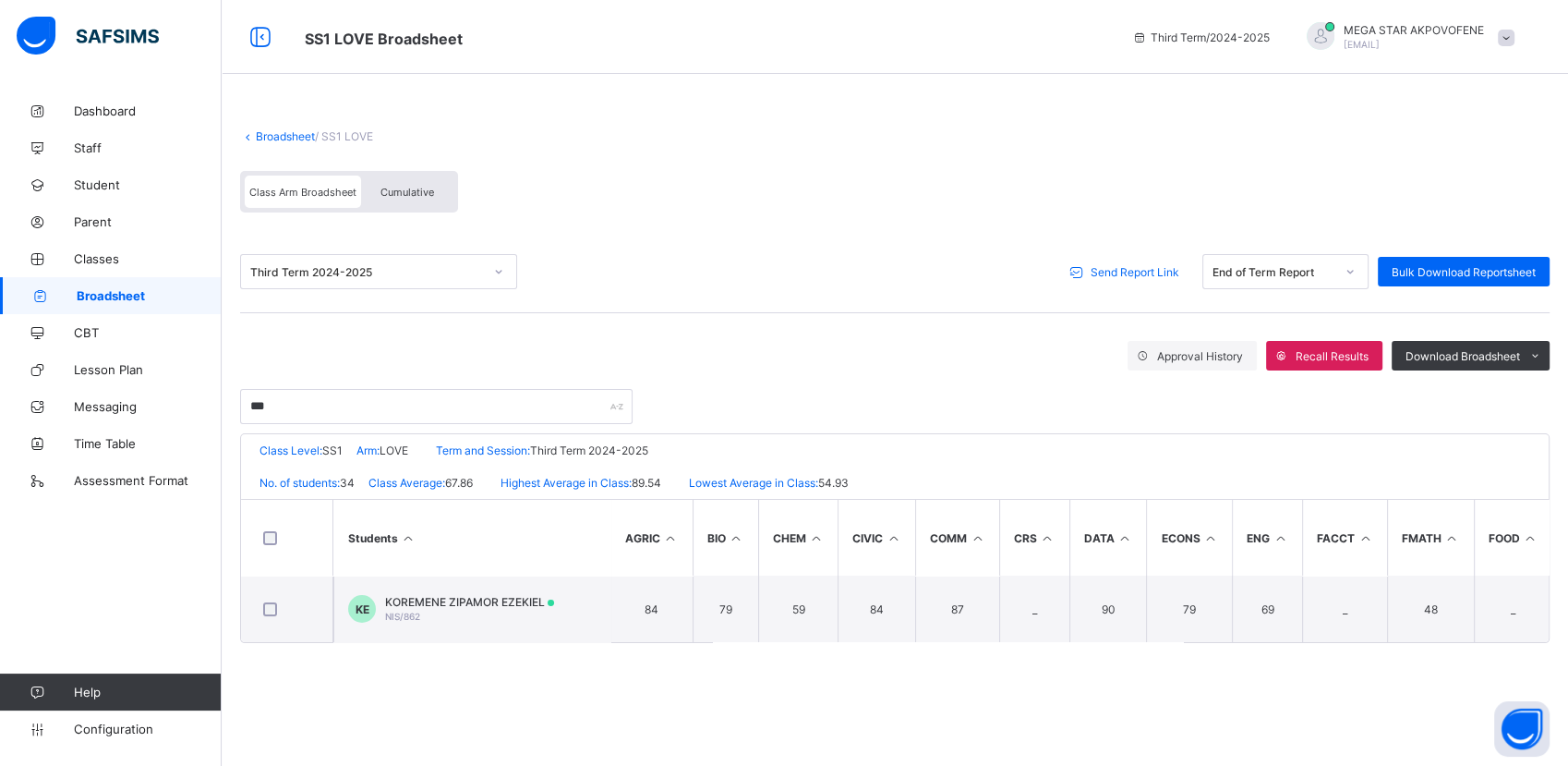 click on "Send Report Link" at bounding box center [1135, 272] 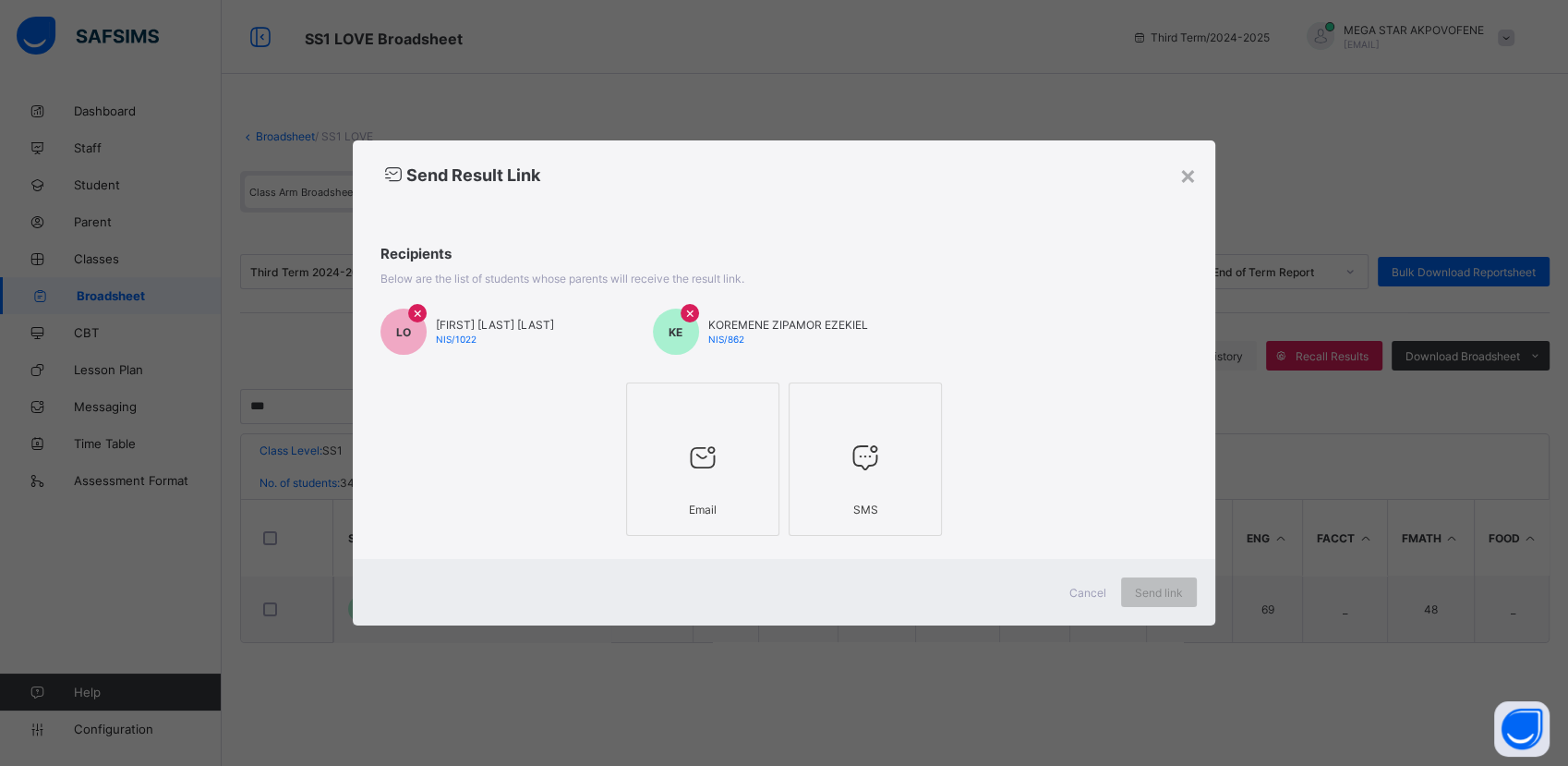 click at bounding box center (703, 456) 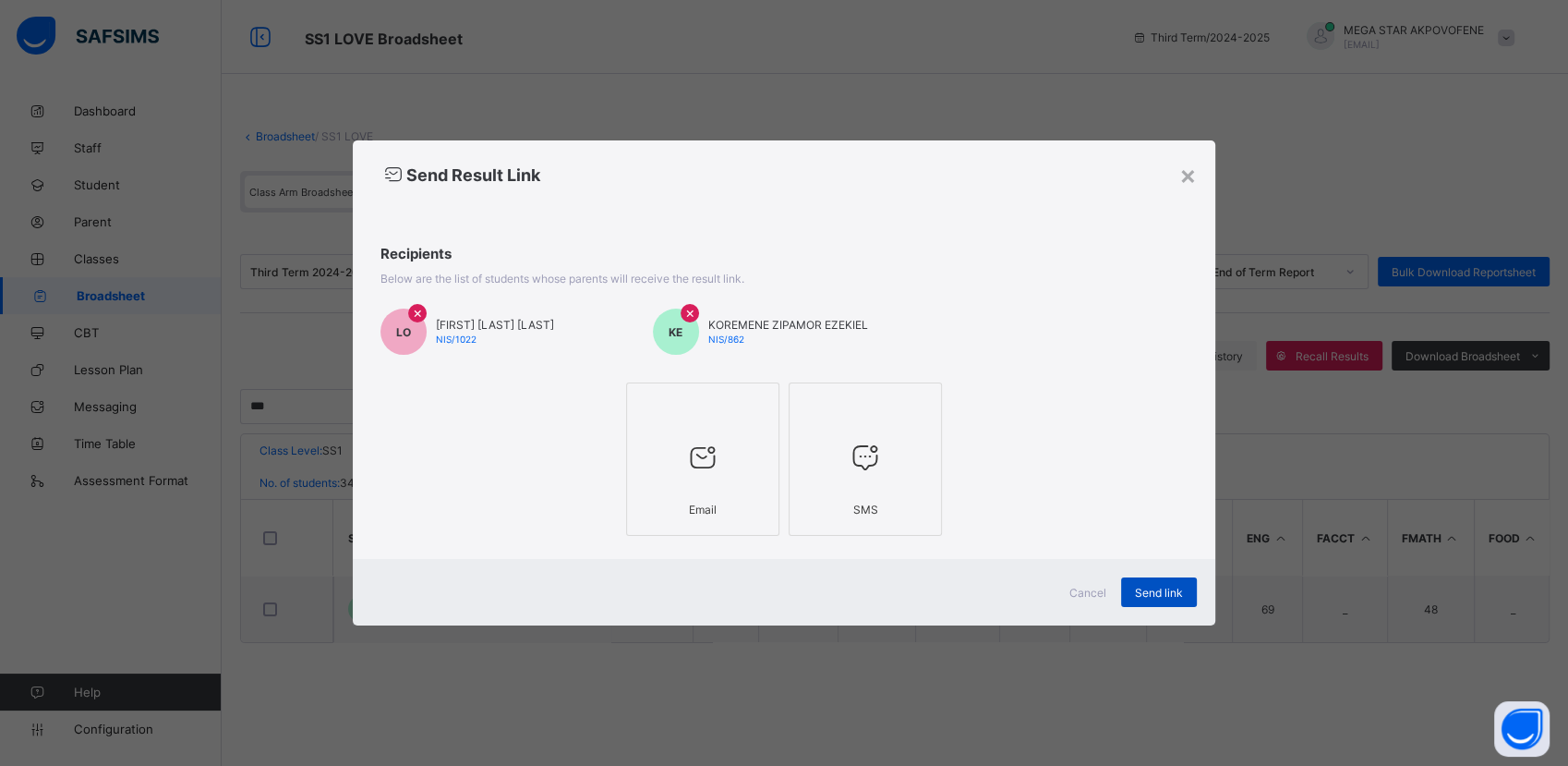 click on "Send link" at bounding box center (1159, 592) 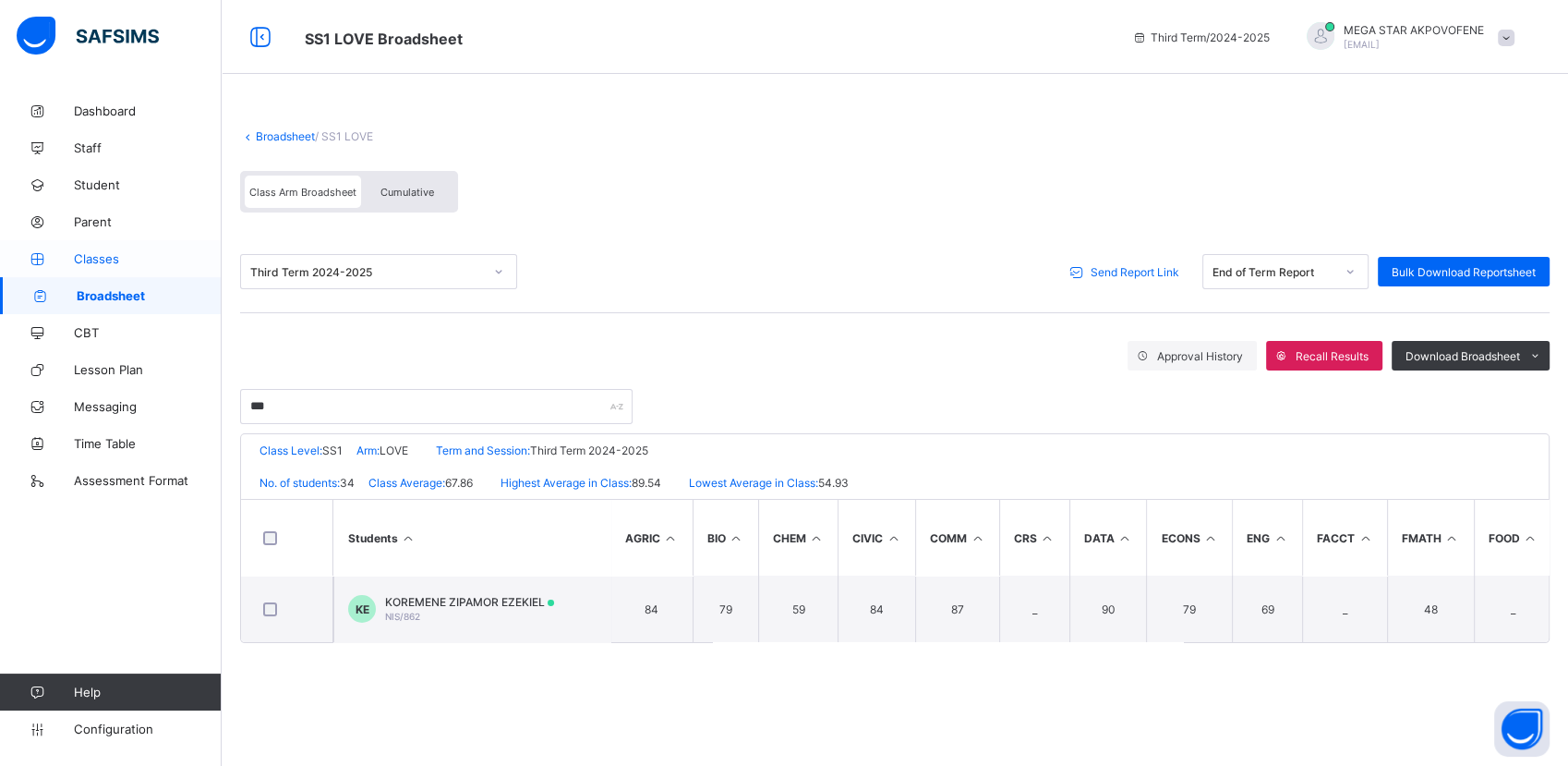 click on "Classes" at bounding box center [111, 259] 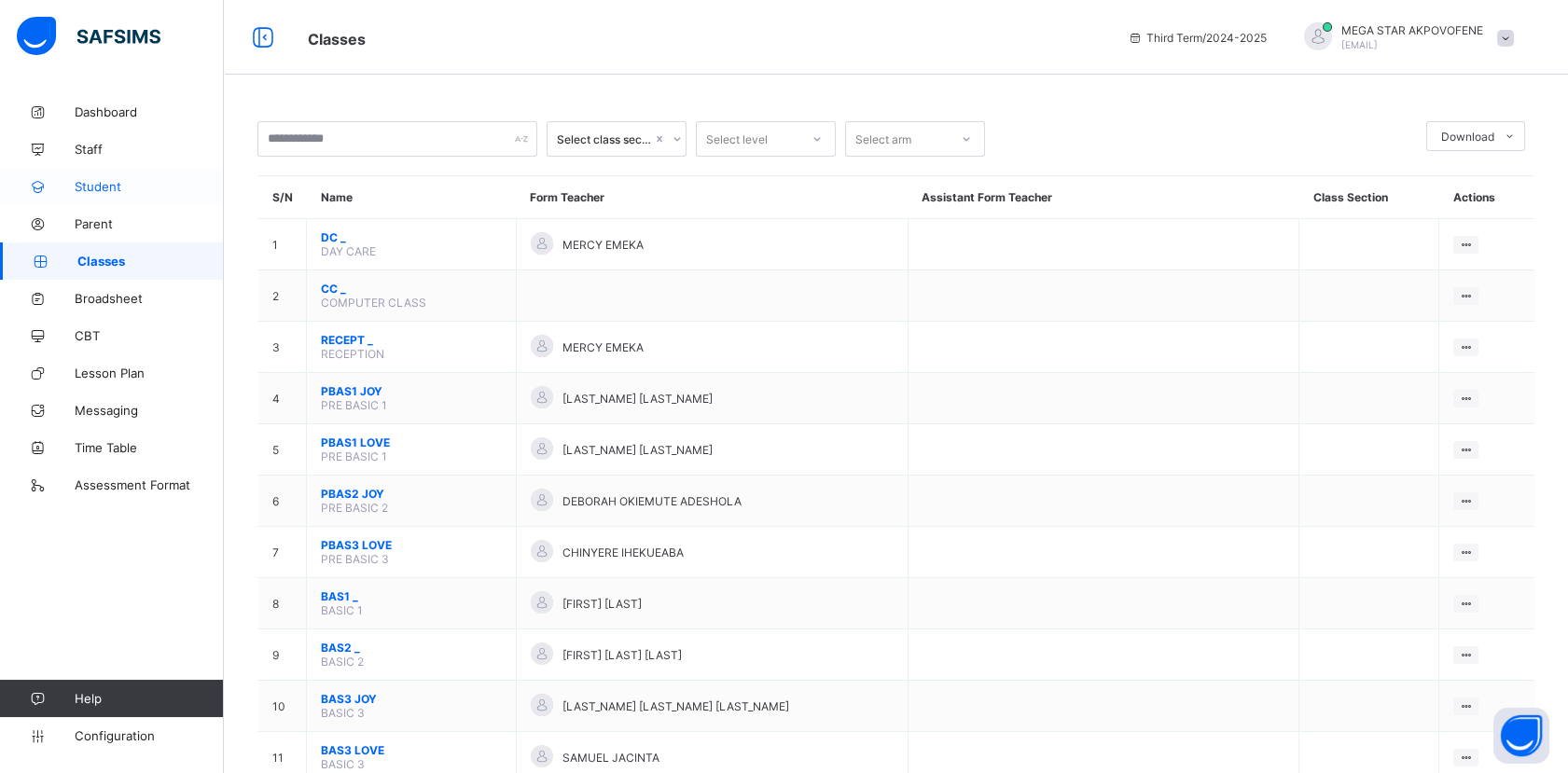 click on "Student" at bounding box center (149, 186) 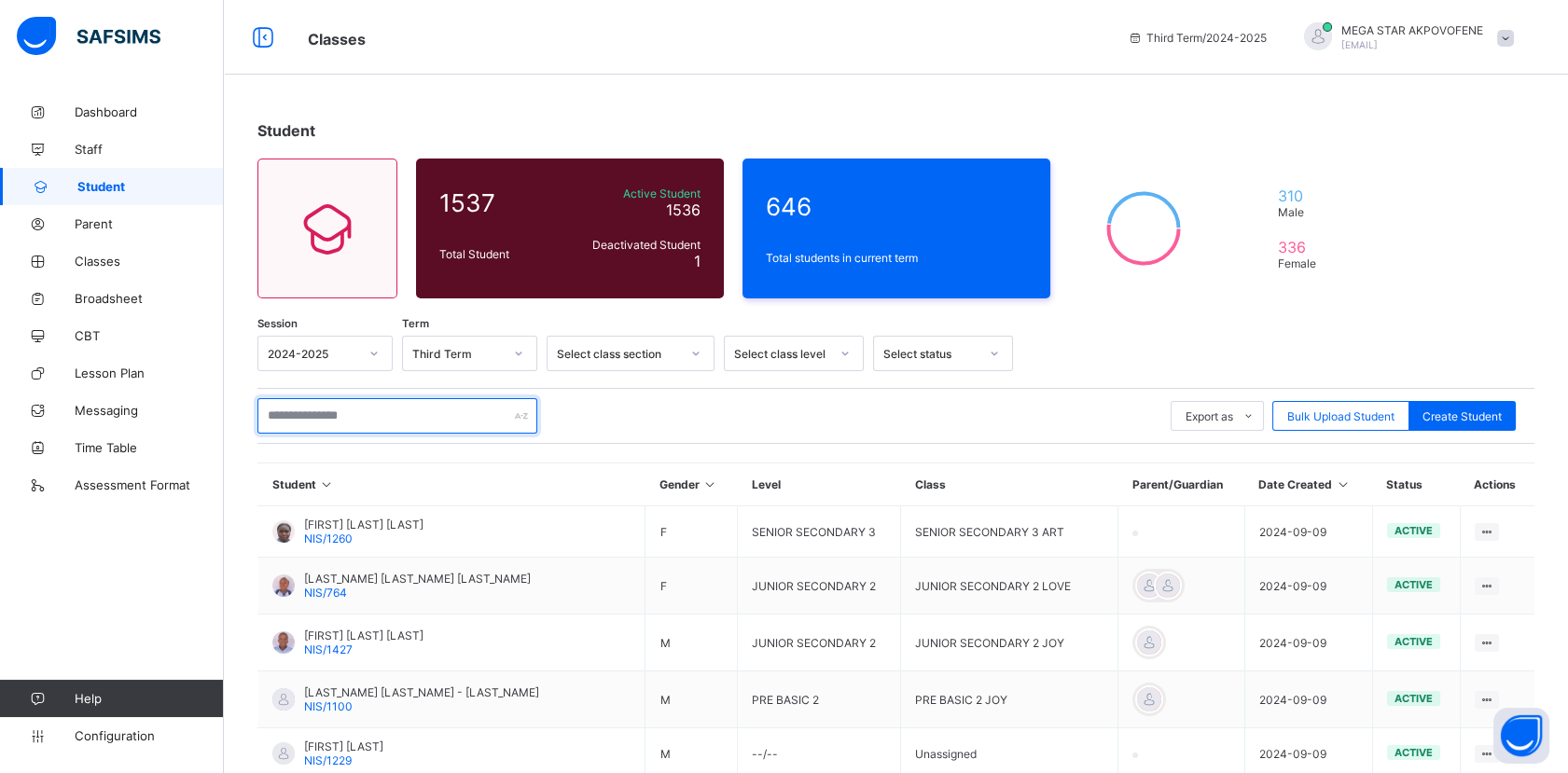 click at bounding box center (397, 416) 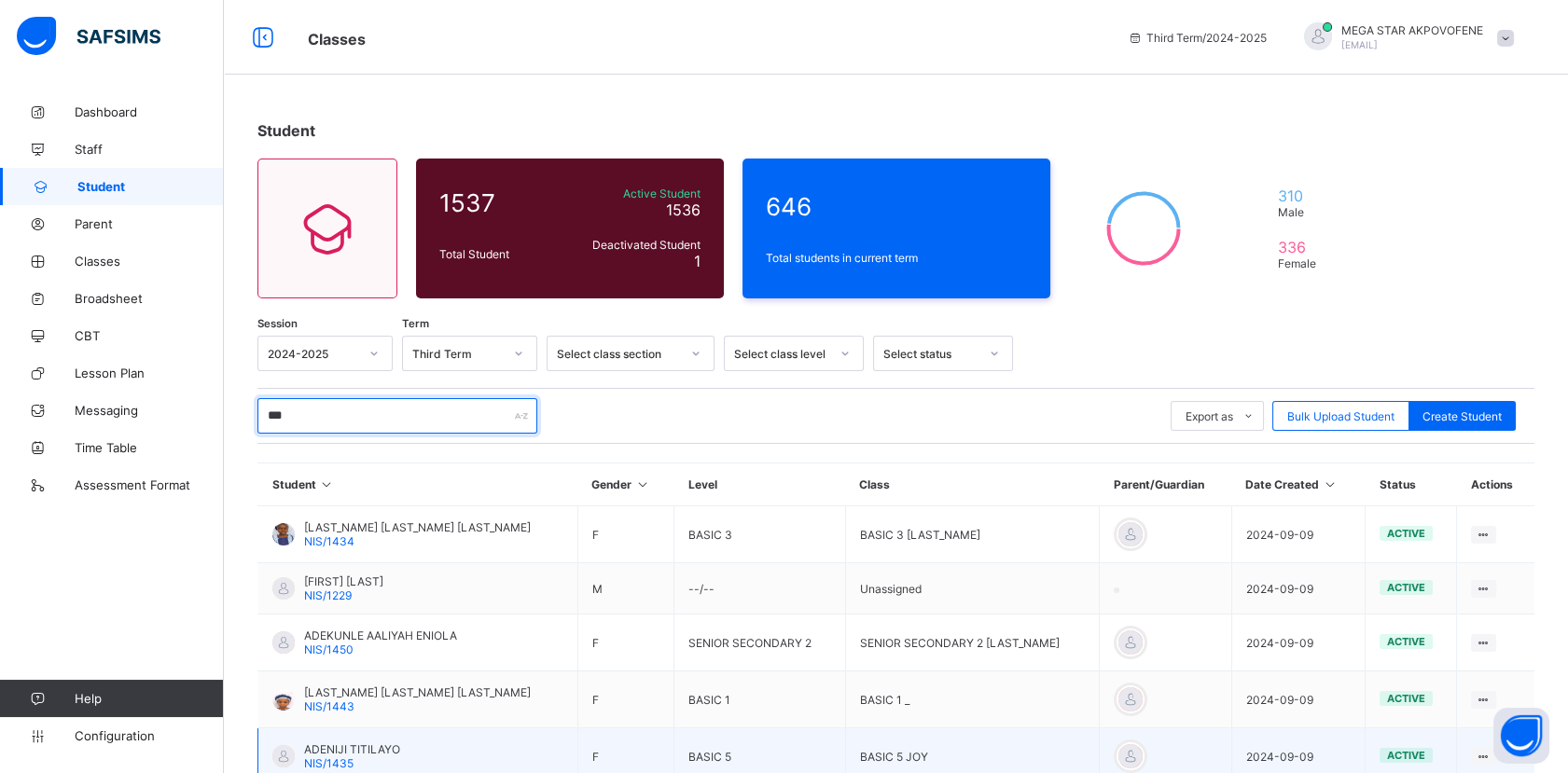 type on "***" 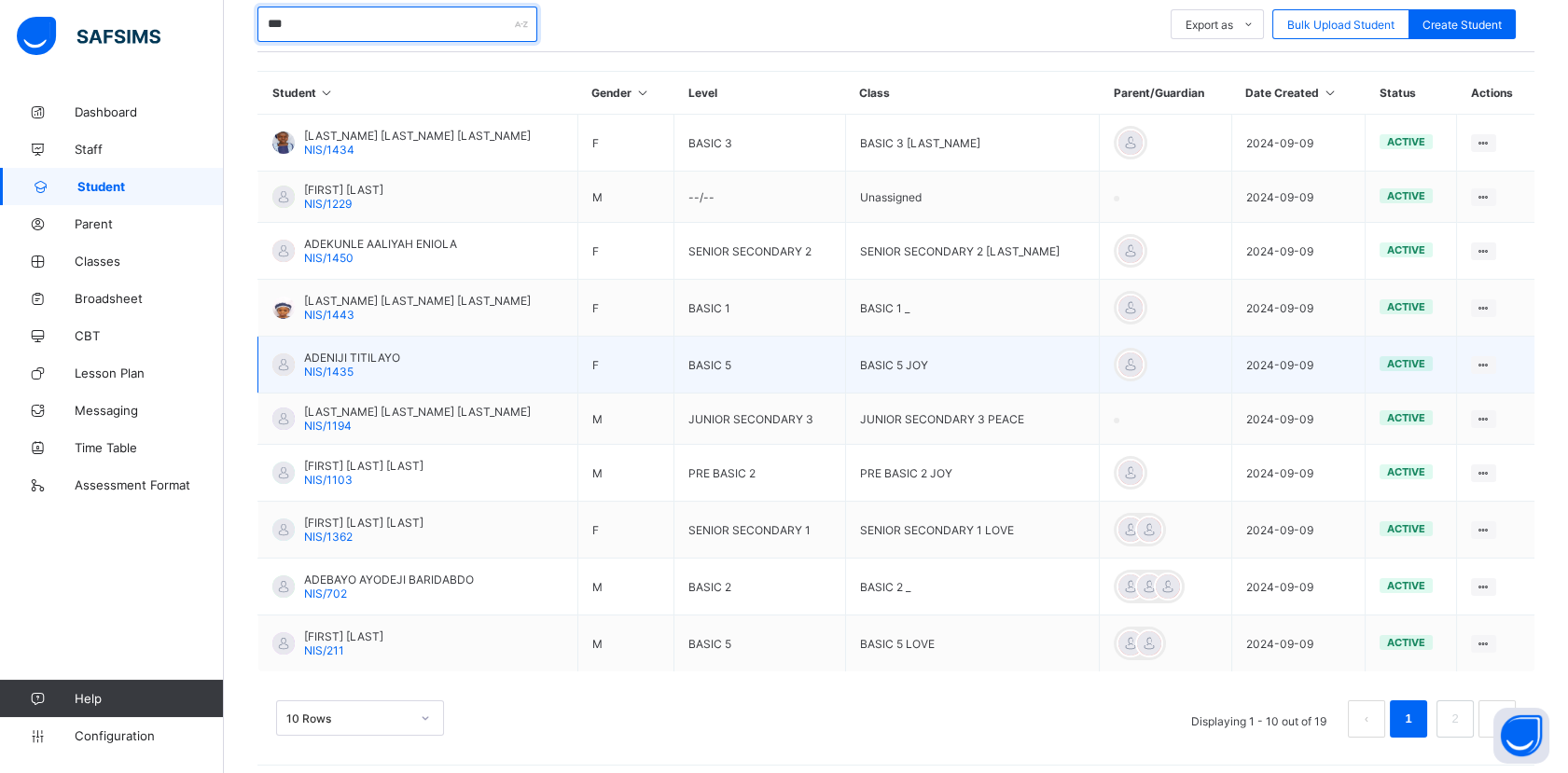scroll, scrollTop: 396, scrollLeft: 0, axis: vertical 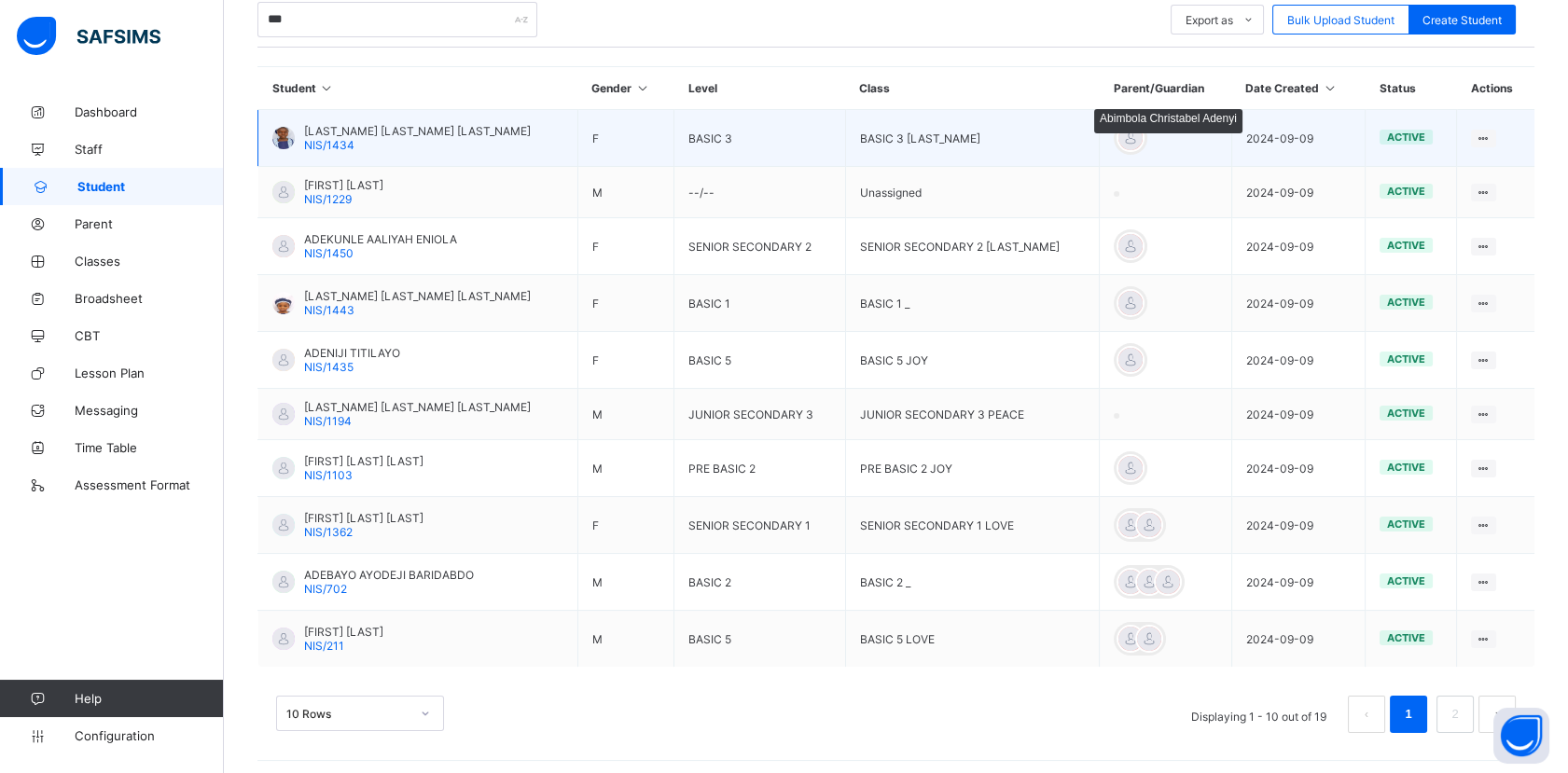 click at bounding box center (1131, 138) 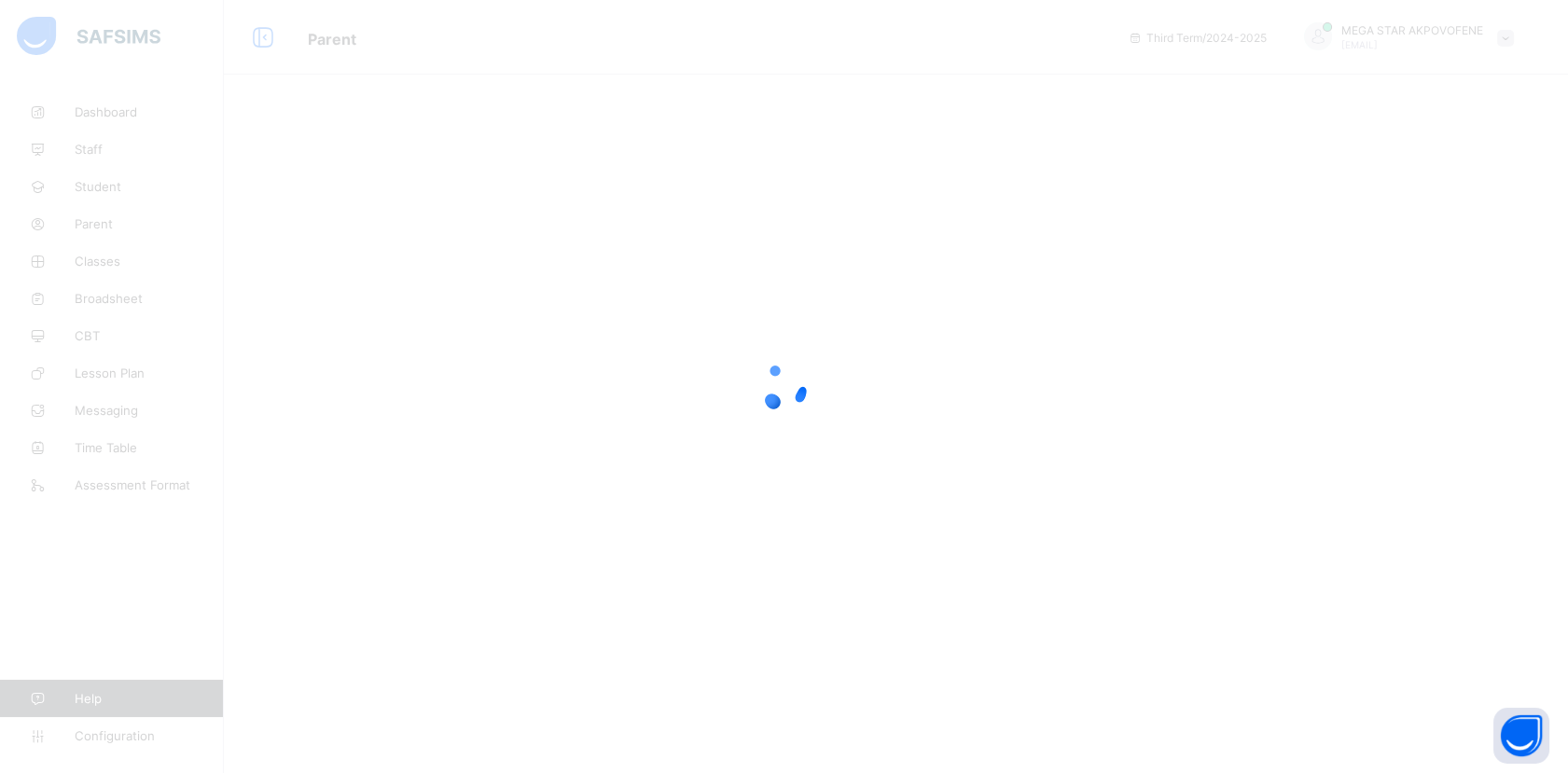 scroll, scrollTop: 0, scrollLeft: 0, axis: both 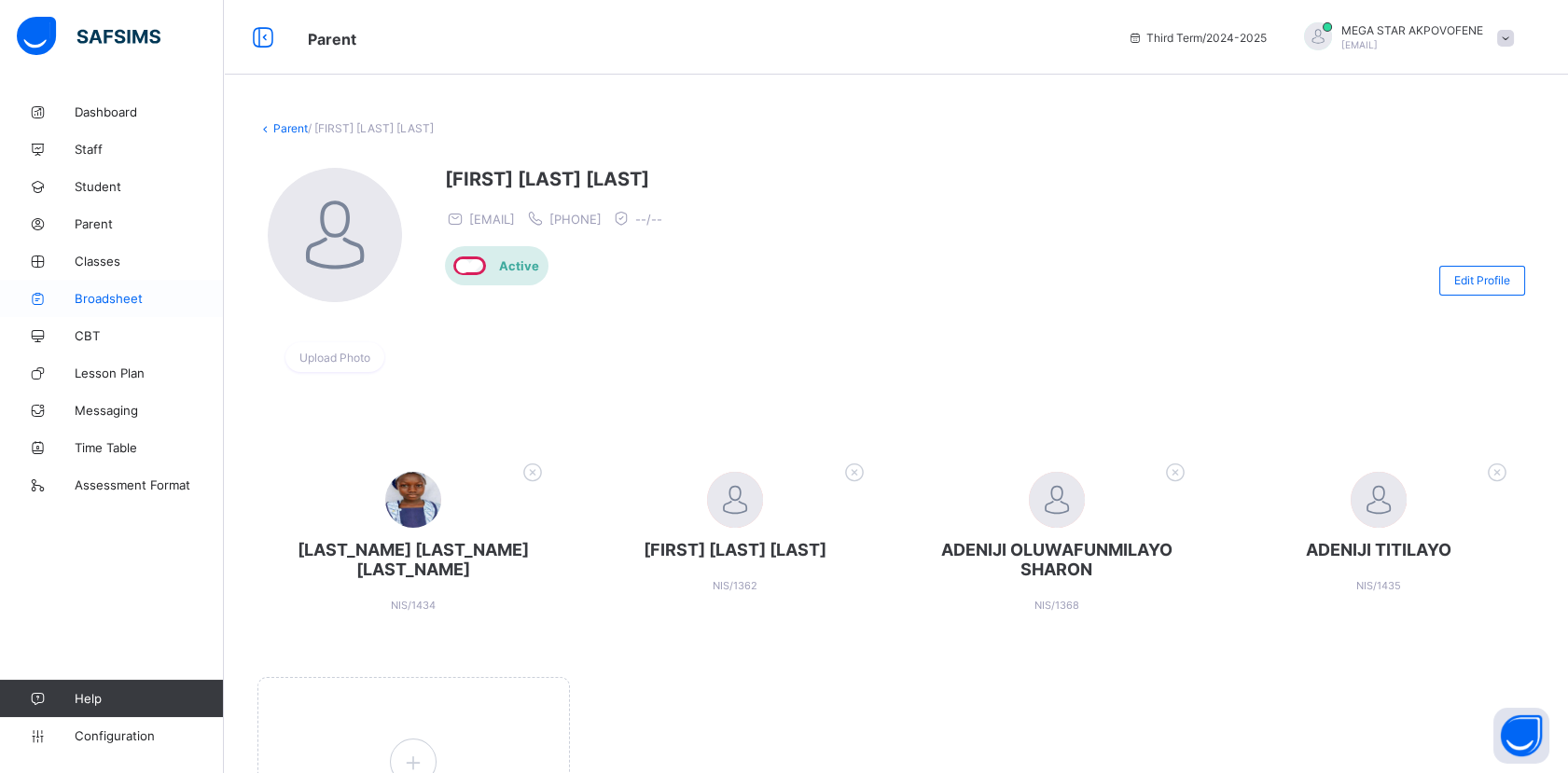 click on "Broadsheet" at bounding box center [149, 298] 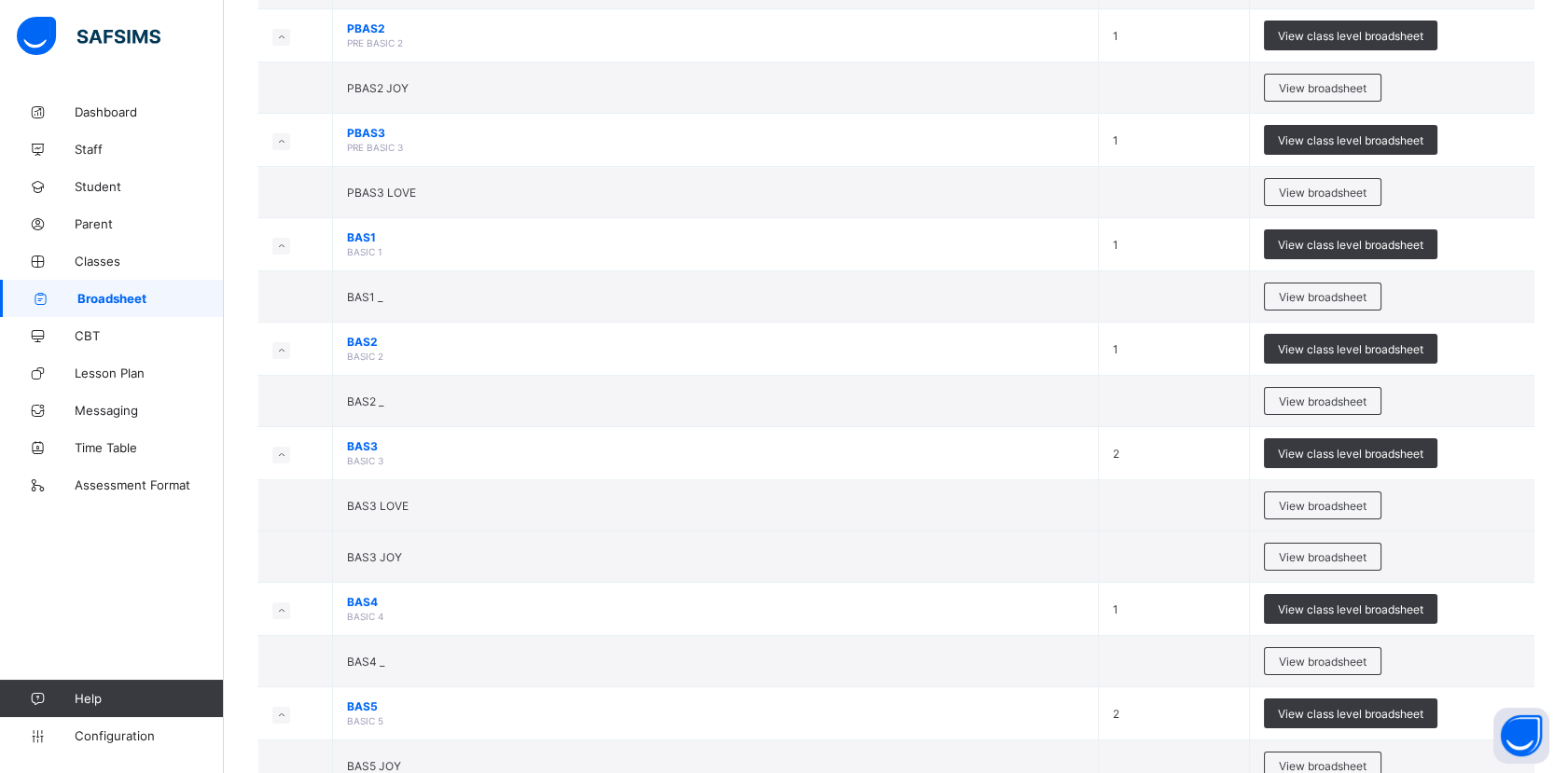 scroll, scrollTop: 681, scrollLeft: 0, axis: vertical 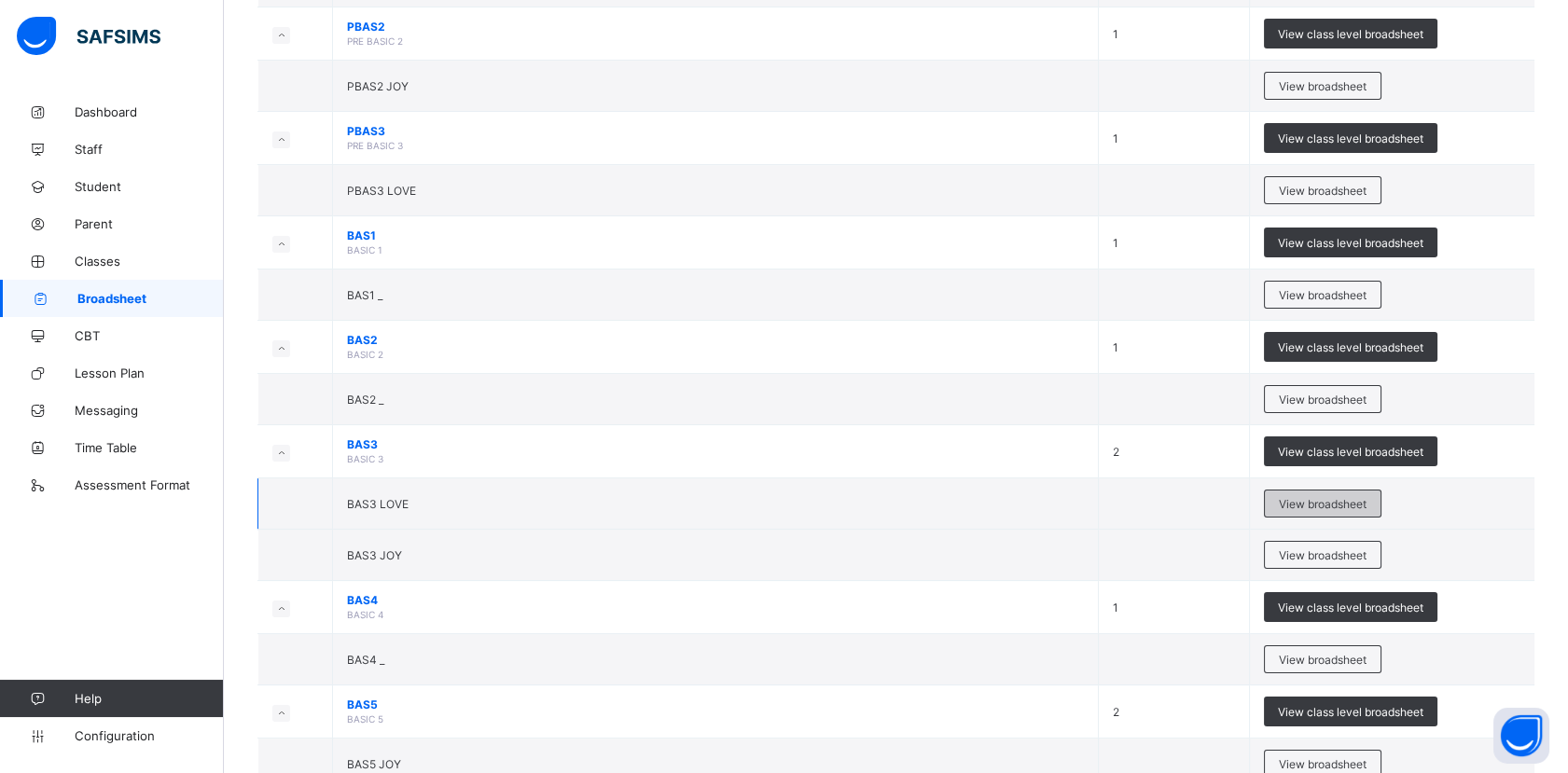 click on "View broadsheet" at bounding box center [1323, 504] 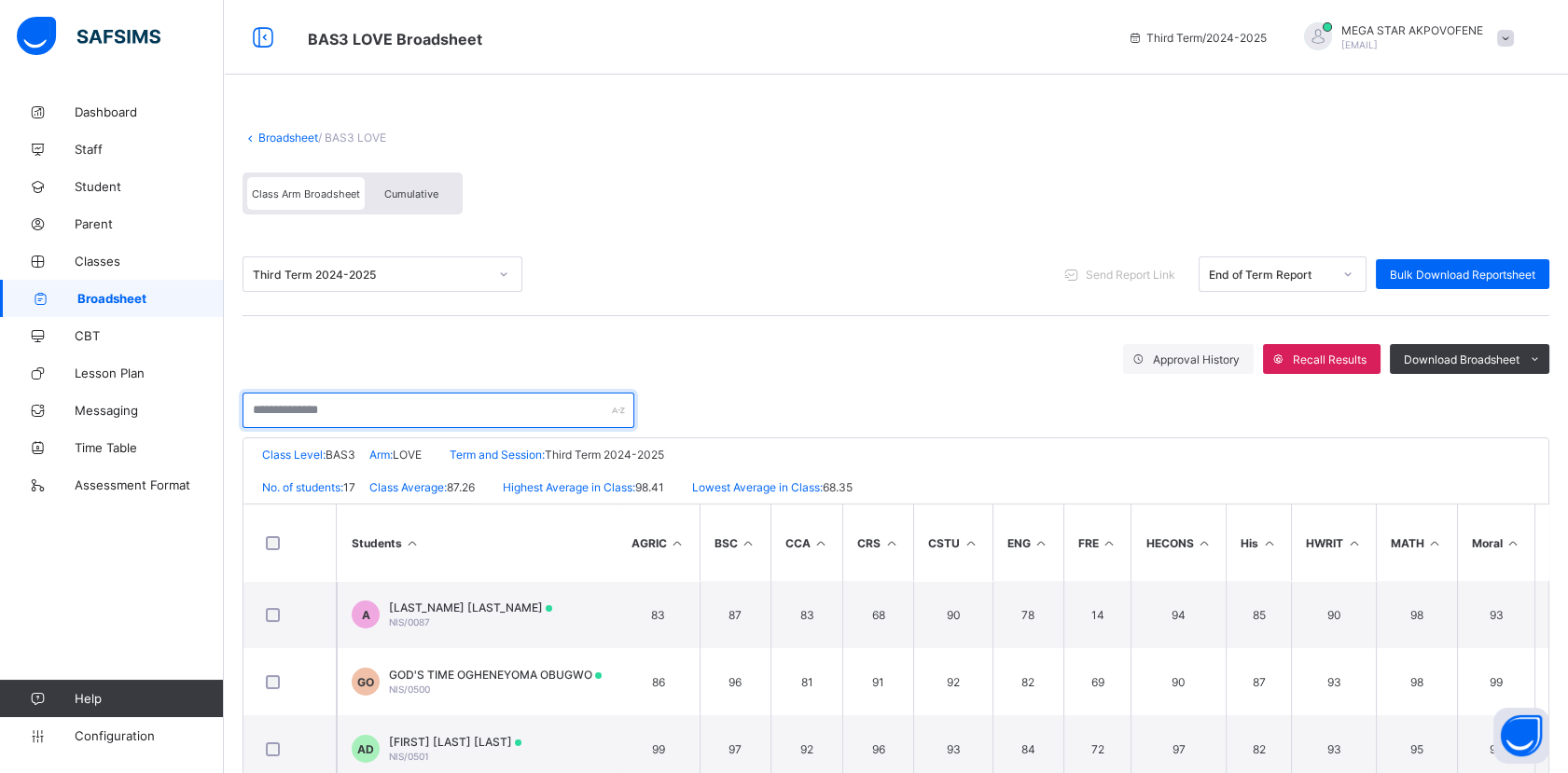click at bounding box center (438, 410) 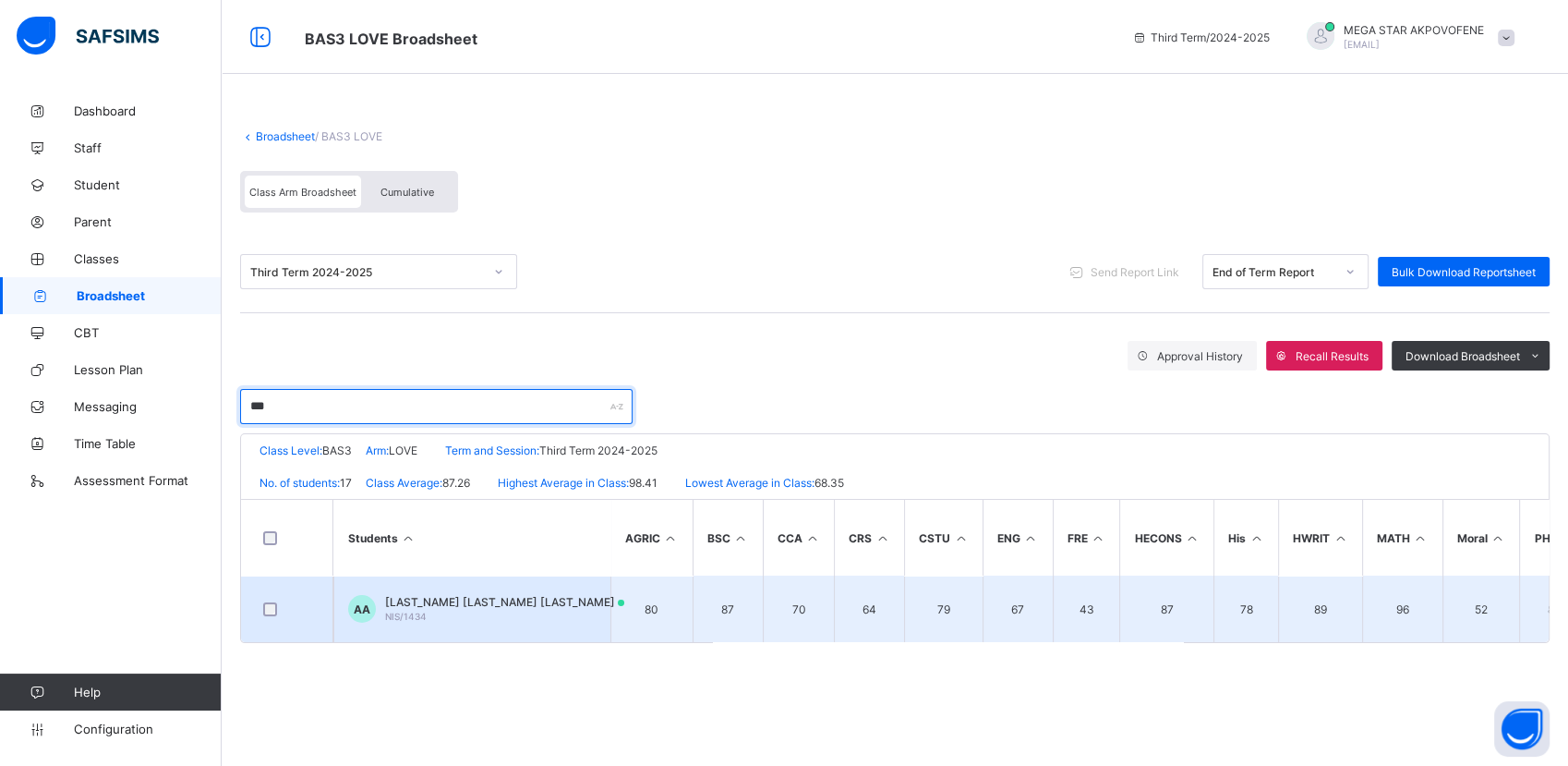 type on "***" 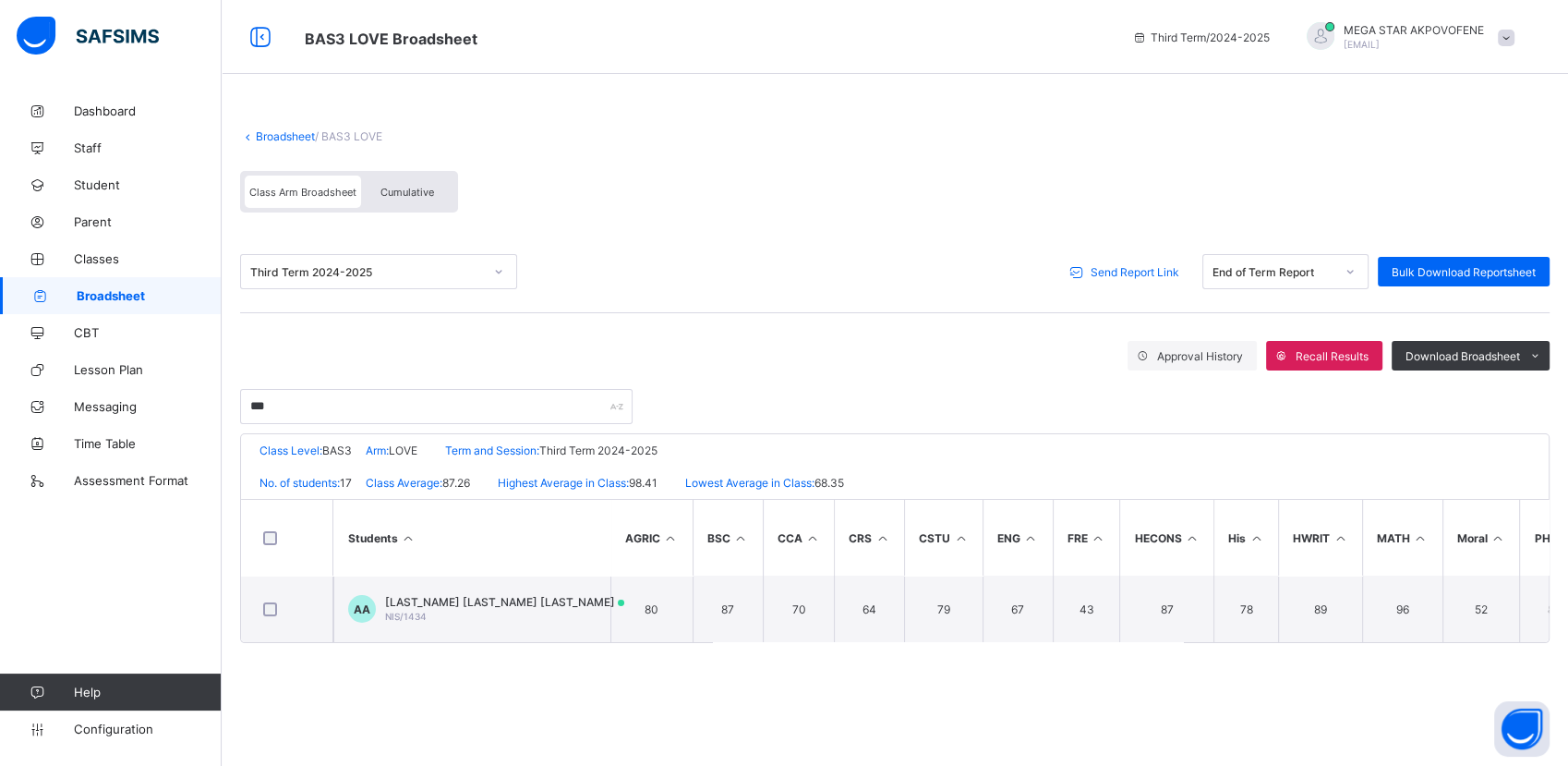 click on "Send Report Link" at bounding box center (1135, 272) 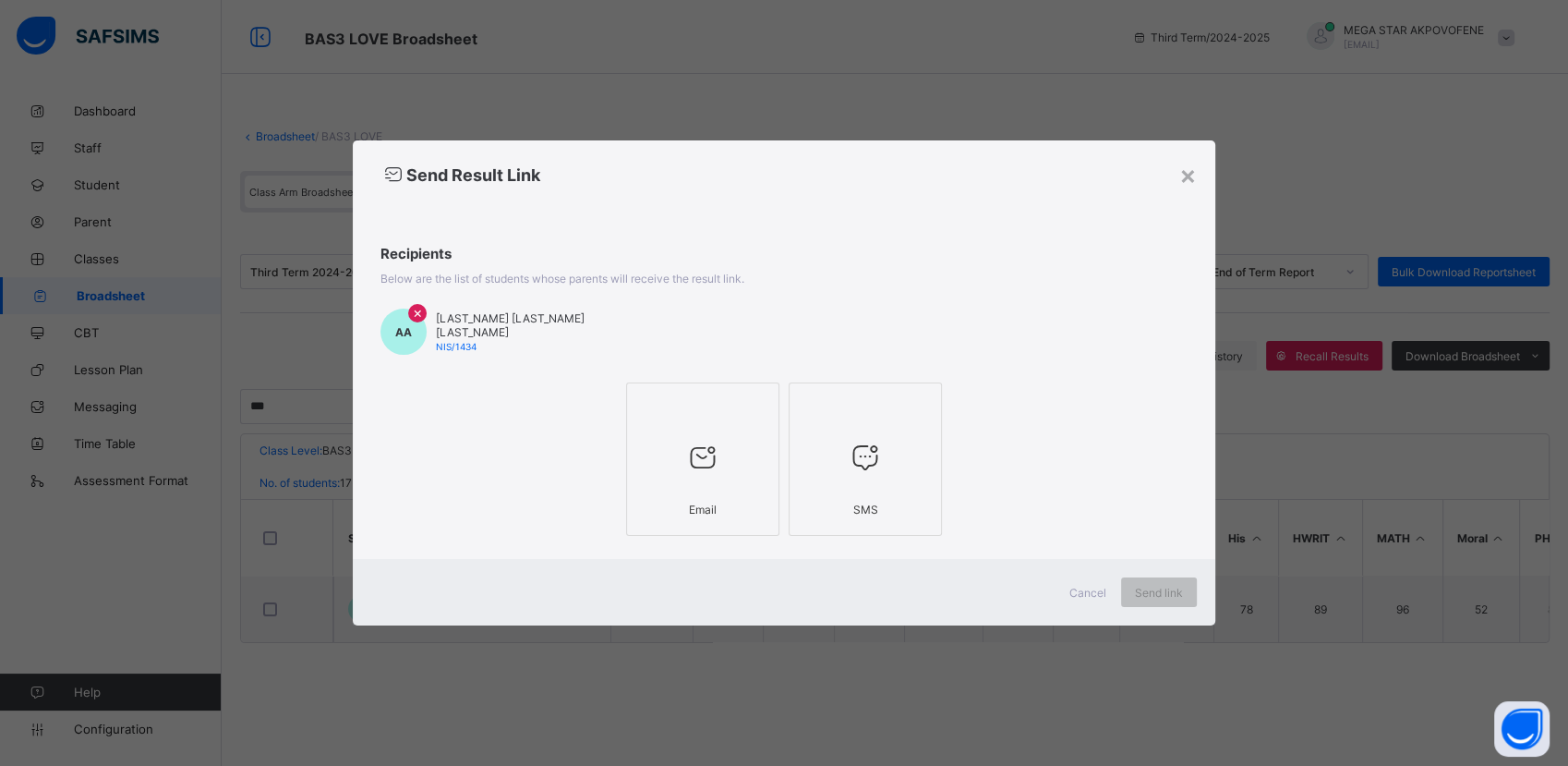 click at bounding box center (703, 407) 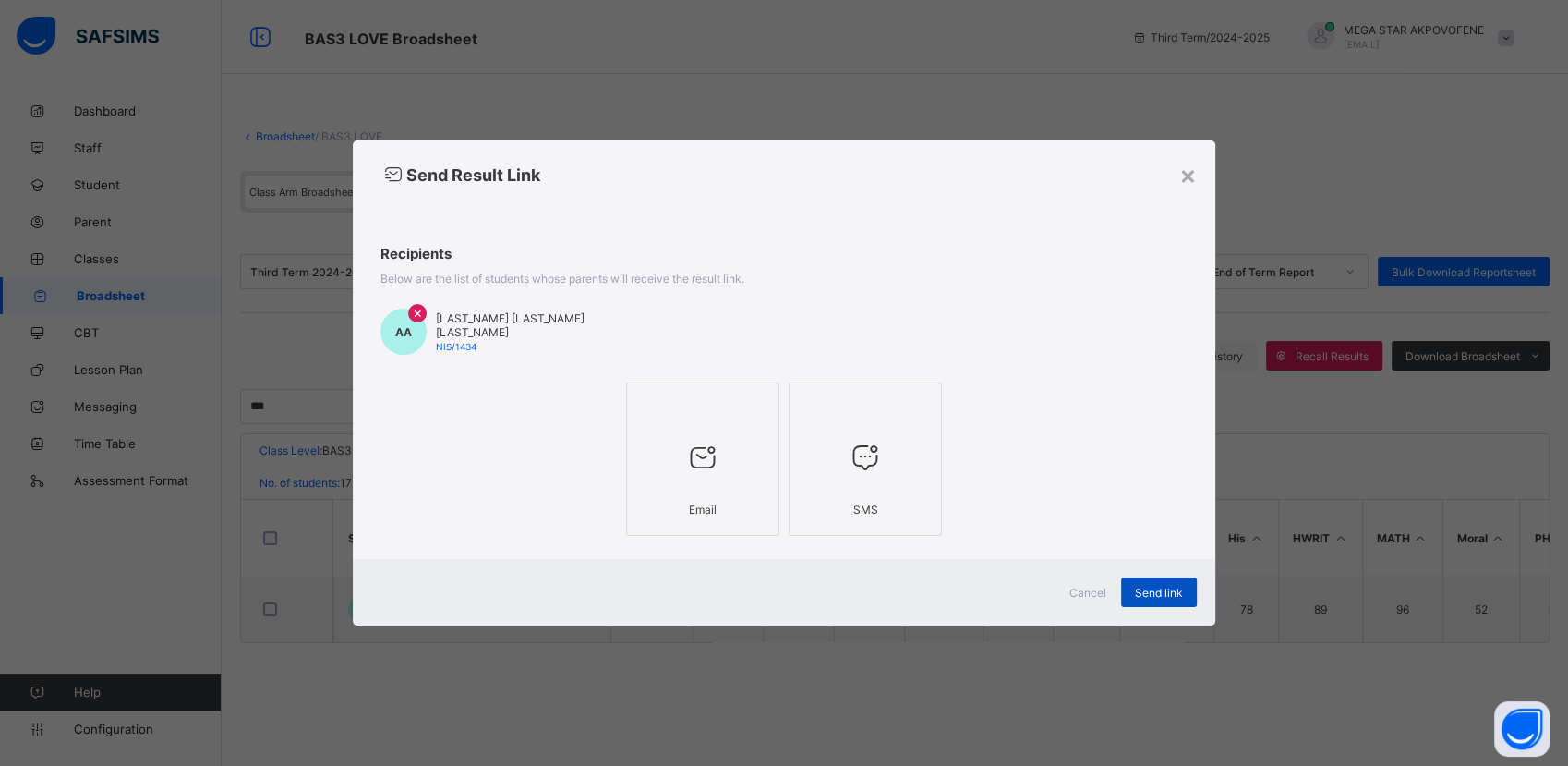 click on "Send link" at bounding box center (1159, 592) 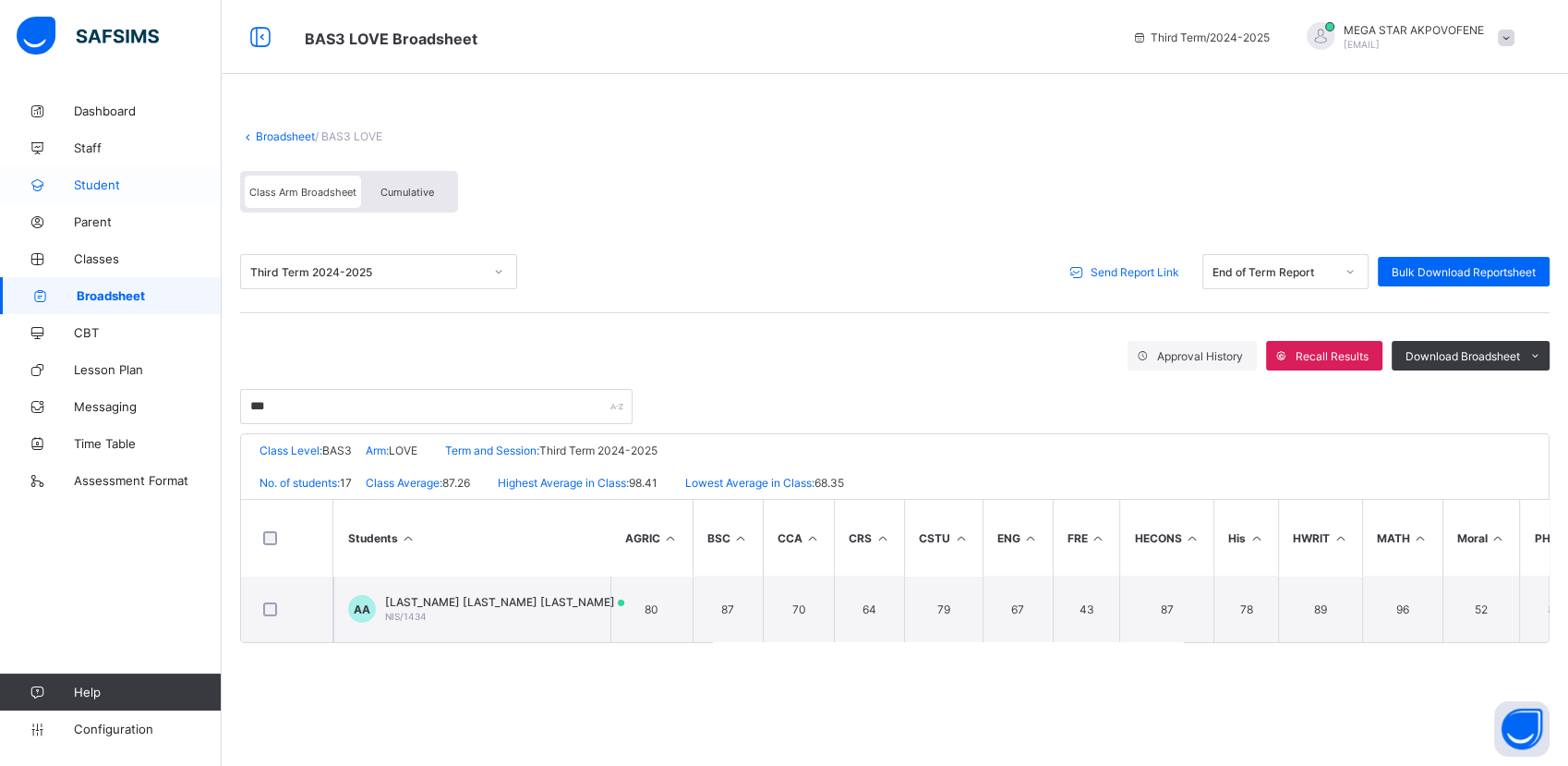 click on "Student" at bounding box center (148, 185) 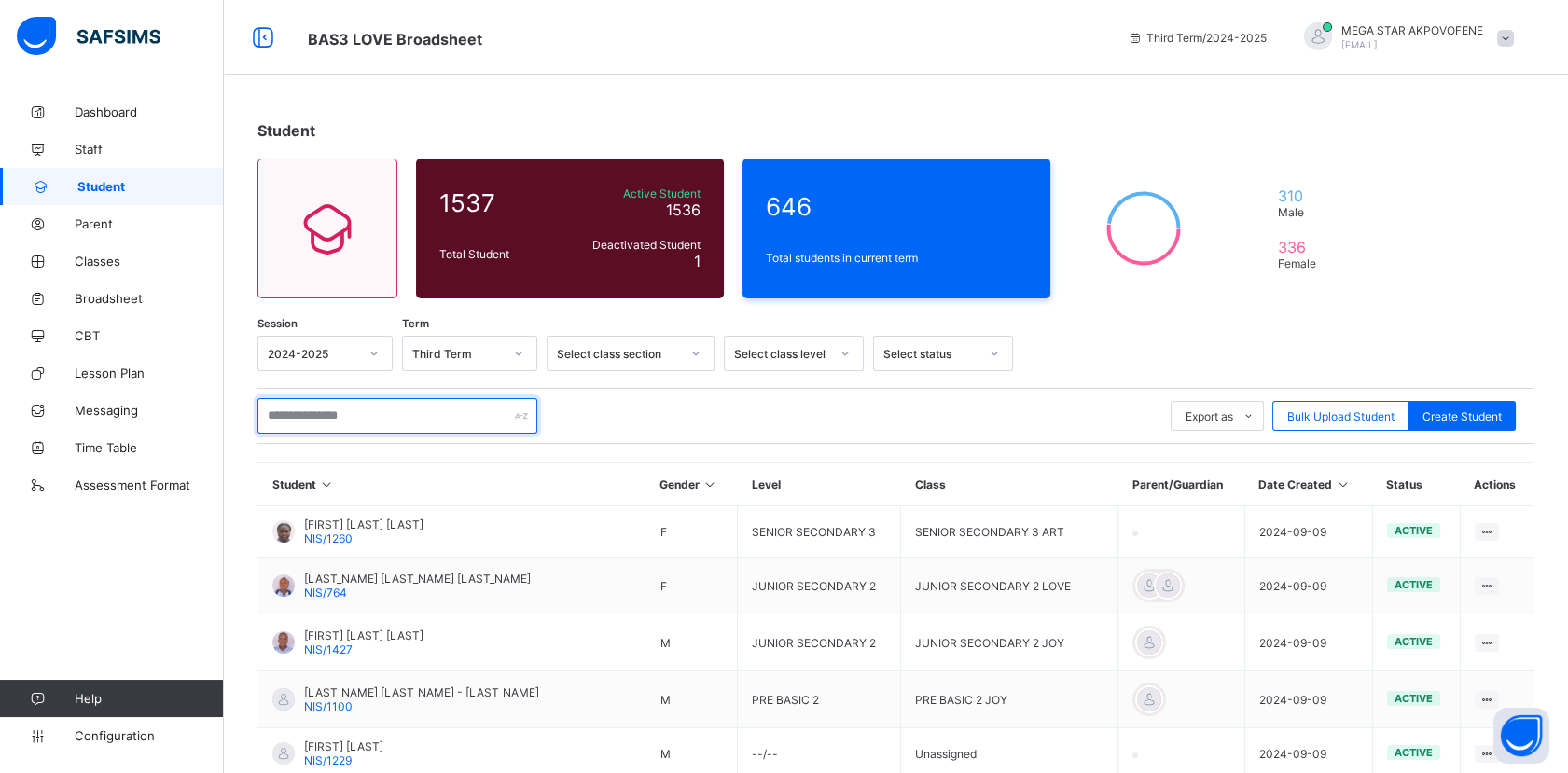 click at bounding box center (397, 416) 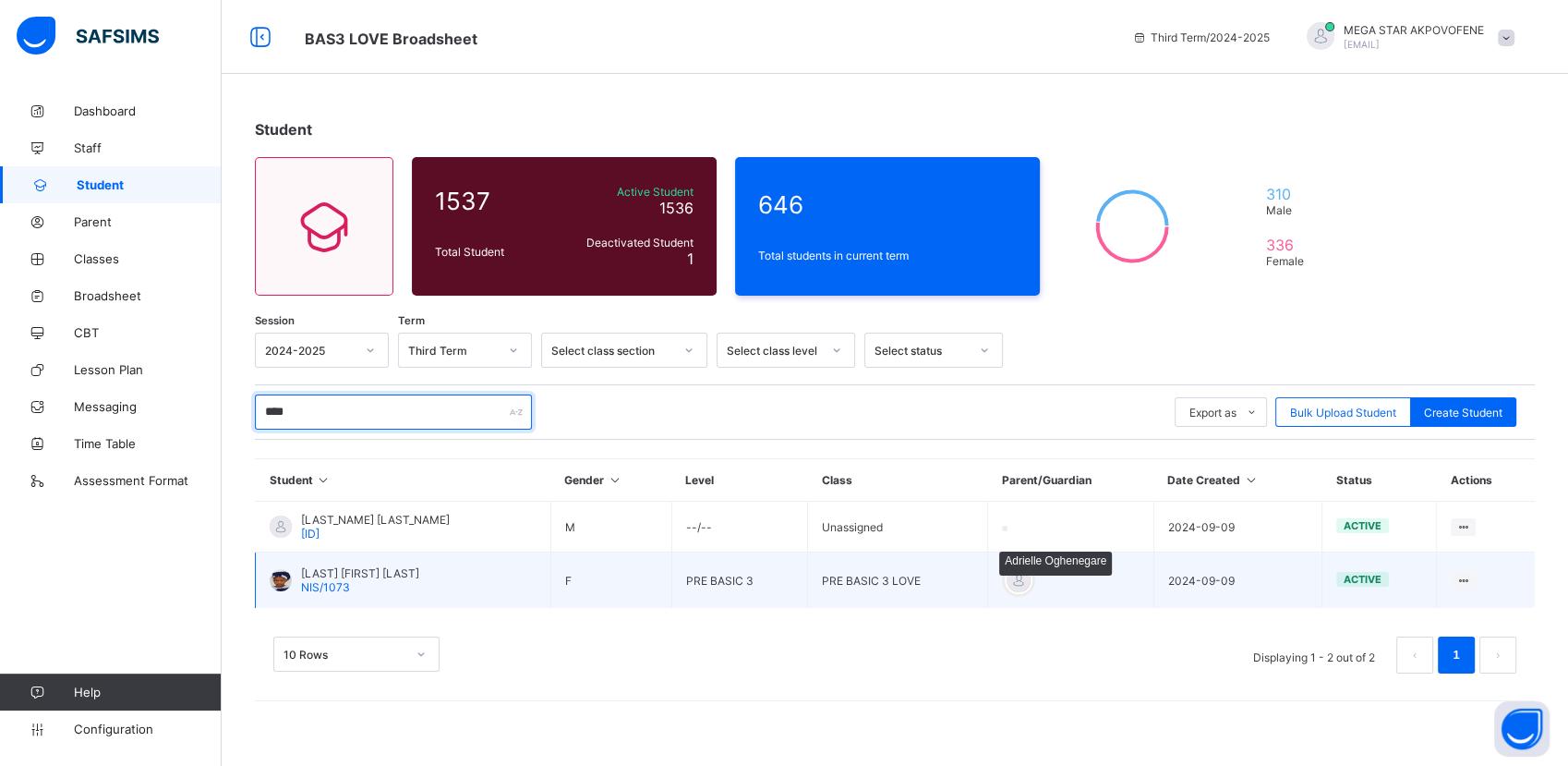 type on "****" 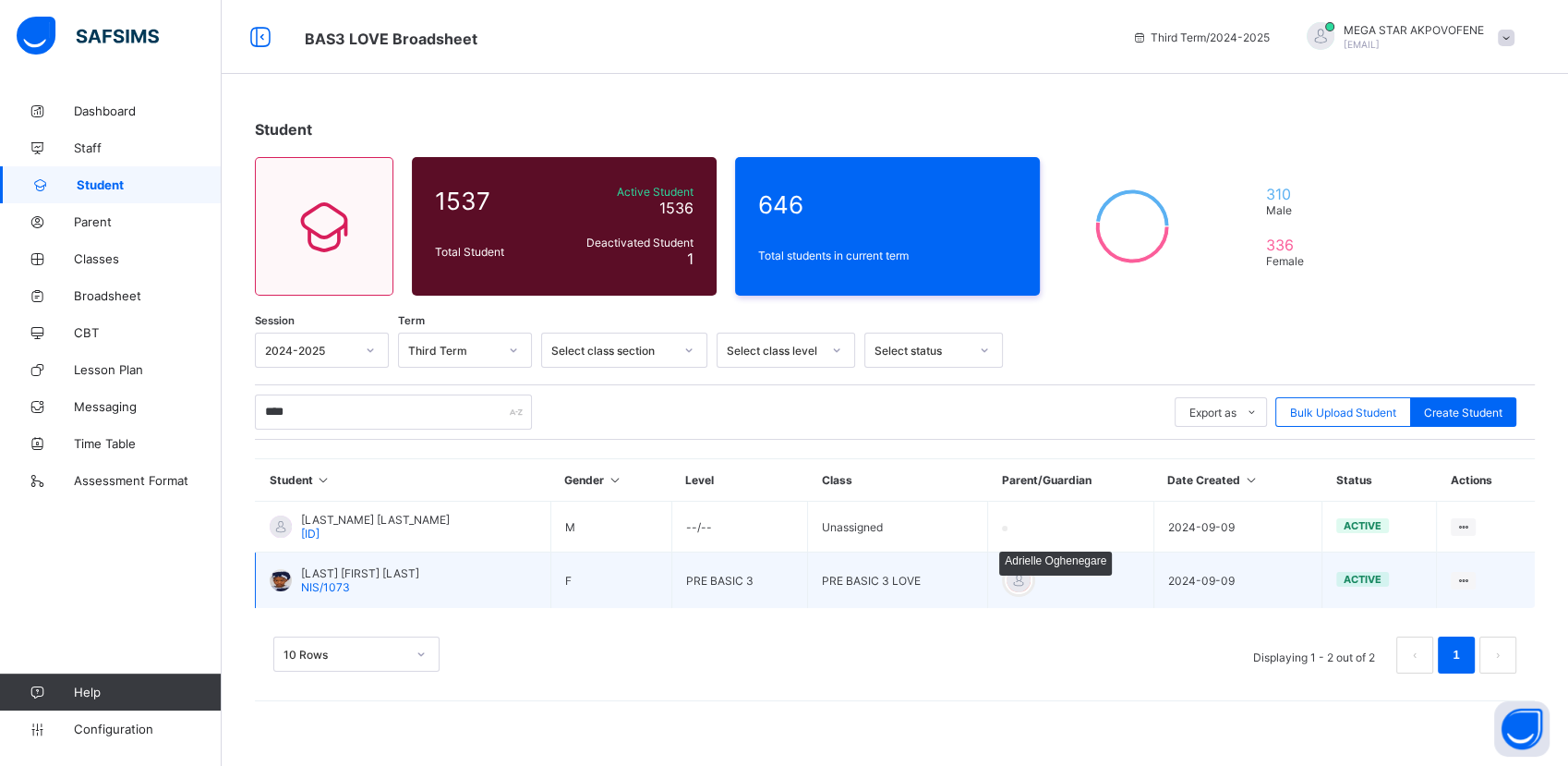 click at bounding box center [1019, 580] 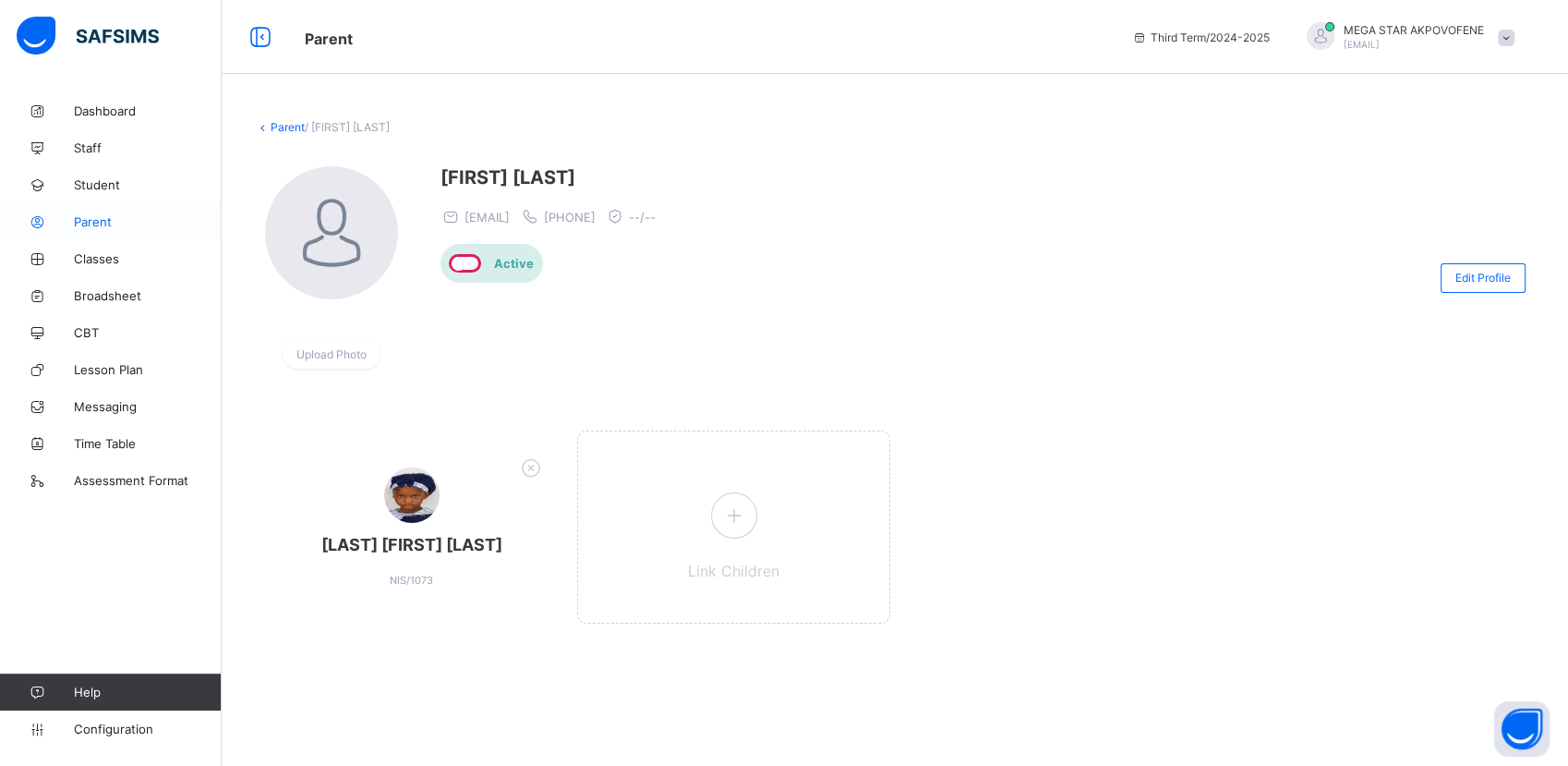 click on "Parent" at bounding box center (148, 222) 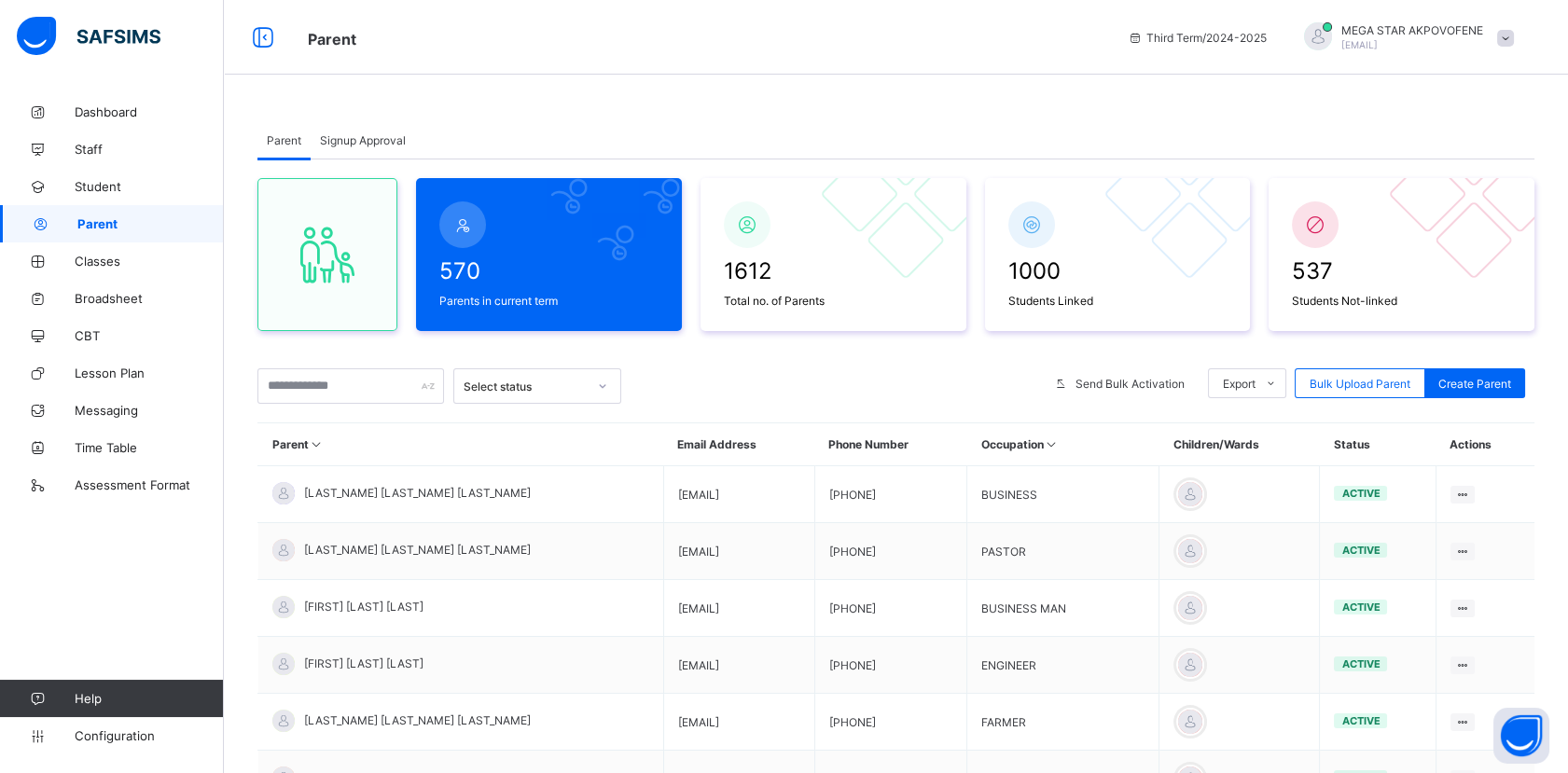 click on "Parent" at bounding box center (461, 445) 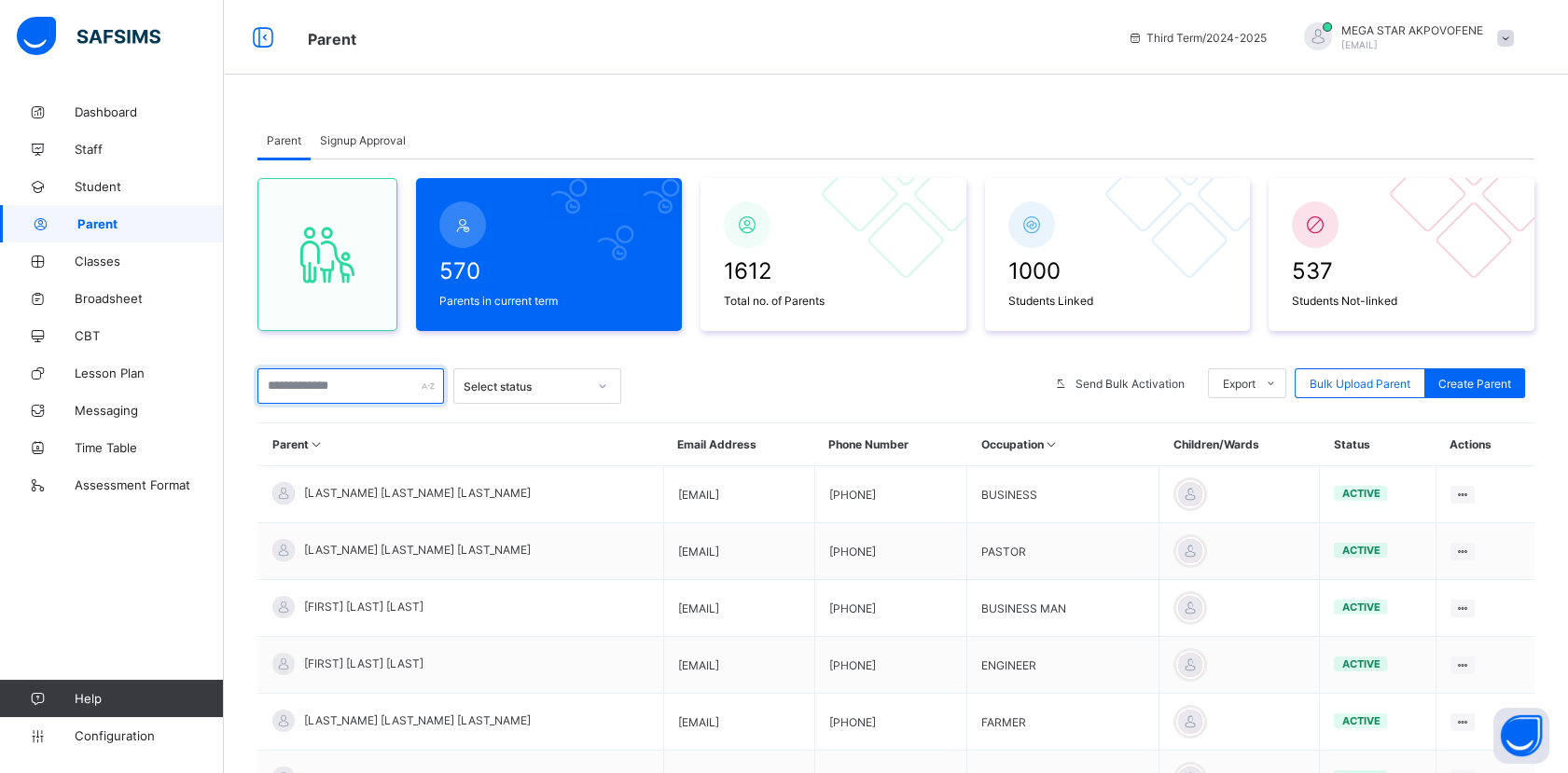 click at bounding box center (351, 386) 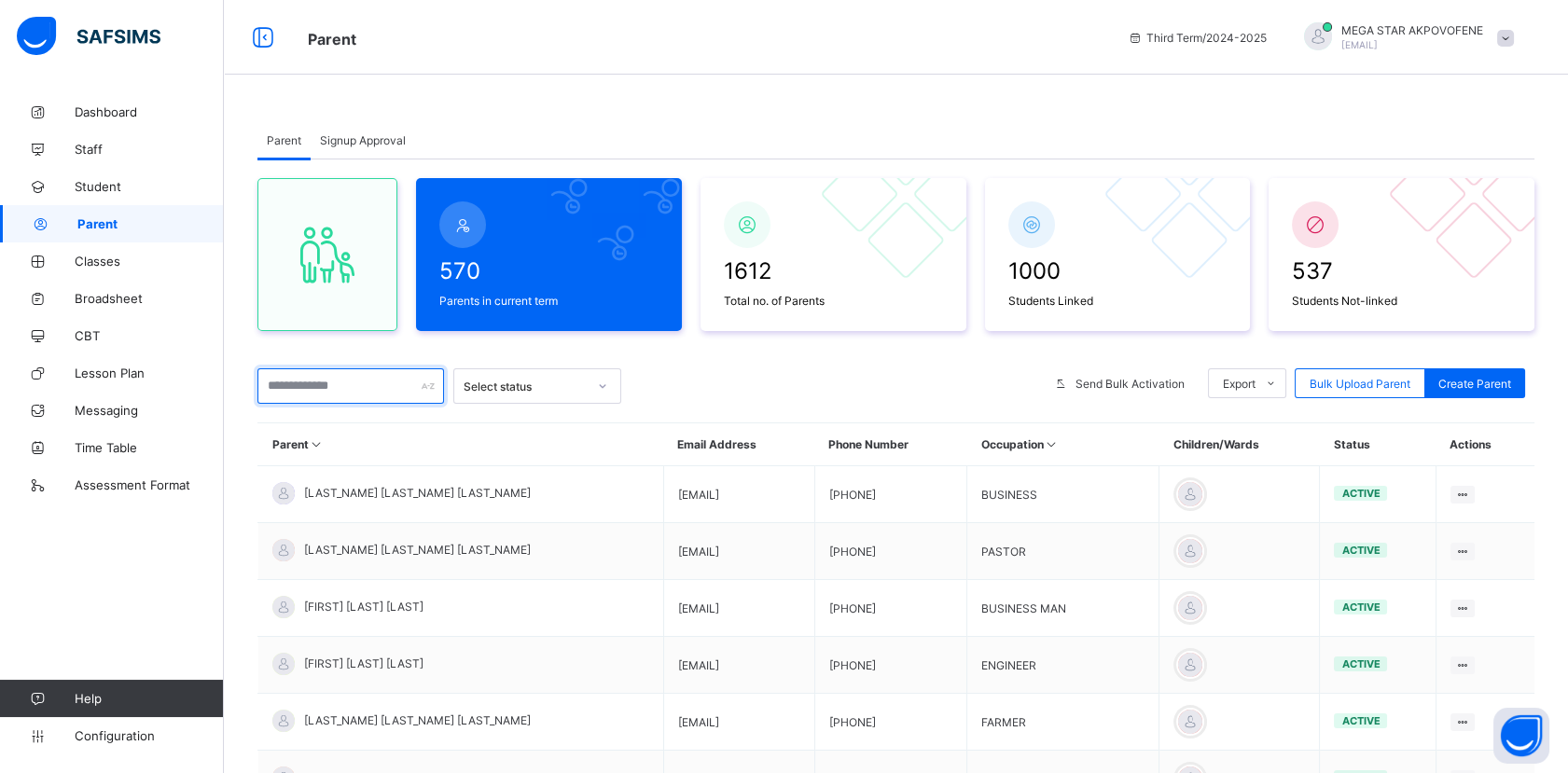 paste on "**********" 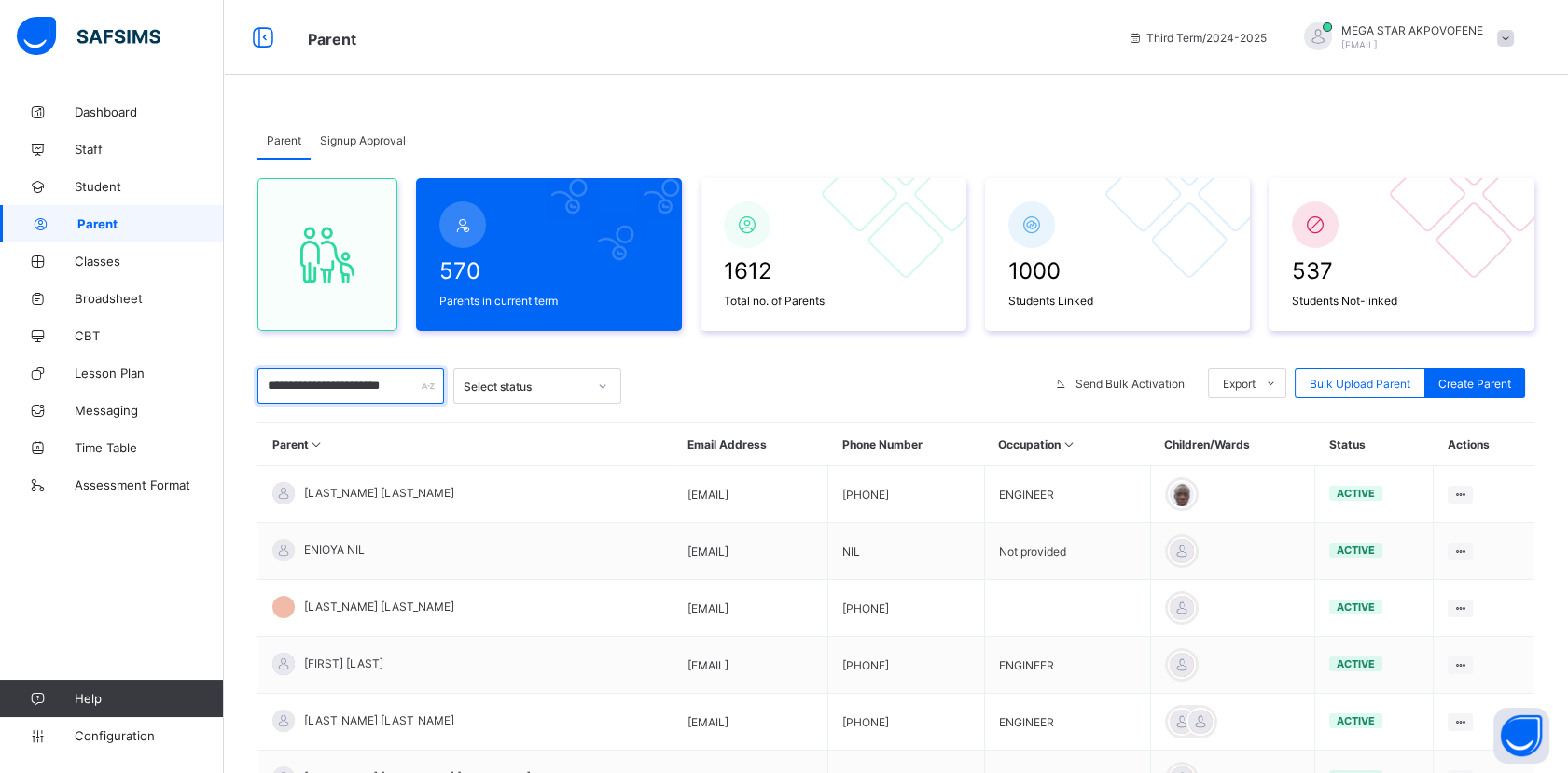 type on "**********" 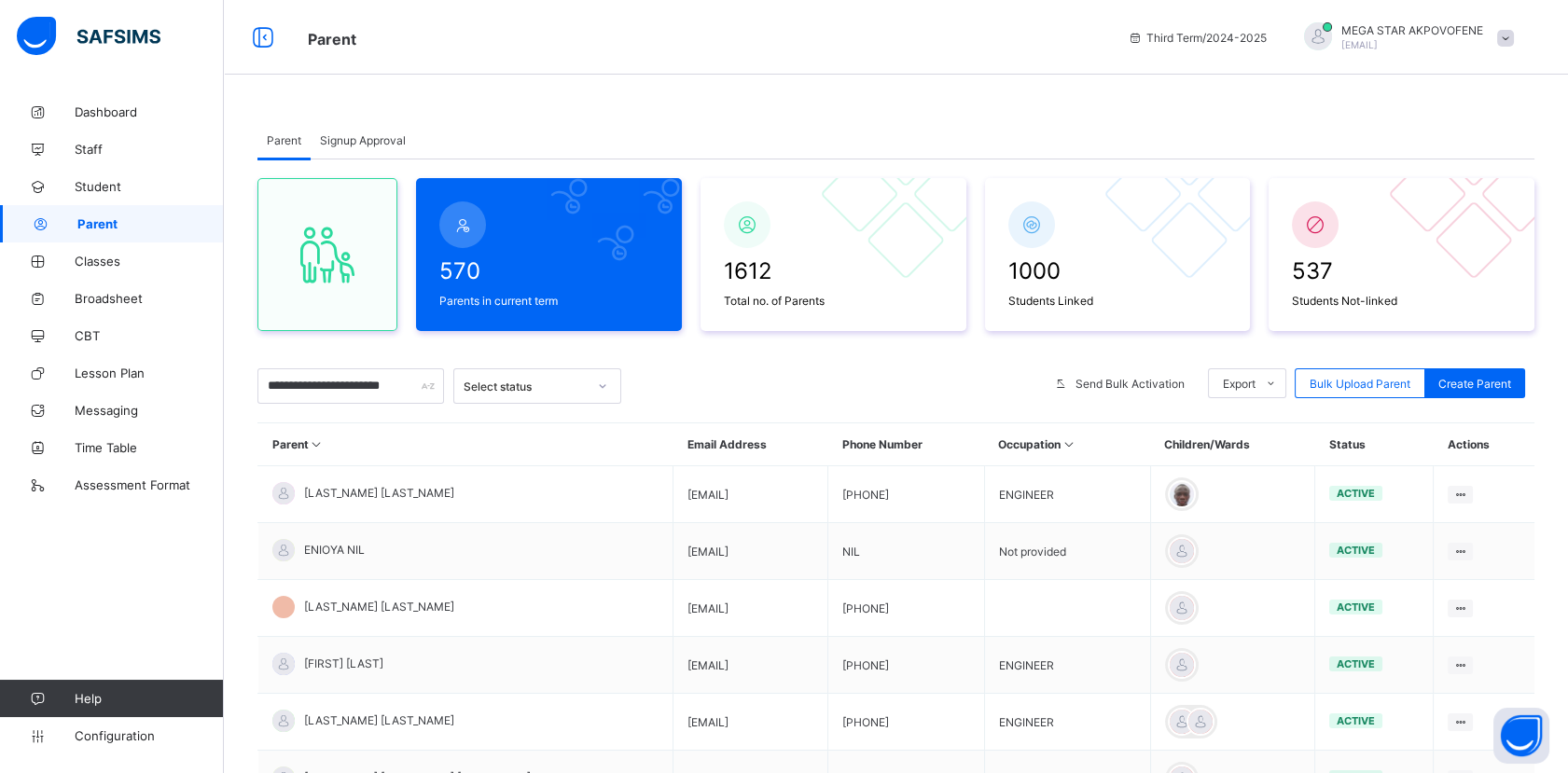 click on "Signup Approval" at bounding box center (363, 140) 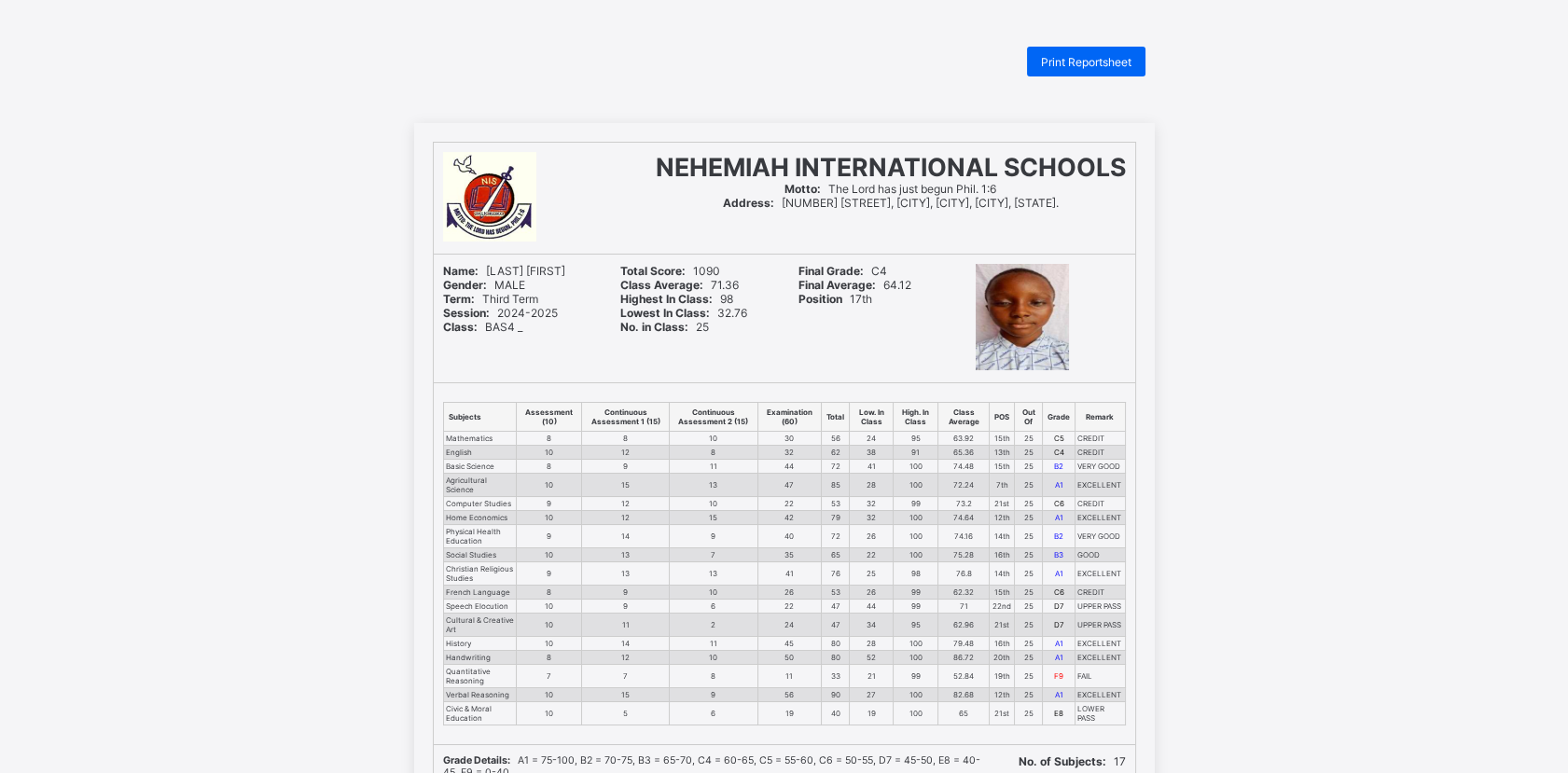 scroll, scrollTop: 0, scrollLeft: 0, axis: both 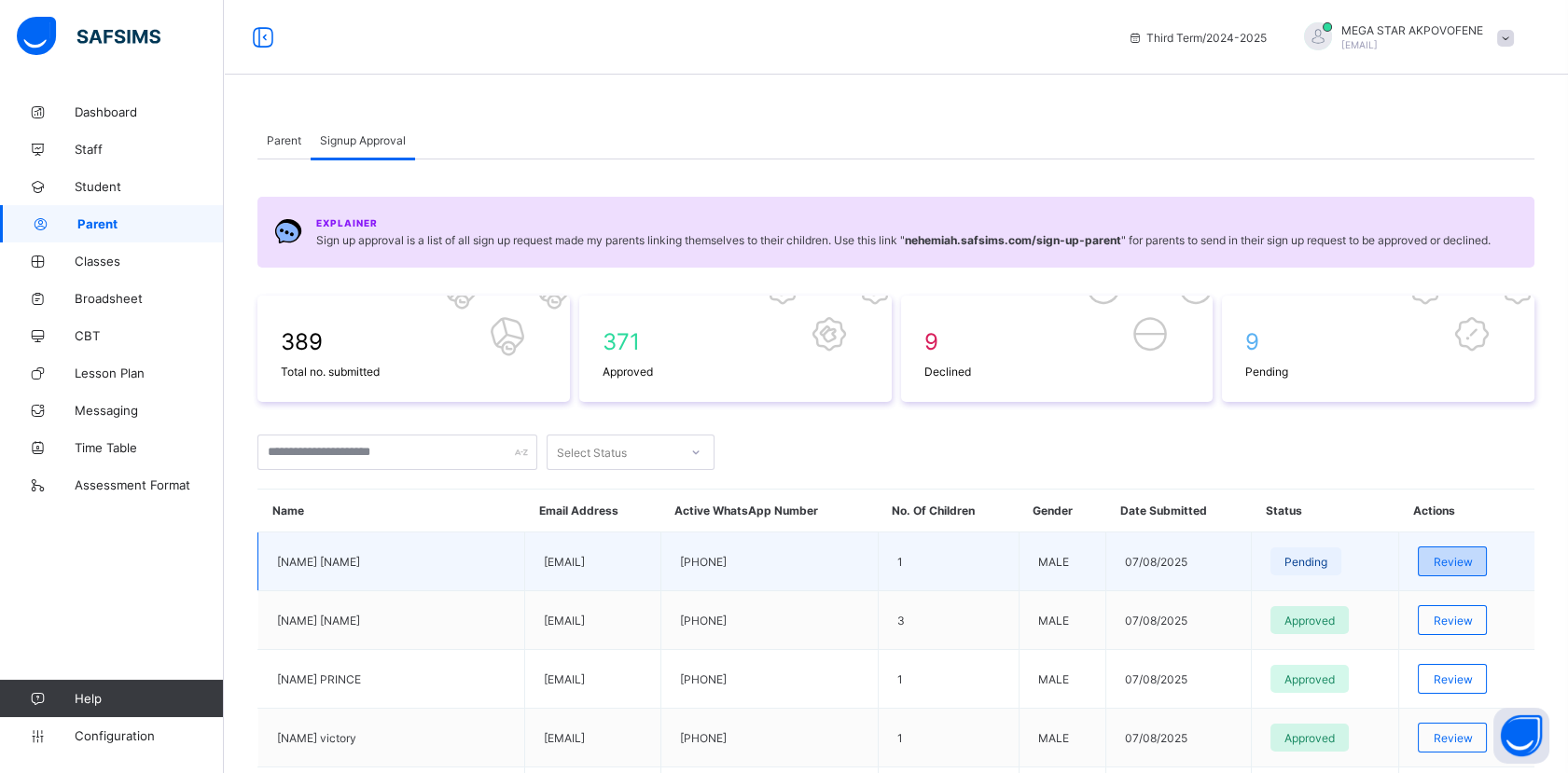 click on "Review" at bounding box center [1452, 561] 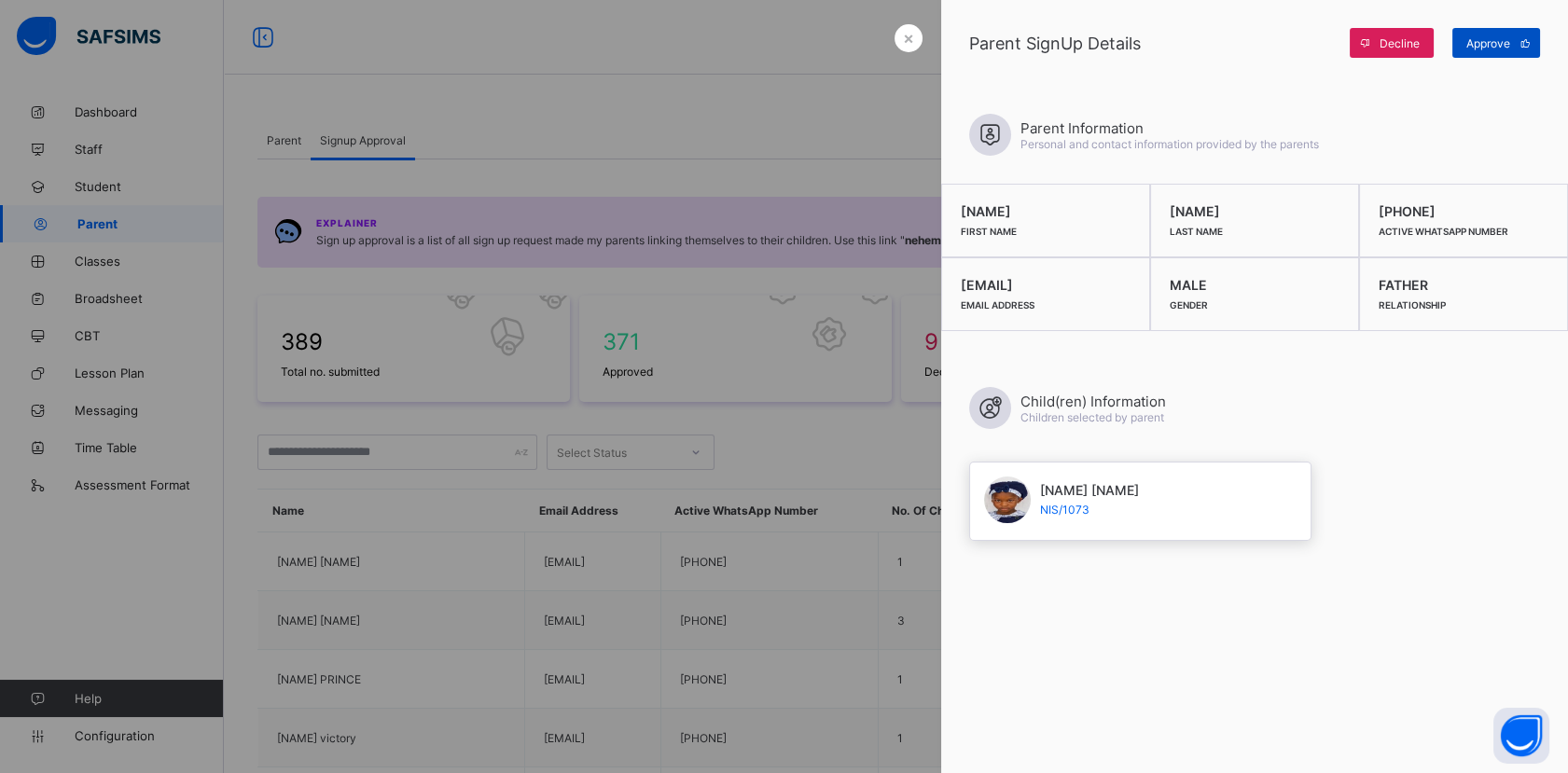 click on "Approve" at bounding box center (1496, 43) 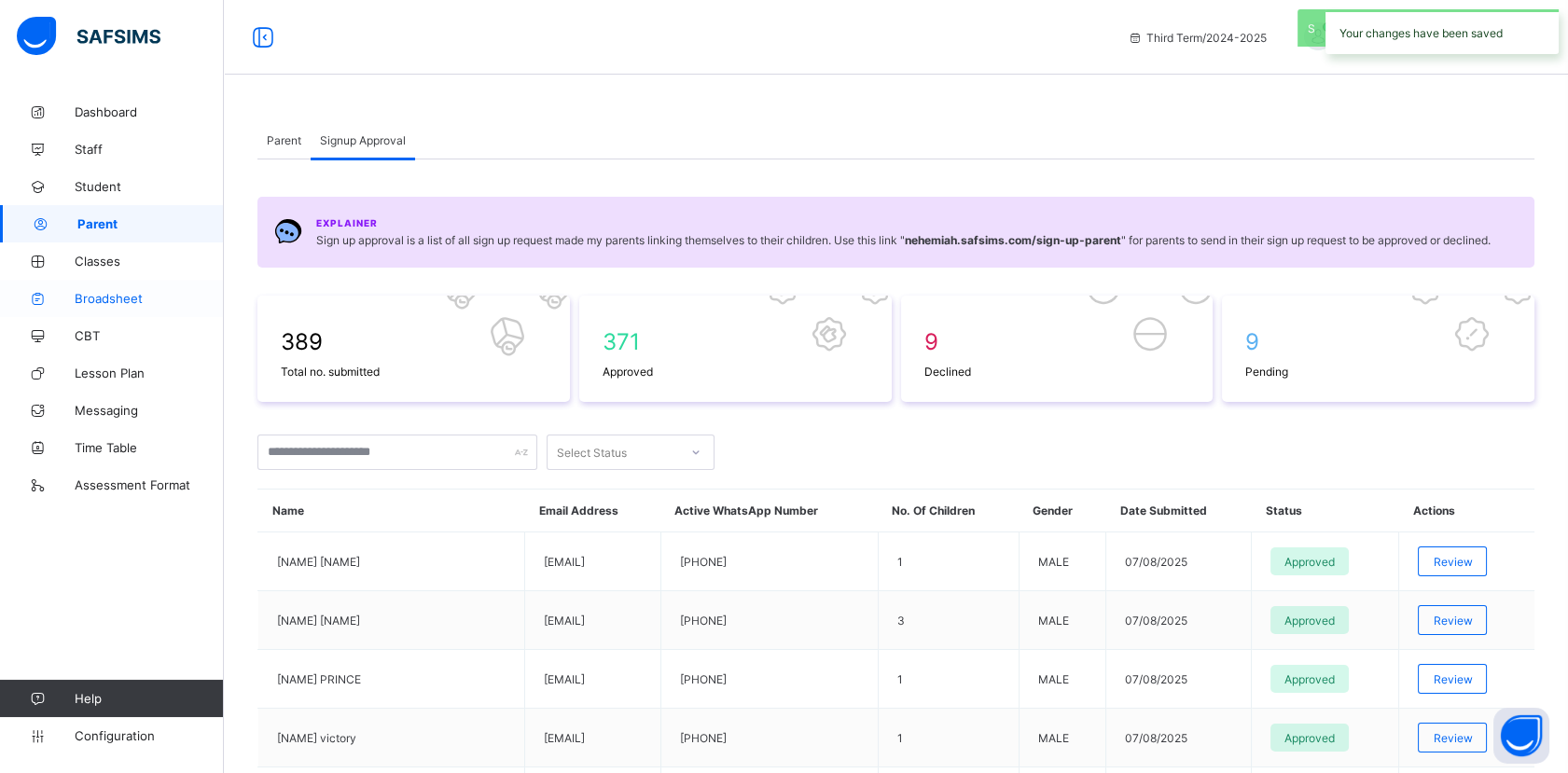click on "Broadsheet" at bounding box center (112, 298) 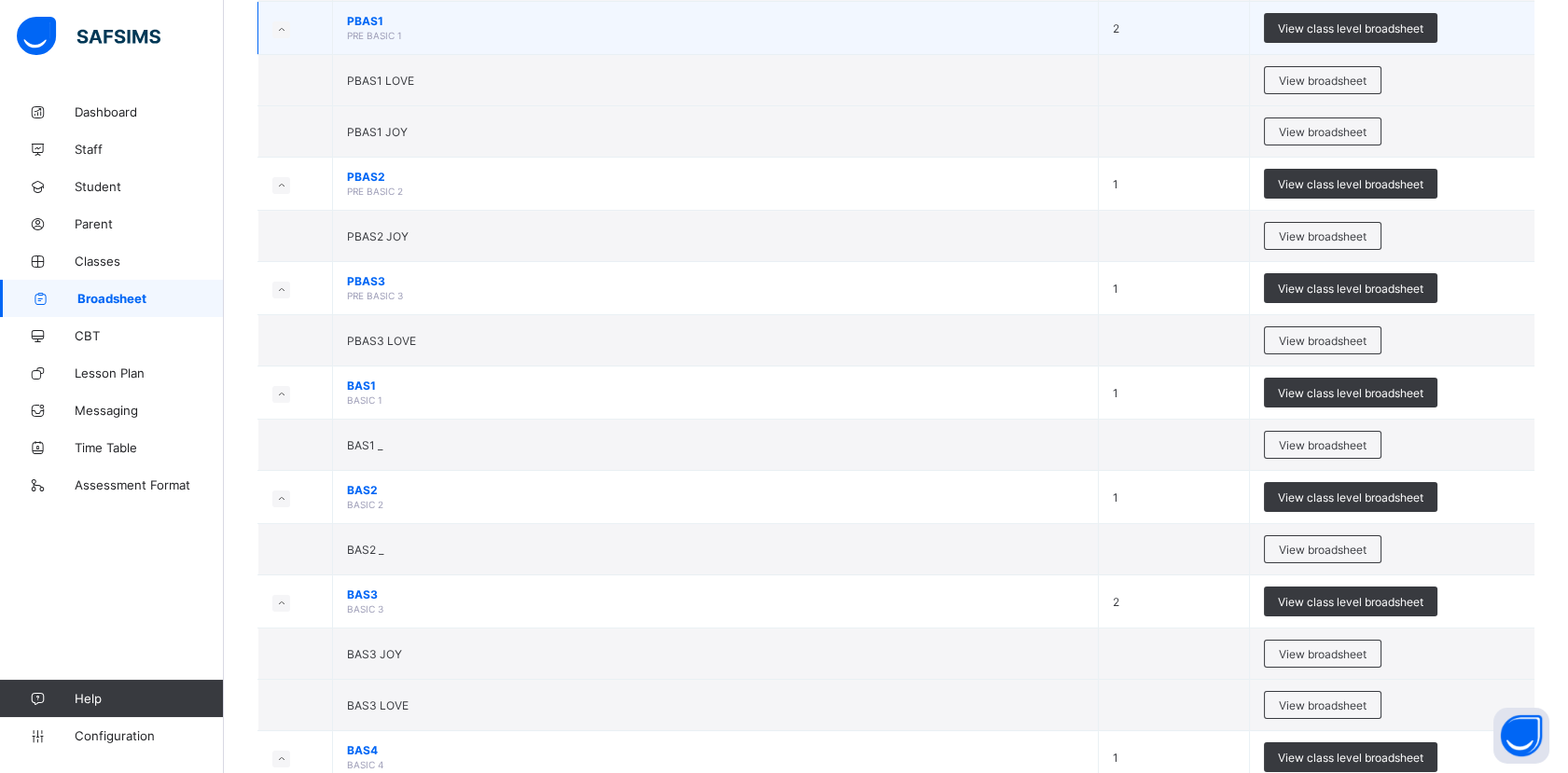 scroll, scrollTop: 544, scrollLeft: 0, axis: vertical 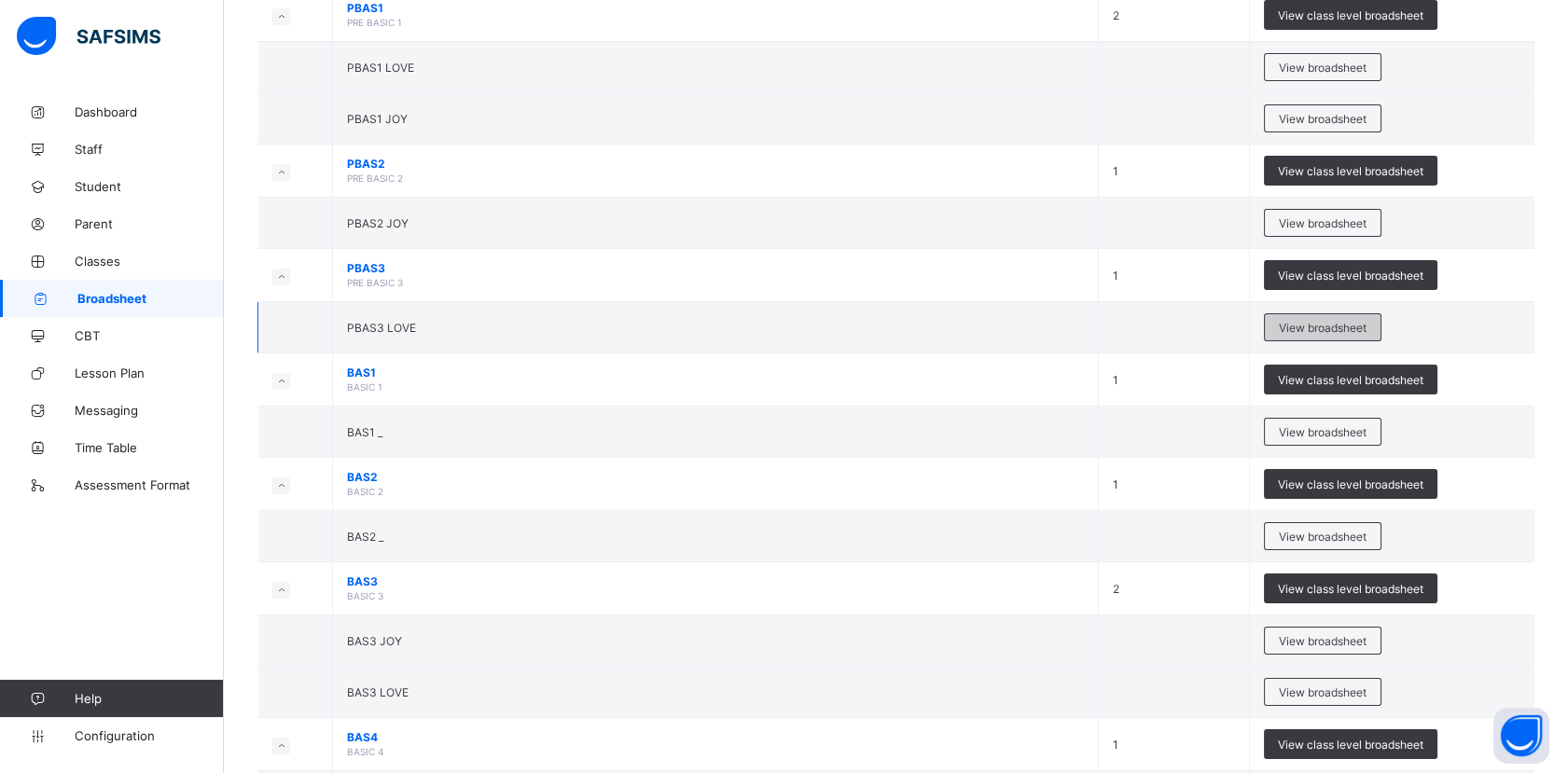 click on "View broadsheet" at bounding box center (1323, 327) 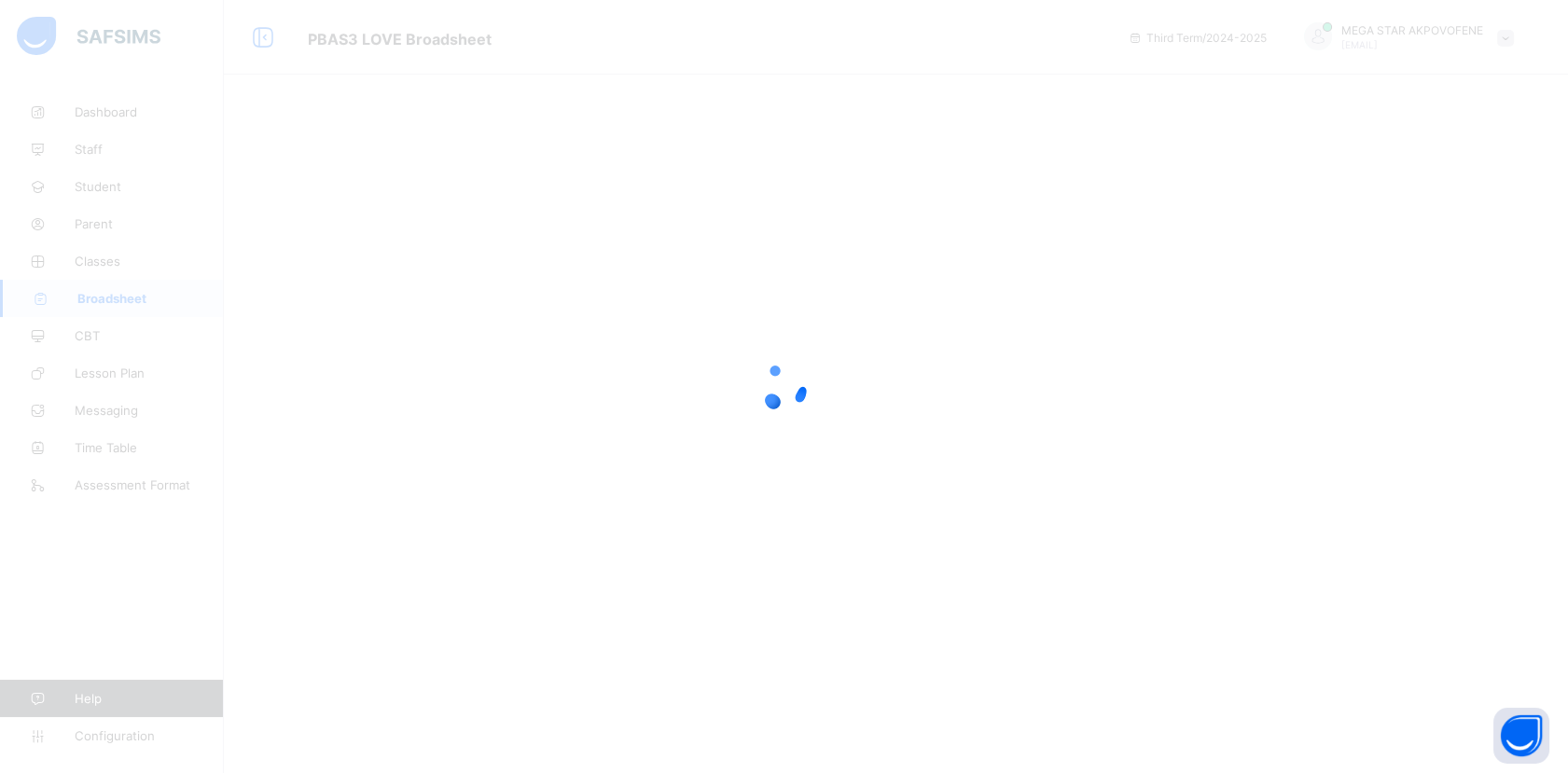 scroll, scrollTop: 0, scrollLeft: 0, axis: both 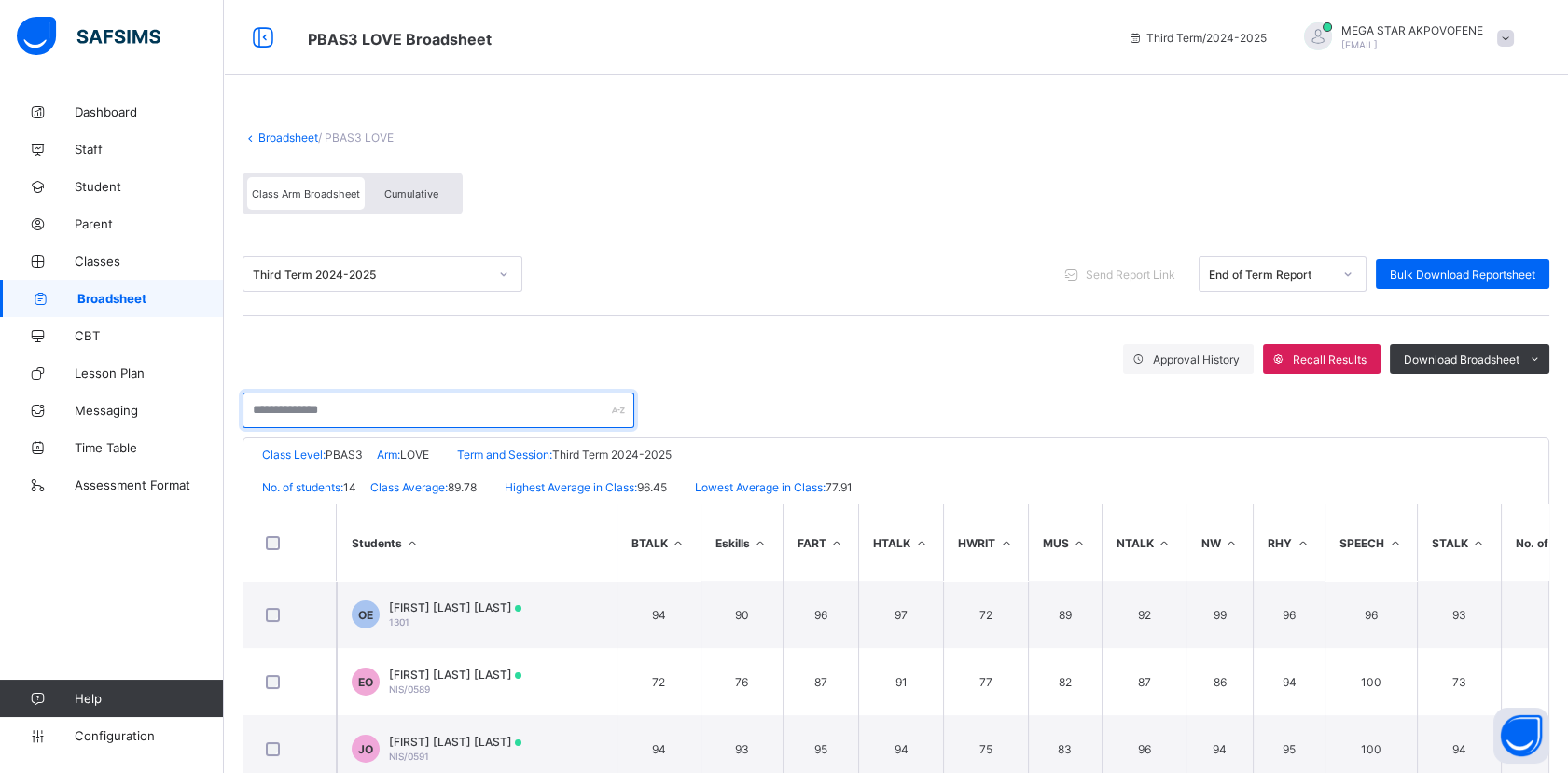 click at bounding box center (438, 410) 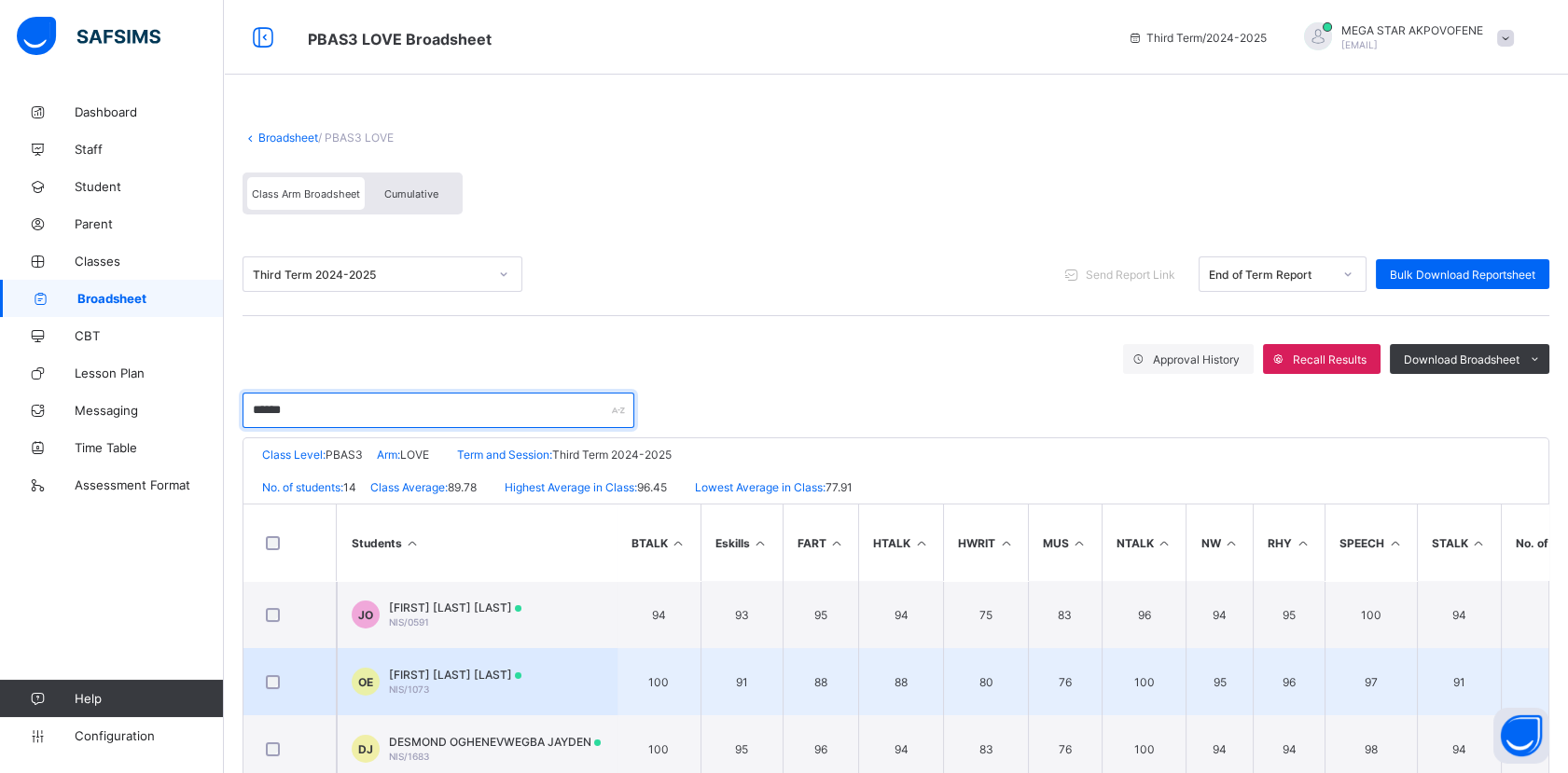 type on "******" 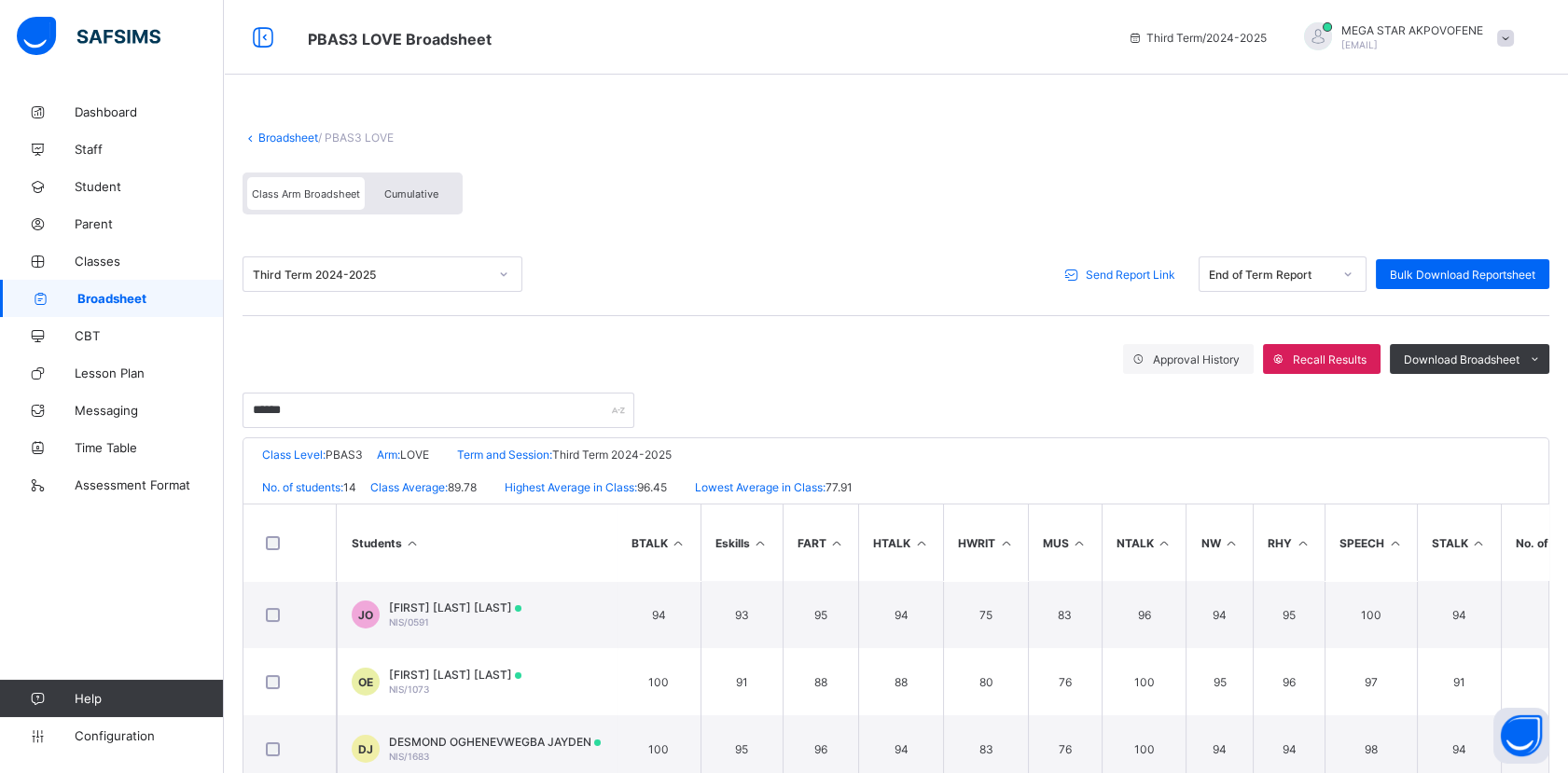 click on "Send Report Link" at bounding box center [1122, 274] 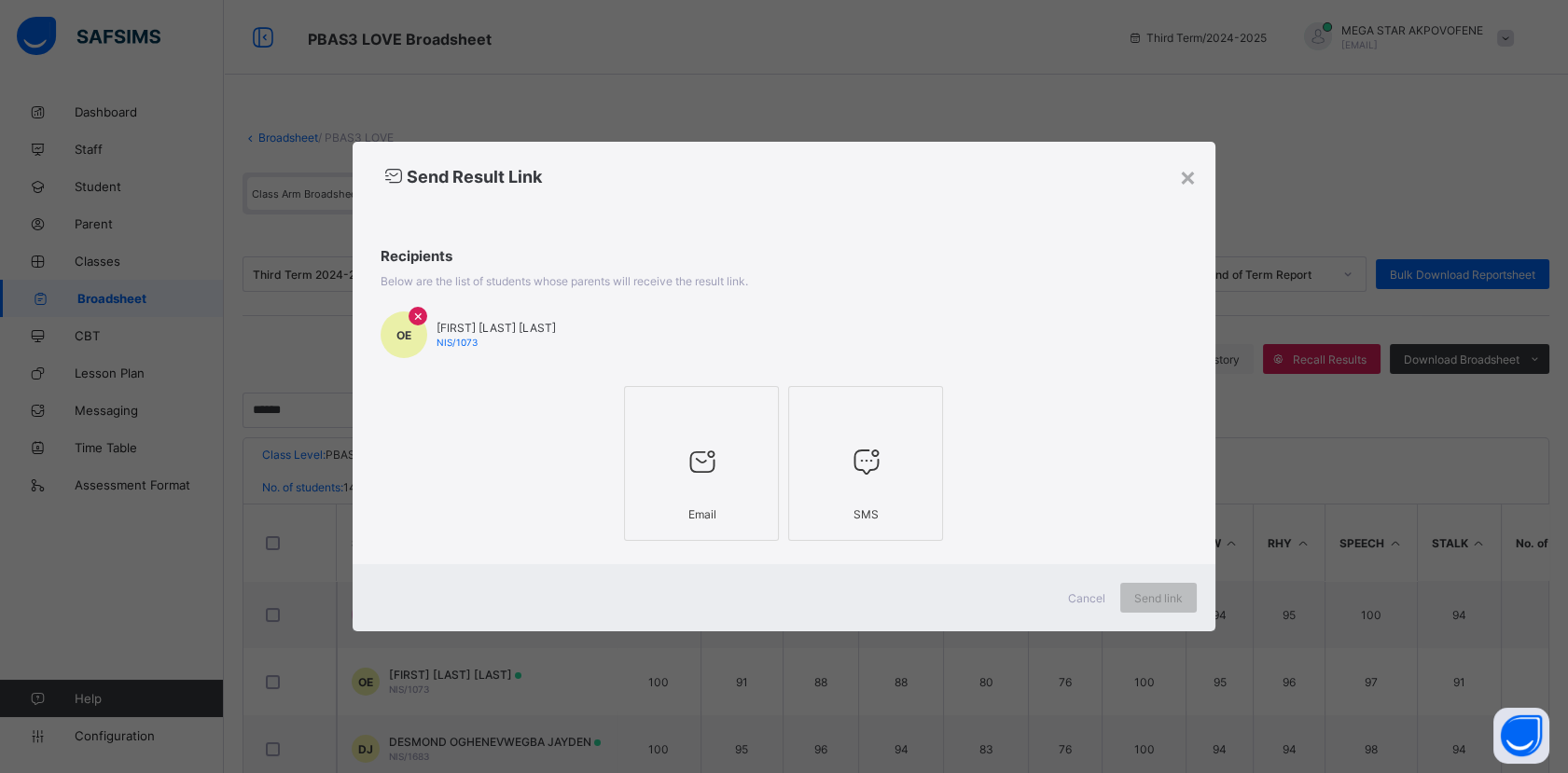 click at bounding box center [701, 461] 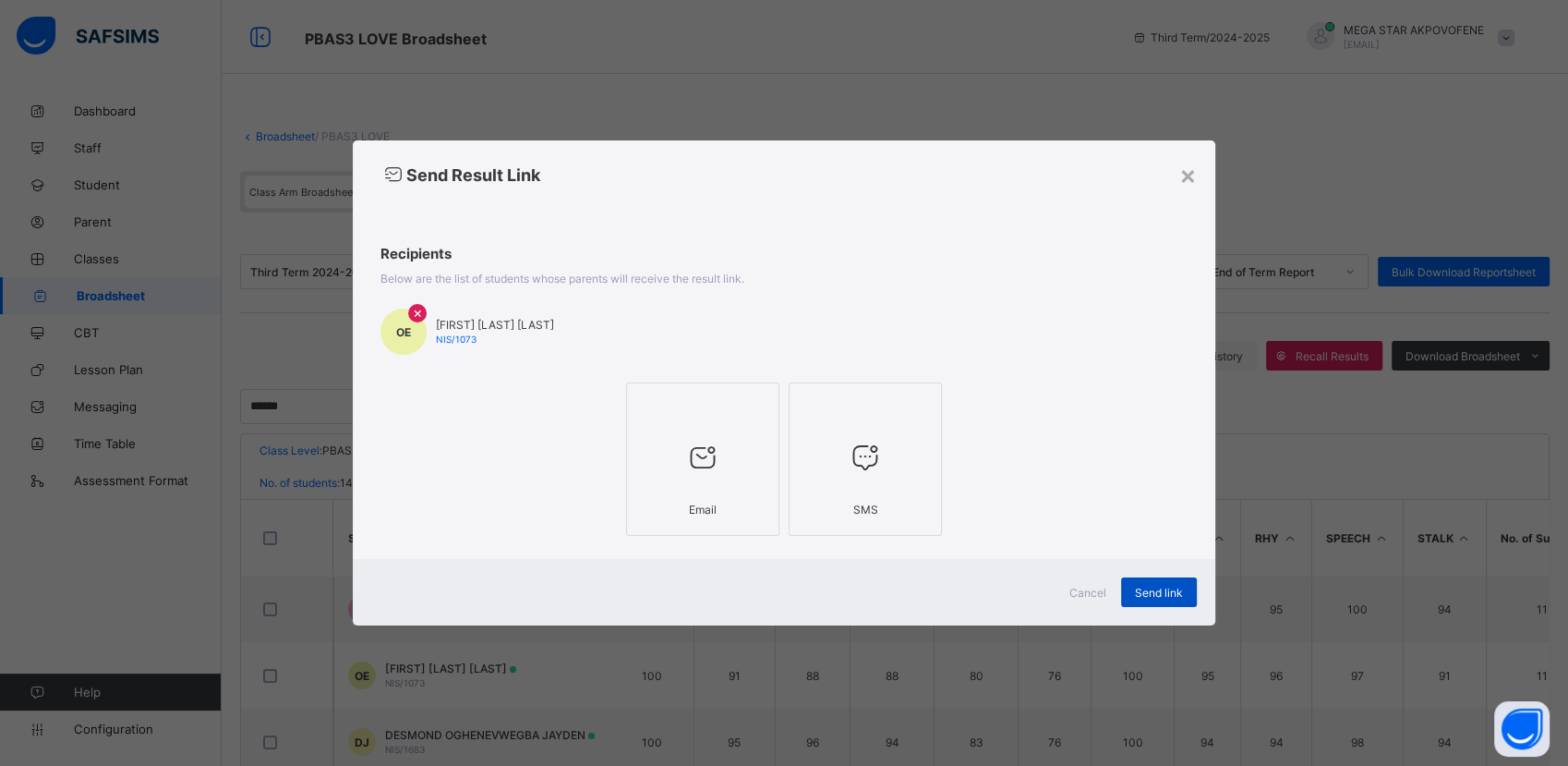 click on "Send link" at bounding box center (1159, 592) 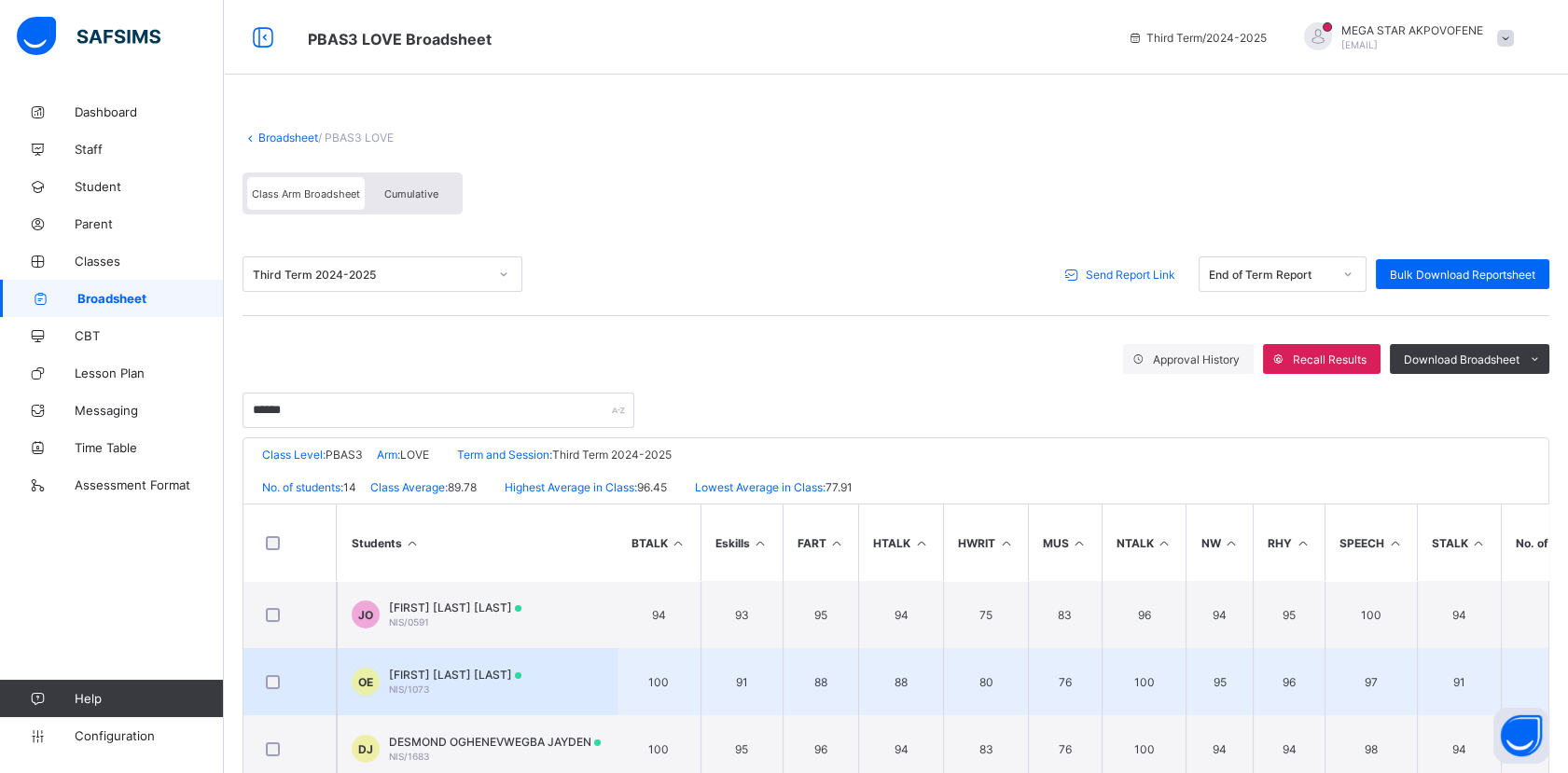 click on "NIS/1073" at bounding box center (409, 689) 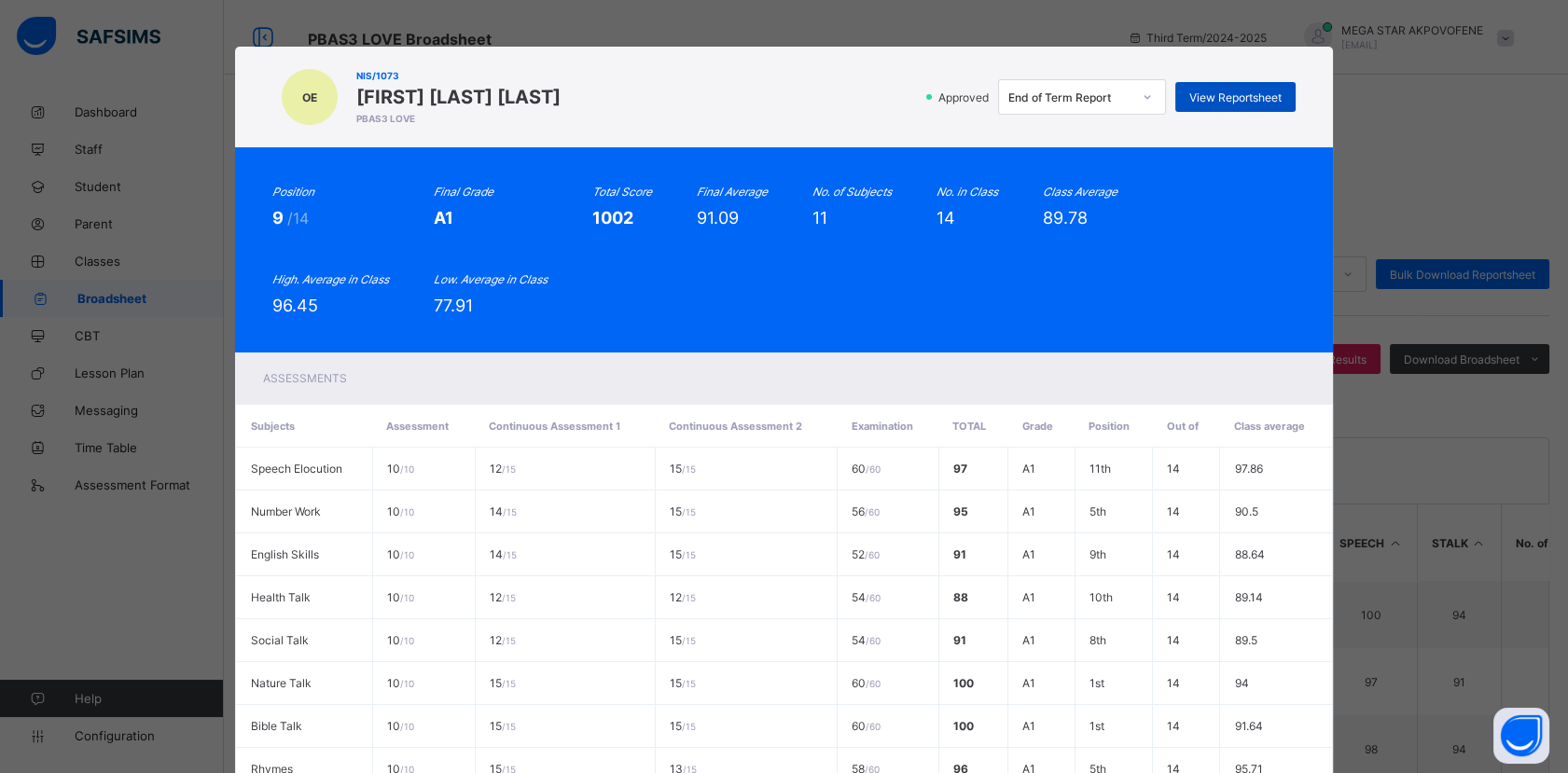 click on "View Reportsheet" at bounding box center (1235, 97) 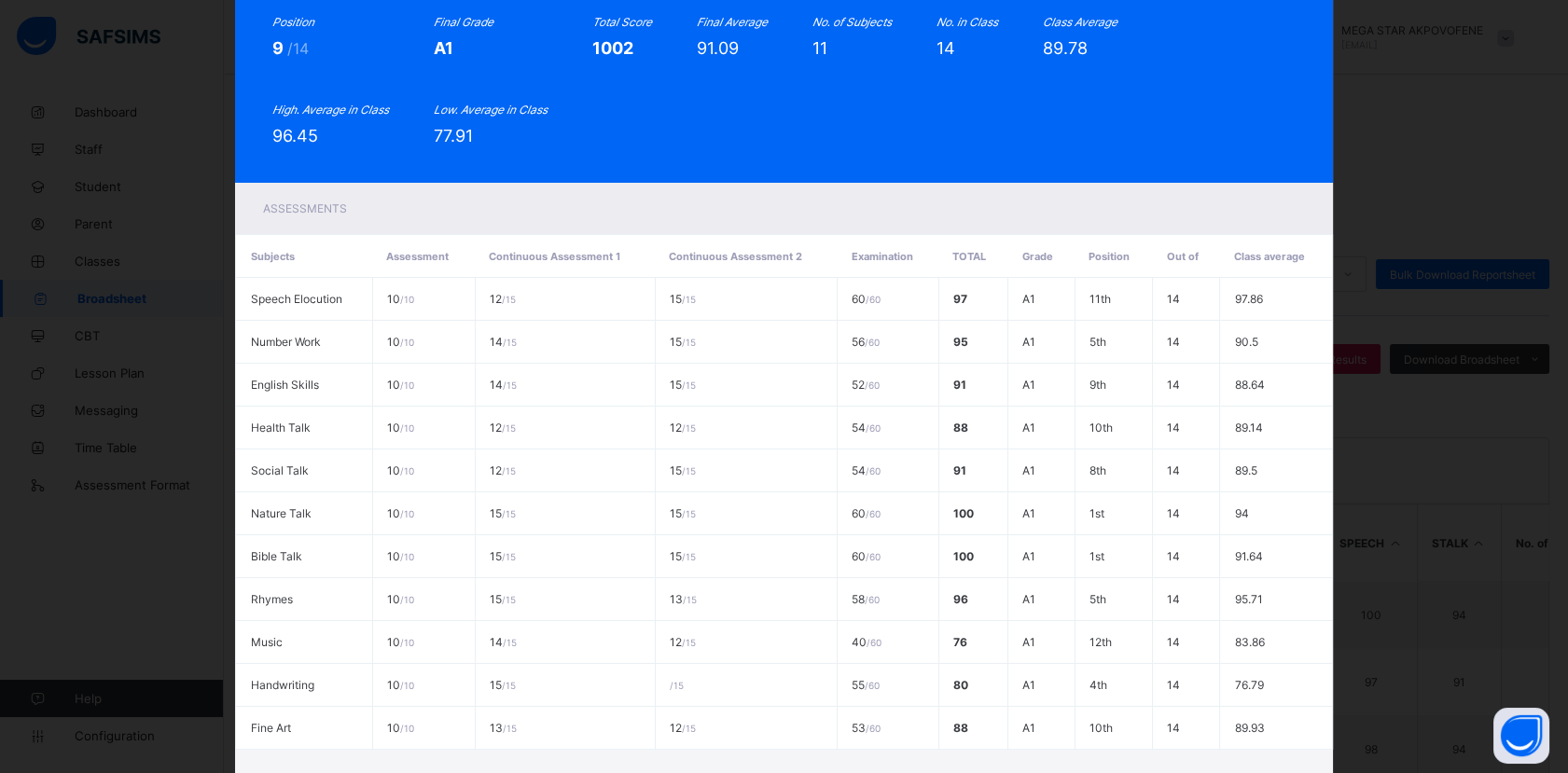 scroll, scrollTop: 318, scrollLeft: 0, axis: vertical 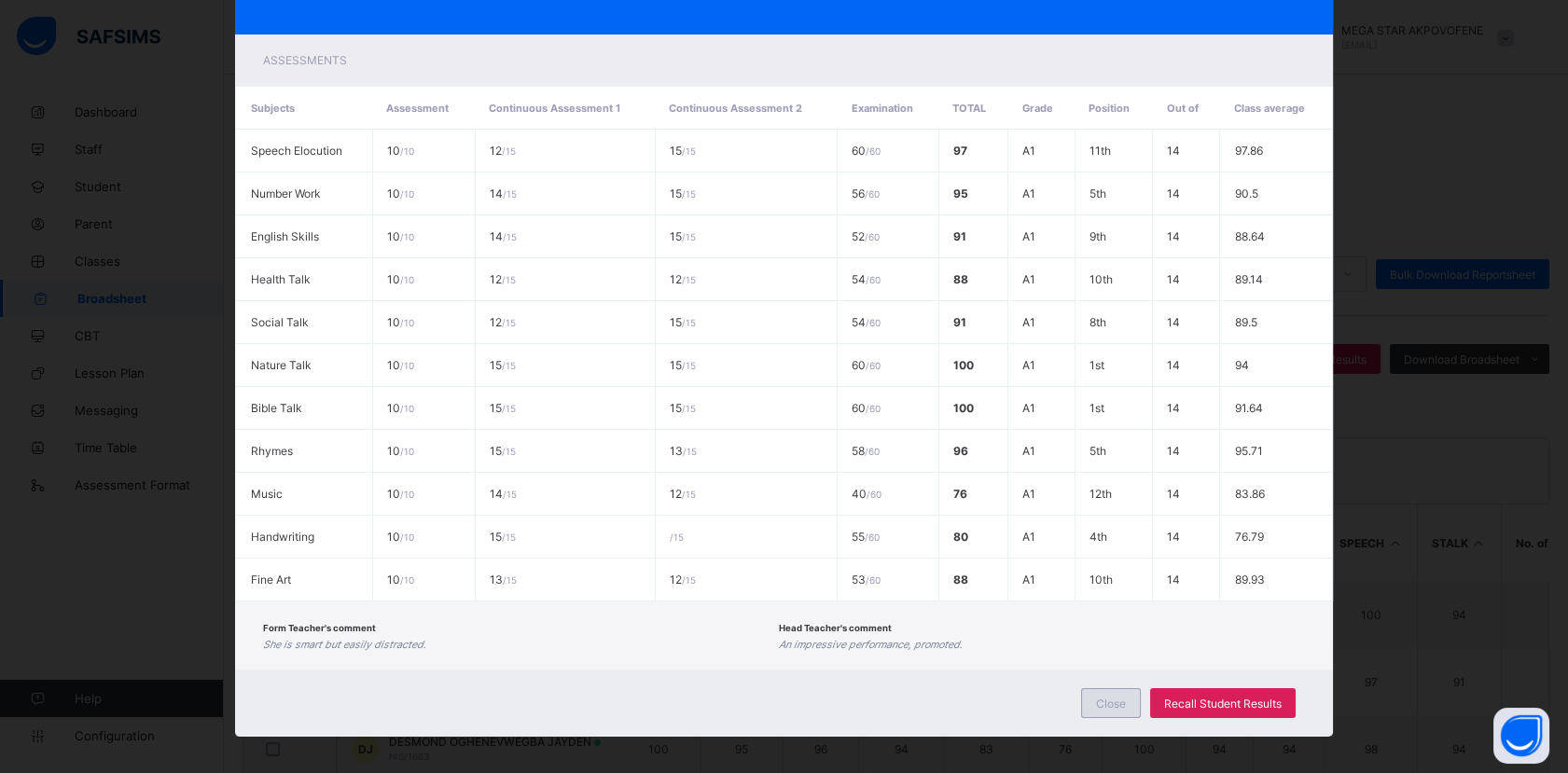 click on "Close" at bounding box center (1111, 703) 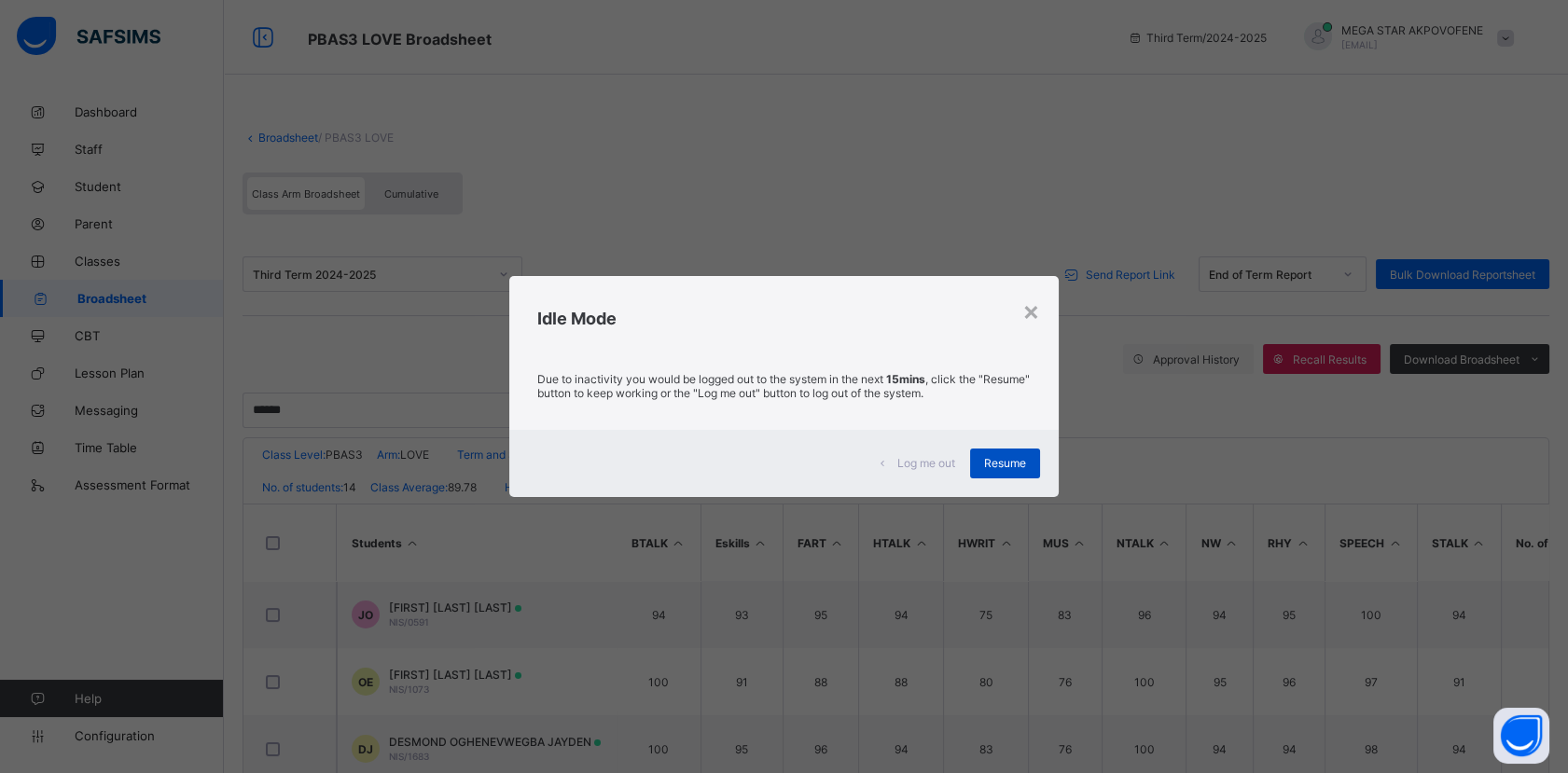 click on "Resume" at bounding box center [1005, 463] 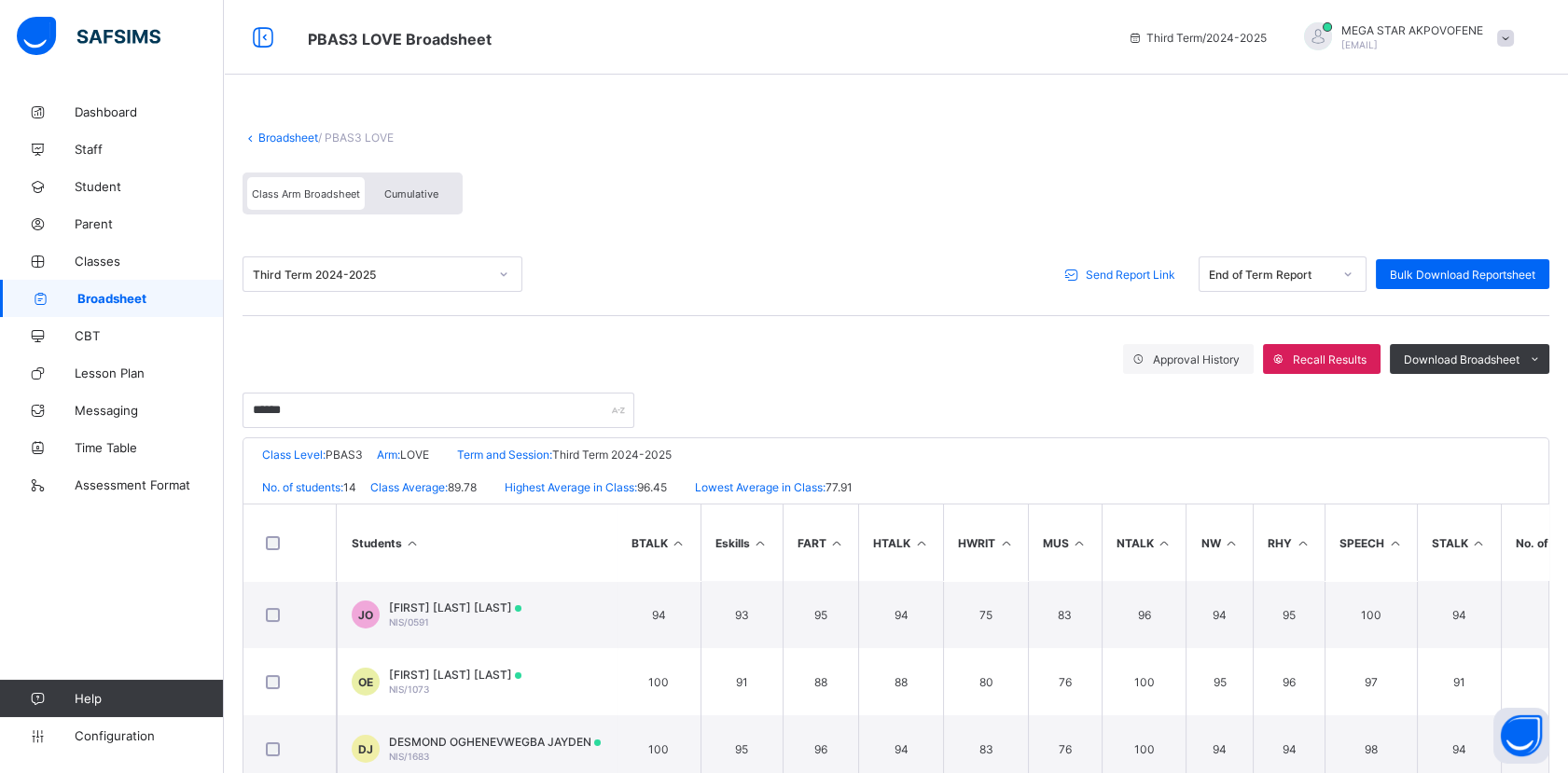 click on "Broadsheet" at bounding box center (288, 137) 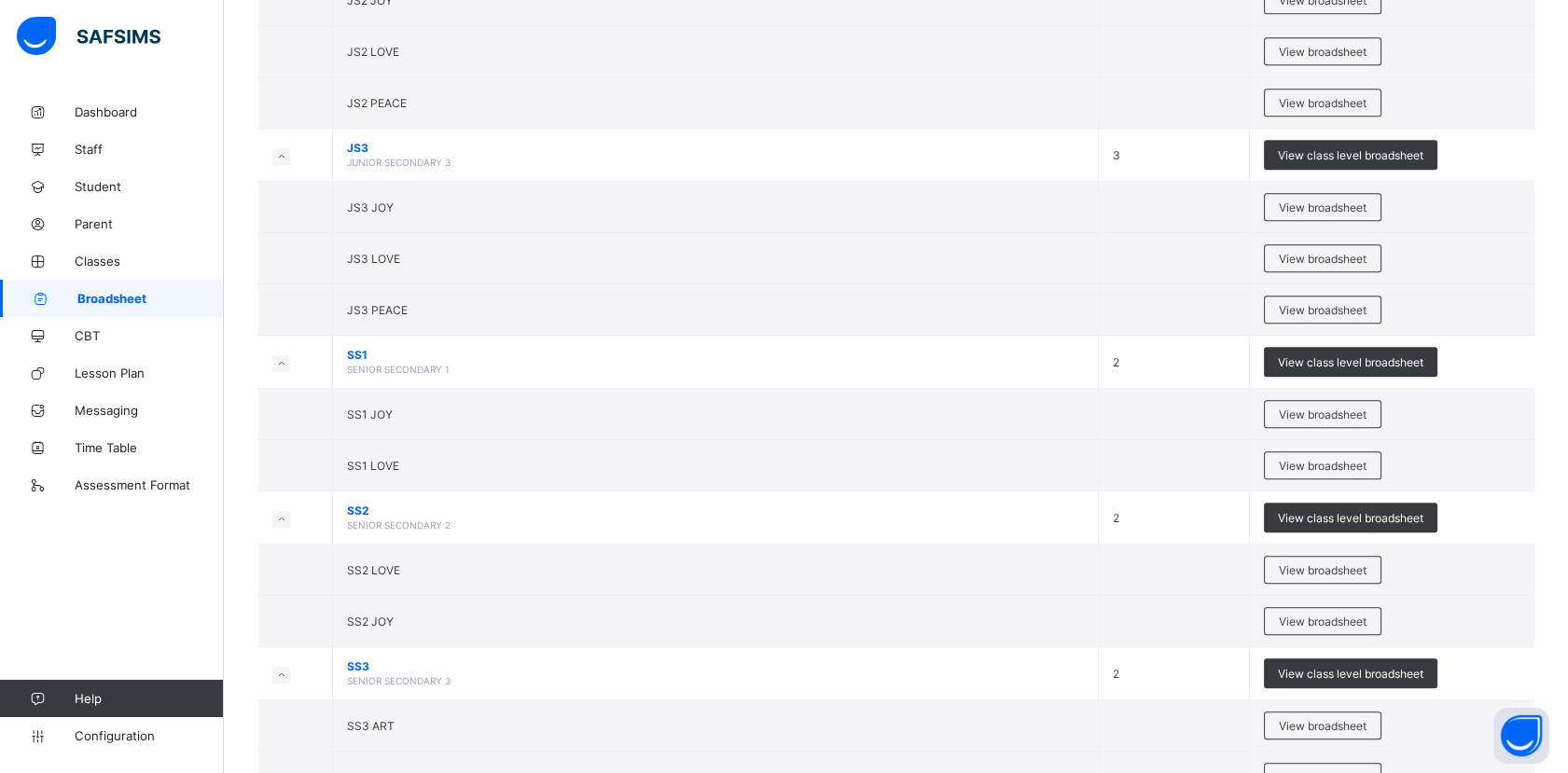 scroll, scrollTop: 1930, scrollLeft: 0, axis: vertical 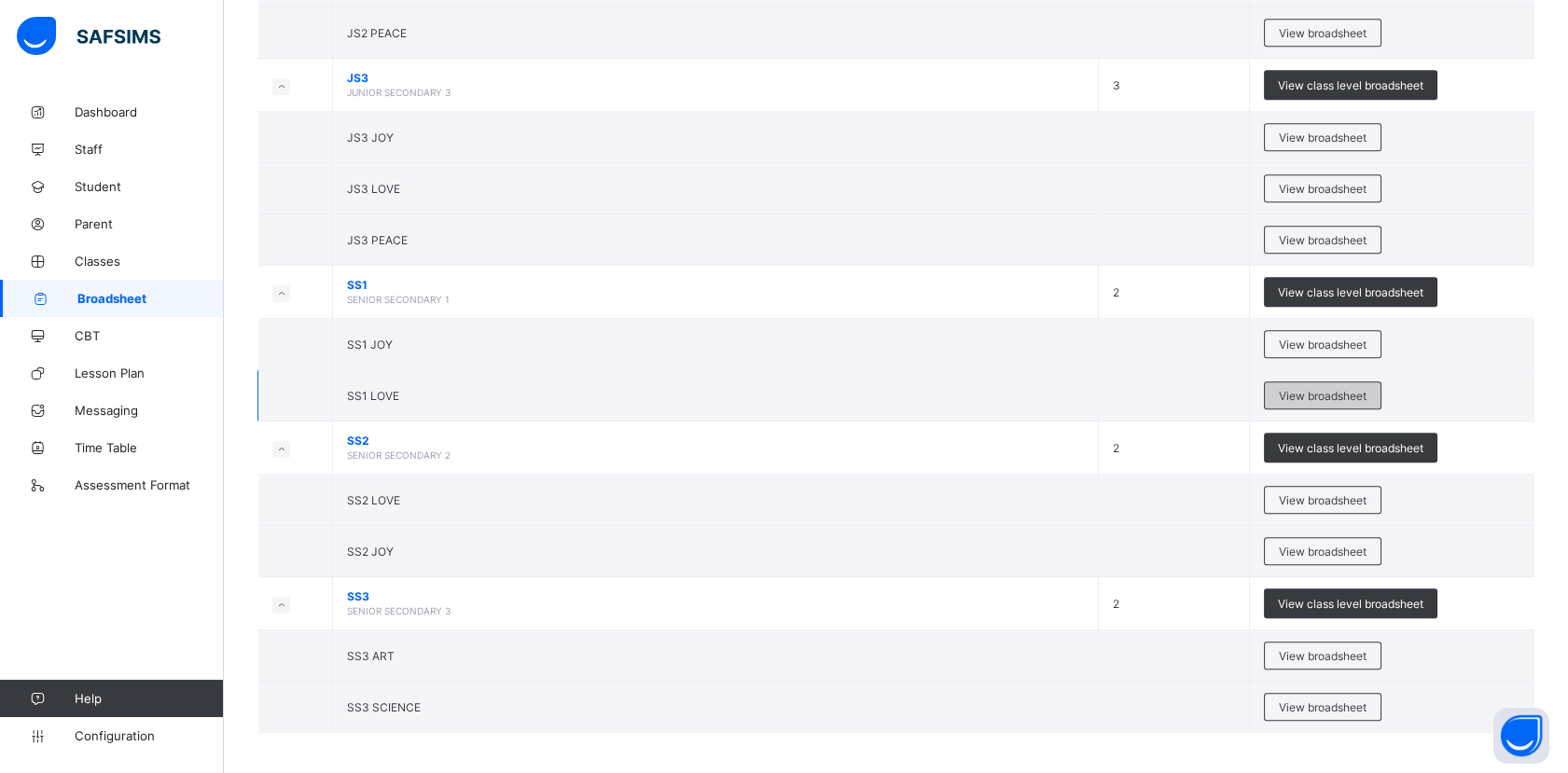 click on "View broadsheet" at bounding box center [1323, 395] 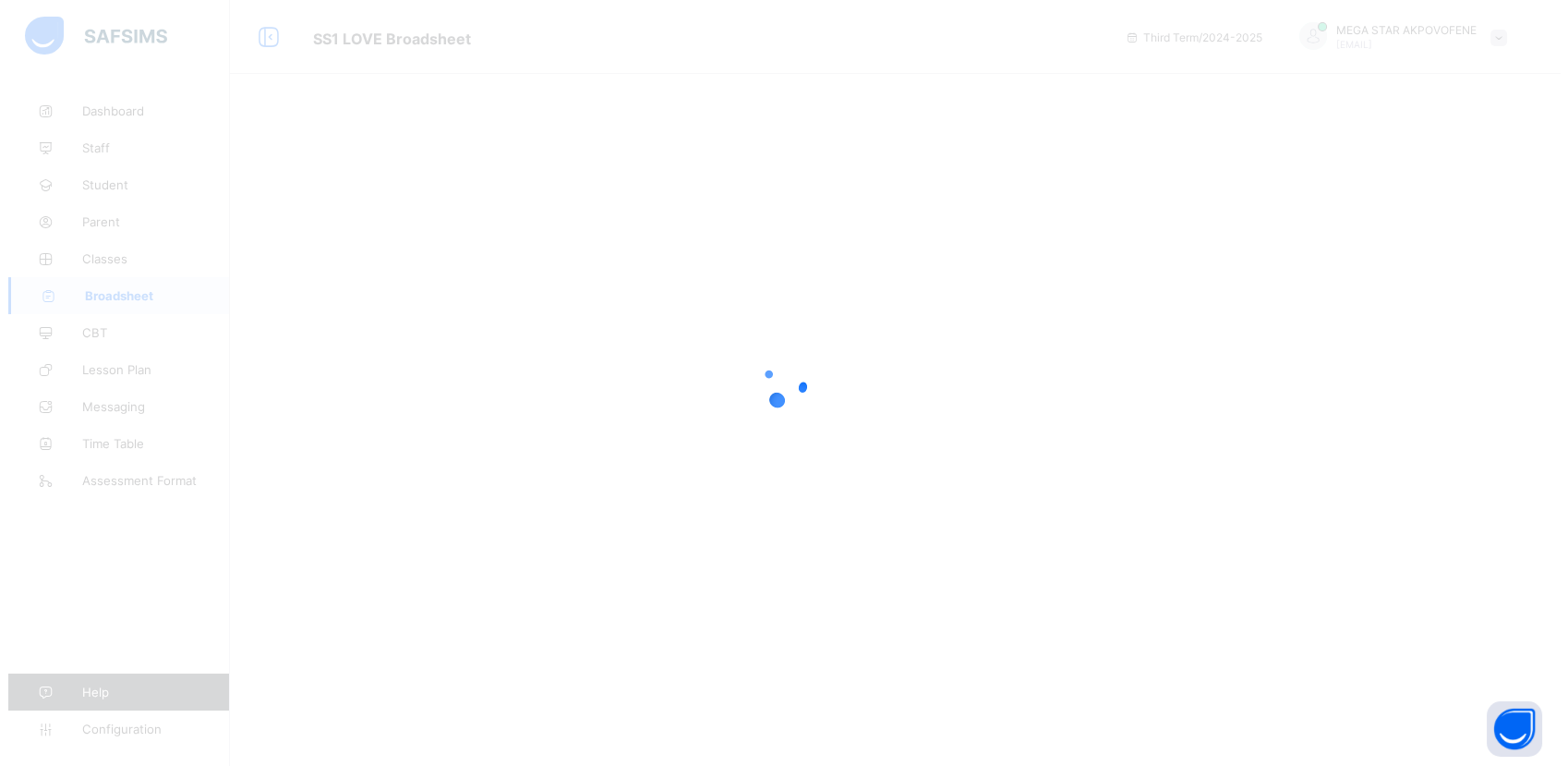 scroll, scrollTop: 0, scrollLeft: 0, axis: both 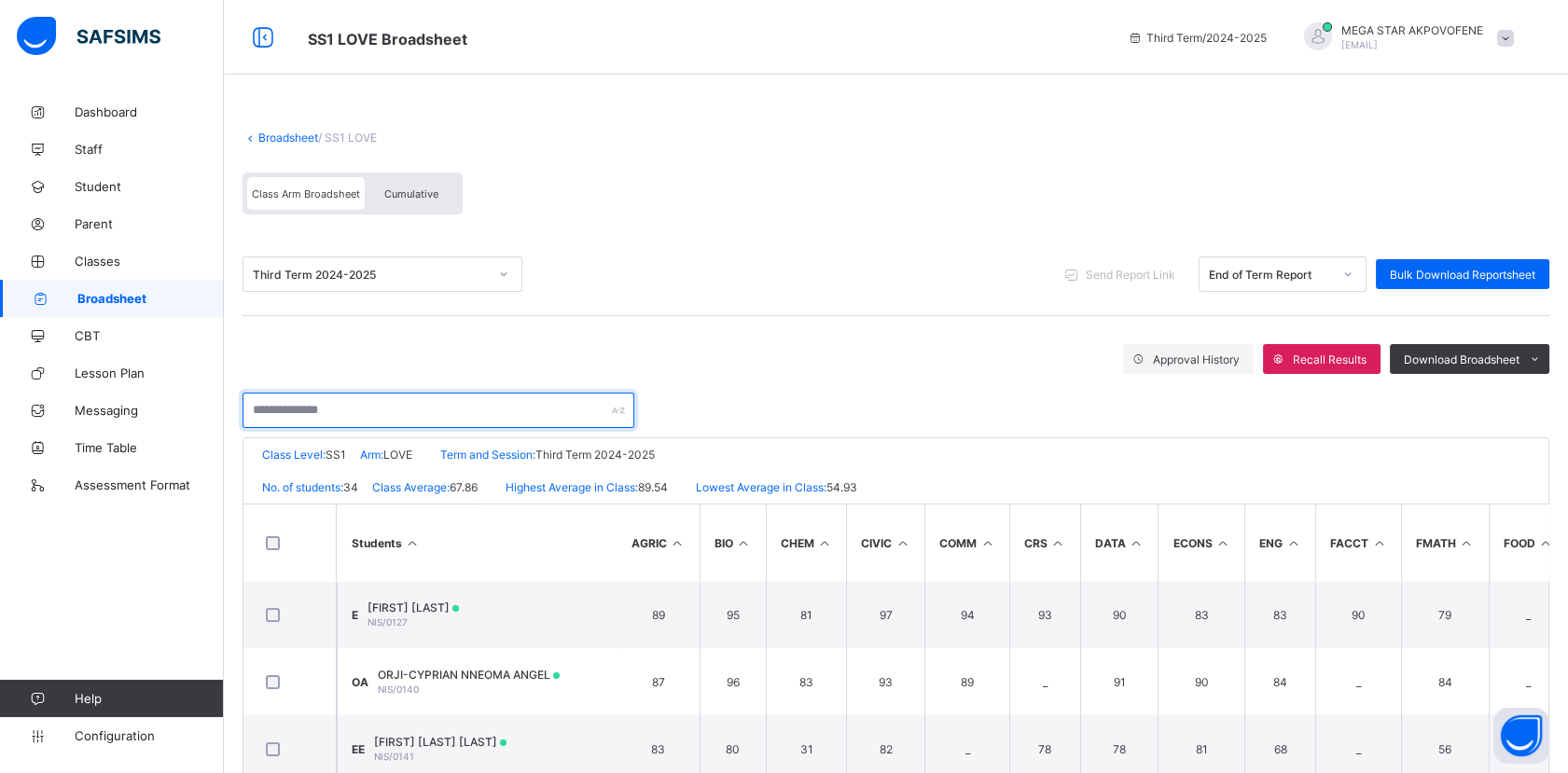 click at bounding box center [438, 410] 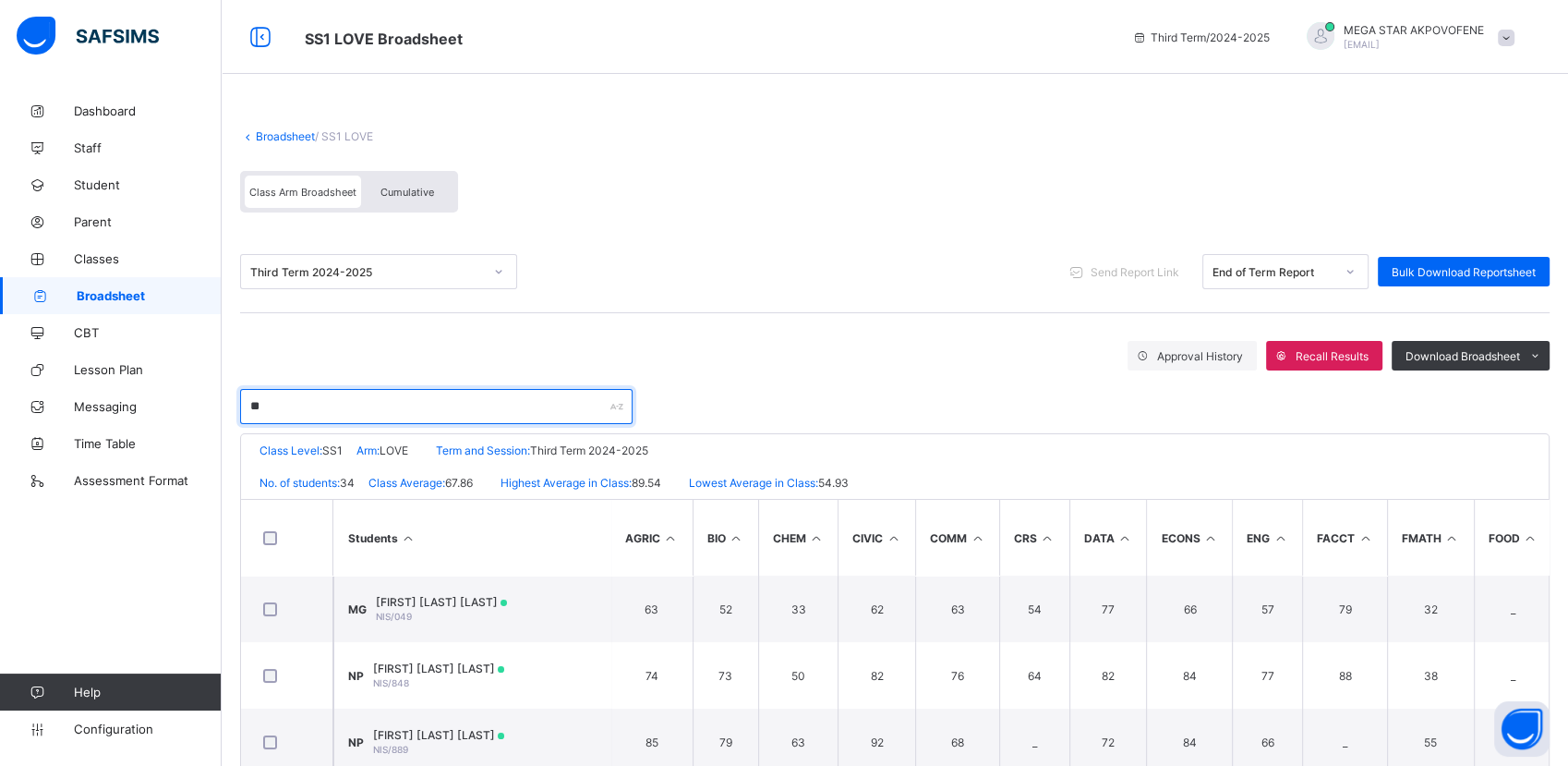 type on "*" 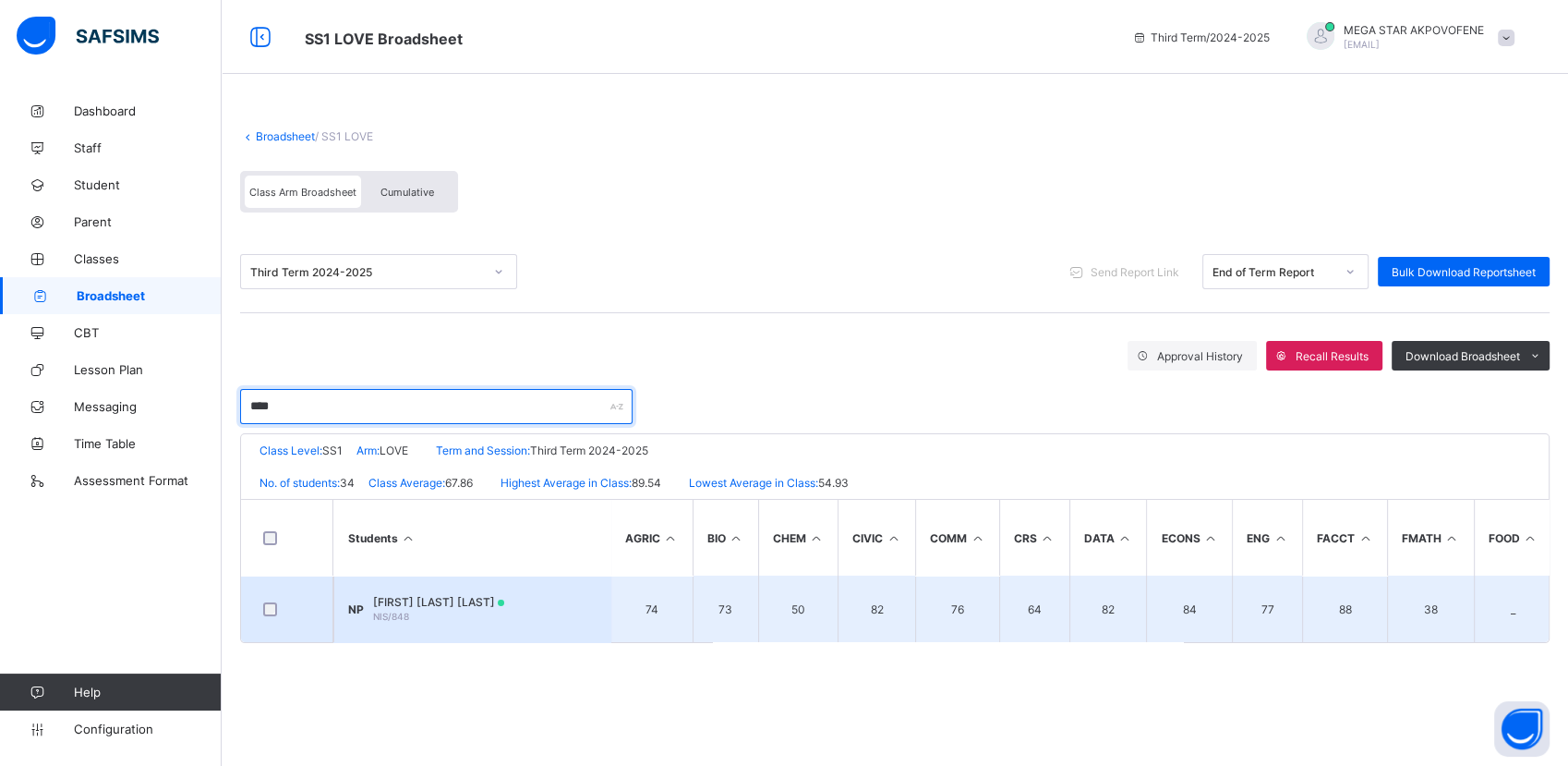 type on "****" 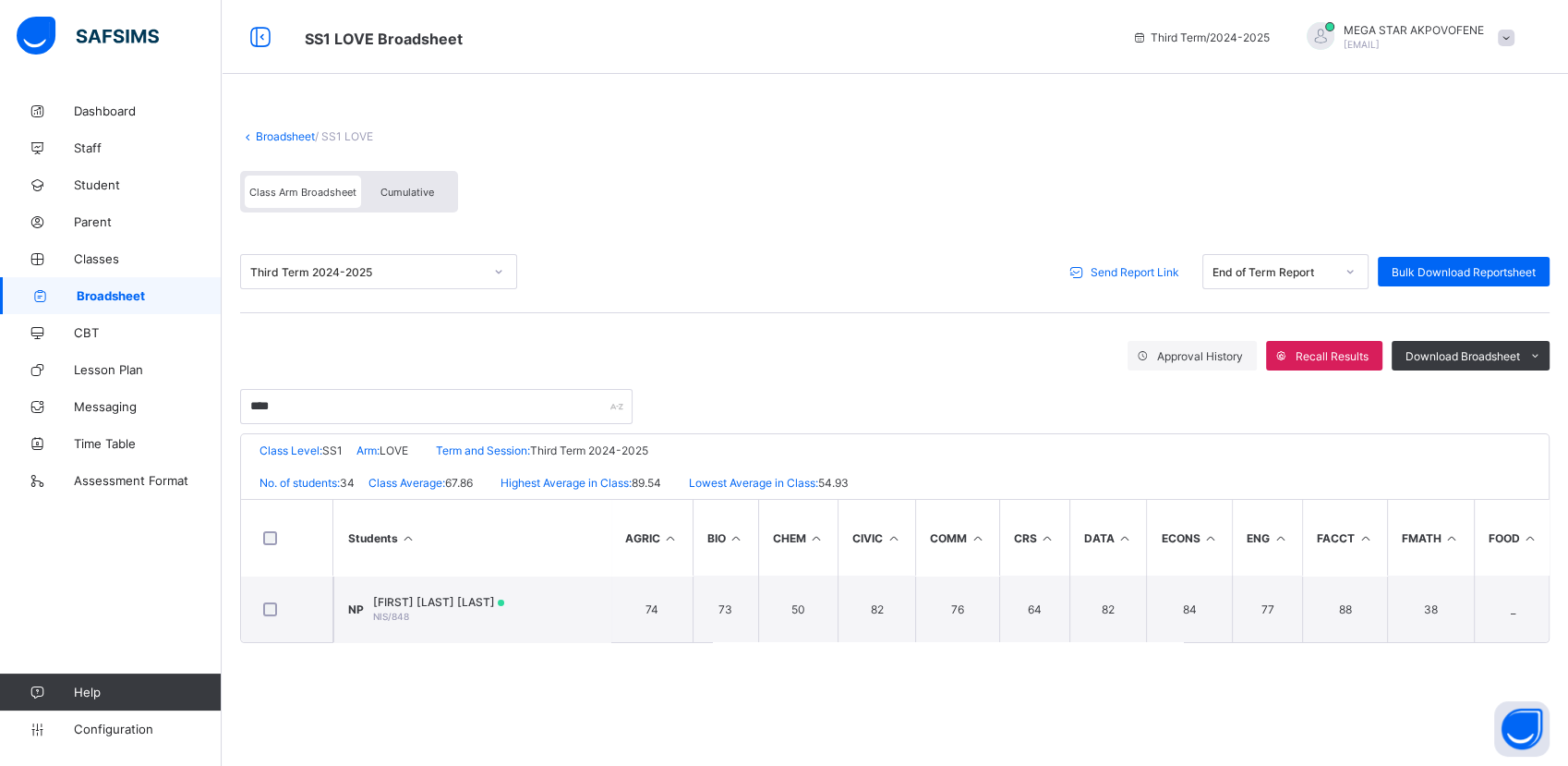 click on "Send Report Link" at bounding box center [1135, 272] 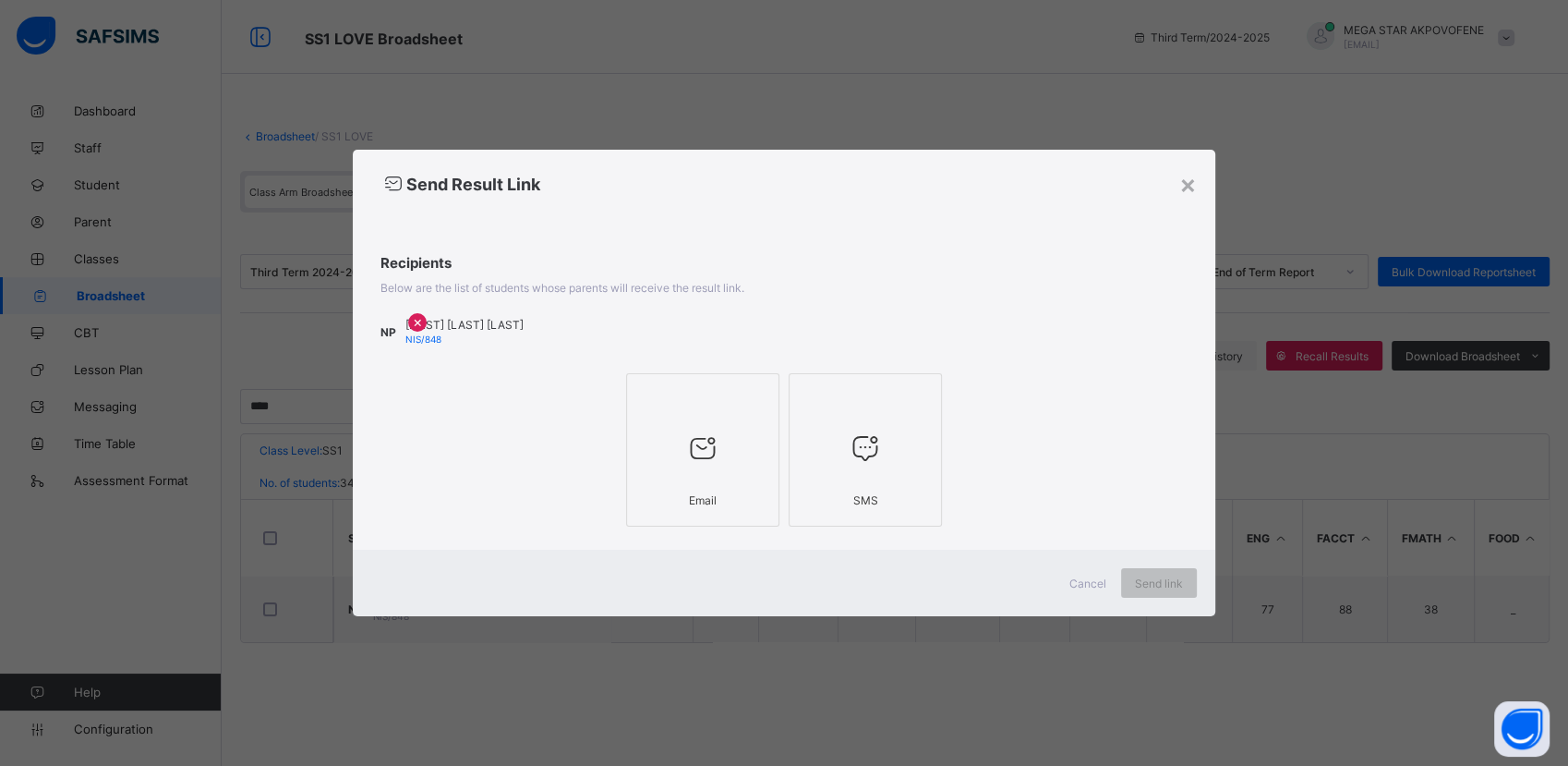click at bounding box center [703, 397] 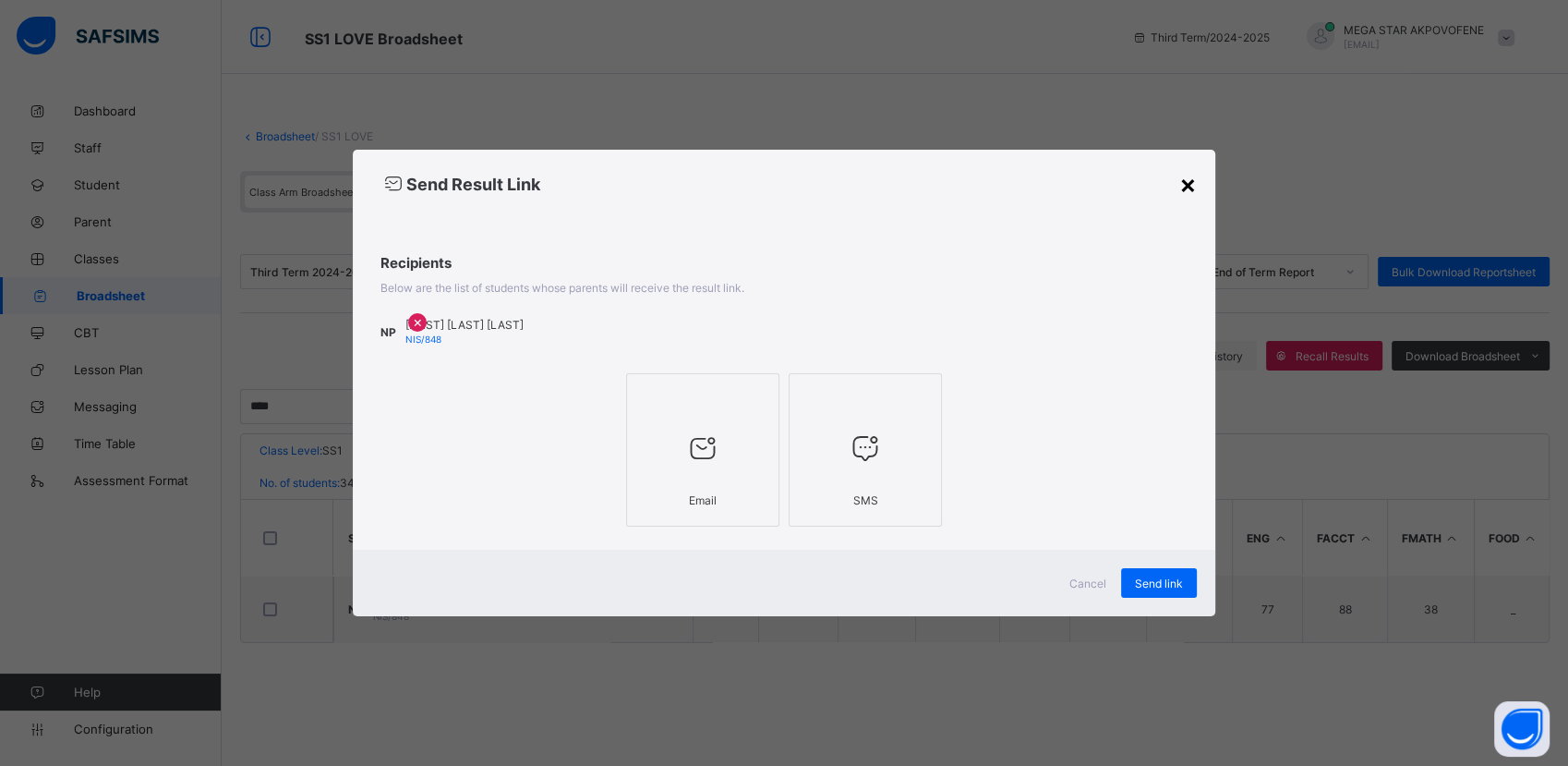 click on "×" at bounding box center [1188, 184] 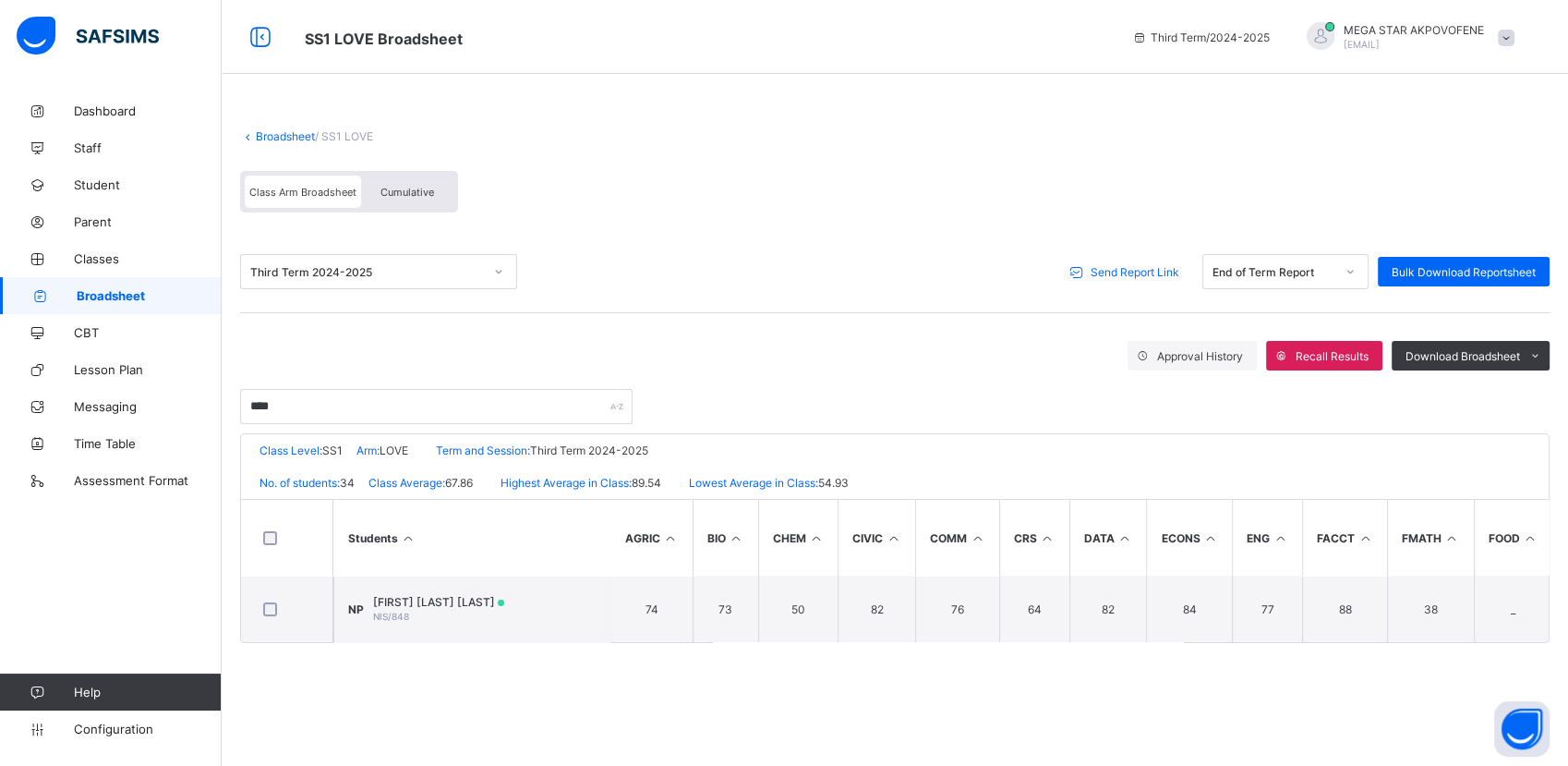 click on "Send Report Link" at bounding box center [1127, 272] 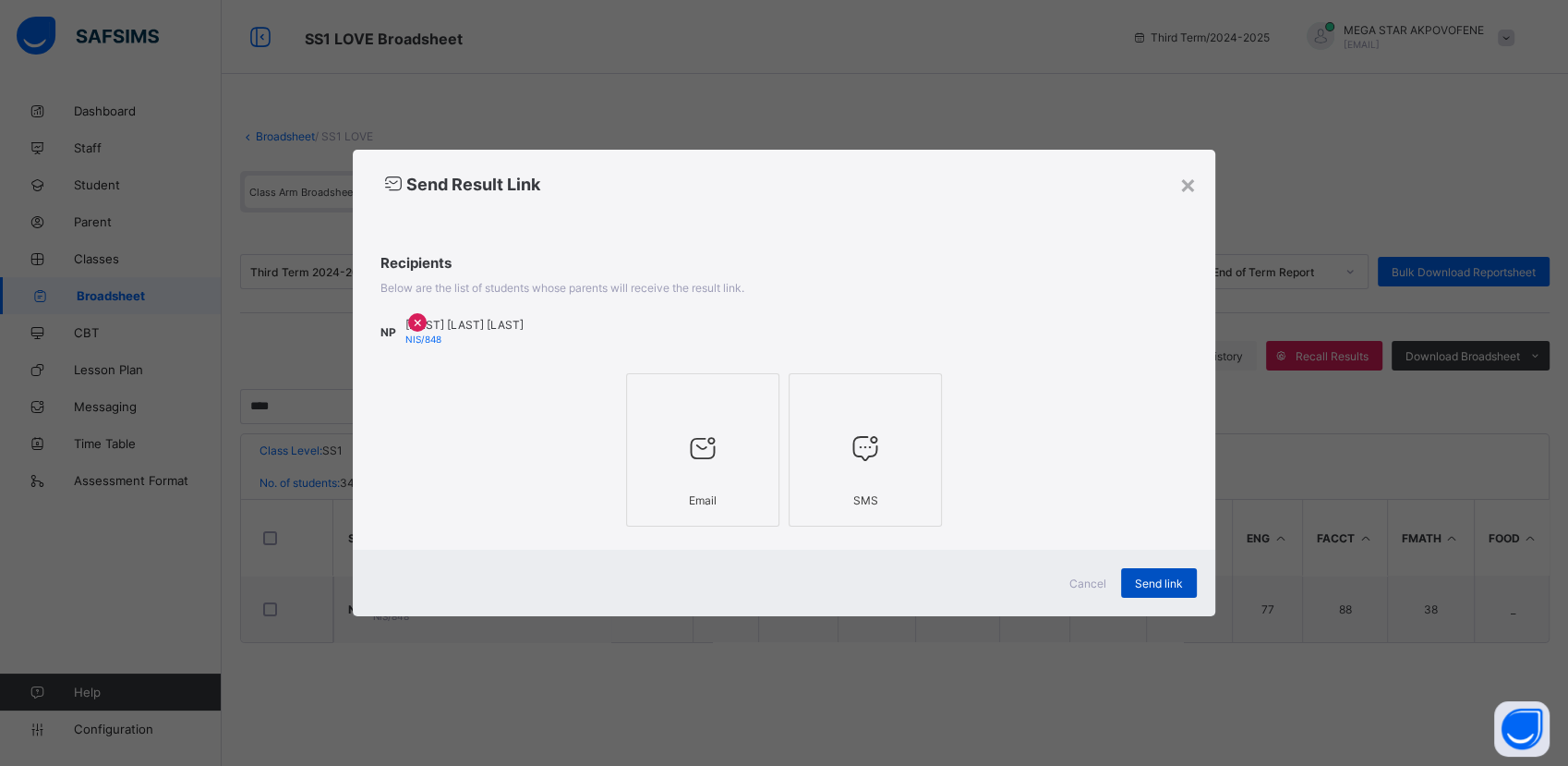 click on "Send link" at bounding box center [1159, 583] 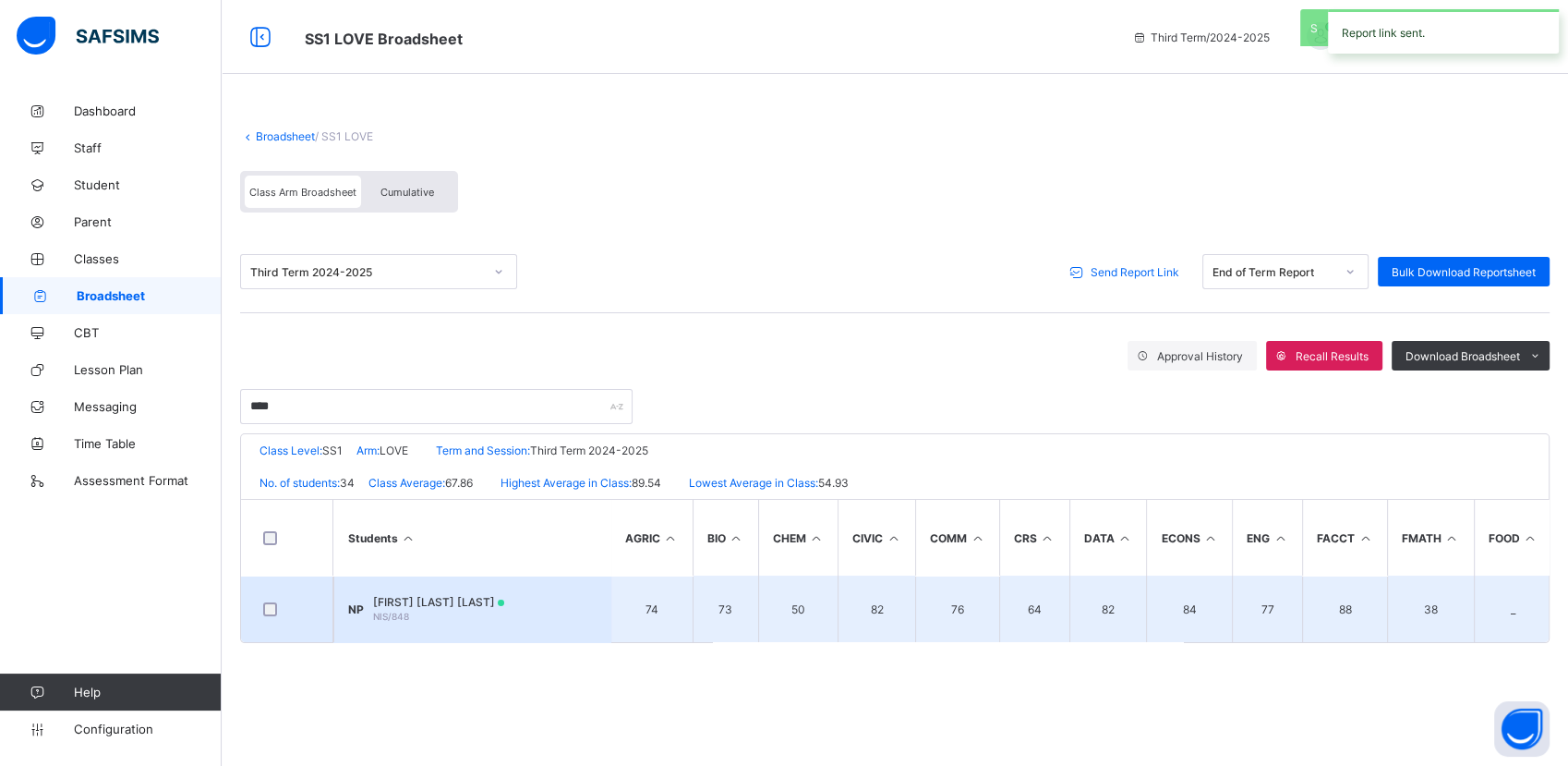 click on "NIS/848" at bounding box center (391, 616) 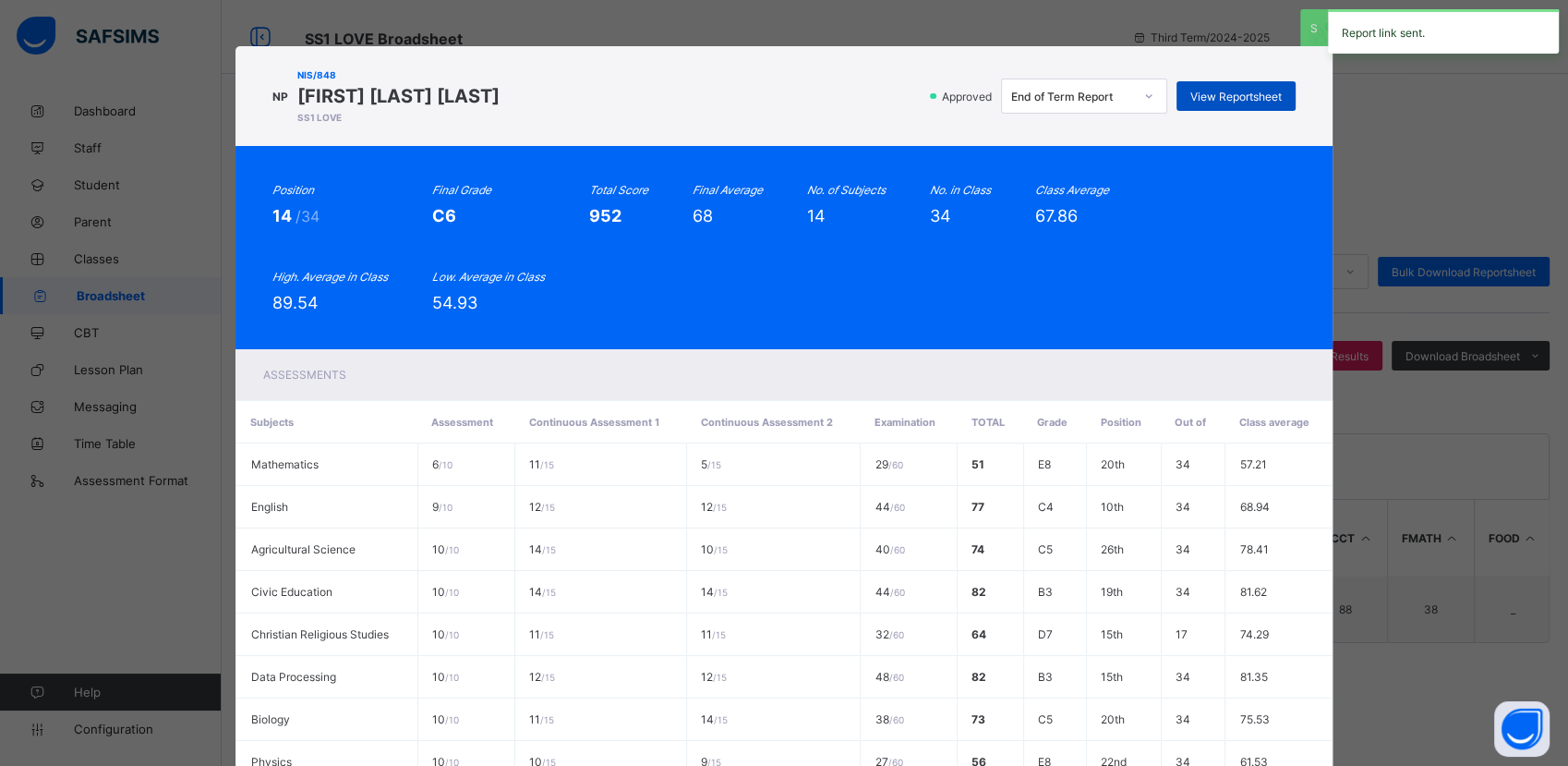 click on "View Reportsheet" at bounding box center (1236, 96) 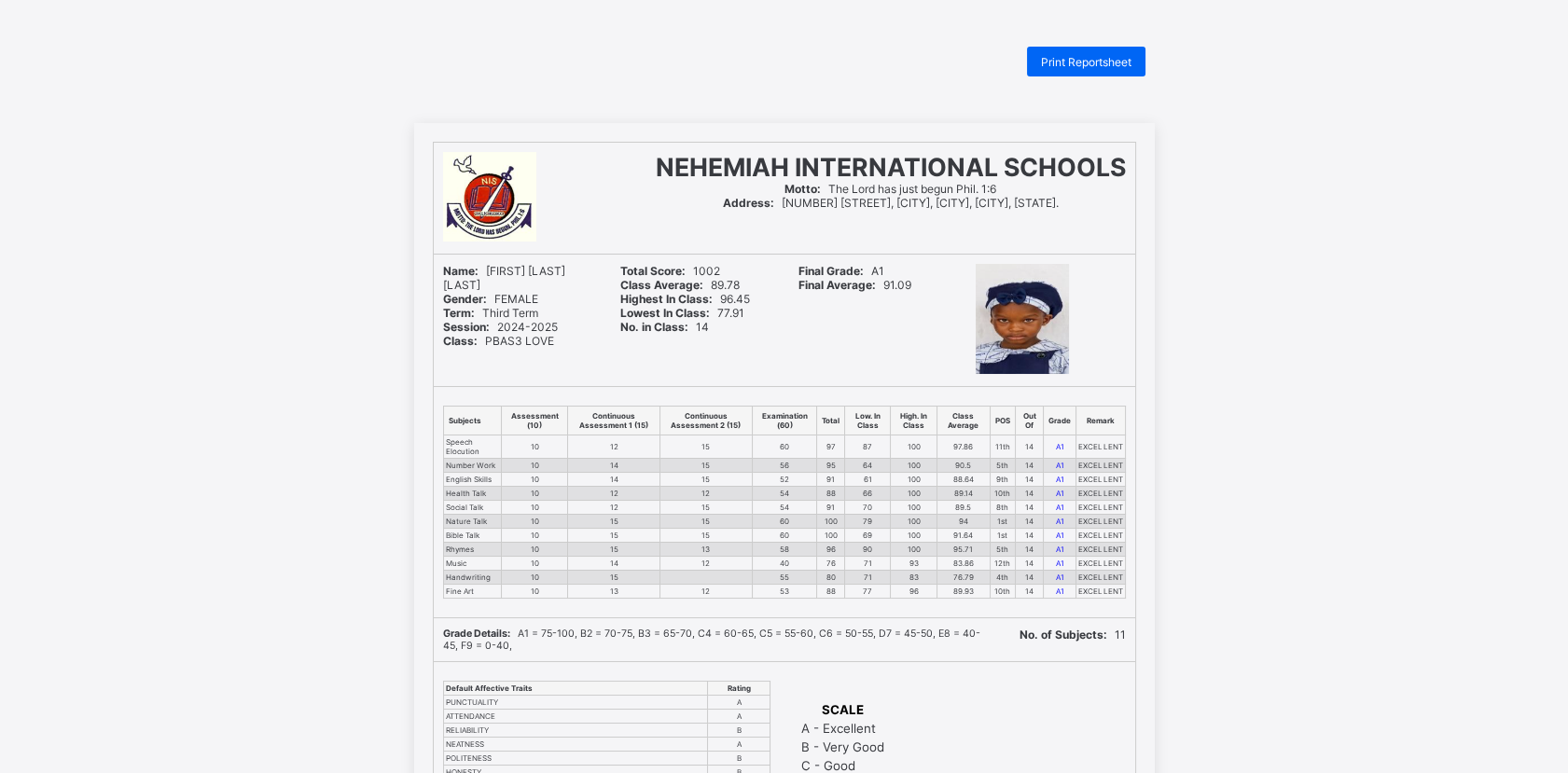 scroll, scrollTop: 0, scrollLeft: 0, axis: both 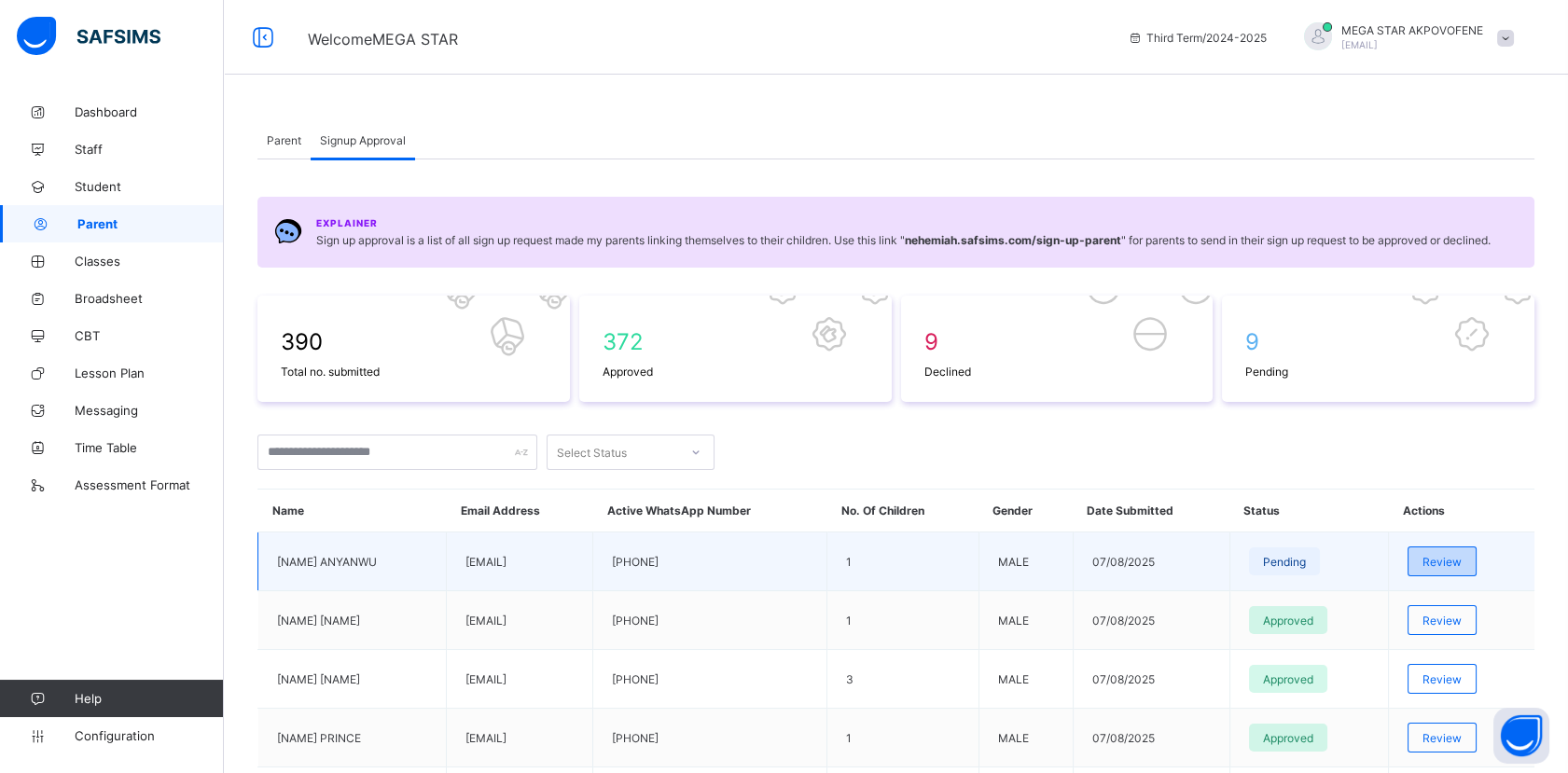 click on "Review" at bounding box center (1442, 561) 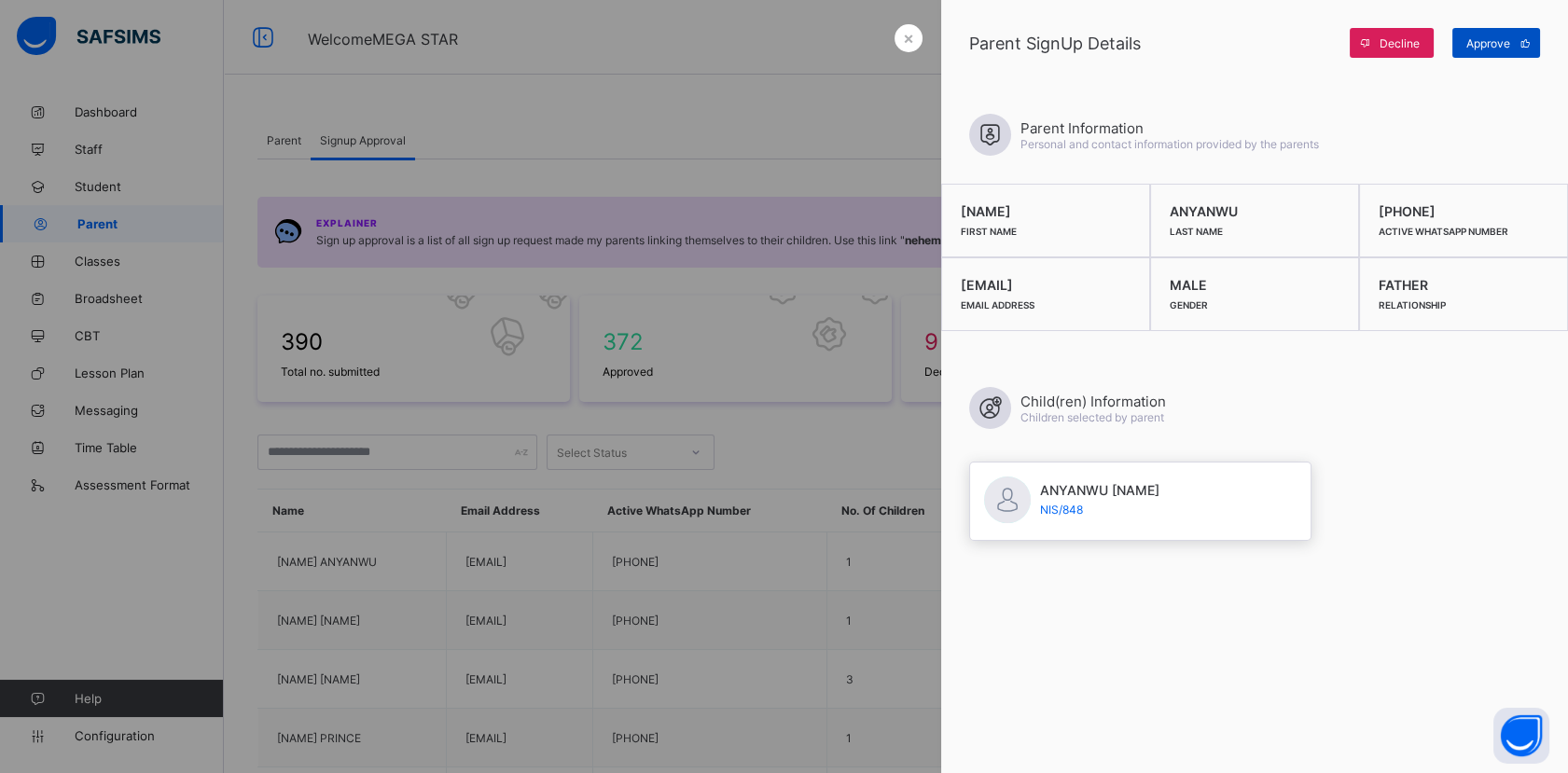 click on "Approve" at bounding box center (1496, 43) 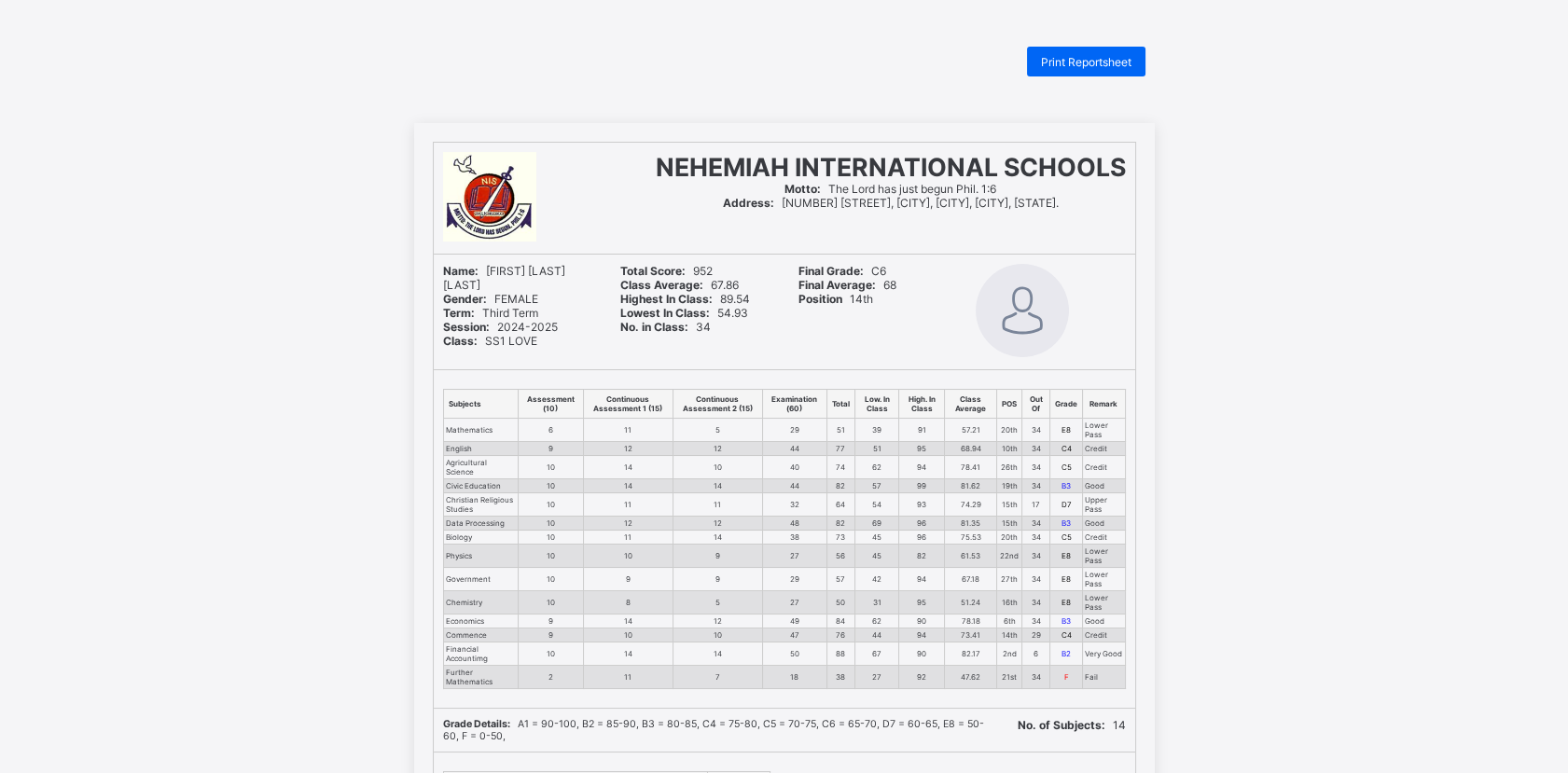 scroll, scrollTop: 0, scrollLeft: 0, axis: both 